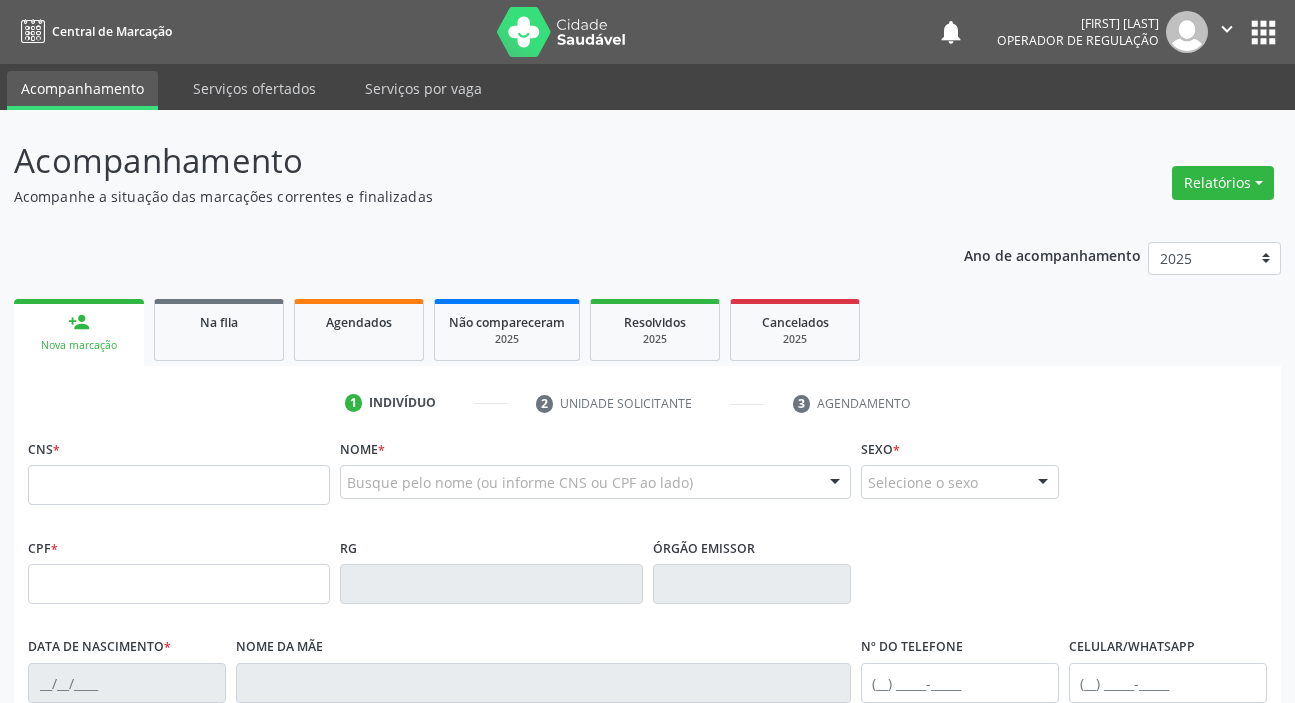 scroll, scrollTop: 0, scrollLeft: 0, axis: both 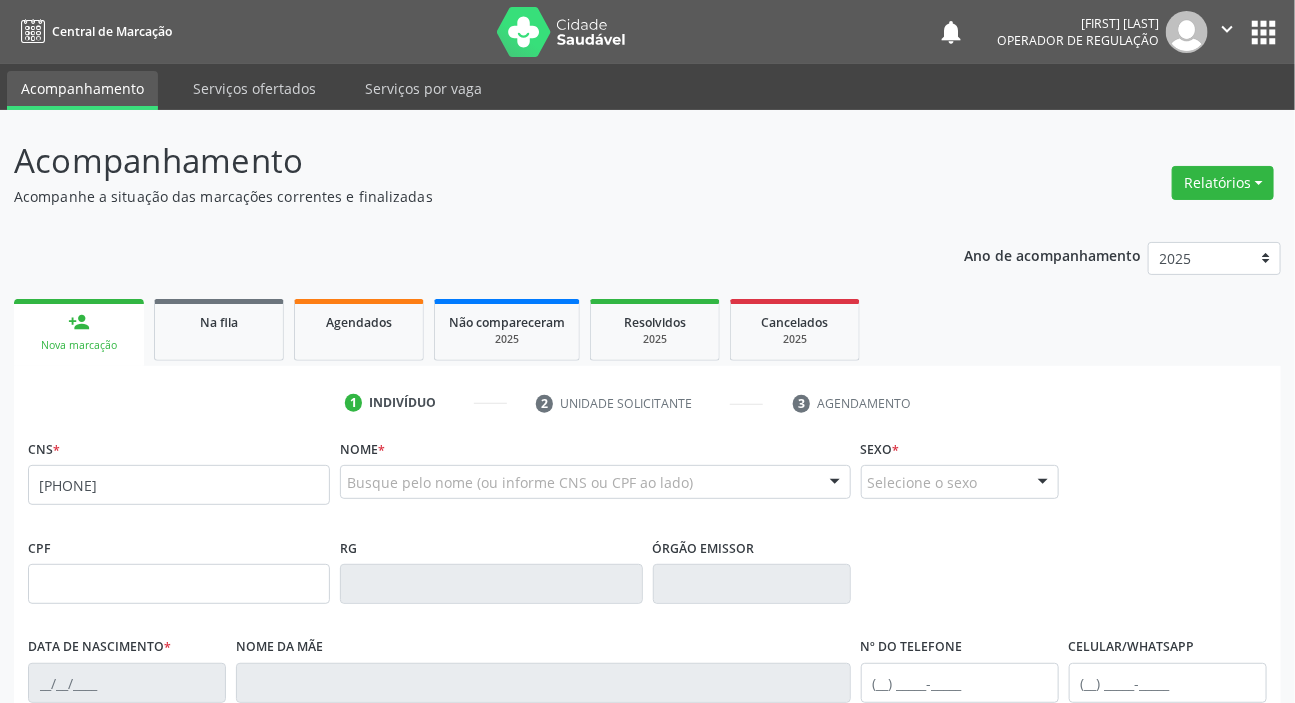 type on "[PHONE]" 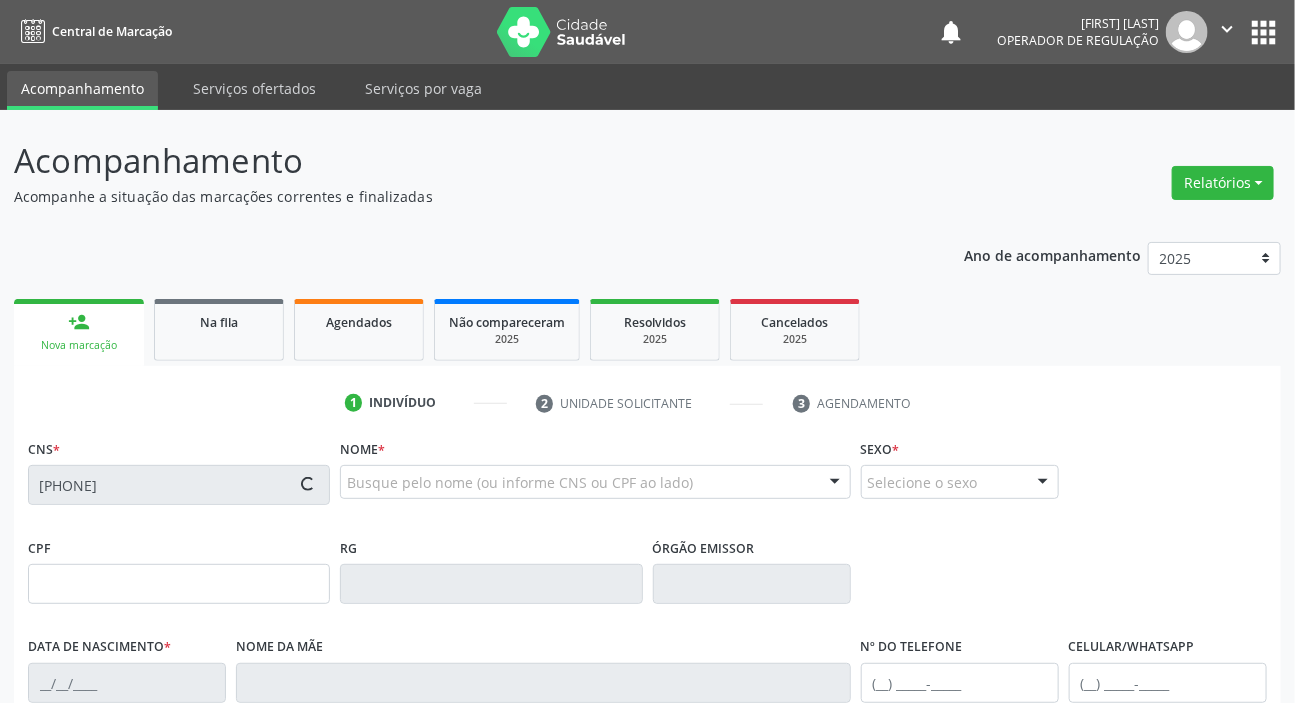 type on "[SSN]" 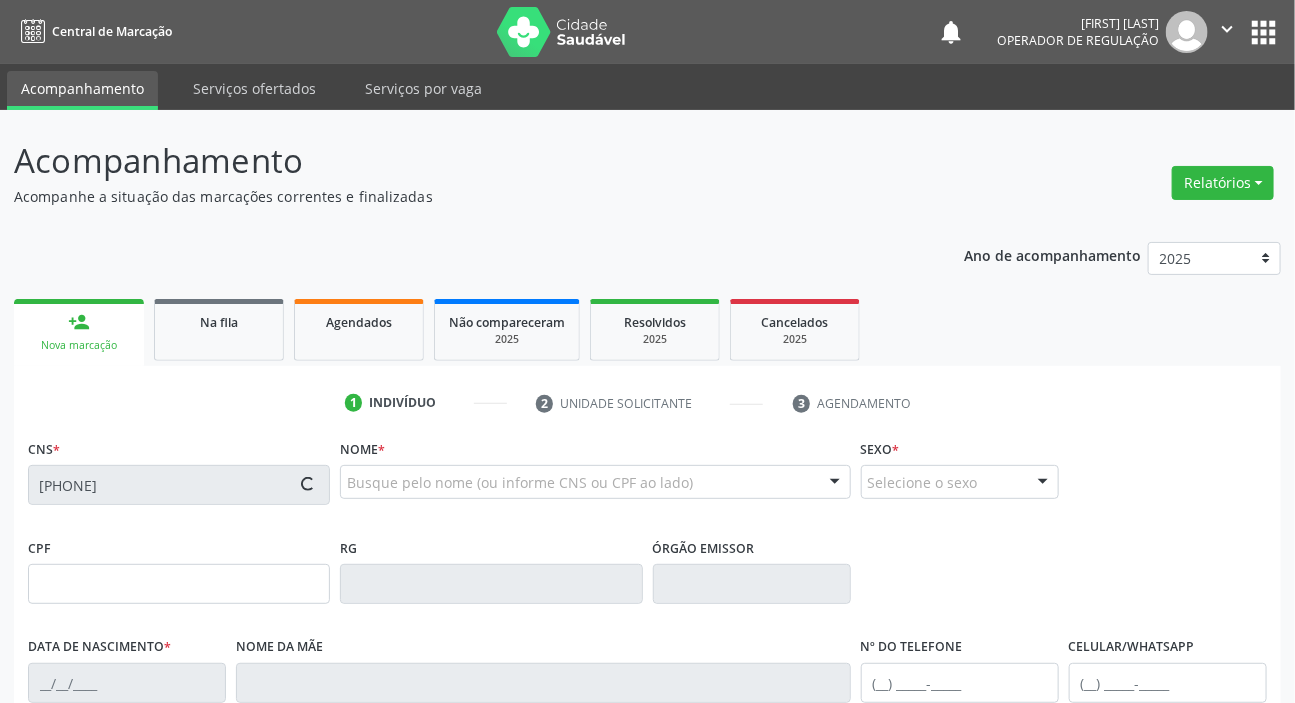 type on "[DATE]" 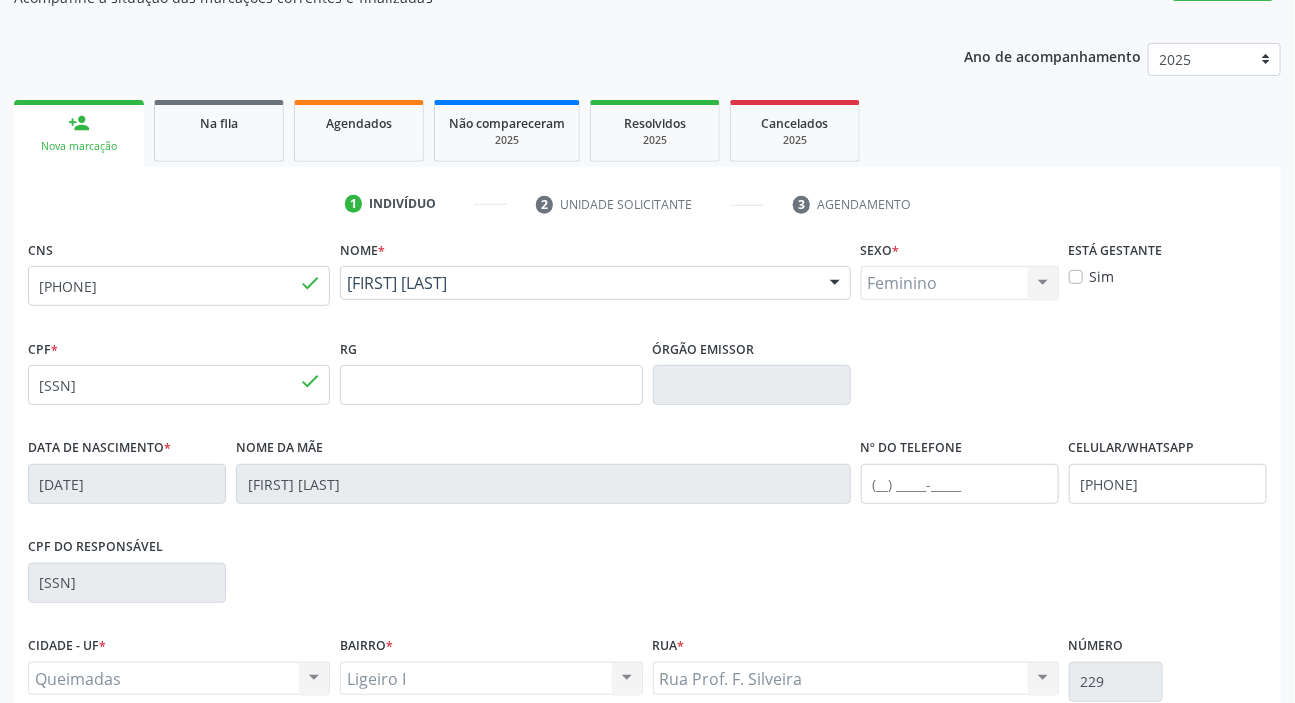 scroll, scrollTop: 380, scrollLeft: 0, axis: vertical 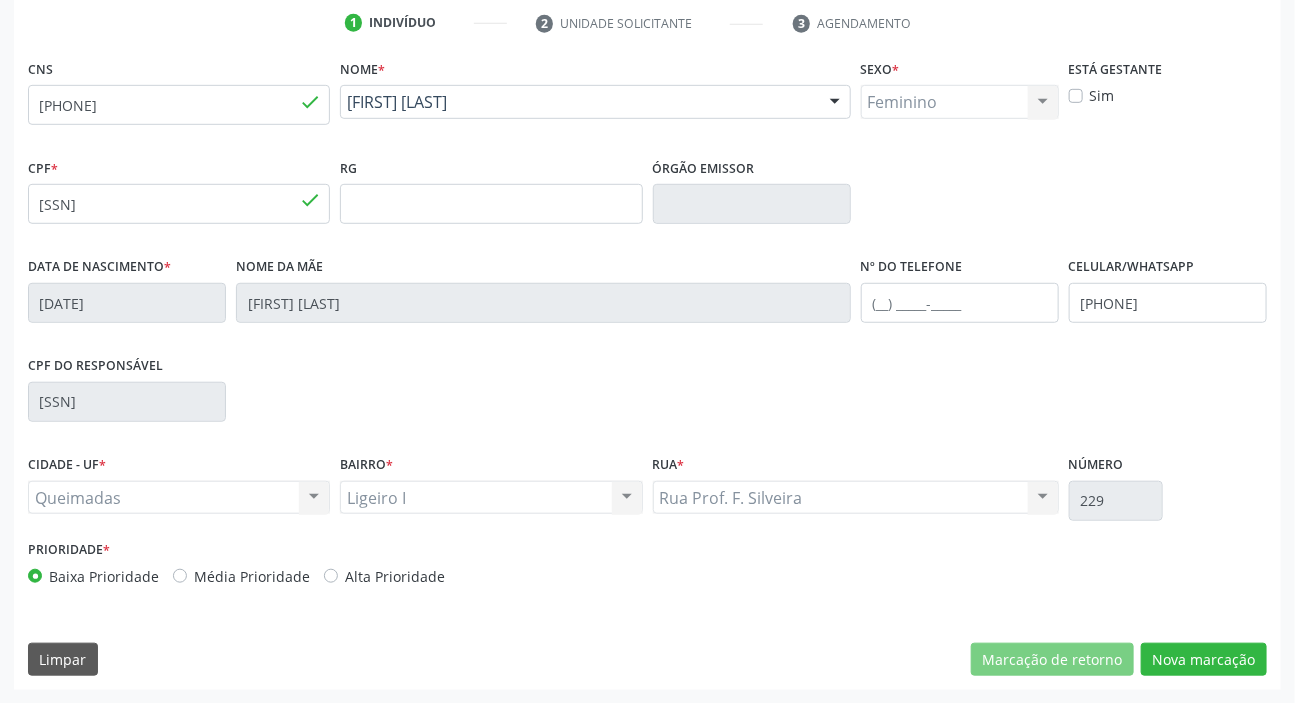 click on "Nova marcação" at bounding box center (1204, 660) 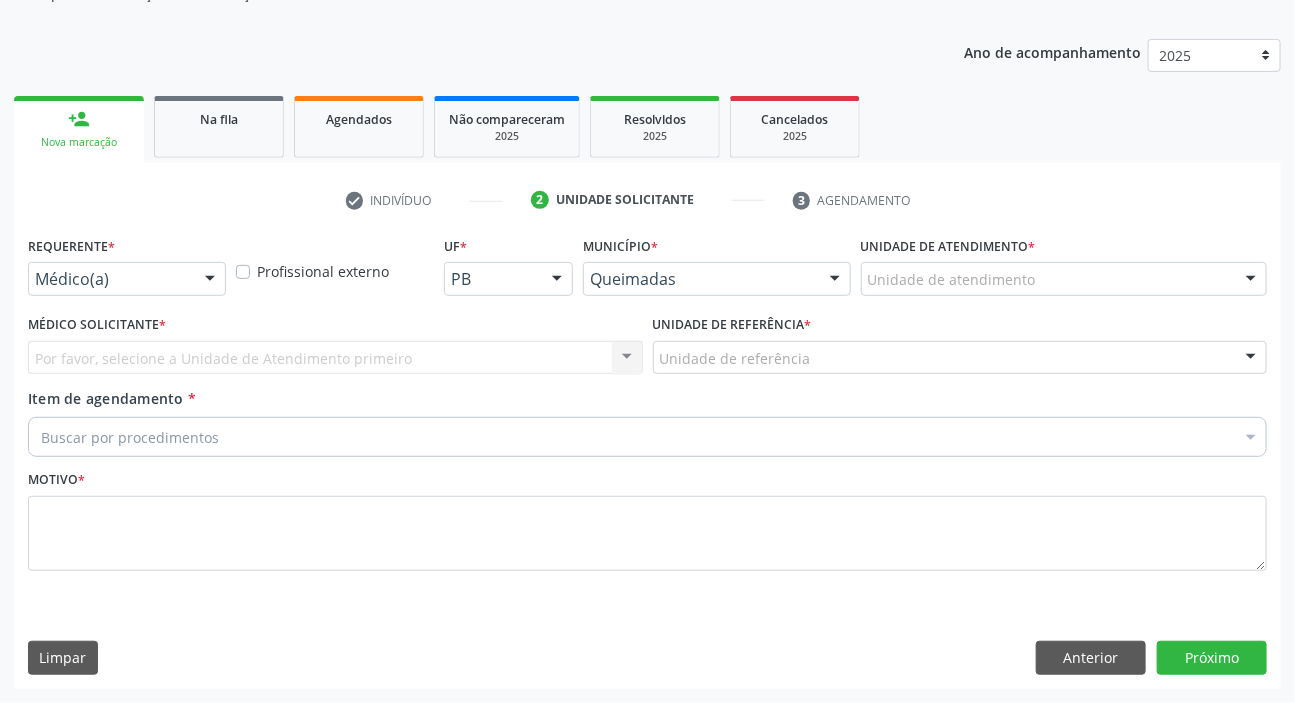 scroll, scrollTop: 201, scrollLeft: 0, axis: vertical 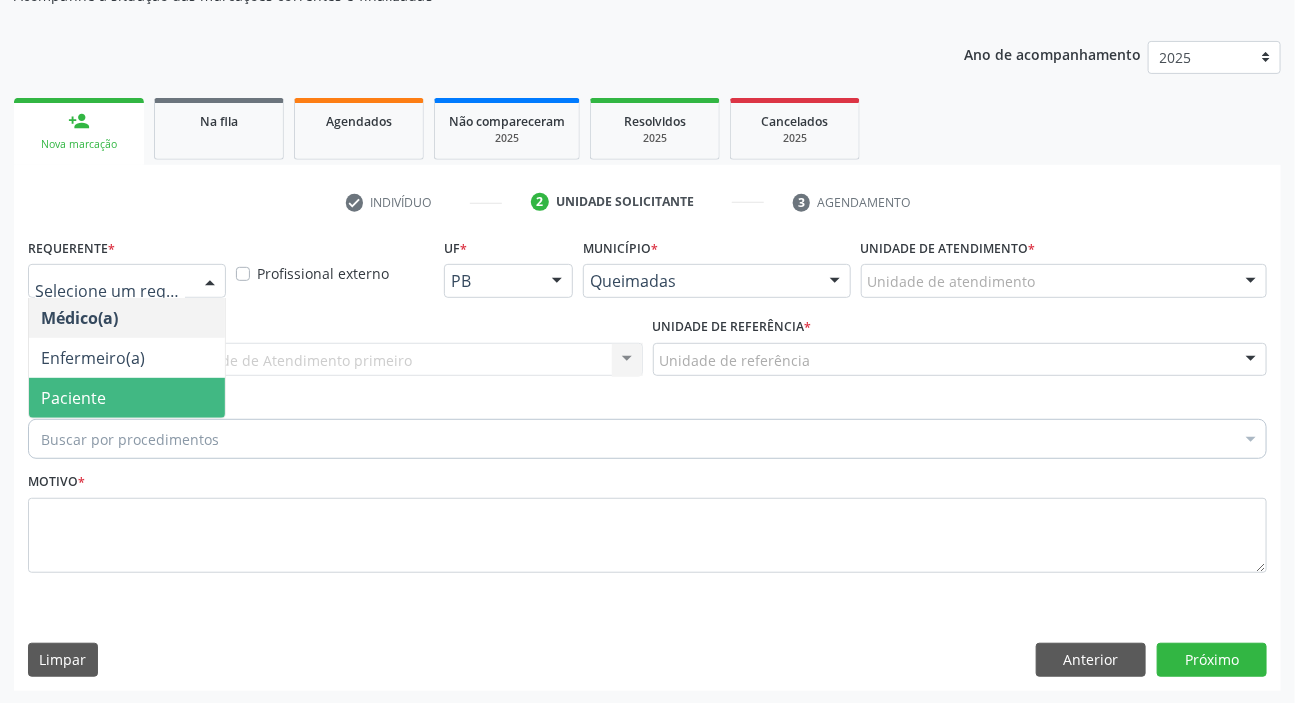 click on "Paciente" at bounding box center [73, 398] 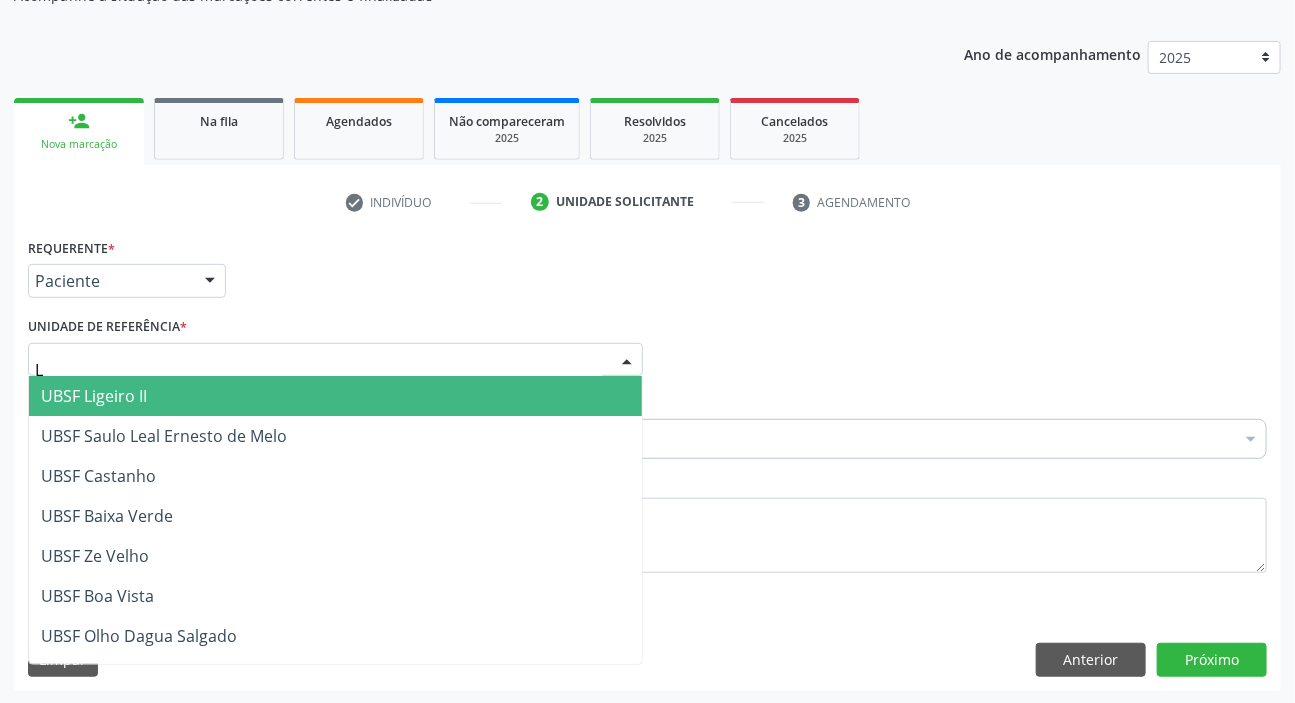 type on "LI" 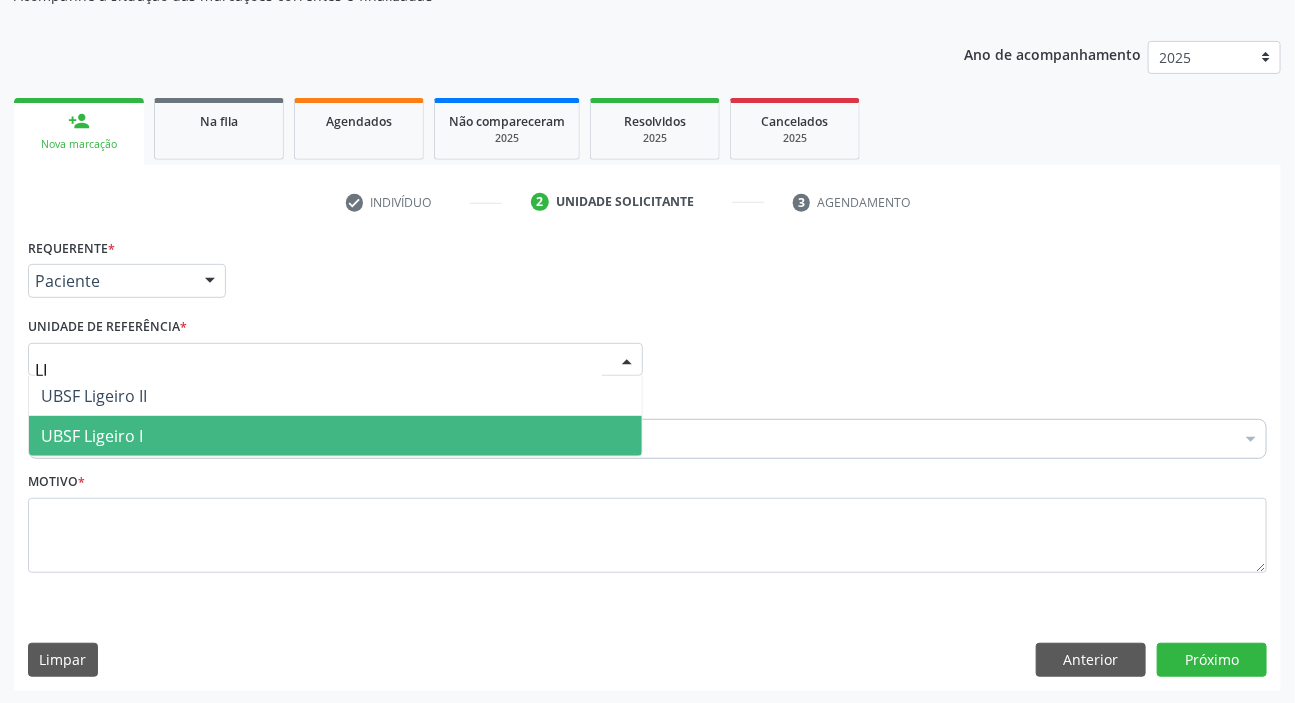 click on "UBSF Ligeiro I" at bounding box center [92, 436] 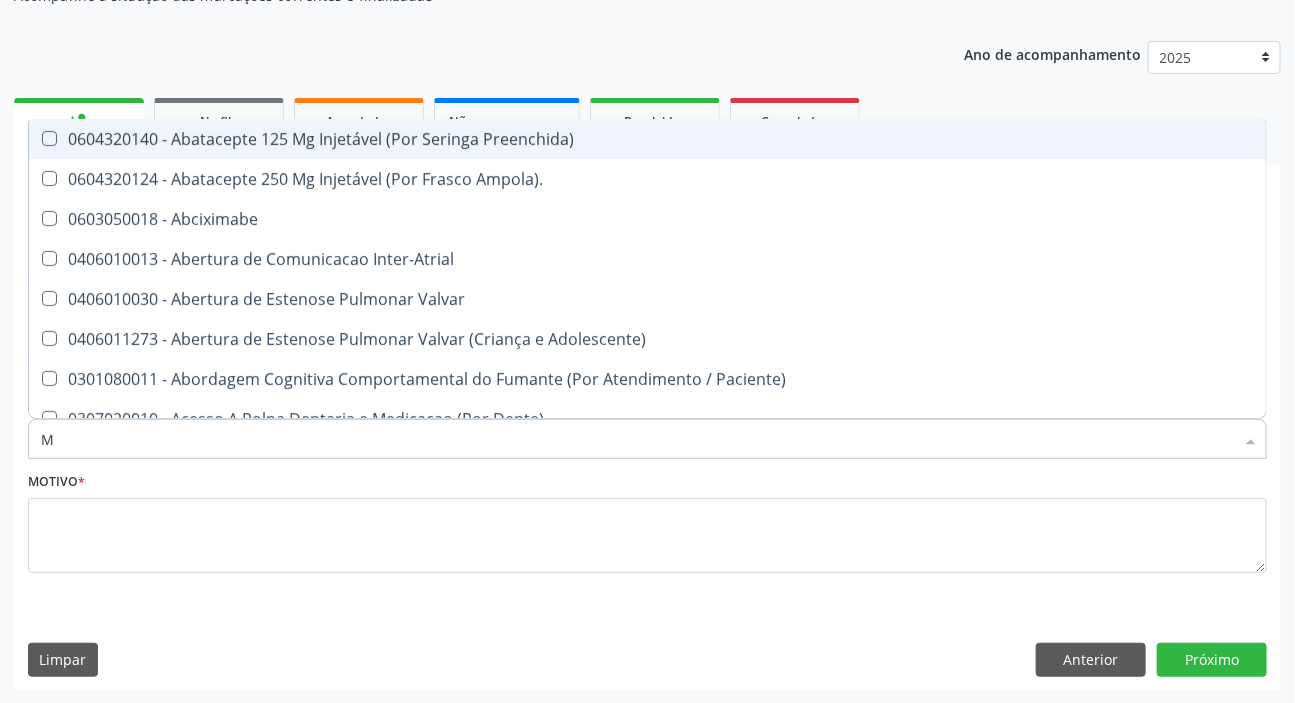 type on "MAMARIA BILATERAL" 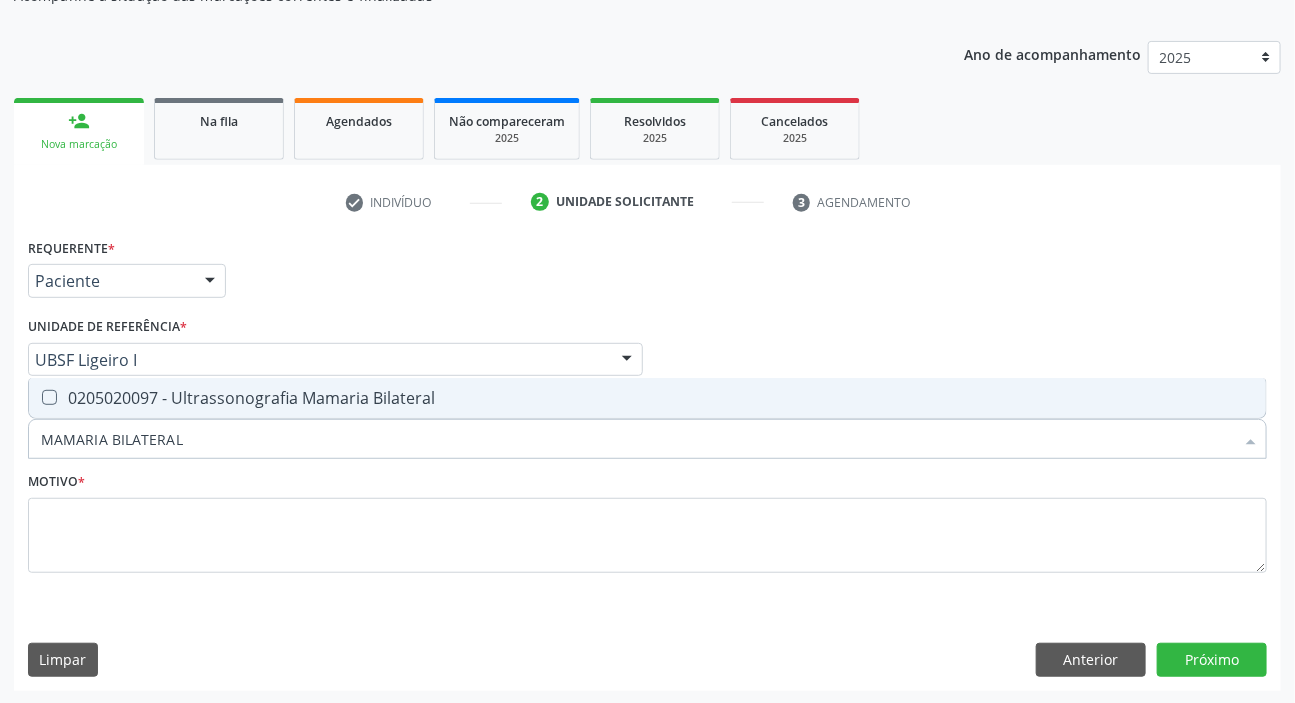 click on "0205020097 - Ultrassonografia Mamaria Bilateral" at bounding box center (647, 398) 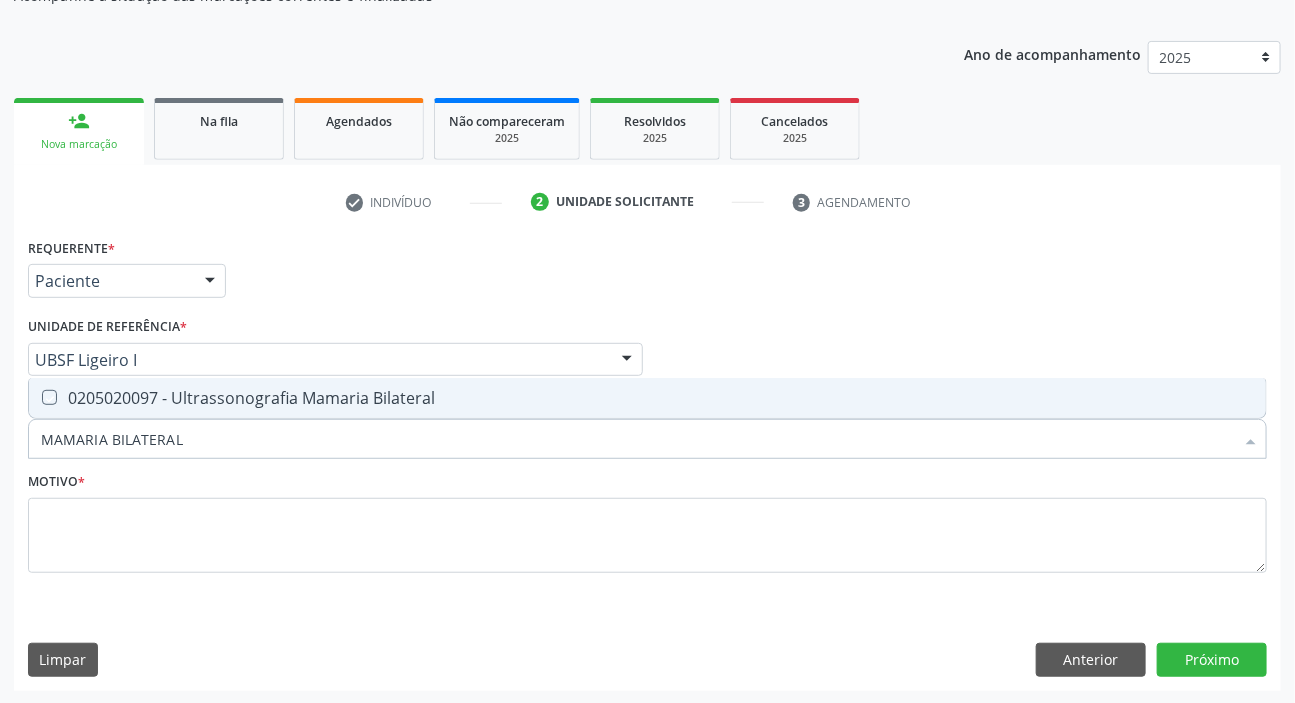 checkbox on "true" 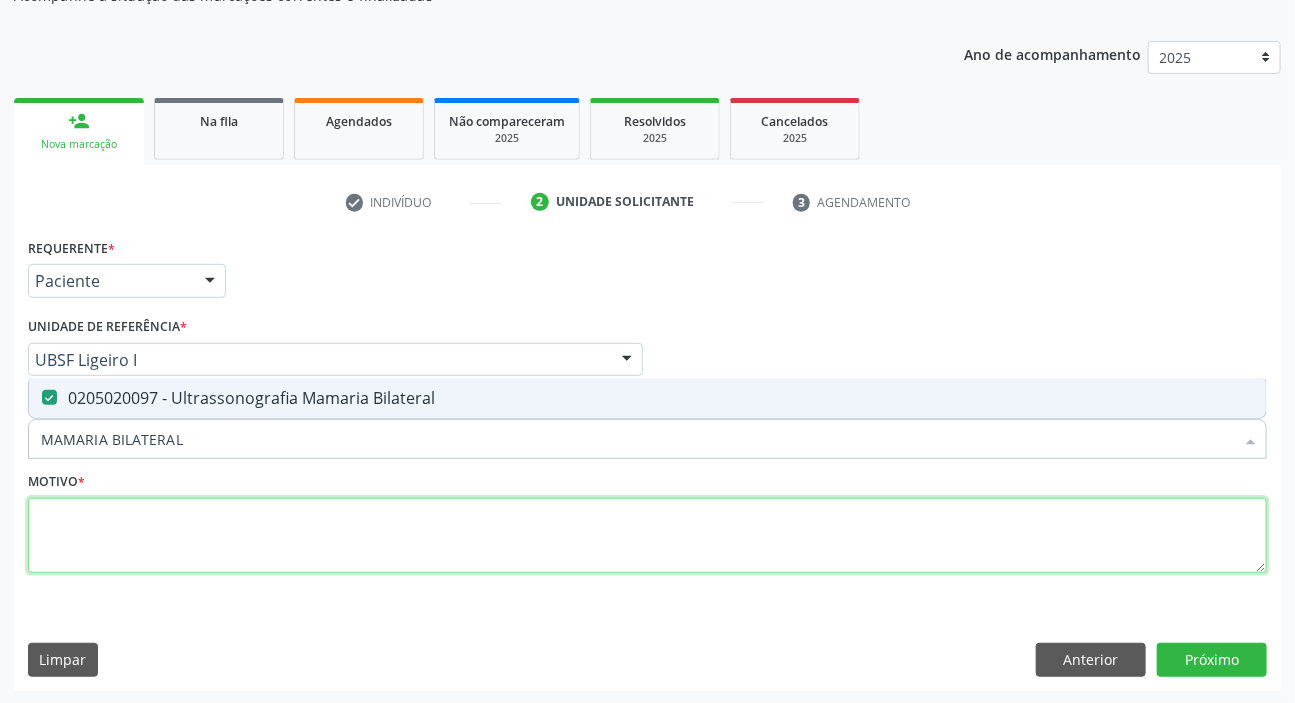 click at bounding box center [647, 536] 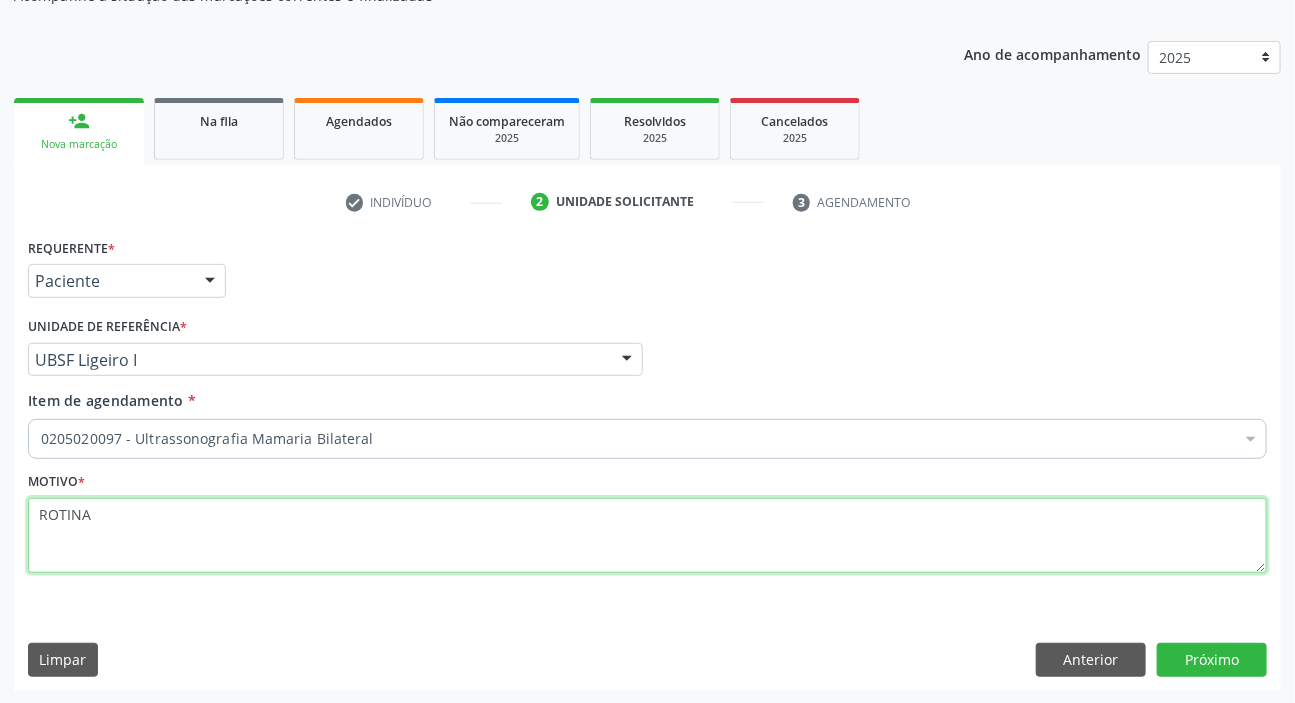 click on "ROTINA" at bounding box center [647, 536] 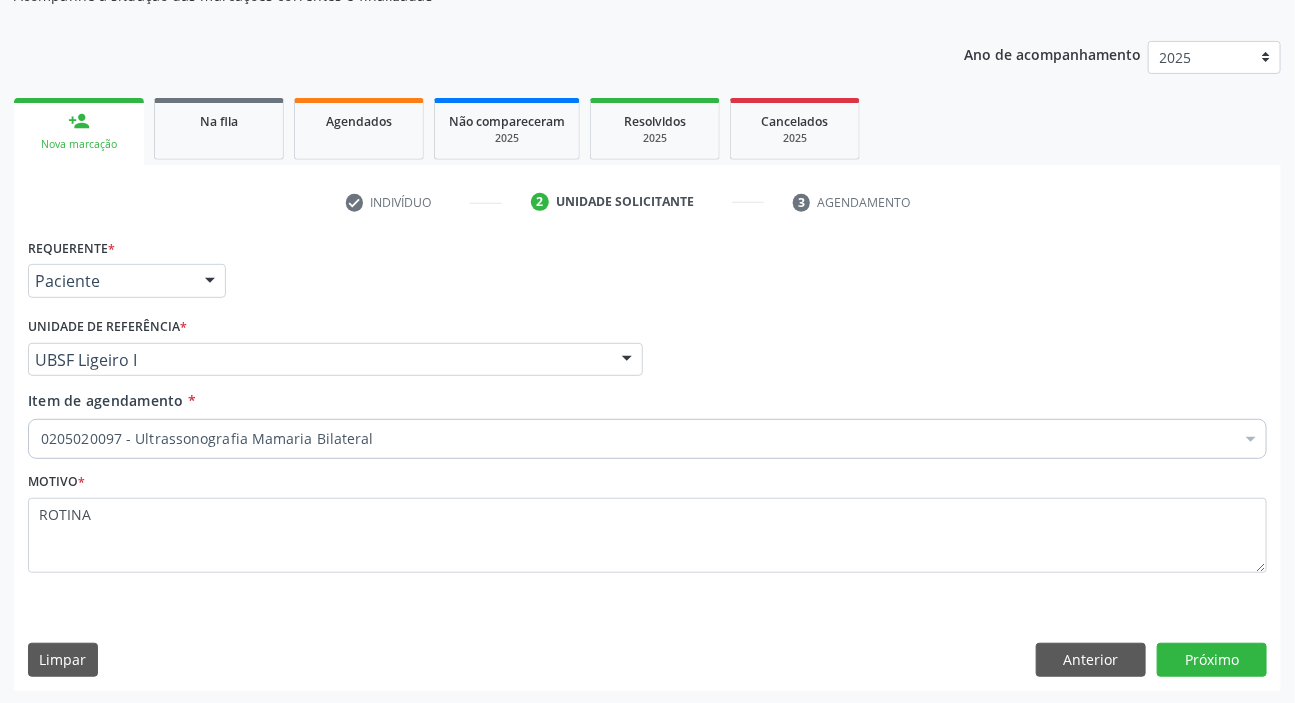 click on "Limpar
Anterior
Próximo" at bounding box center [647, 660] 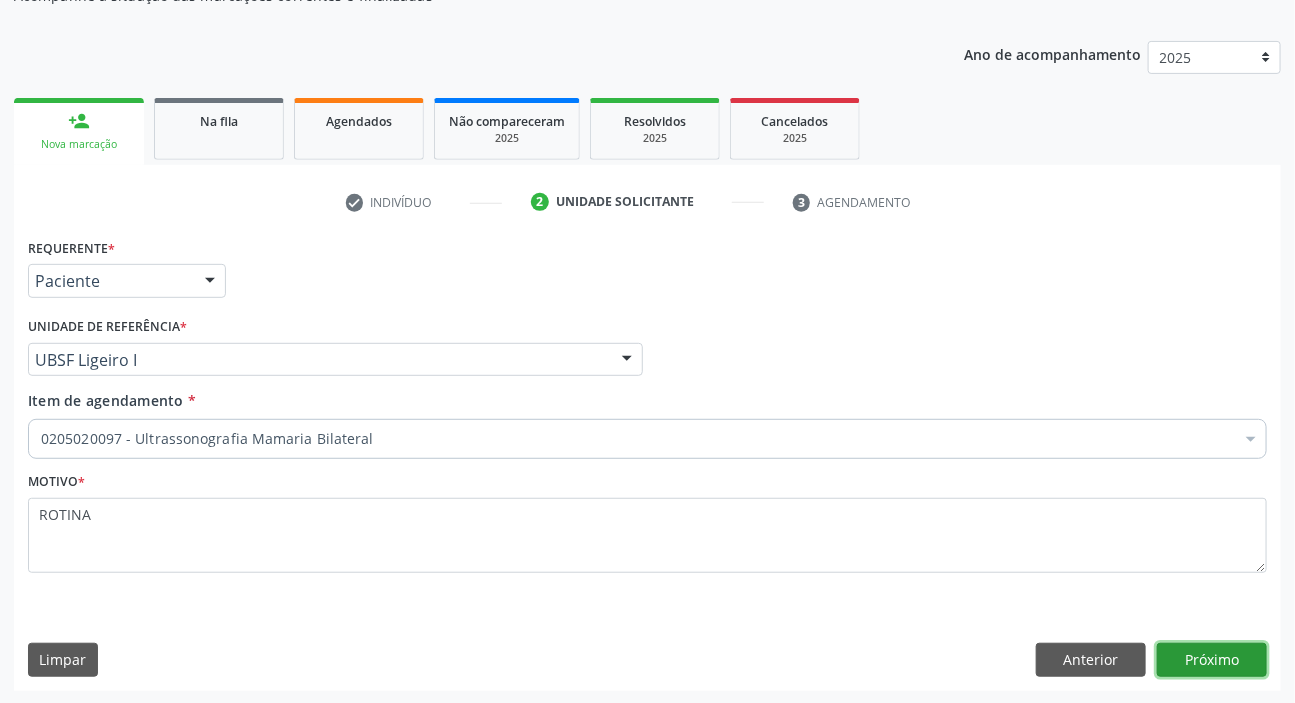 click on "Próximo" at bounding box center [1212, 660] 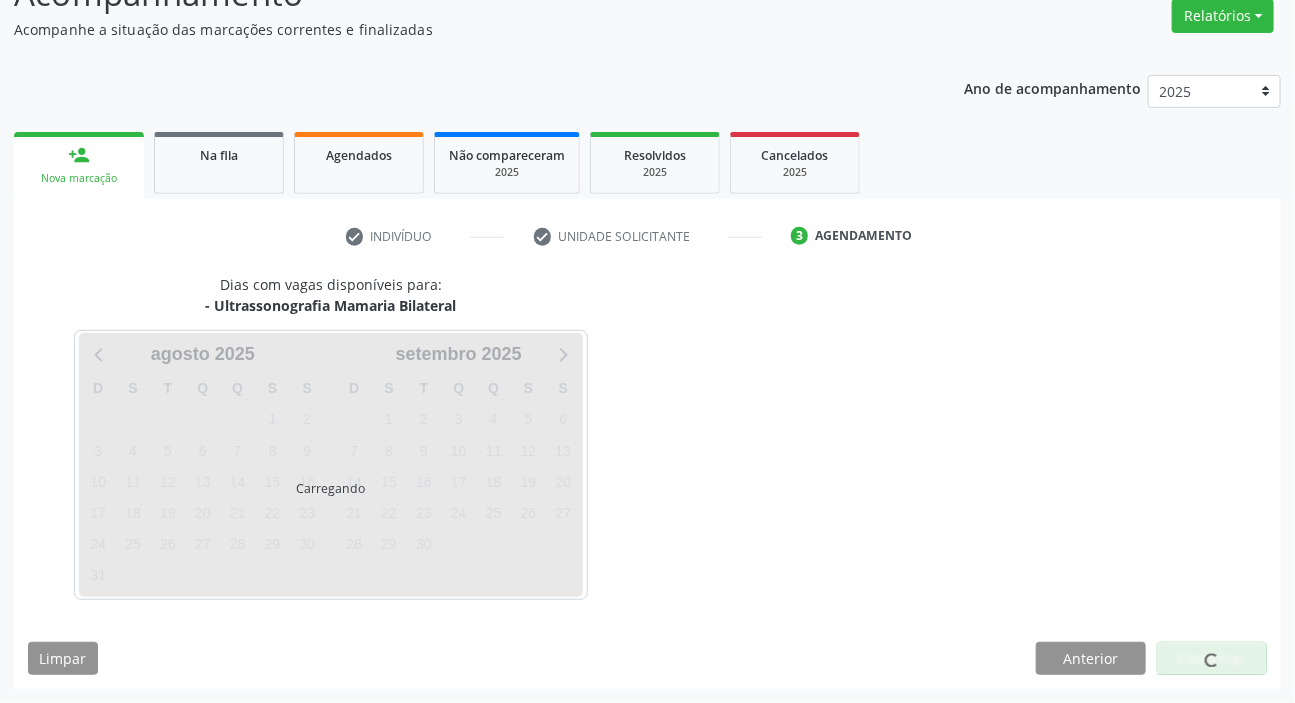 scroll, scrollTop: 166, scrollLeft: 0, axis: vertical 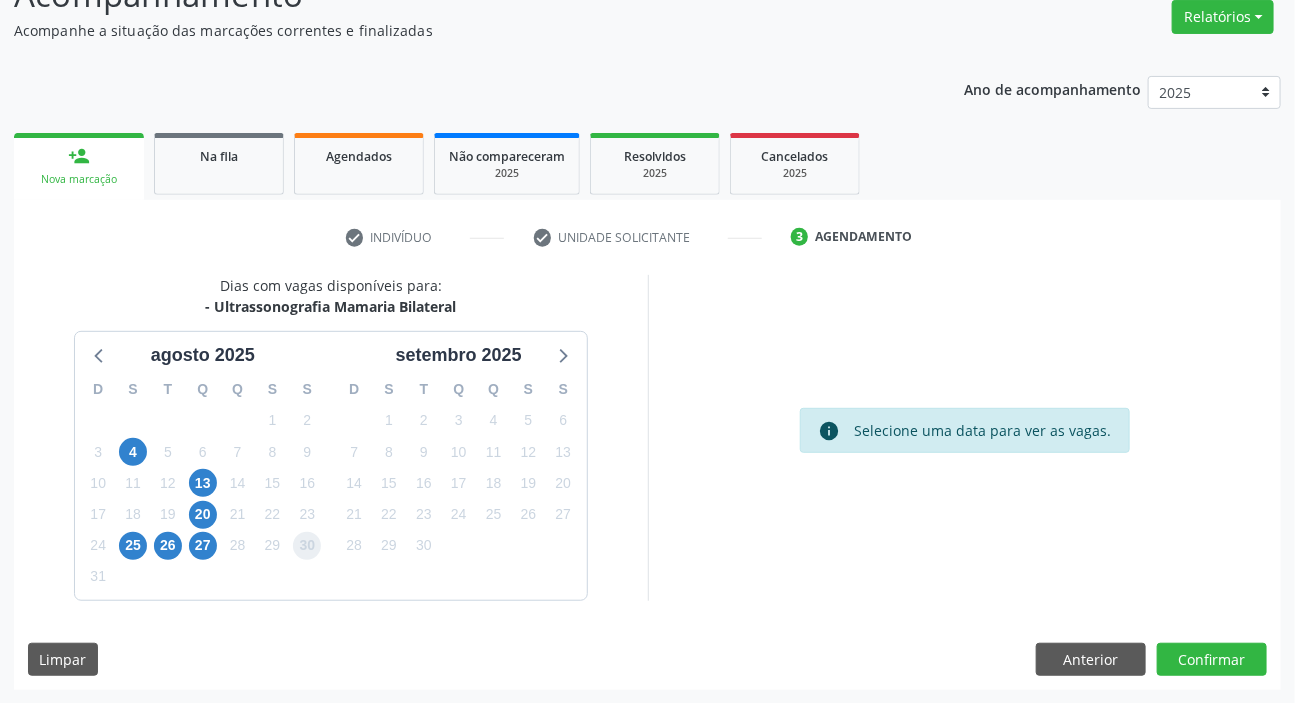 drag, startPoint x: 303, startPoint y: 544, endPoint x: 610, endPoint y: 613, distance: 314.65854 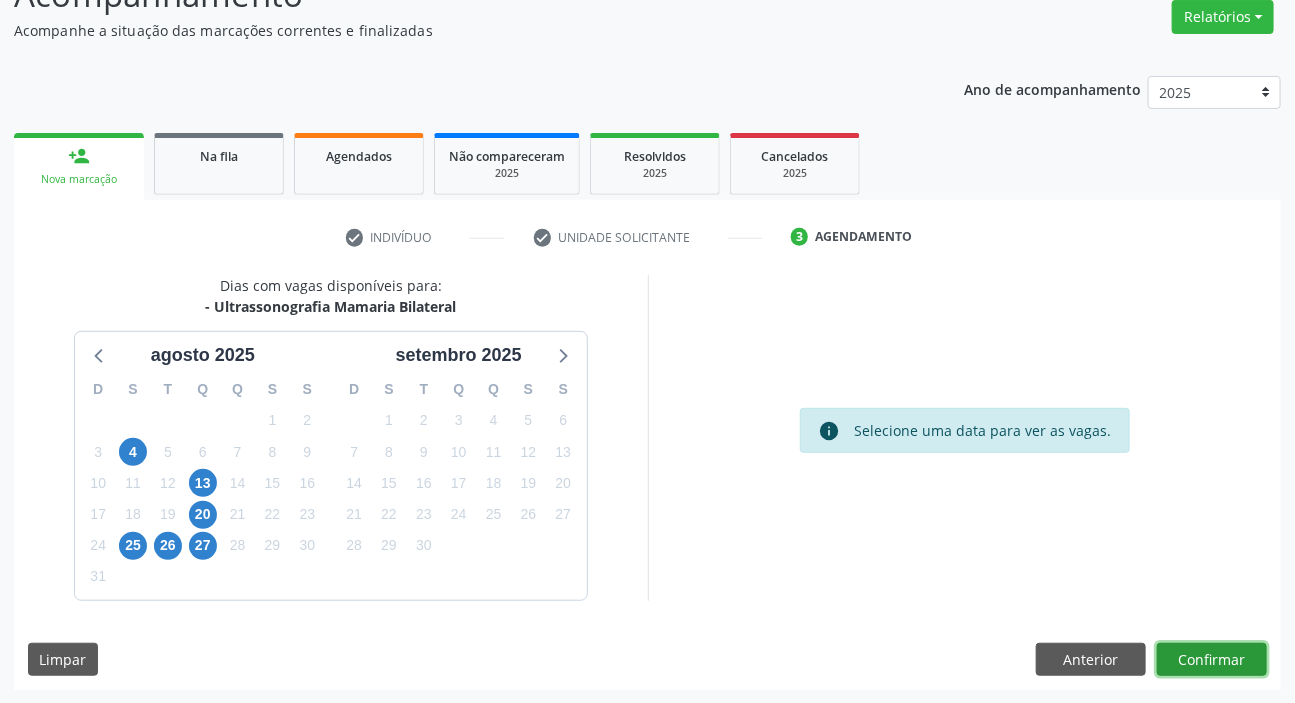 click on "Confirmar" at bounding box center (1212, 660) 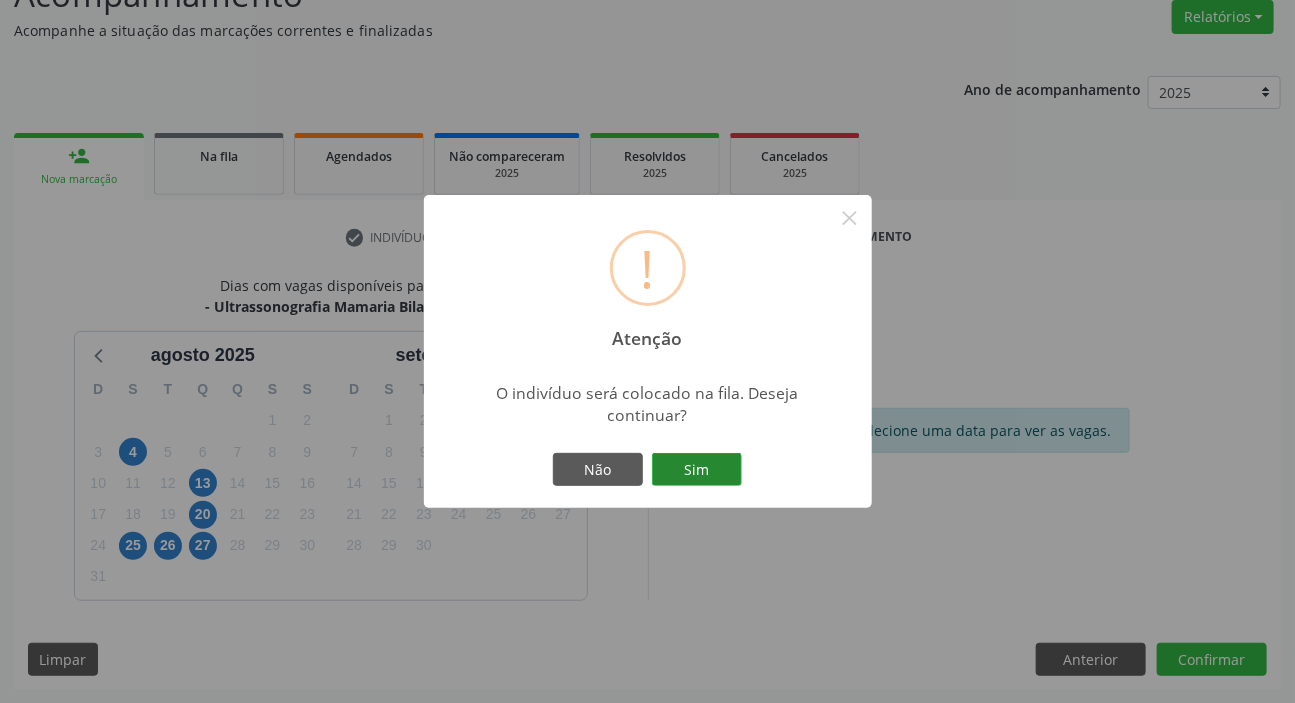 click on "Sim" at bounding box center [697, 470] 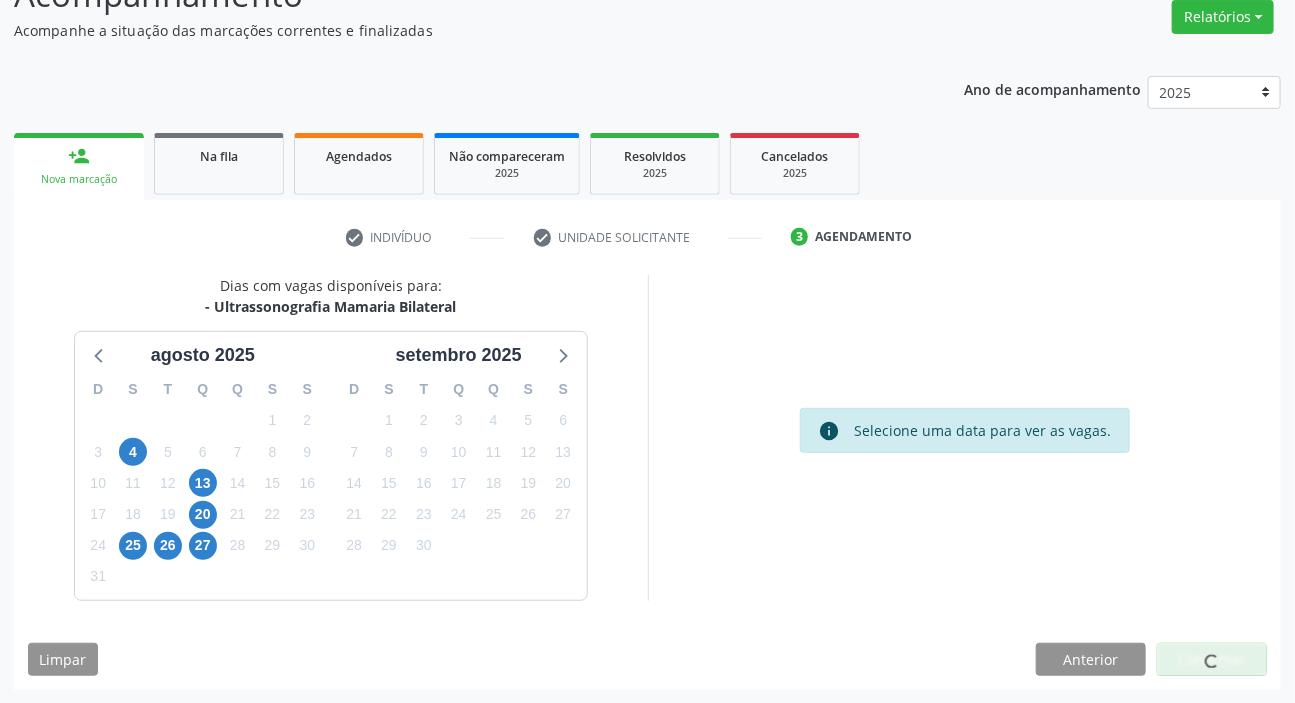 scroll, scrollTop: 0, scrollLeft: 0, axis: both 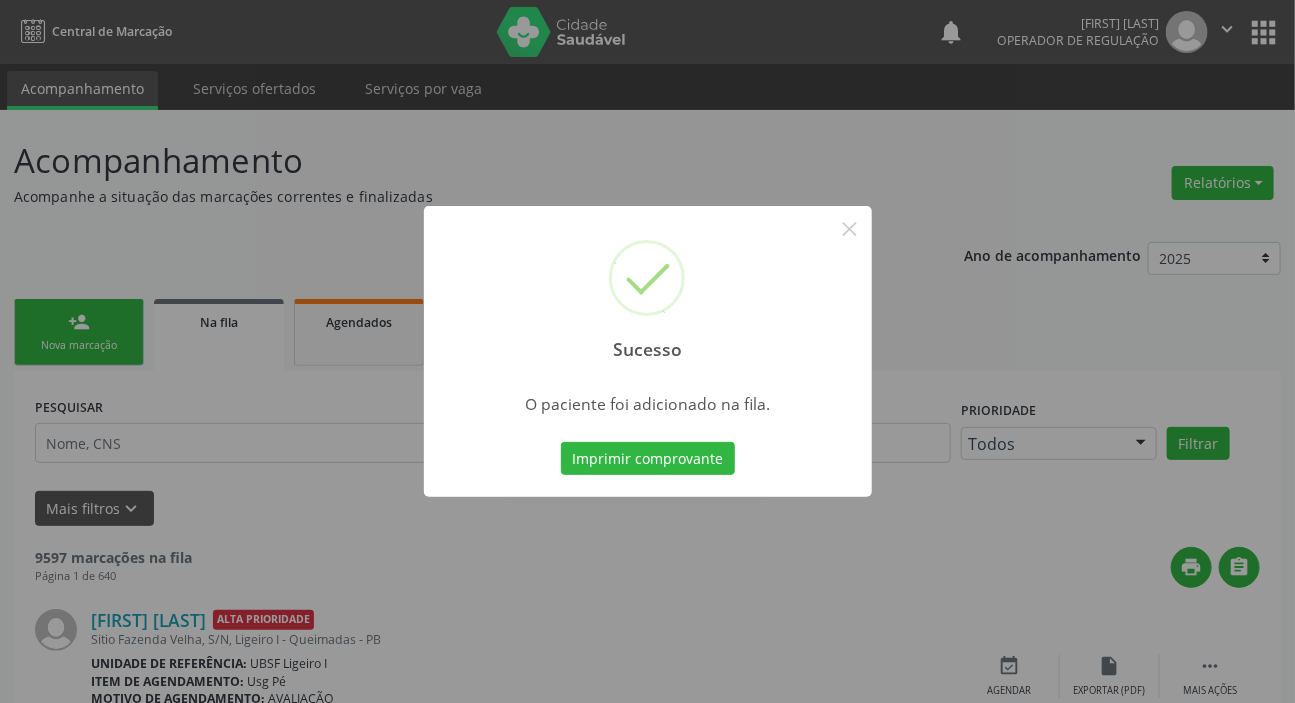 click on "Sucesso × O paciente foi adicionado na fila. Imprimir comprovante Cancel" at bounding box center [647, 351] 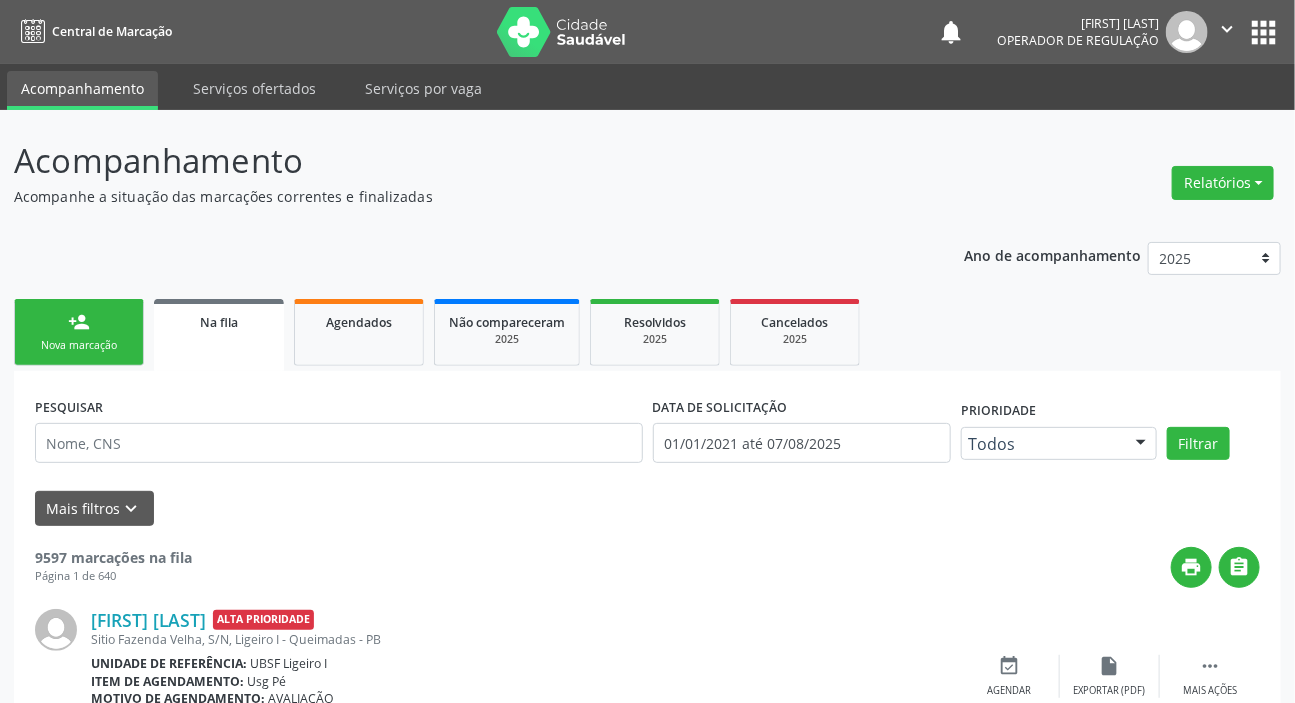 click on "person_add
Nova marcação" at bounding box center [79, 332] 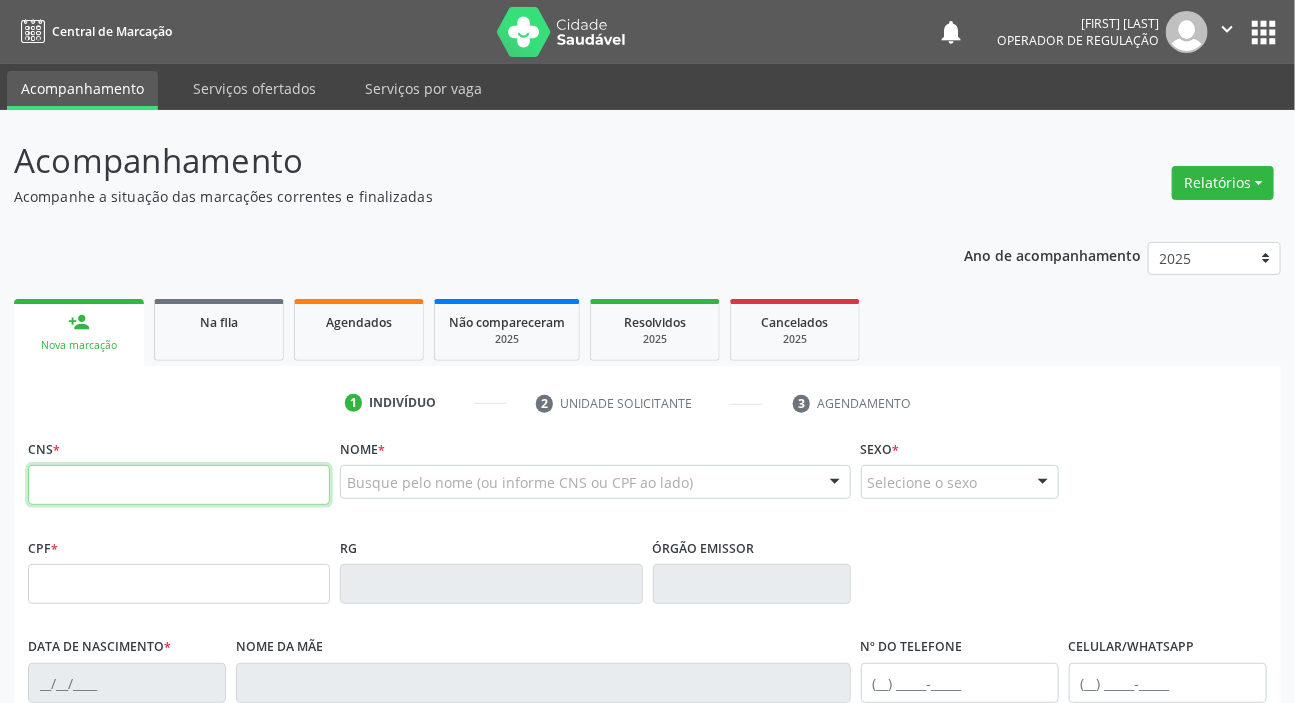 click at bounding box center [179, 485] 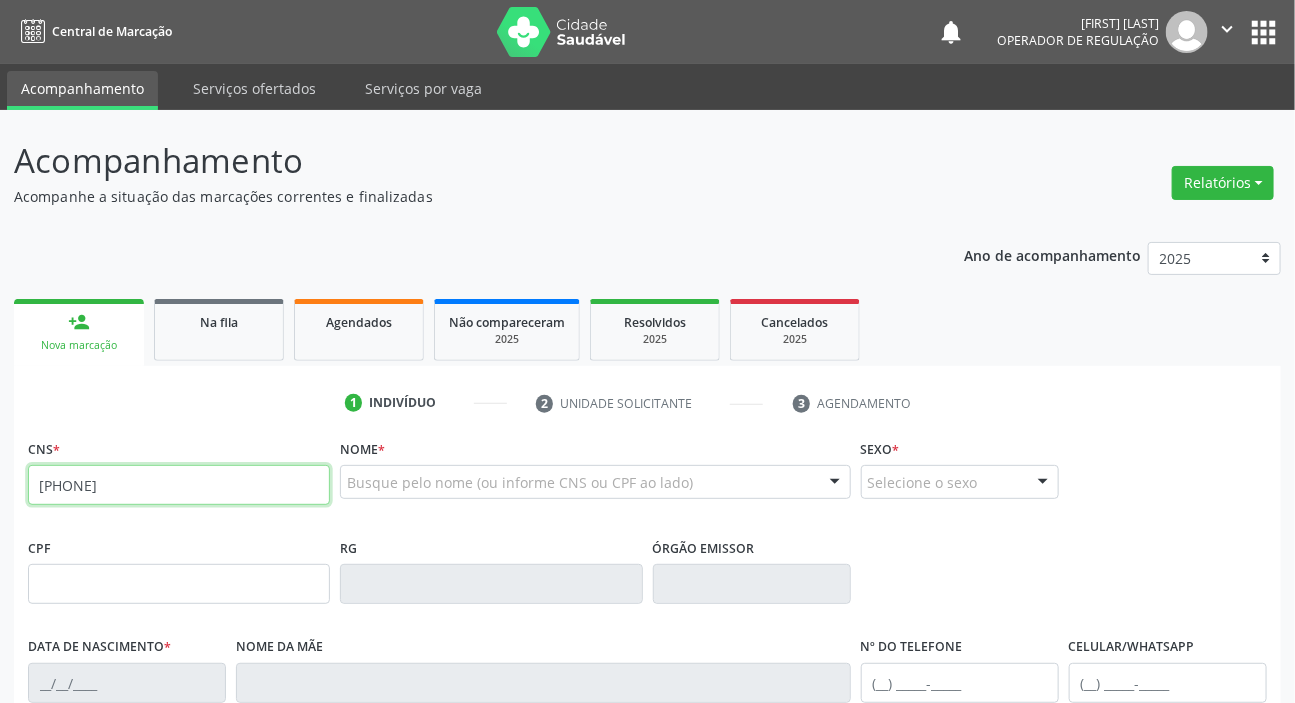 type on "[PHONE]" 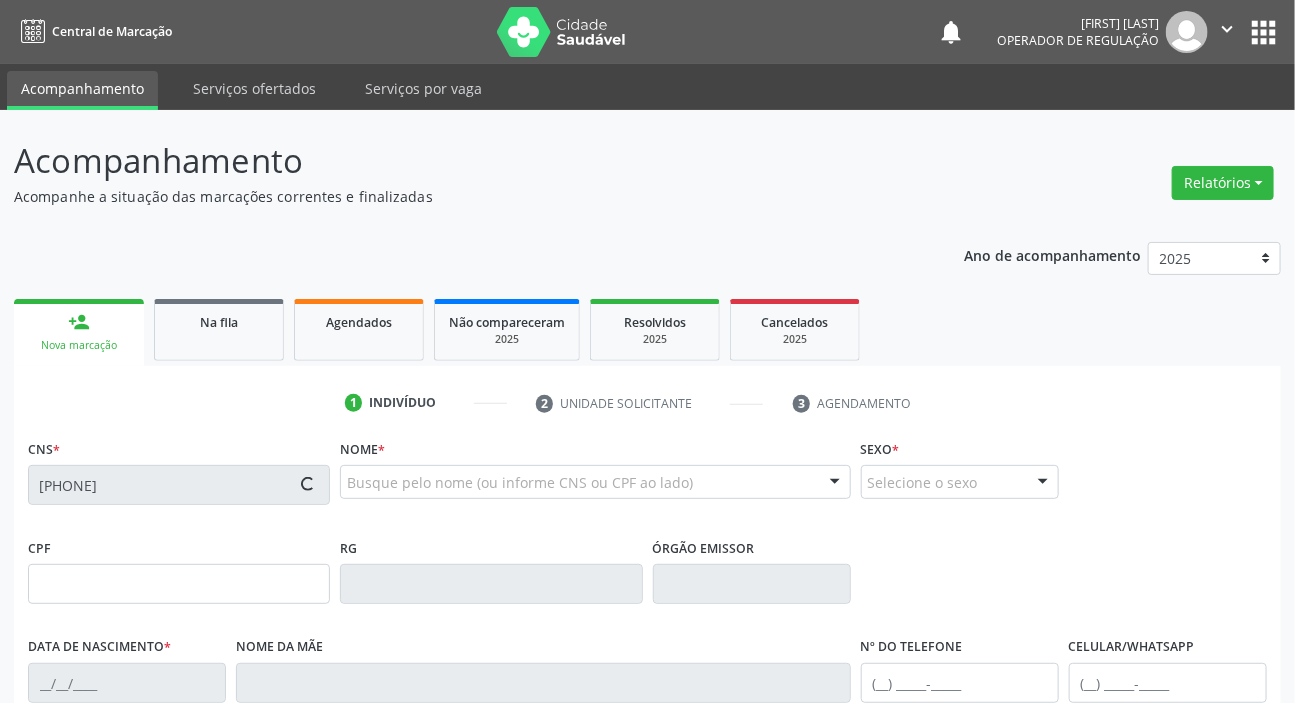 type on "[SSN]" 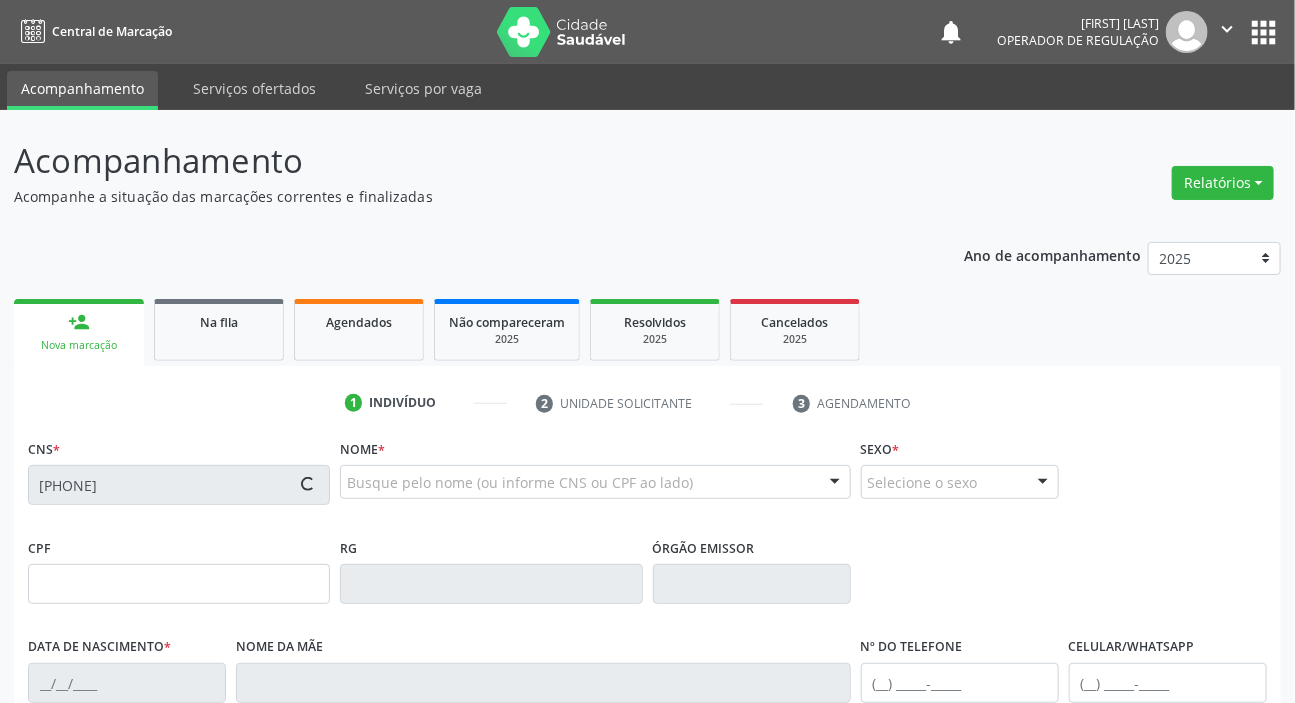 type on "[DATE]" 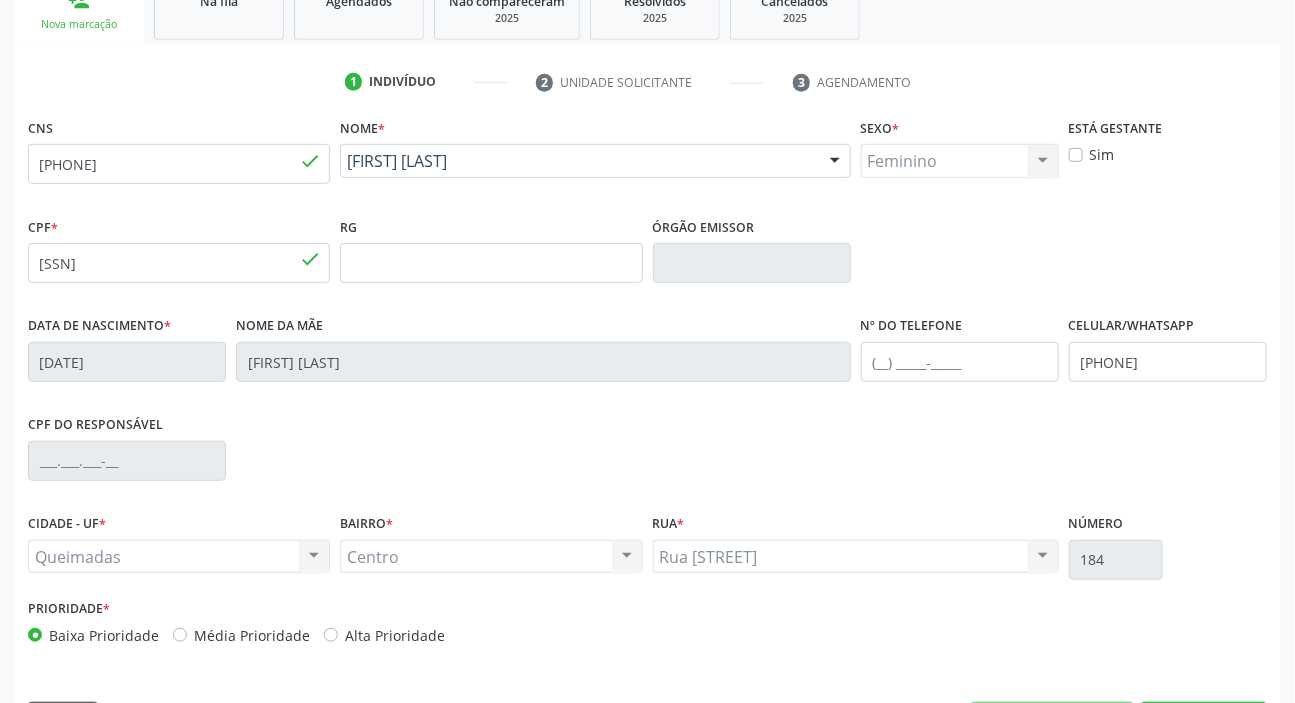 scroll, scrollTop: 380, scrollLeft: 0, axis: vertical 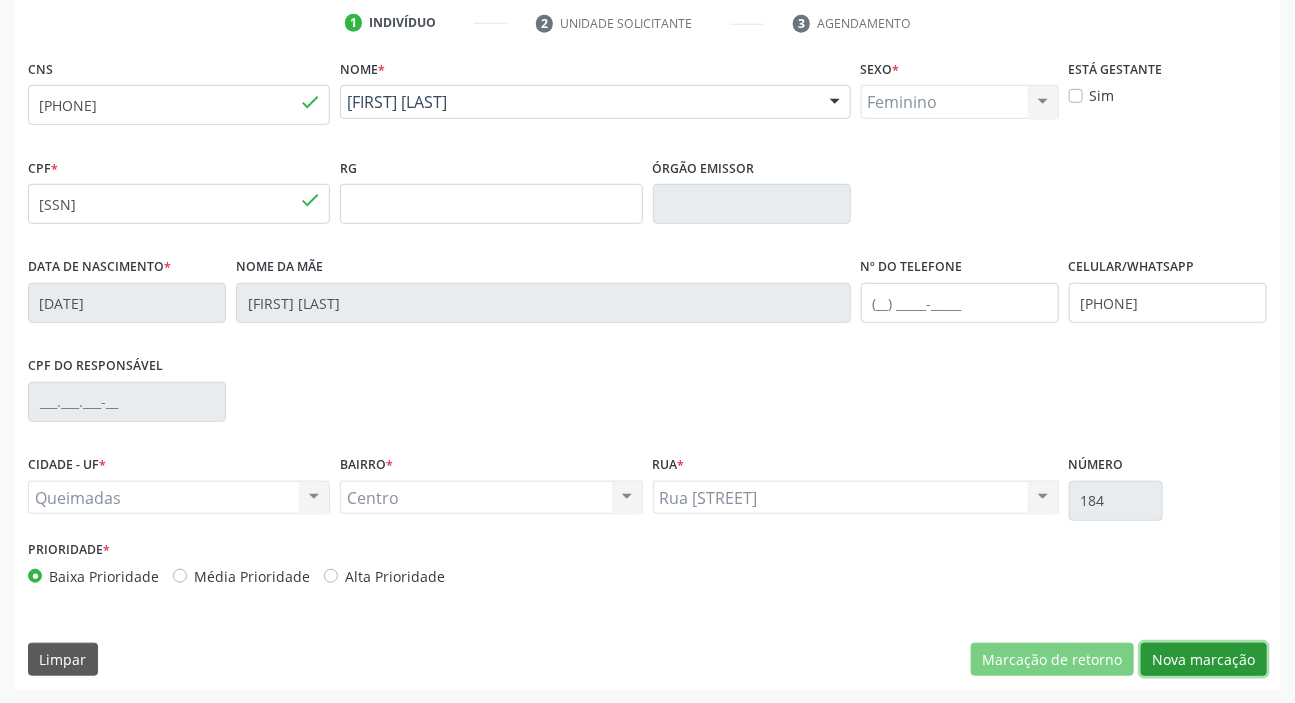 click on "Nova marcação" at bounding box center [1204, 660] 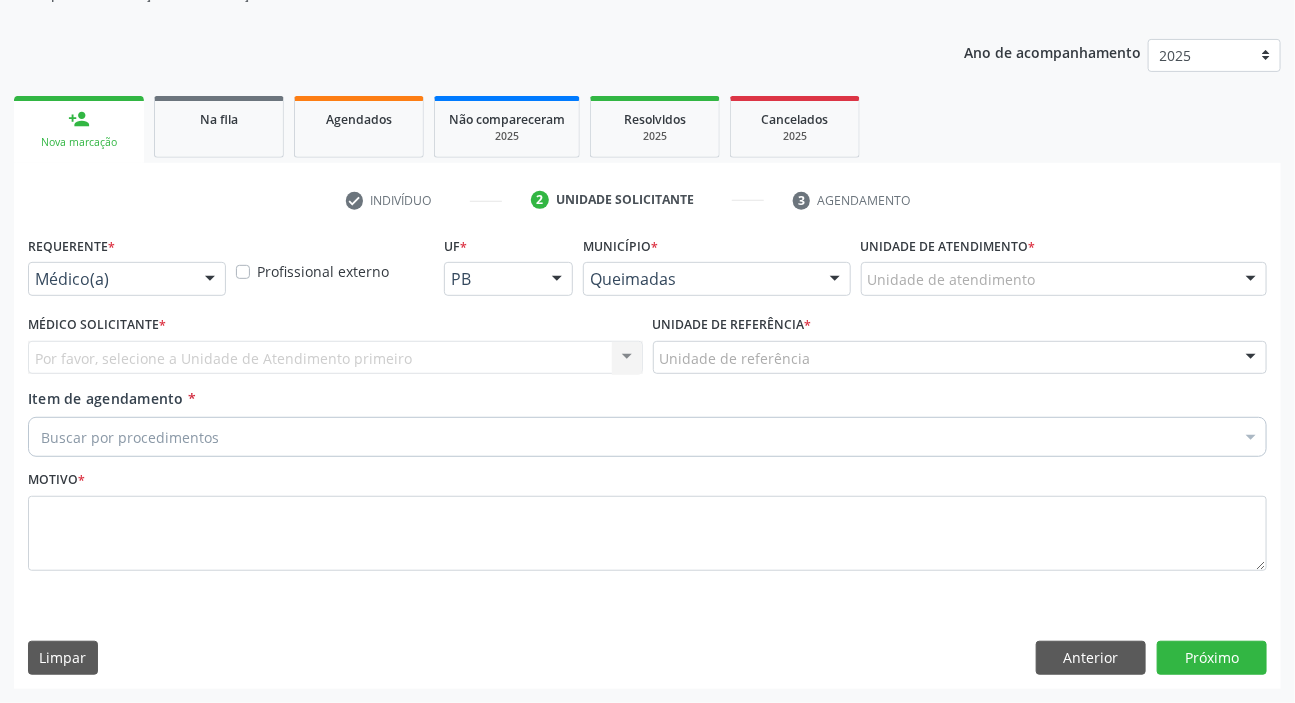scroll, scrollTop: 201, scrollLeft: 0, axis: vertical 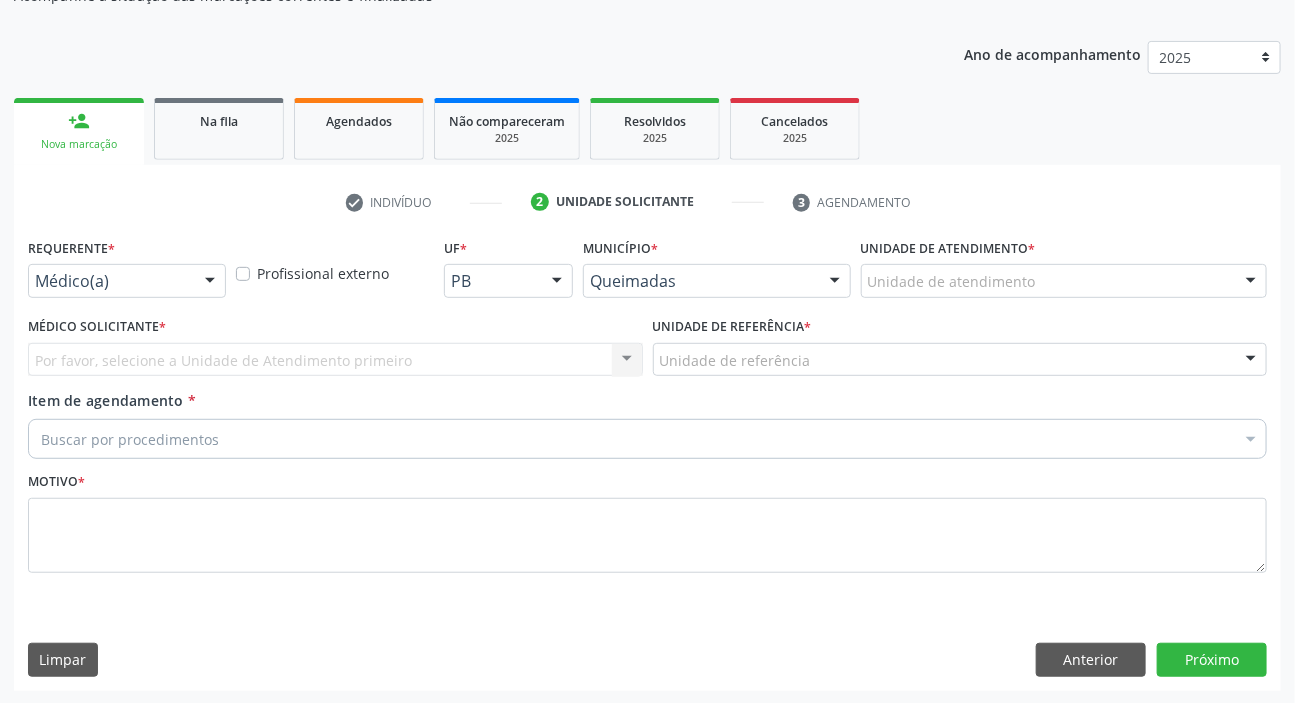 click at bounding box center (210, 282) 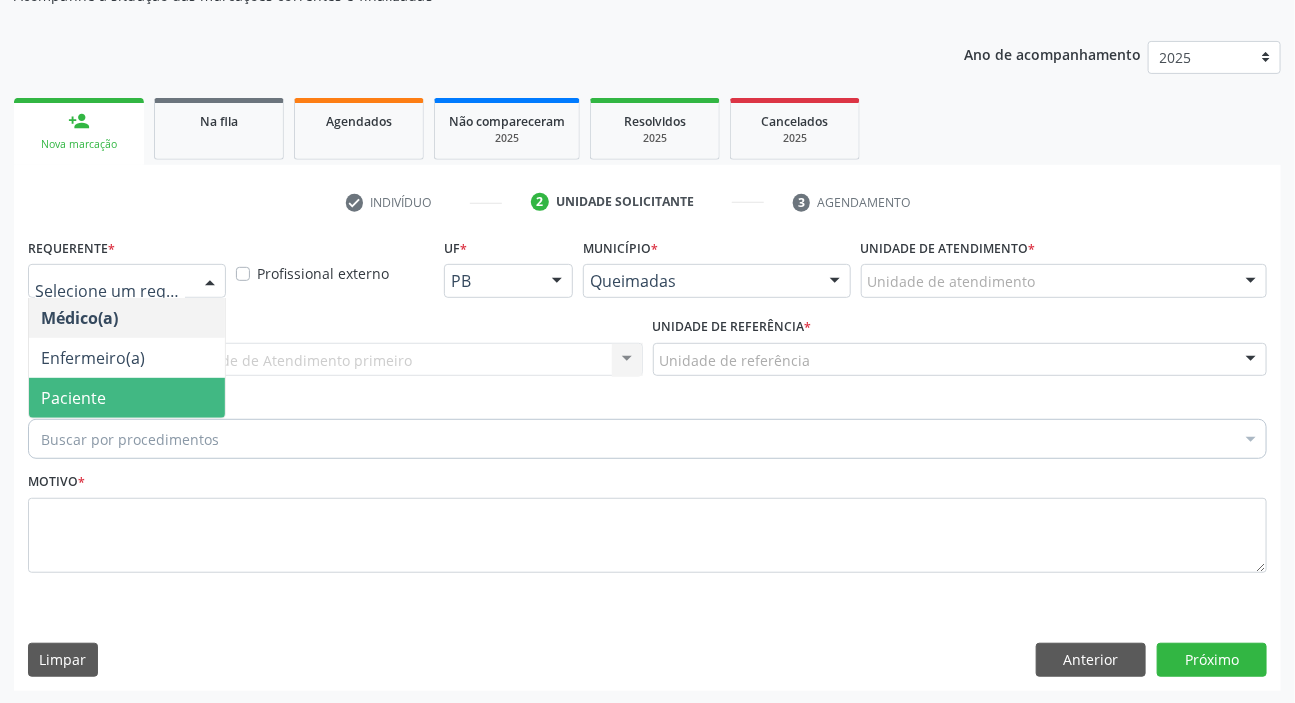 click on "Paciente" at bounding box center [127, 398] 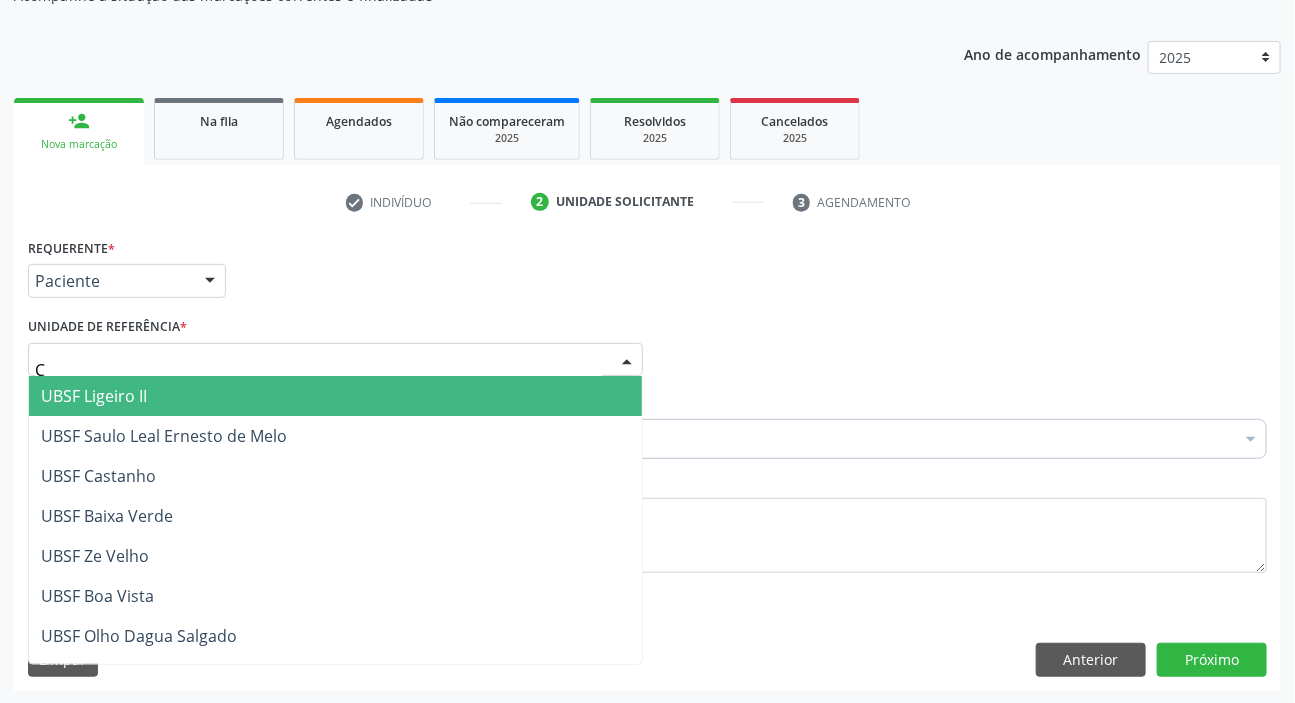 type on "CE" 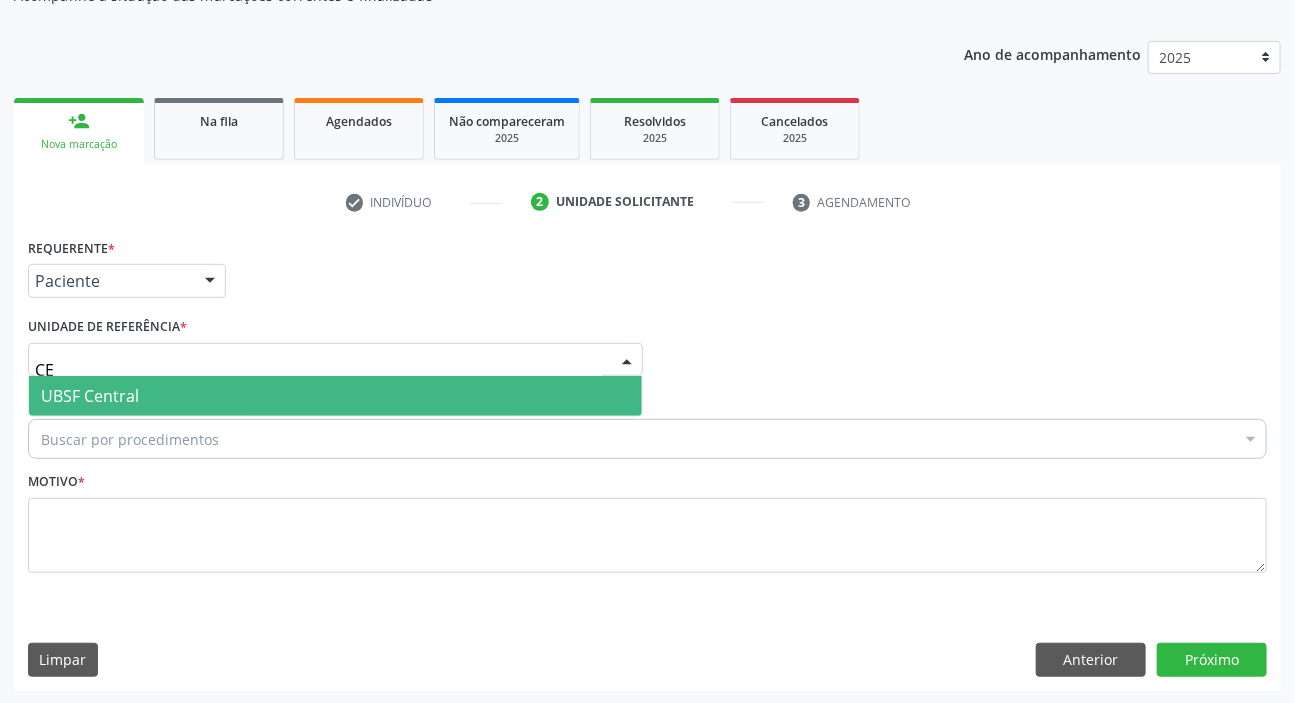 click on "UBSF Central" at bounding box center (90, 396) 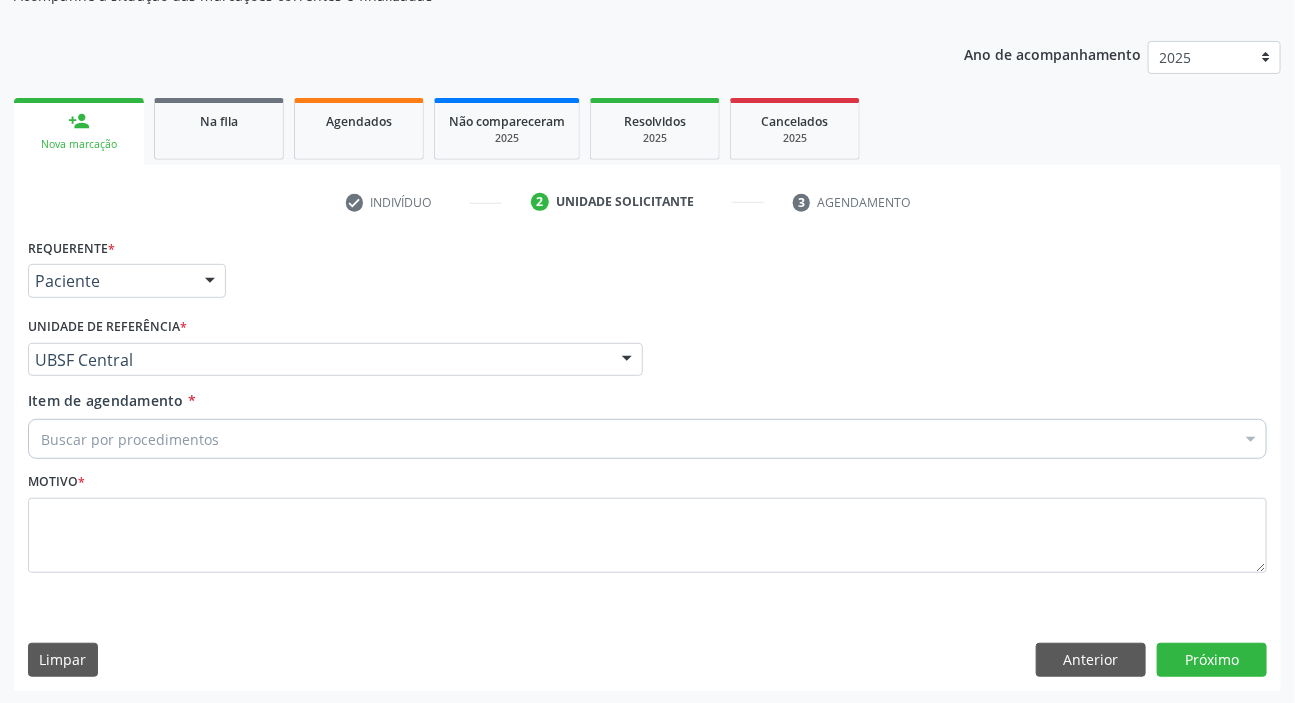 click on "Buscar por procedimentos" at bounding box center (647, 439) 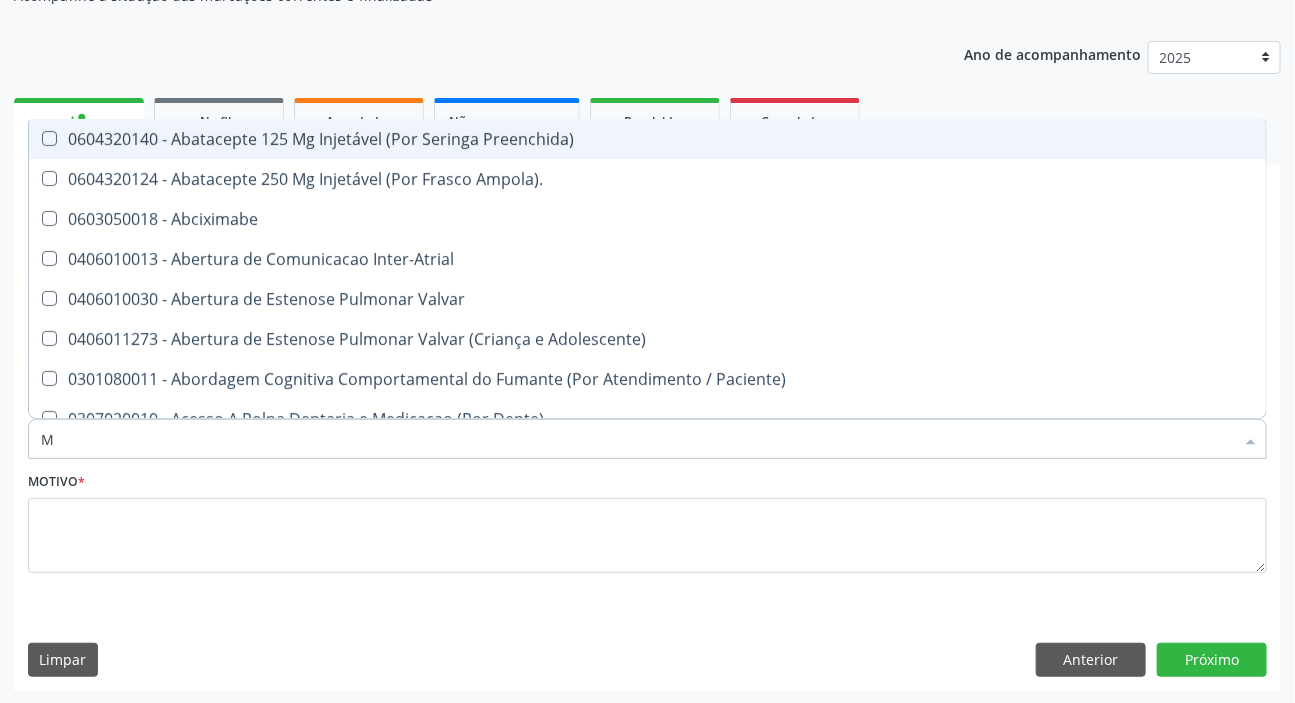 type on "MAMARIA BILATERAL" 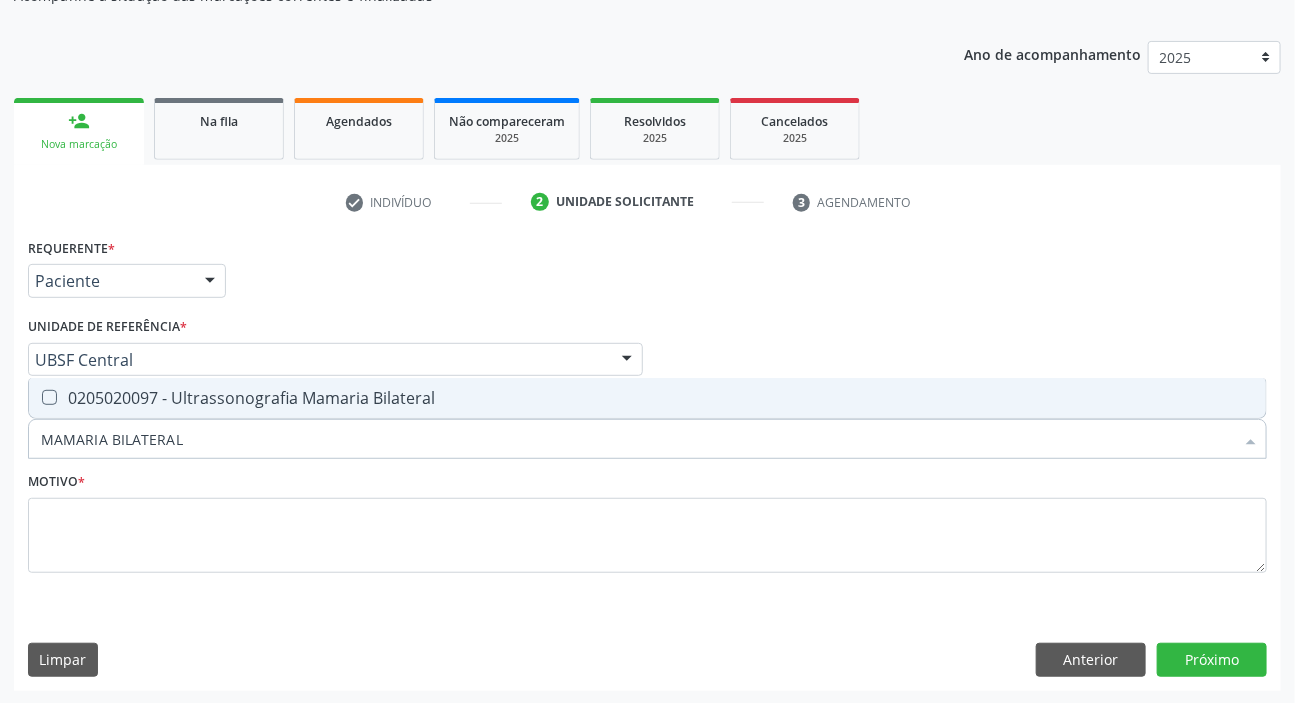click on "0205020097 - Ultrassonografia Mamaria Bilateral" at bounding box center (647, 398) 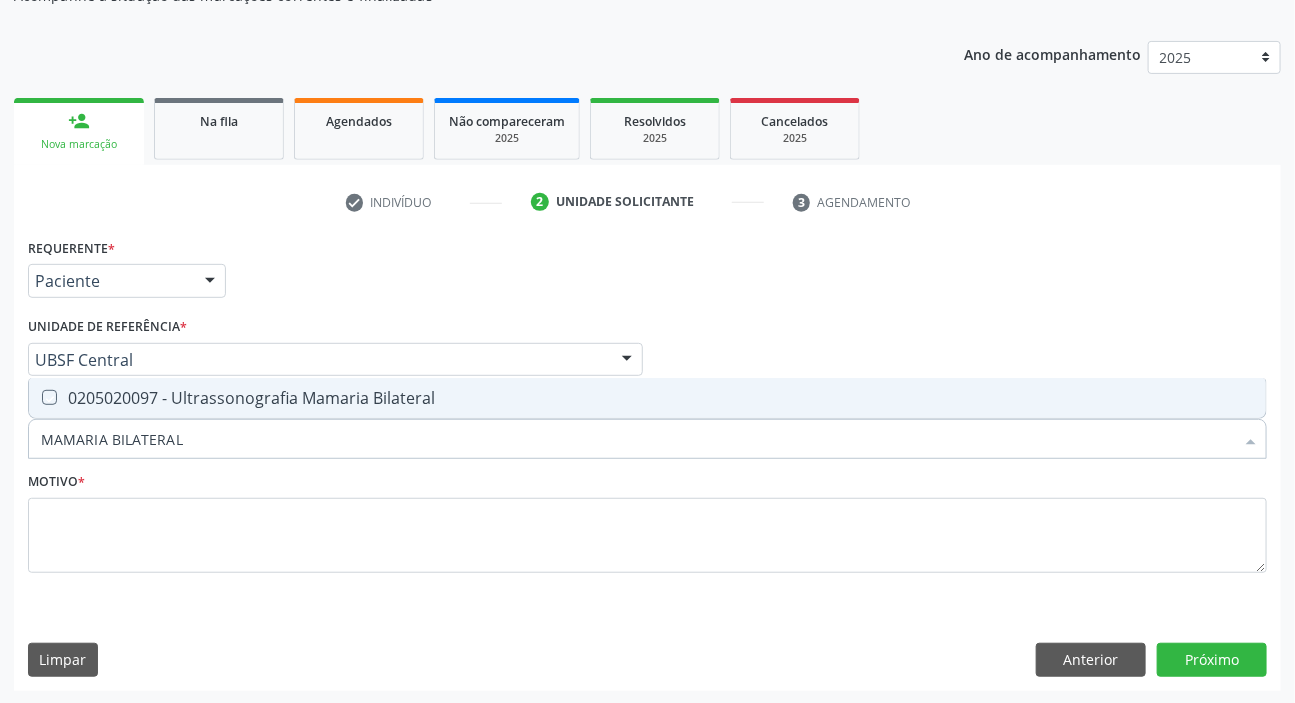 checkbox on "true" 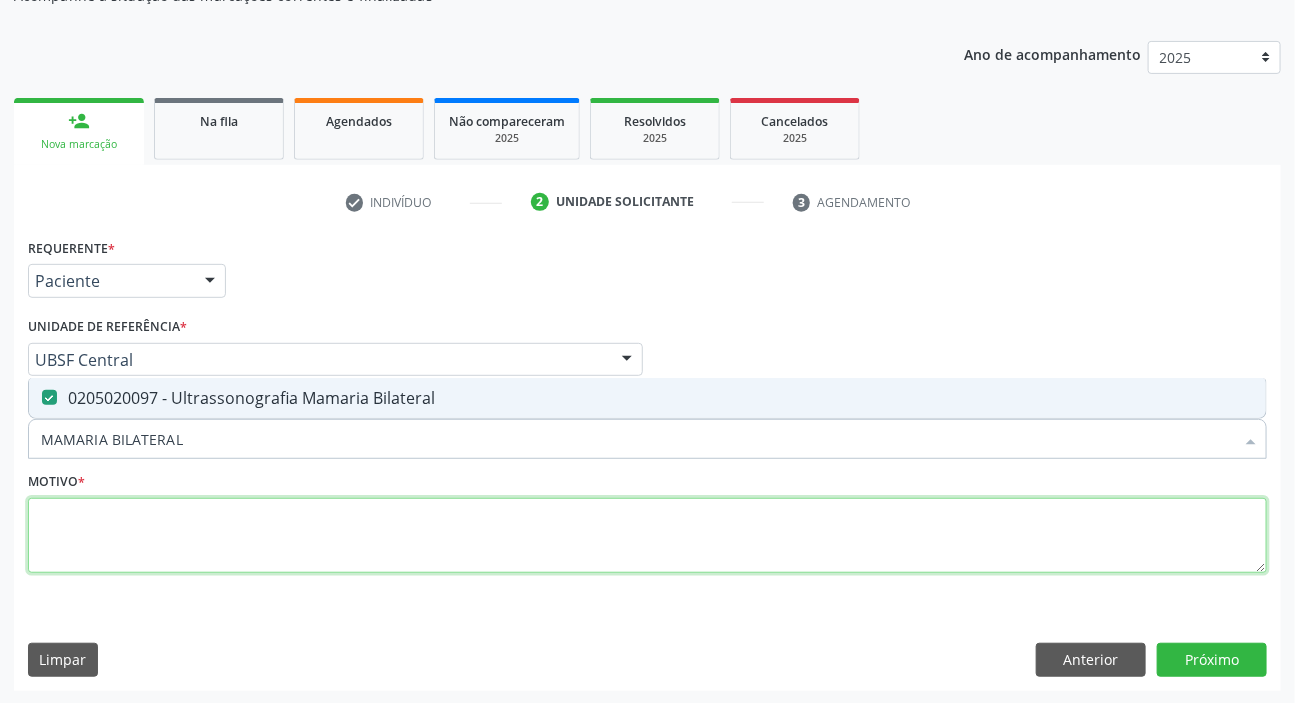 click at bounding box center [647, 536] 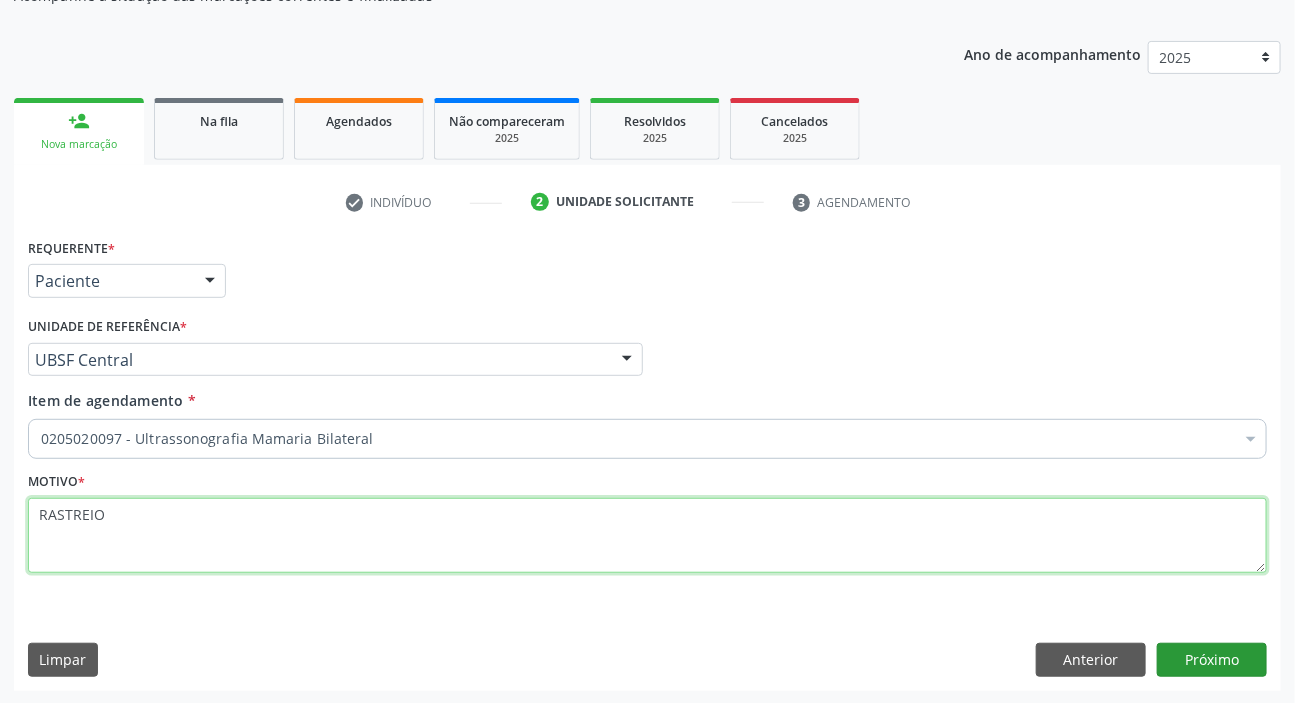 type on "RASTREIO" 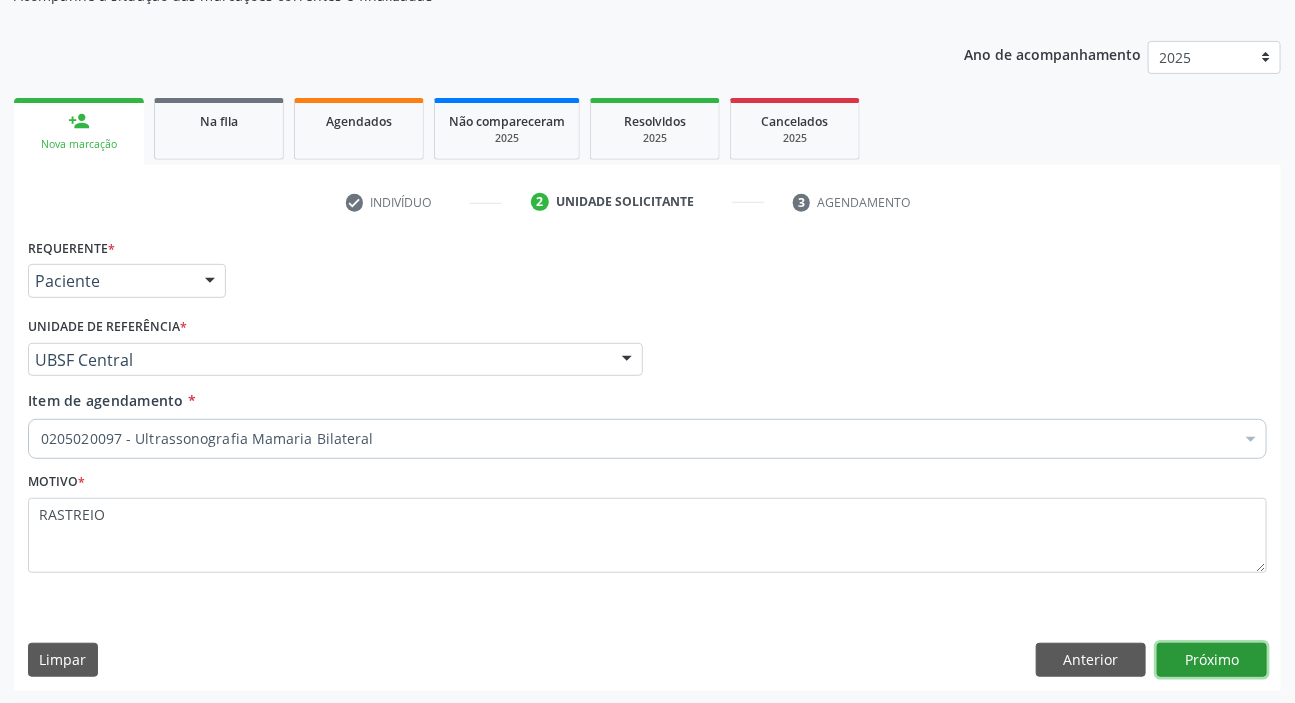 click on "Próximo" at bounding box center (1212, 660) 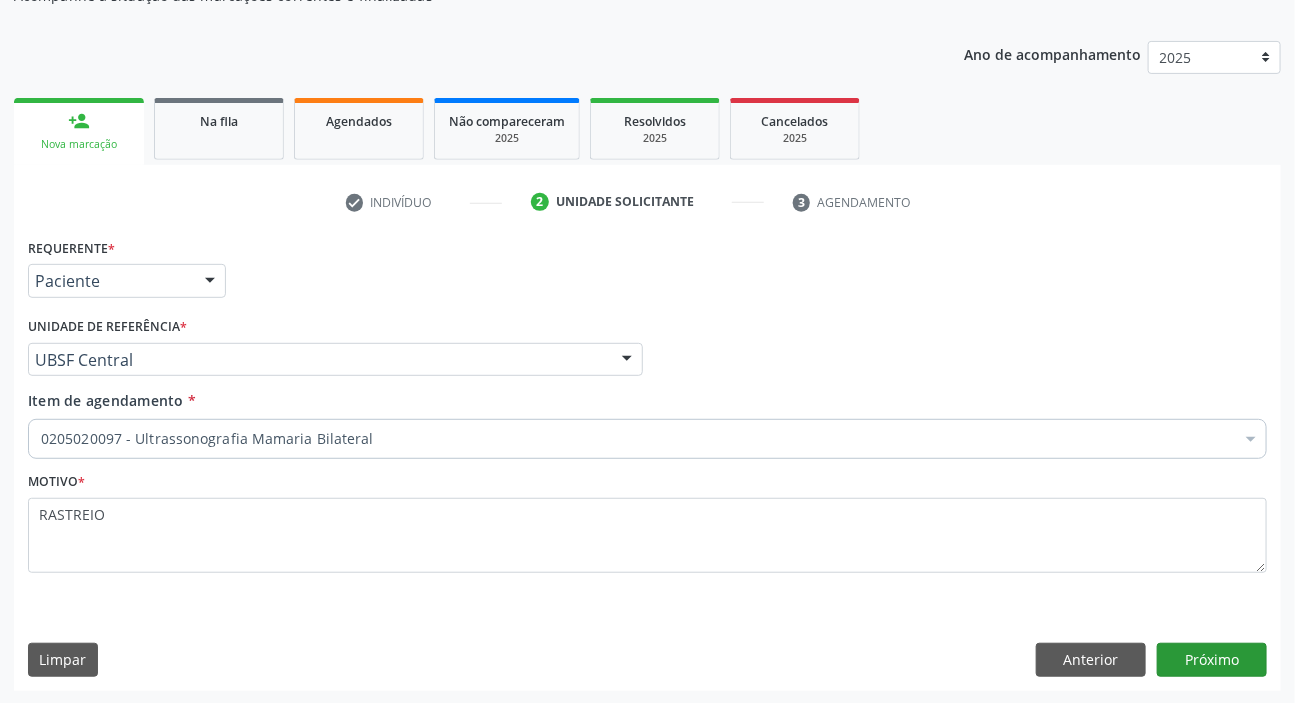 scroll, scrollTop: 166, scrollLeft: 0, axis: vertical 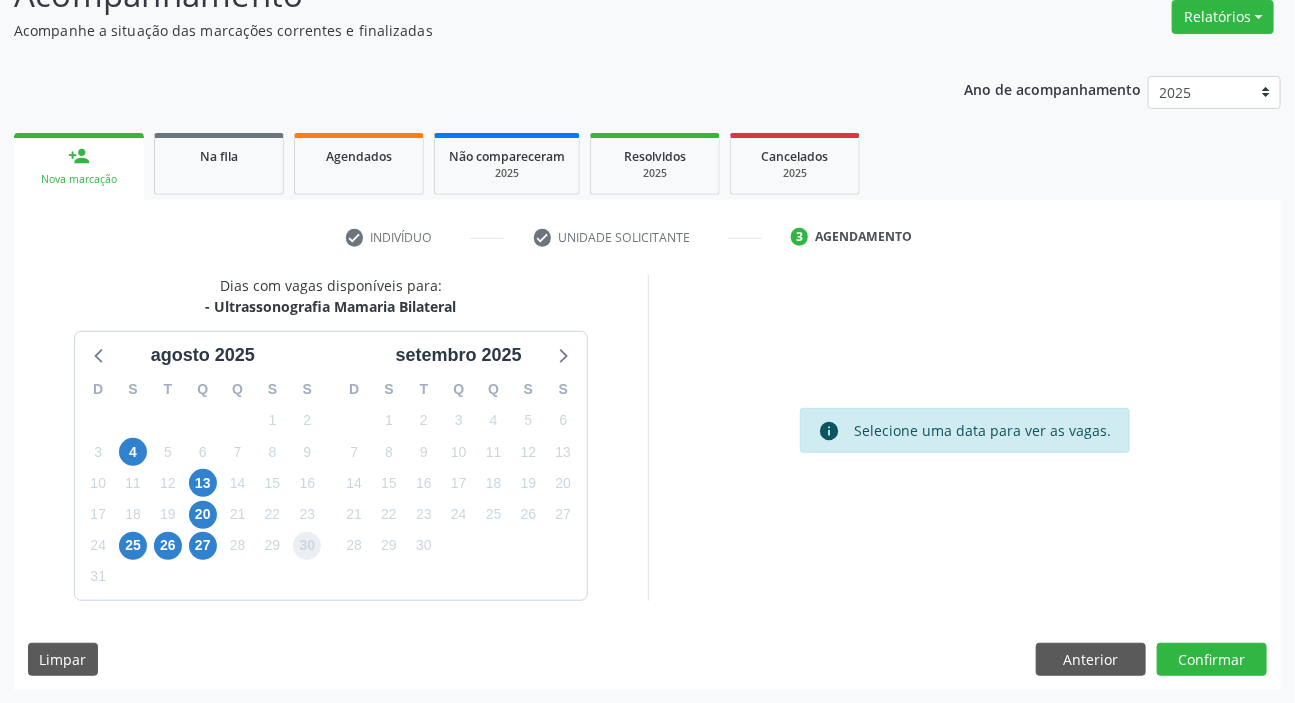 click on "30" at bounding box center (307, 546) 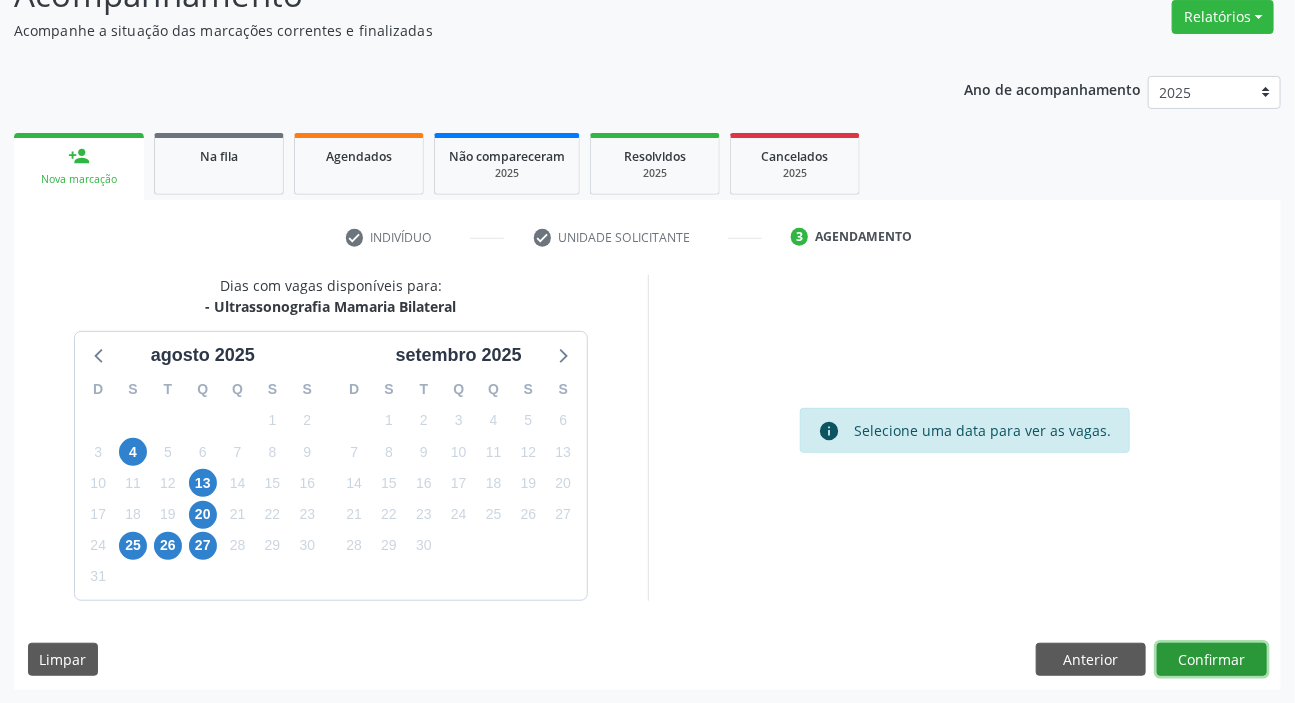 click on "Confirmar" at bounding box center (1212, 660) 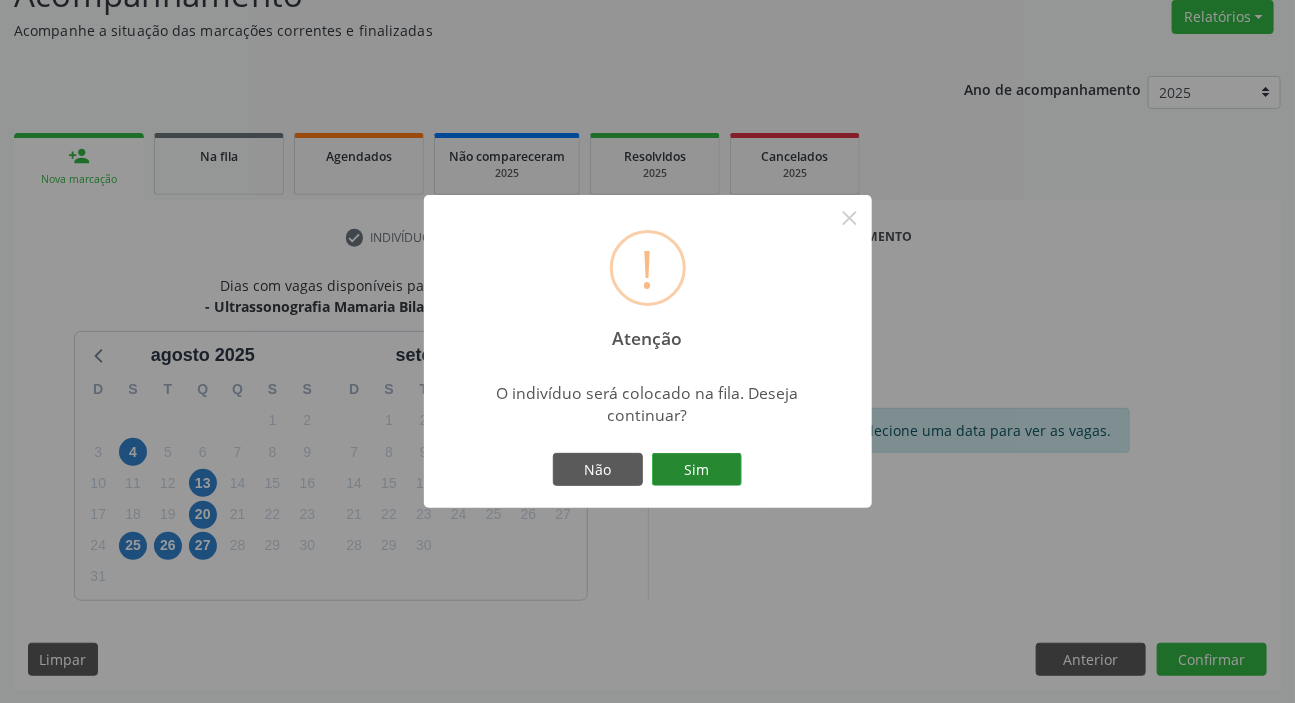 click on "Sim" at bounding box center (697, 470) 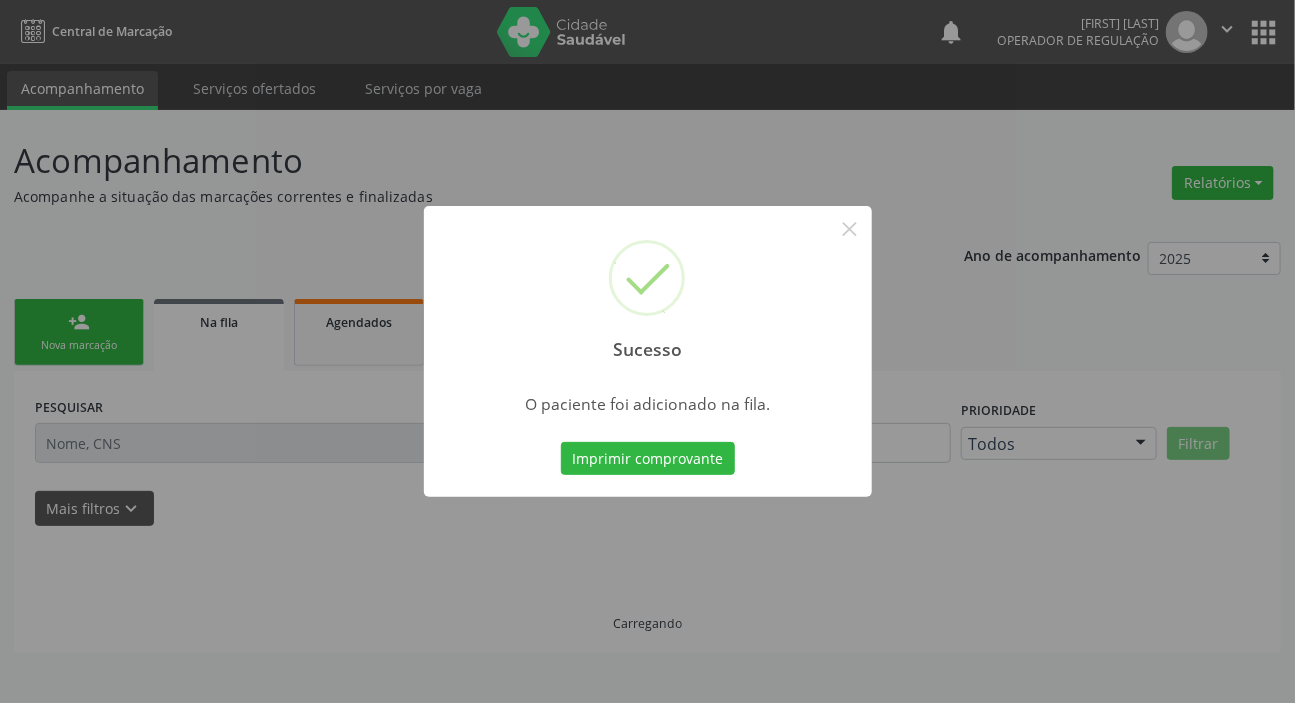 scroll, scrollTop: 0, scrollLeft: 0, axis: both 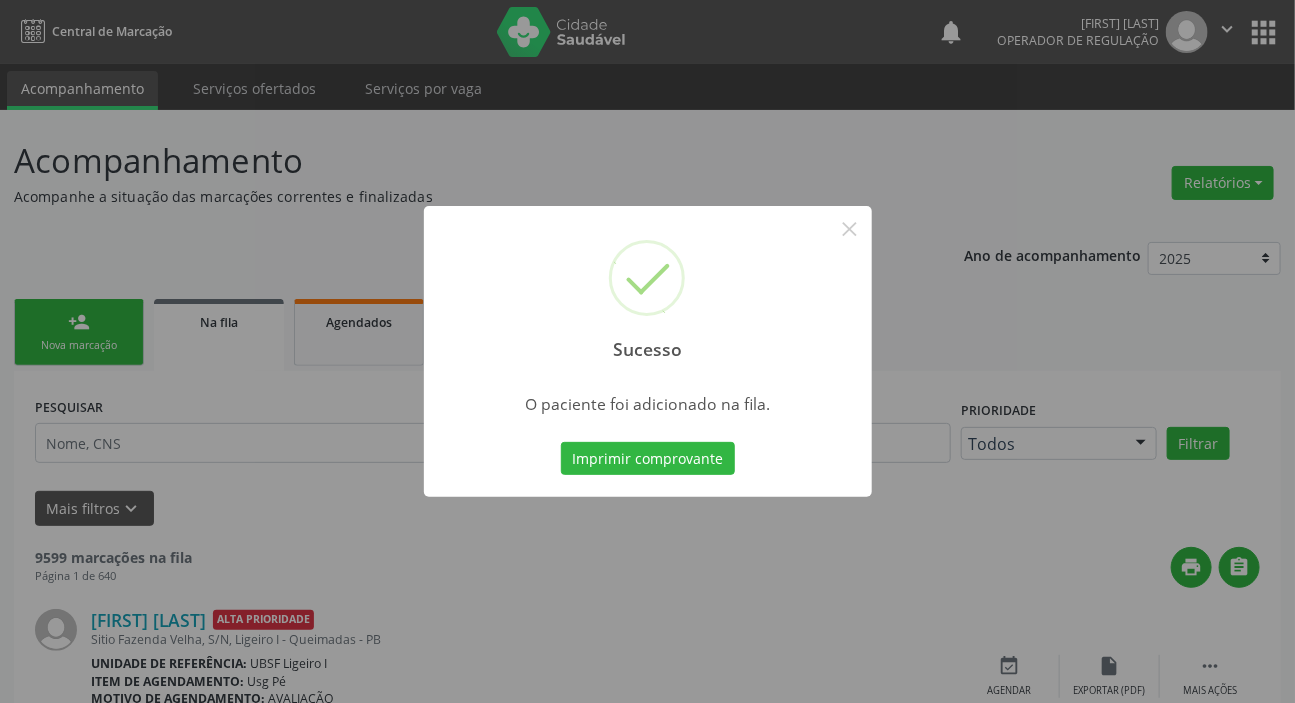 click on "Sucesso × O paciente foi adicionado na fila. Imprimir comprovante Cancel" at bounding box center [647, 351] 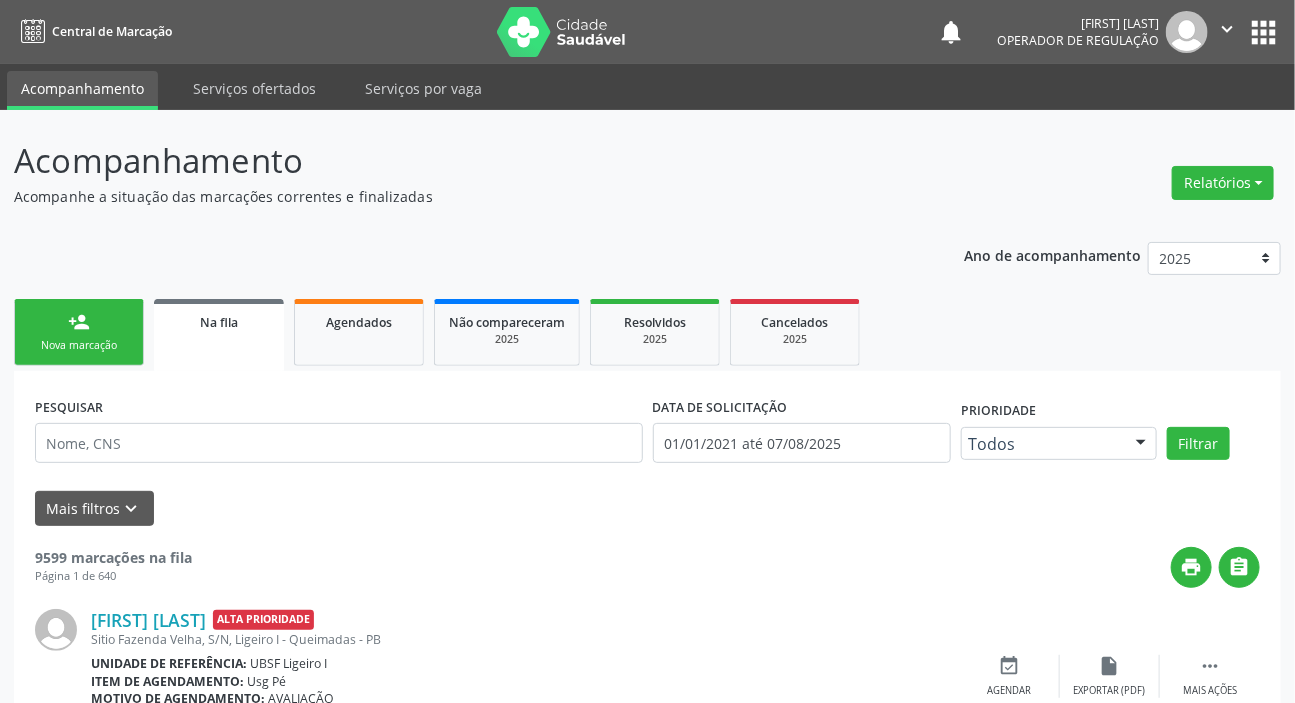 click on "Nova marcação" at bounding box center [79, 345] 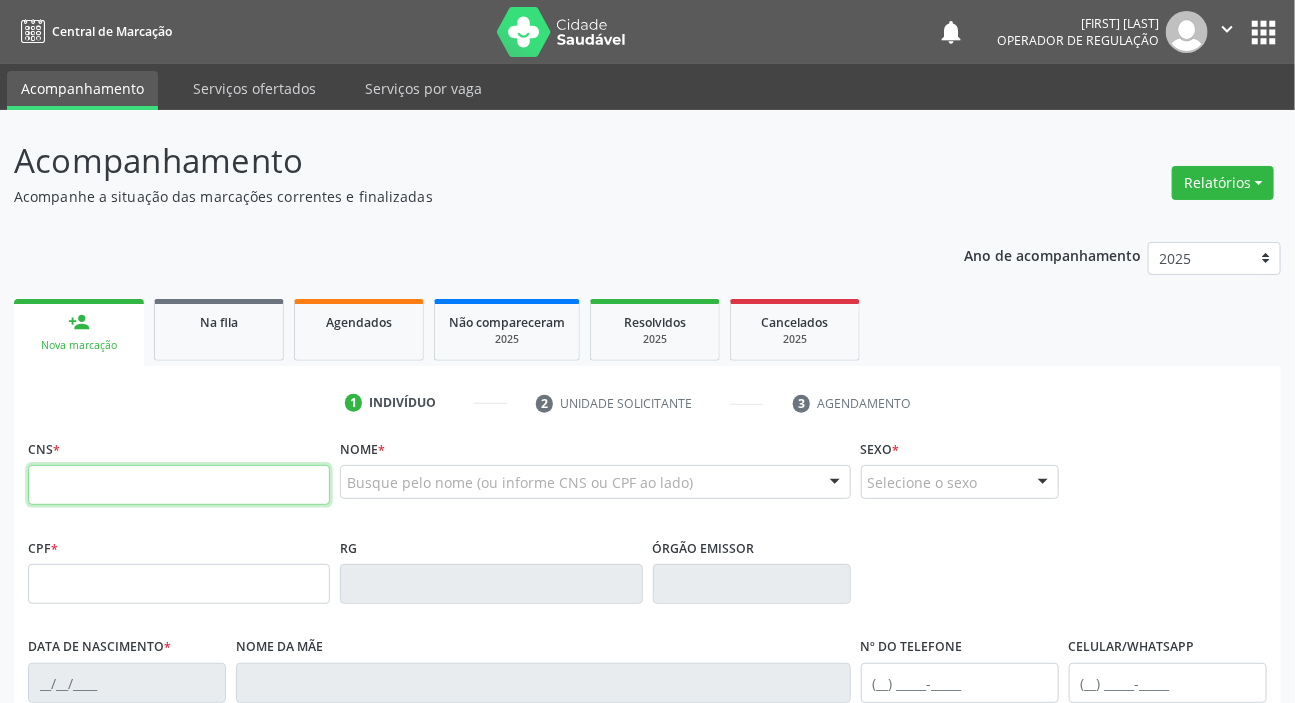 click at bounding box center [179, 485] 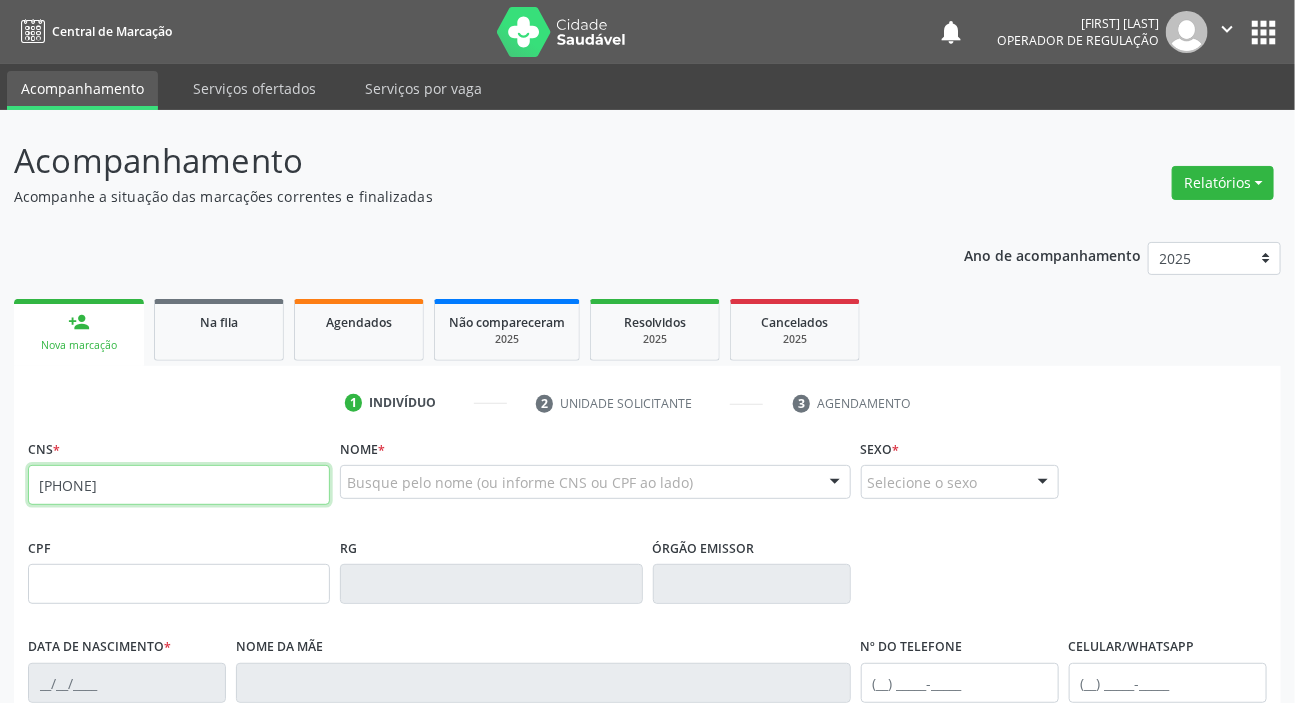 type on "[PHONE]" 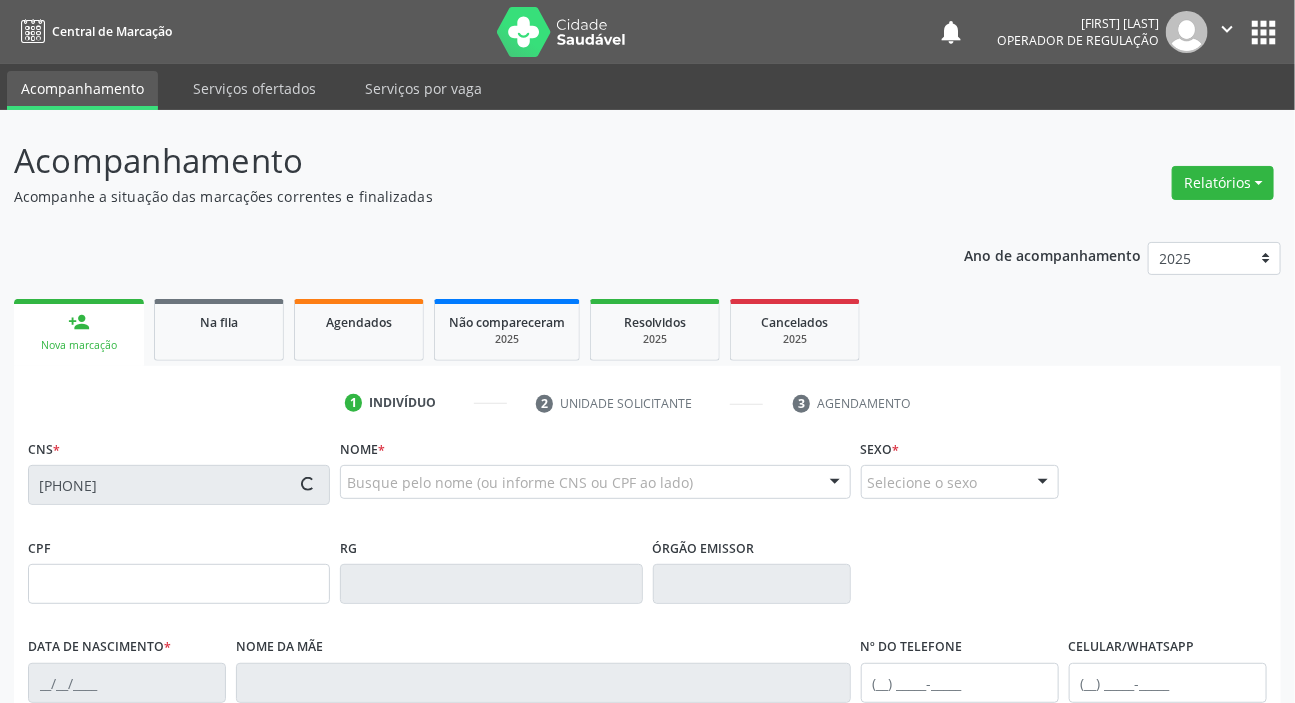 type on "[SSN]" 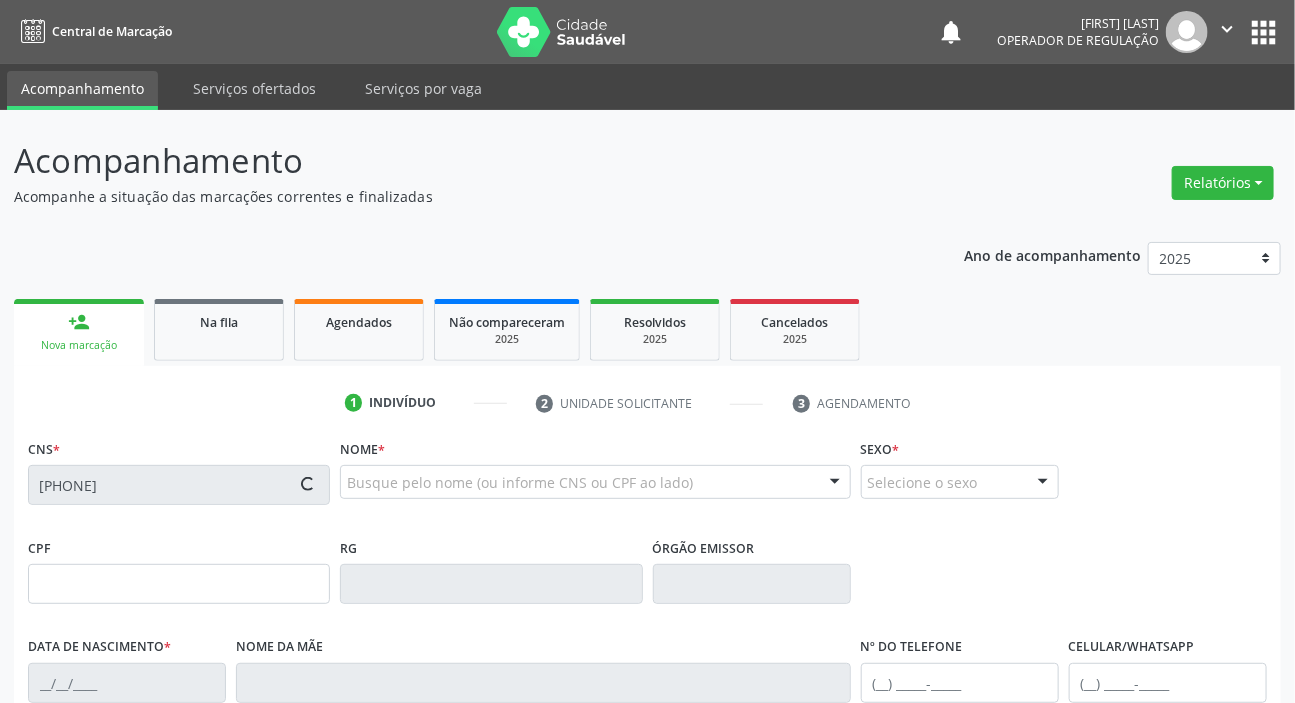 type on "[DATE]" 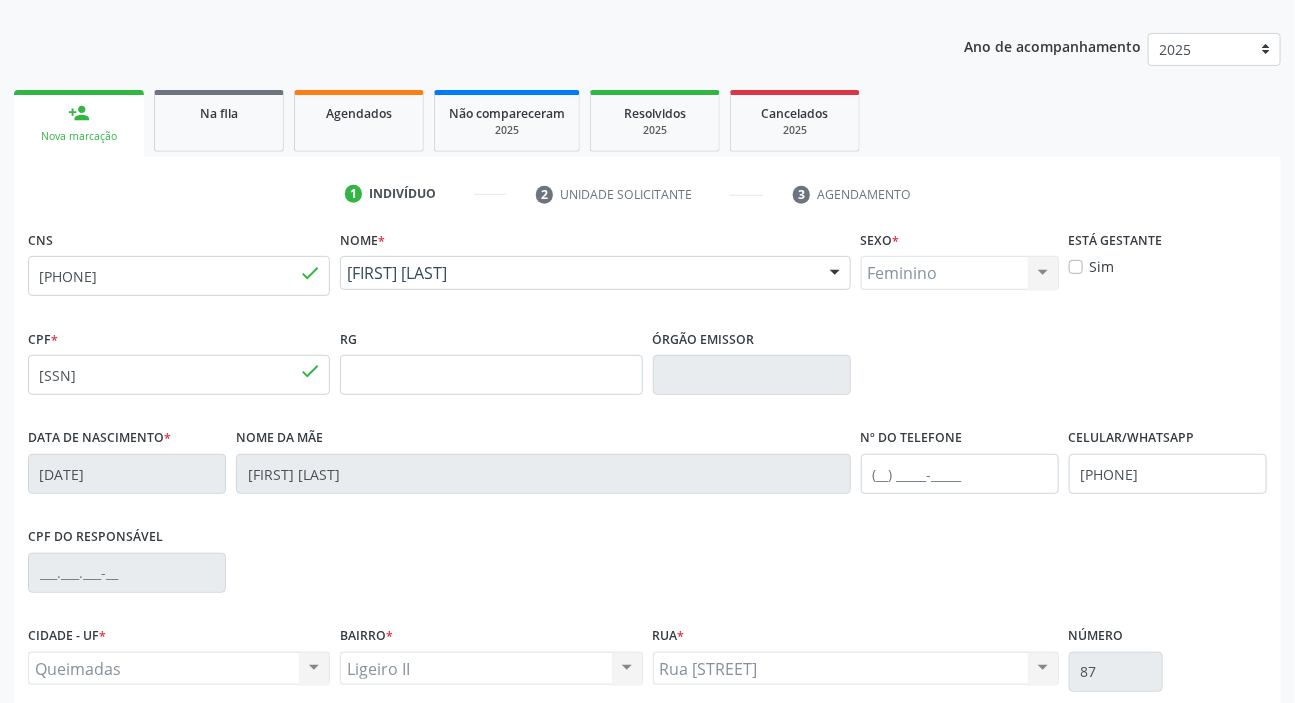 scroll, scrollTop: 380, scrollLeft: 0, axis: vertical 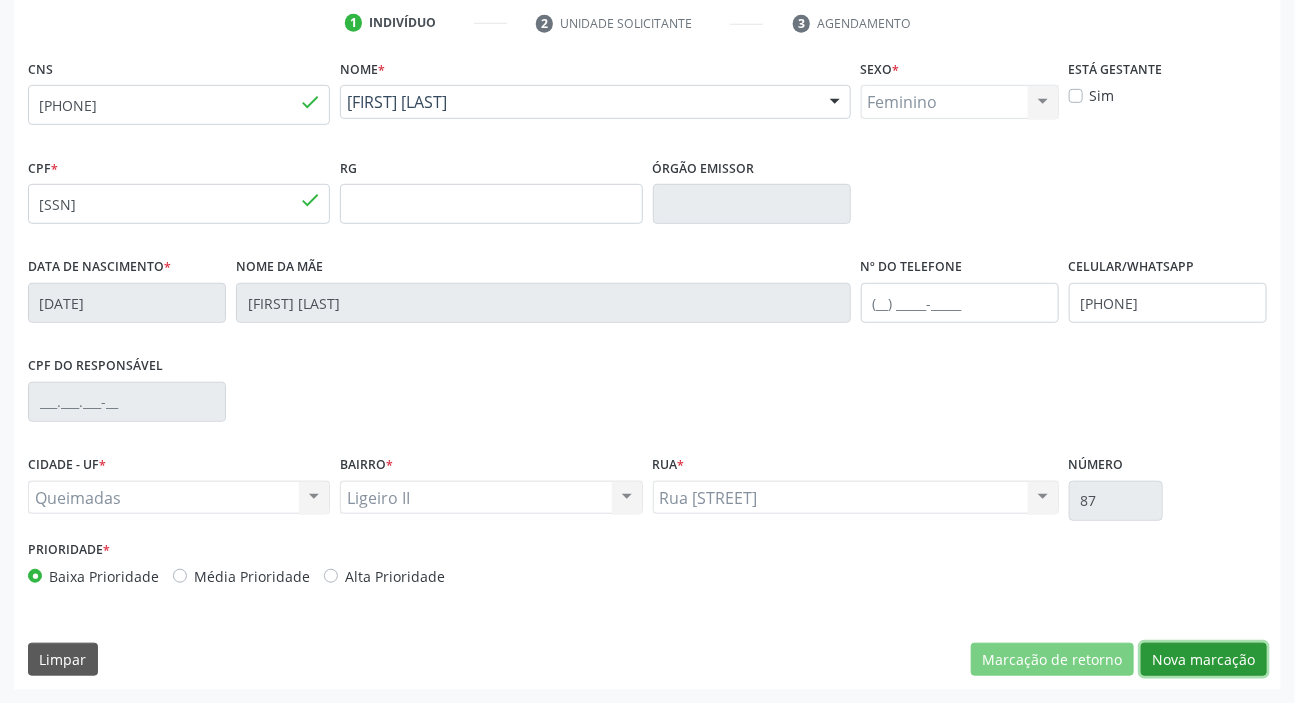 click on "Nova marcação" at bounding box center (1204, 660) 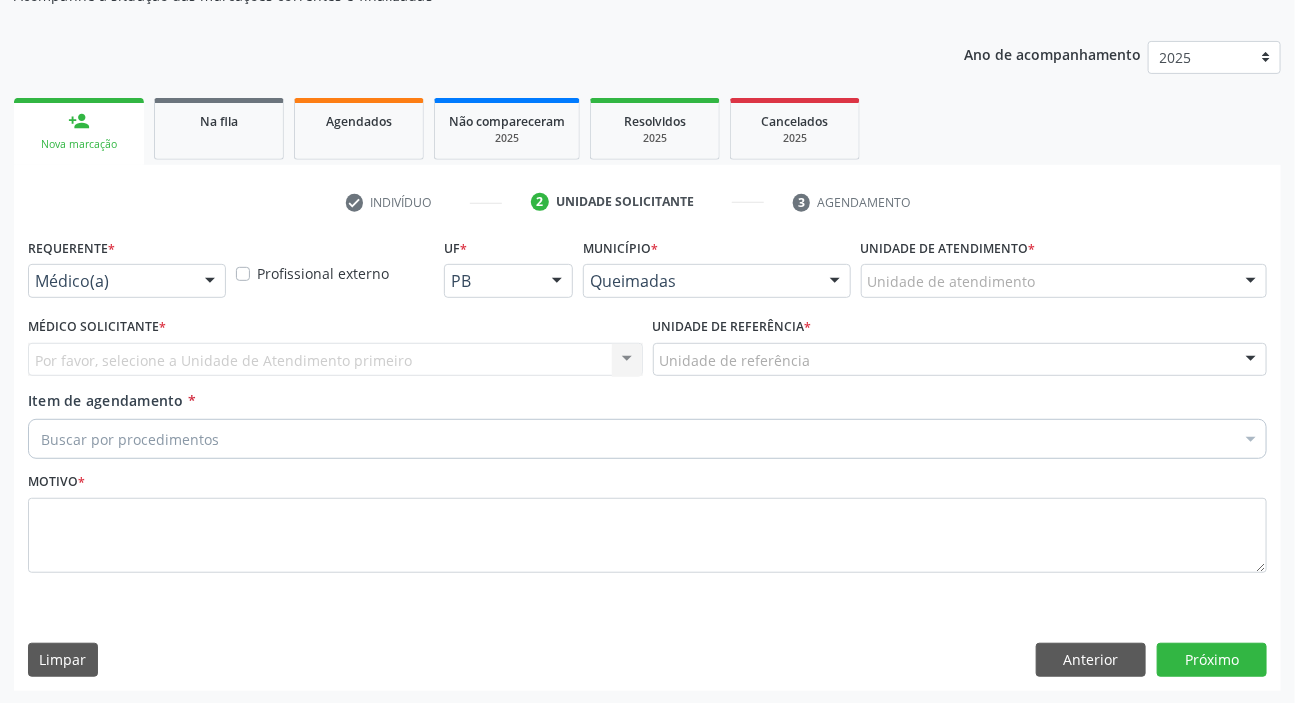 drag, startPoint x: 168, startPoint y: 273, endPoint x: 119, endPoint y: 329, distance: 74.41102 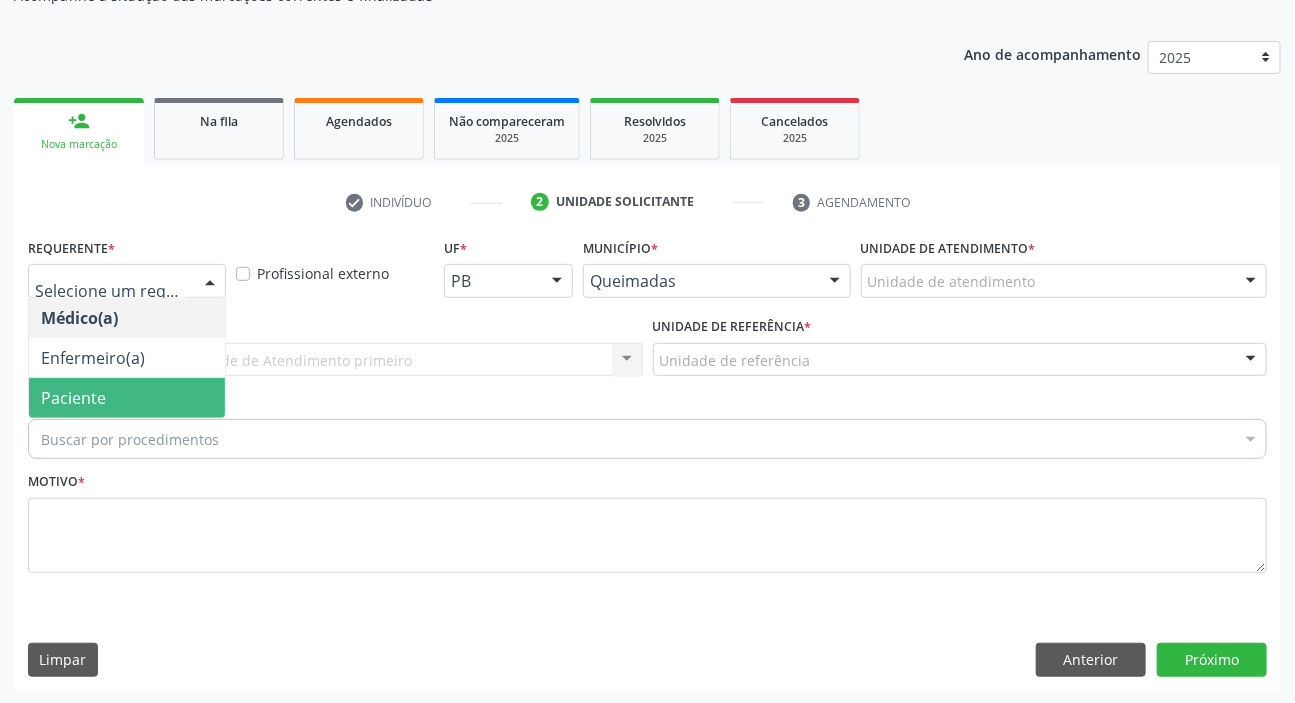 click on "Paciente" at bounding box center [73, 398] 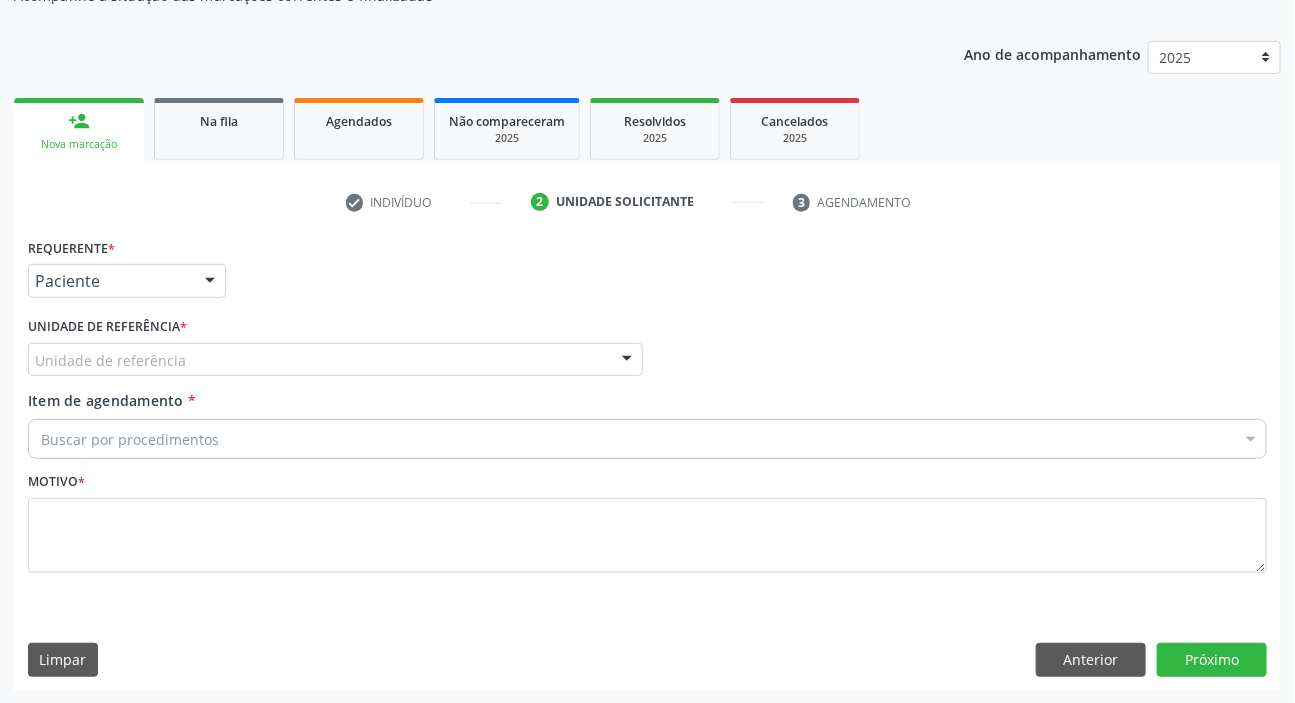 click on "Unidade de referência" at bounding box center (335, 360) 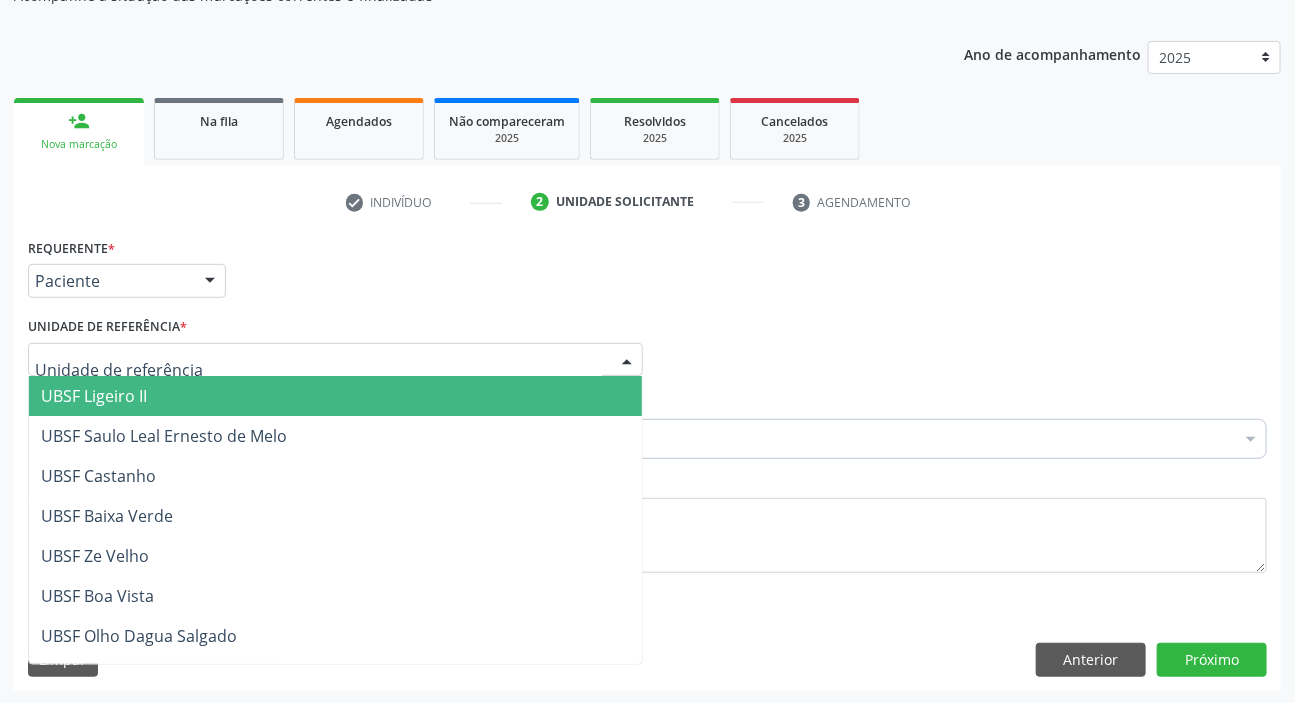 click on "UBSF Ligeiro II" at bounding box center (94, 396) 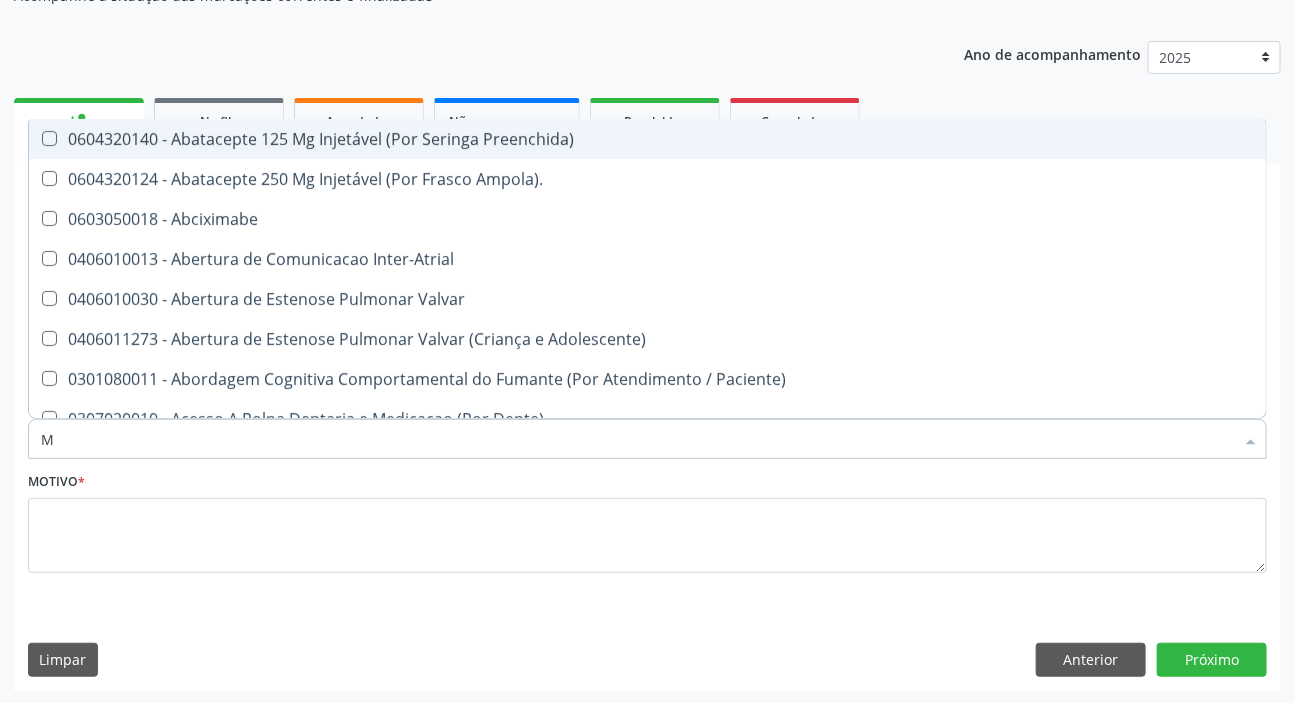 type on "MAMARIA BILATERAL" 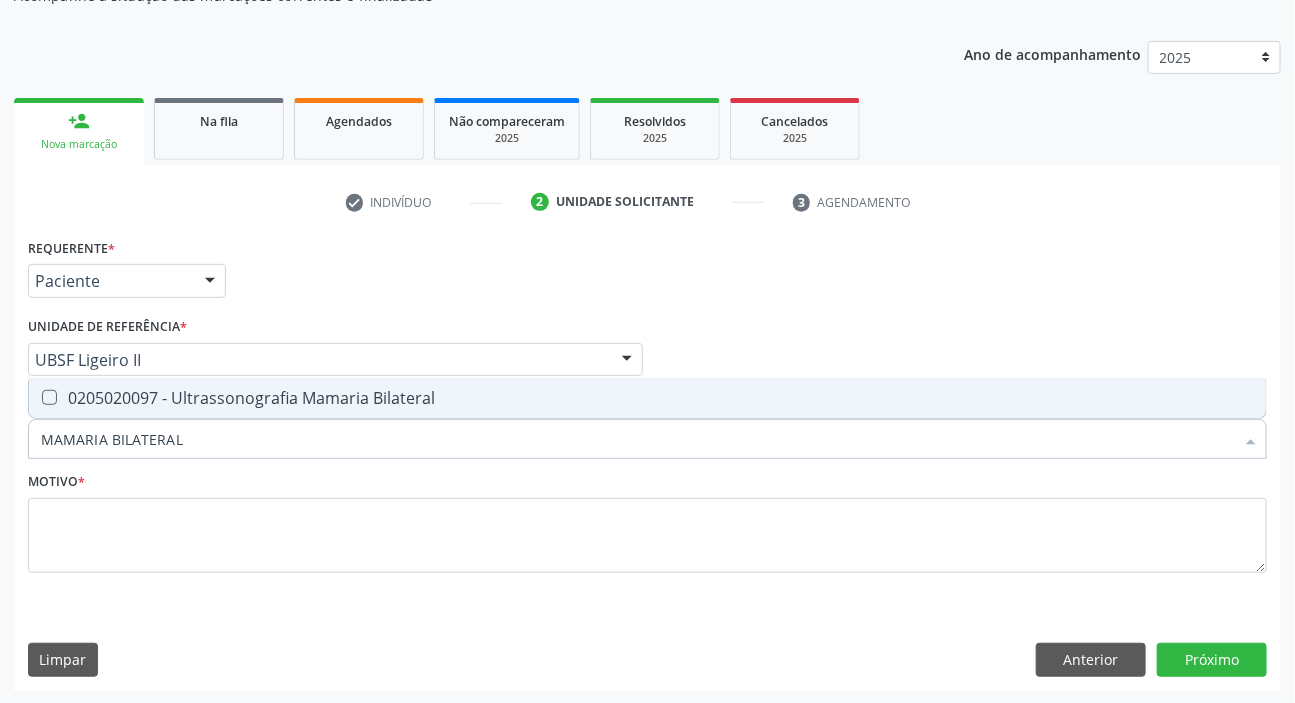 click on "0205020097 - Ultrassonografia Mamaria Bilateral" at bounding box center [647, 398] 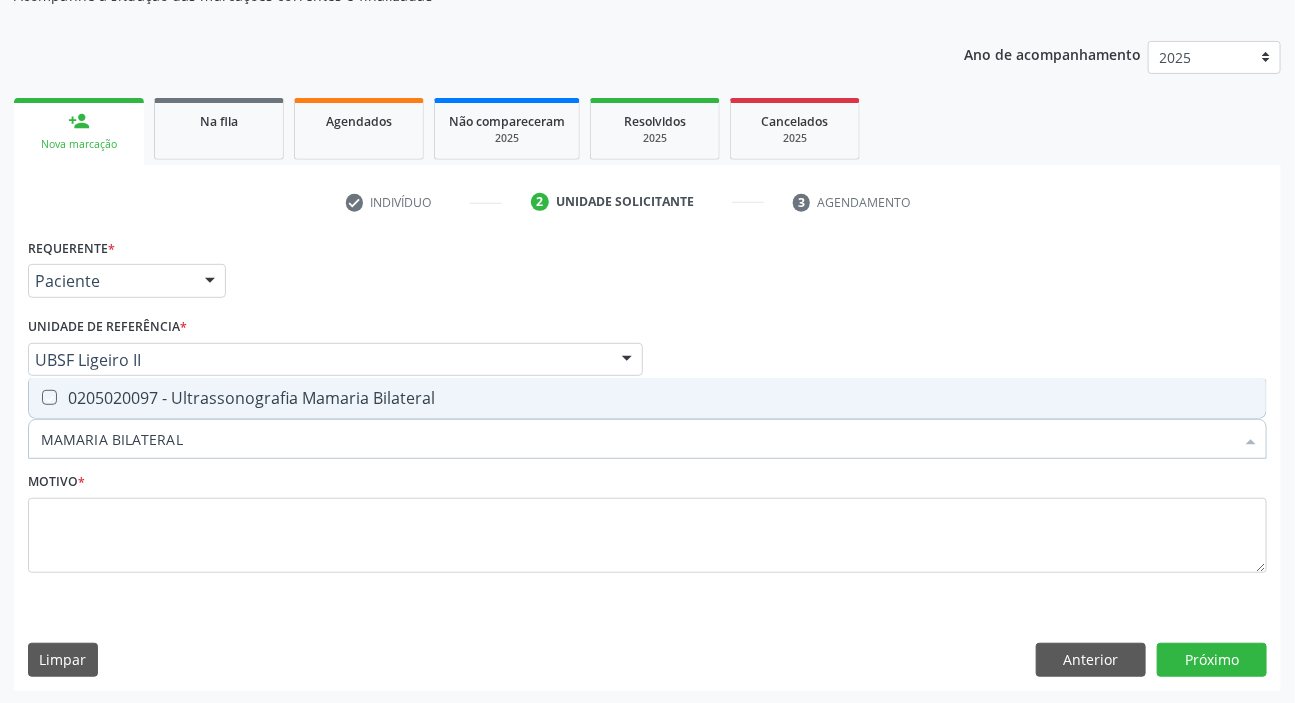 checkbox on "true" 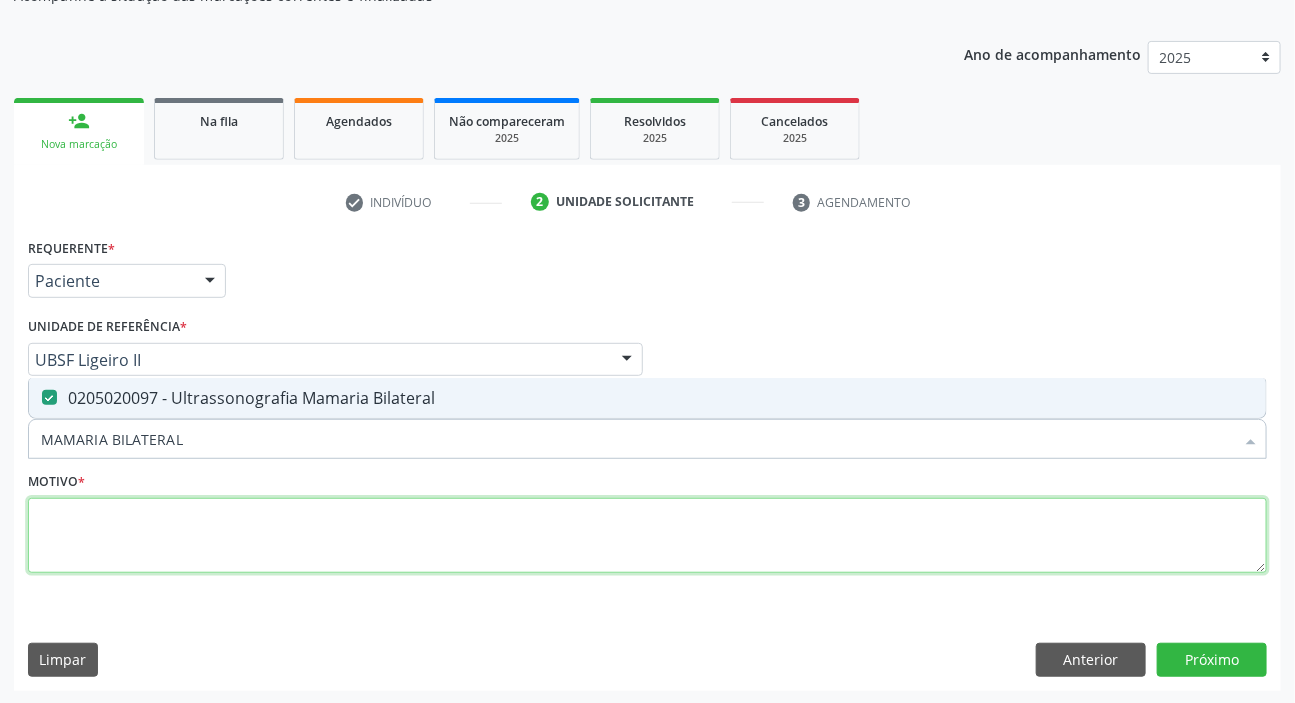 click at bounding box center [647, 536] 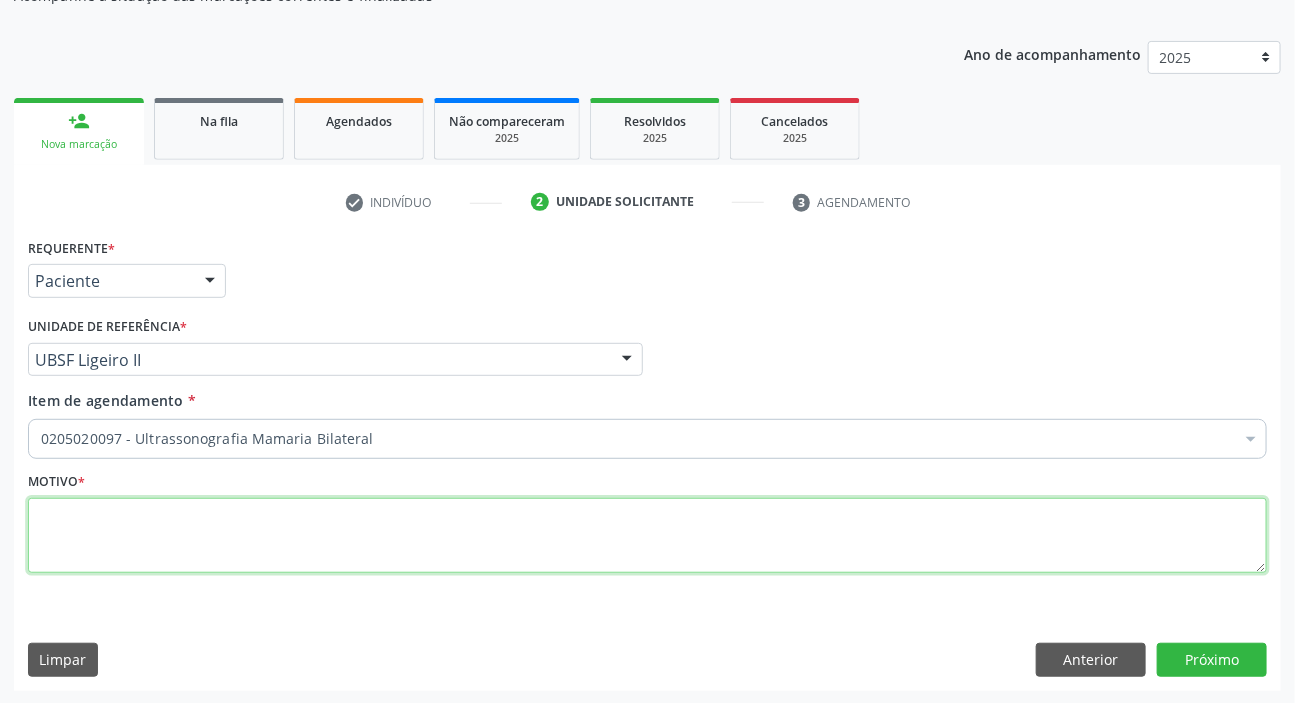 paste on "ROTINA" 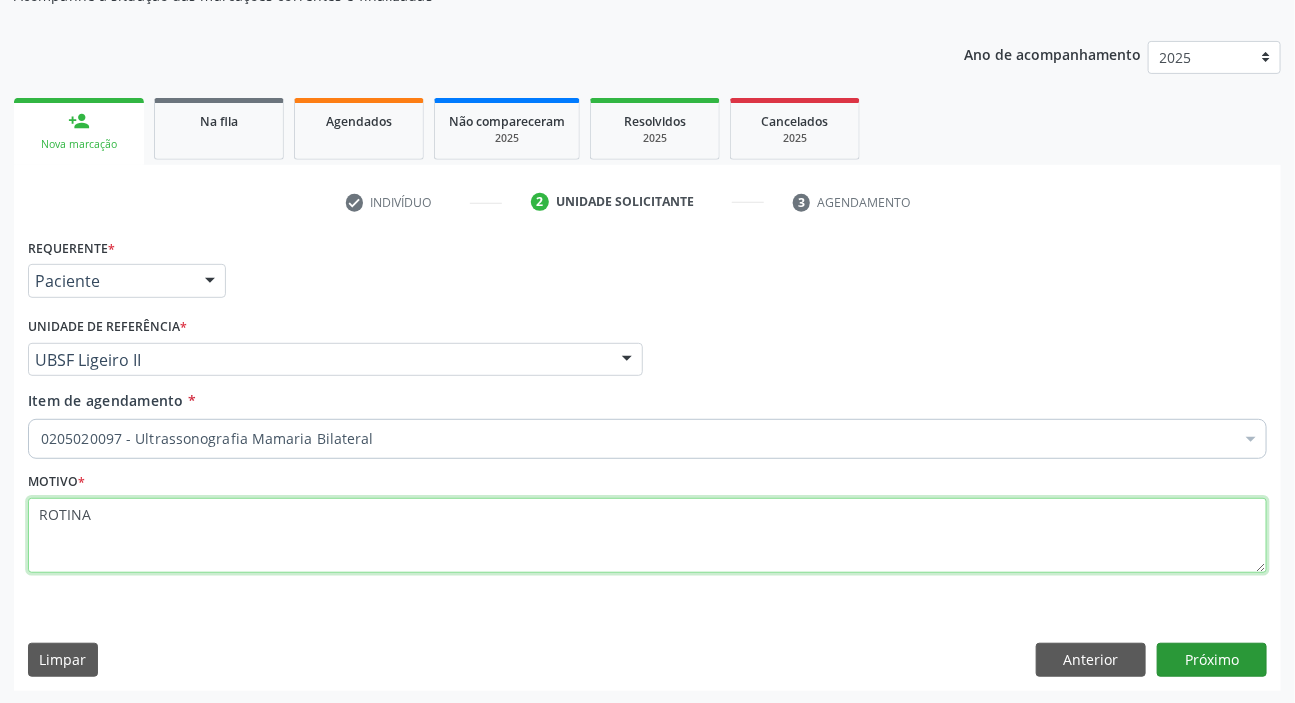 type on "ROTINA" 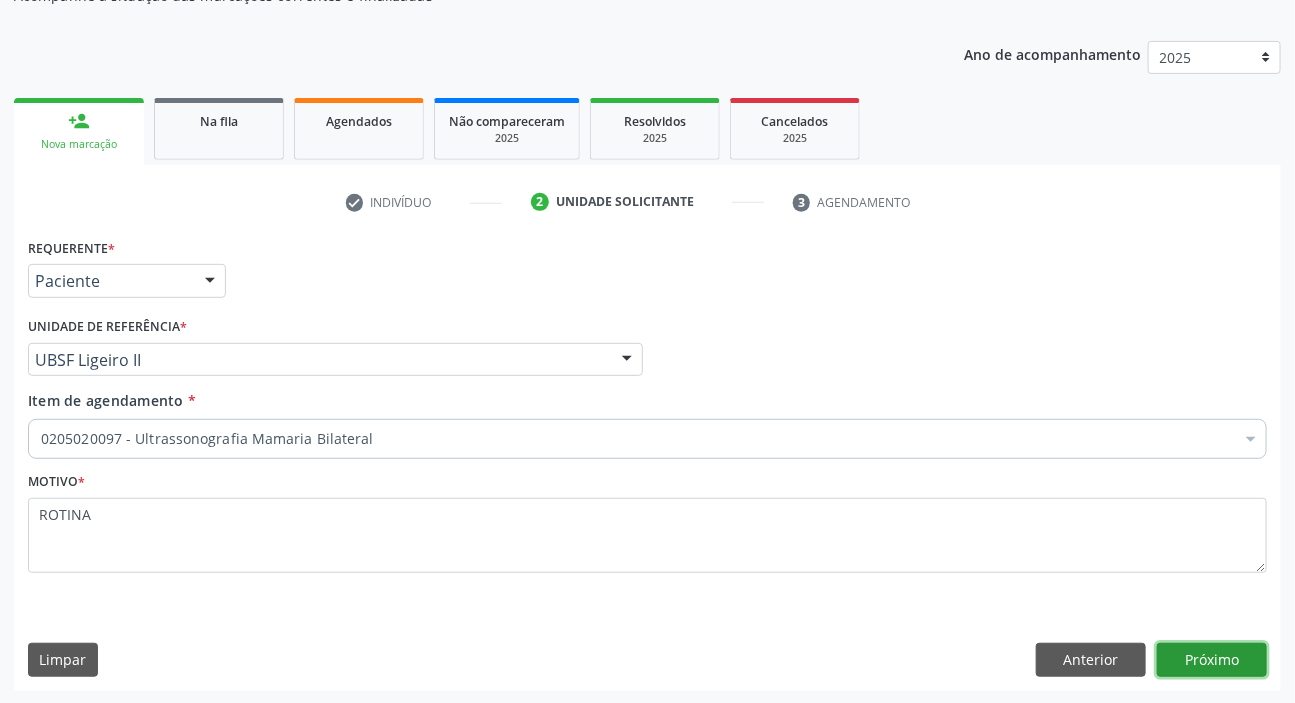 click on "Próximo" at bounding box center (1212, 660) 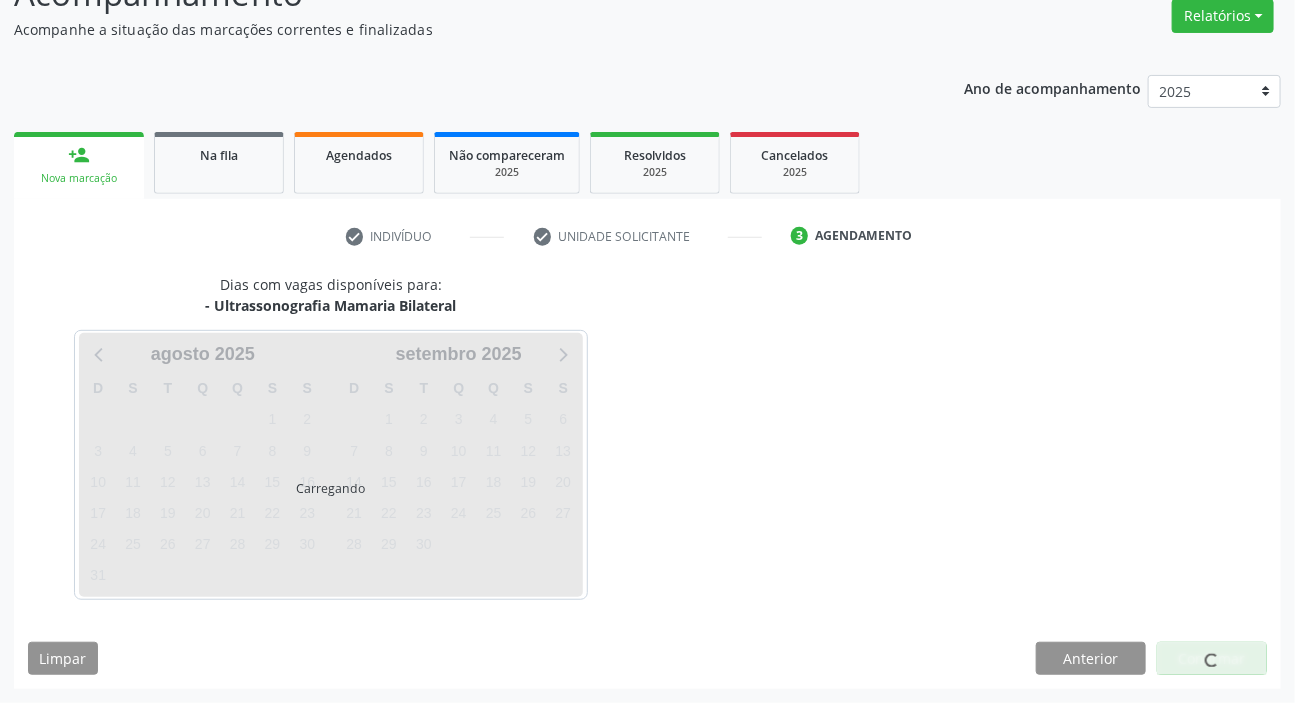 scroll, scrollTop: 166, scrollLeft: 0, axis: vertical 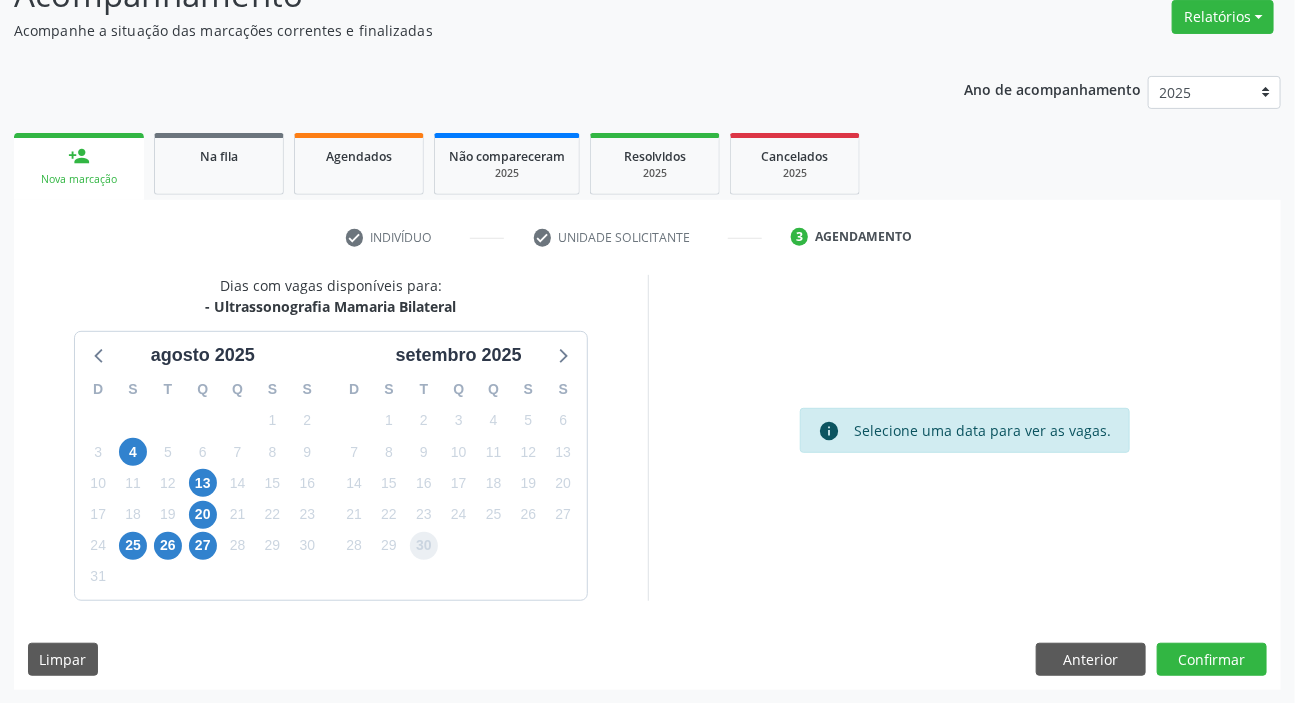 drag, startPoint x: 416, startPoint y: 543, endPoint x: 436, endPoint y: 550, distance: 21.189621 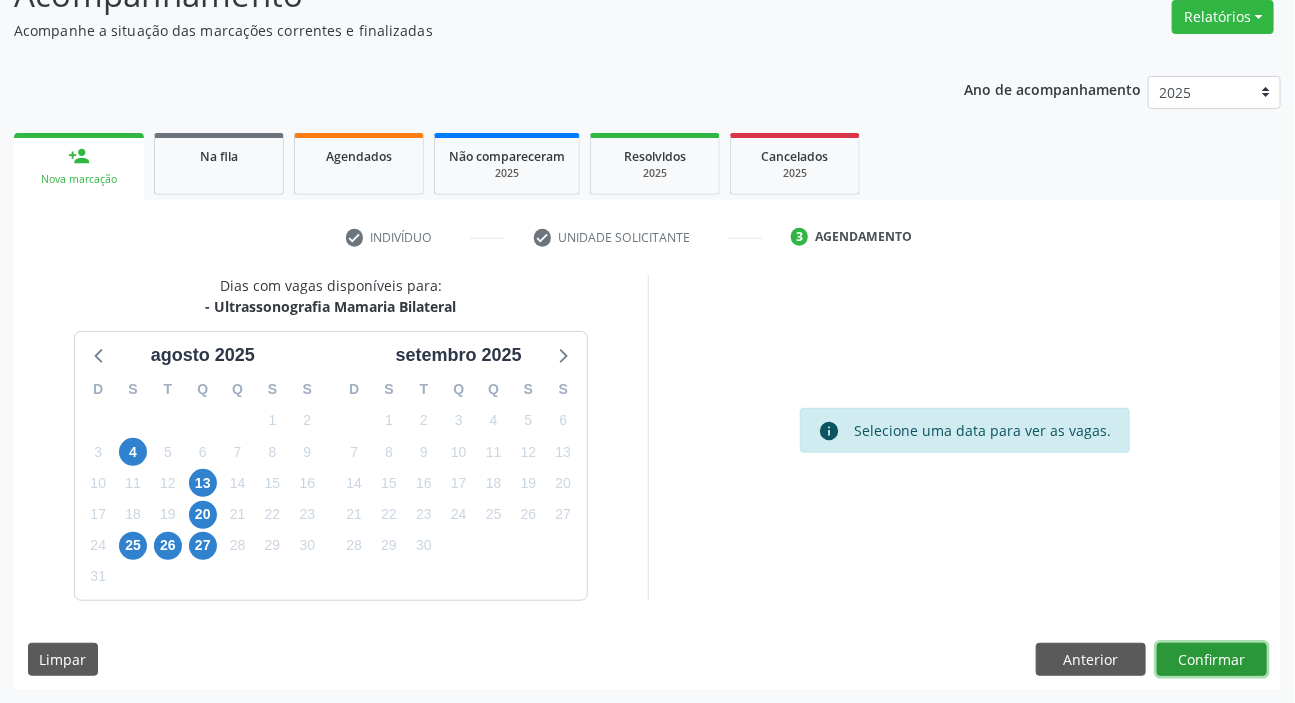 click on "Confirmar" at bounding box center [1212, 660] 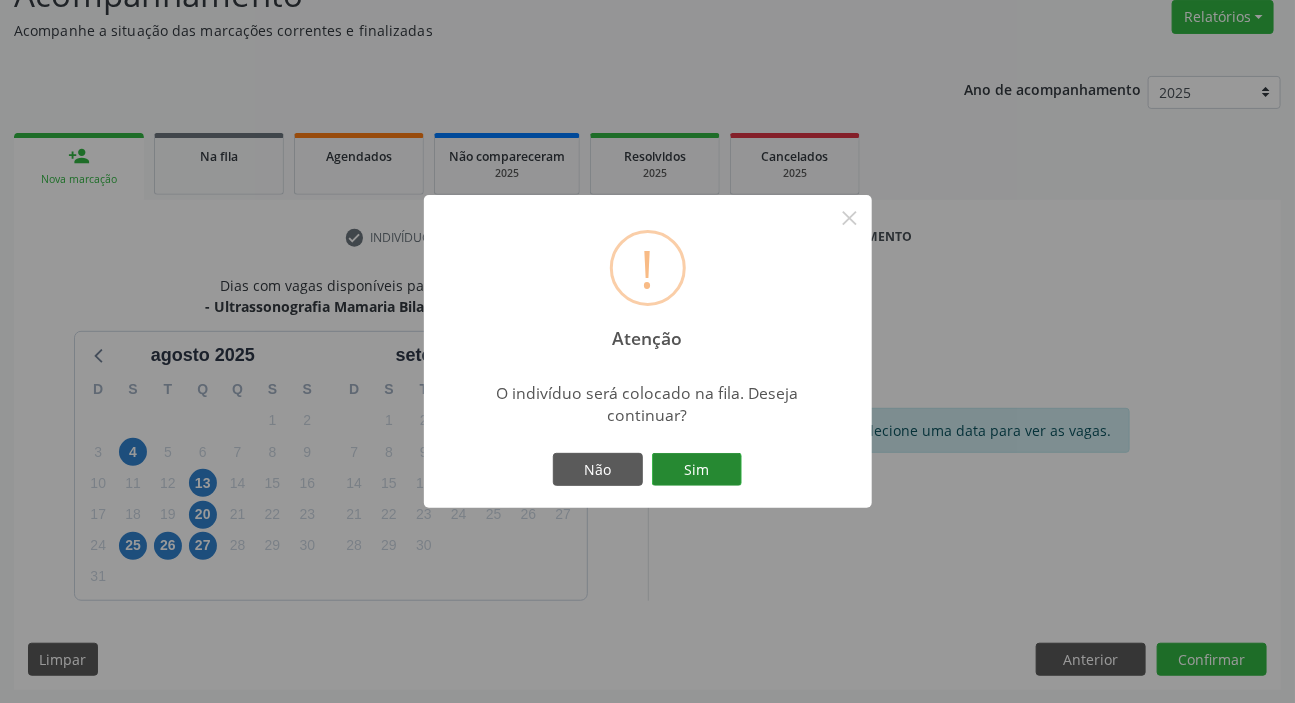 click on "Sim" at bounding box center [697, 470] 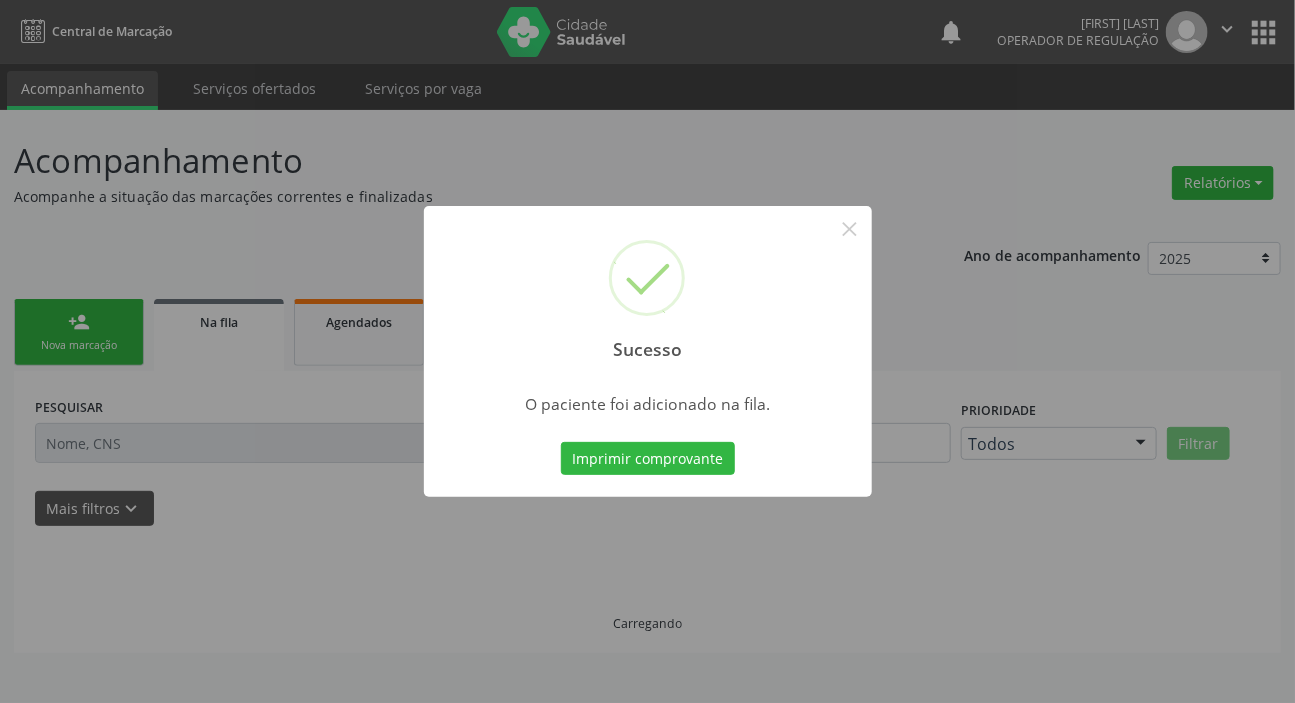 scroll, scrollTop: 0, scrollLeft: 0, axis: both 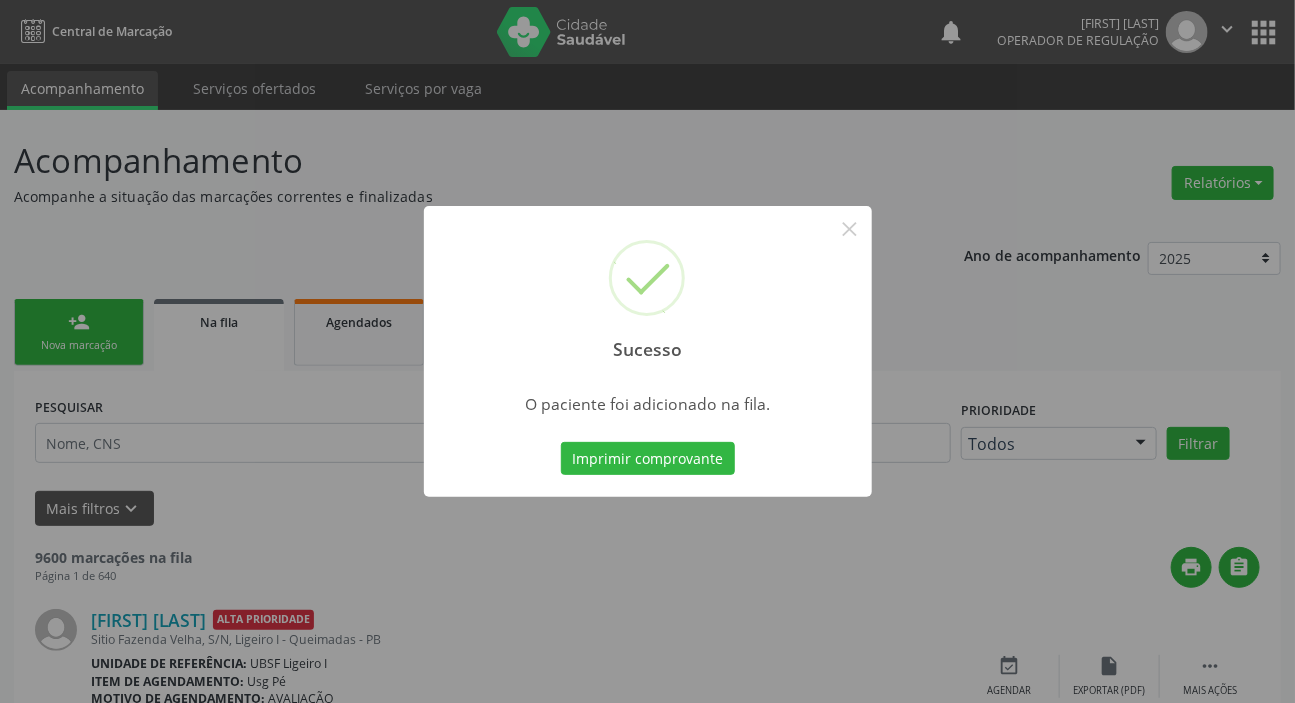 click on "Sucesso × O paciente foi adicionado na fila. Imprimir comprovante Cancel" at bounding box center [647, 351] 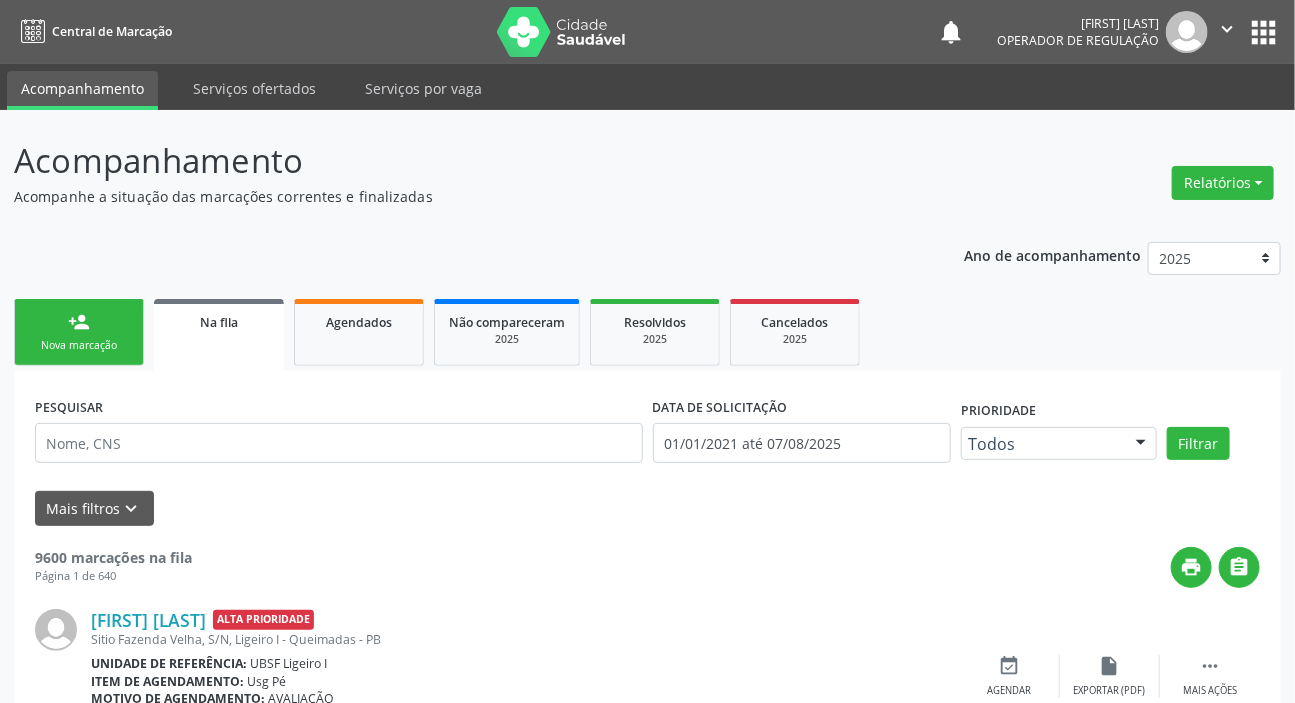click on "Nova marcação" at bounding box center (79, 345) 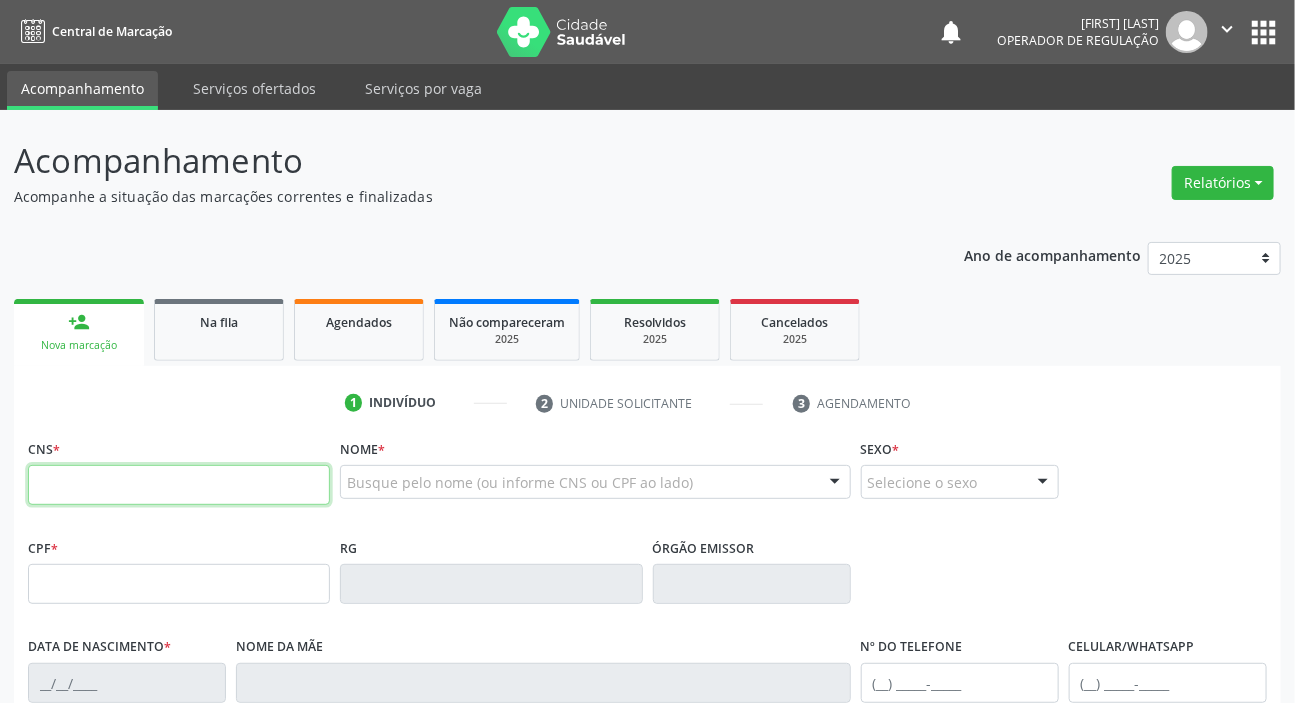 click at bounding box center [179, 485] 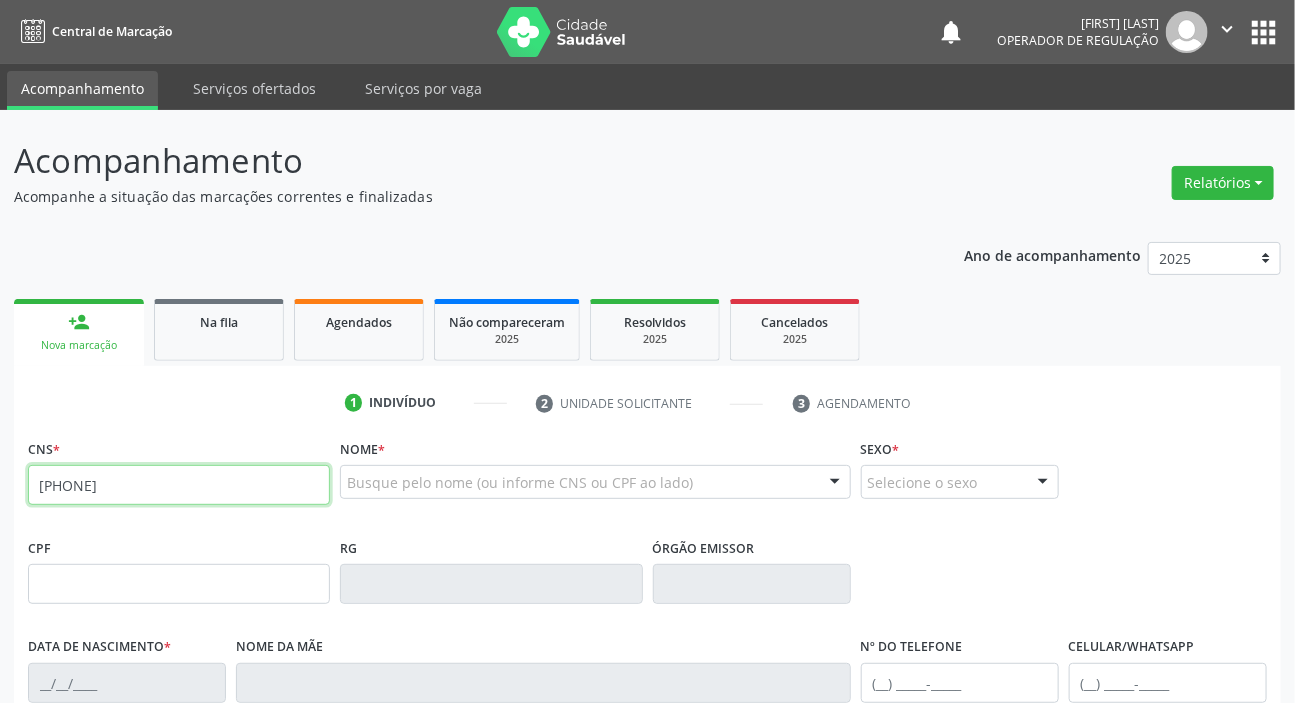type on "[PHONE]" 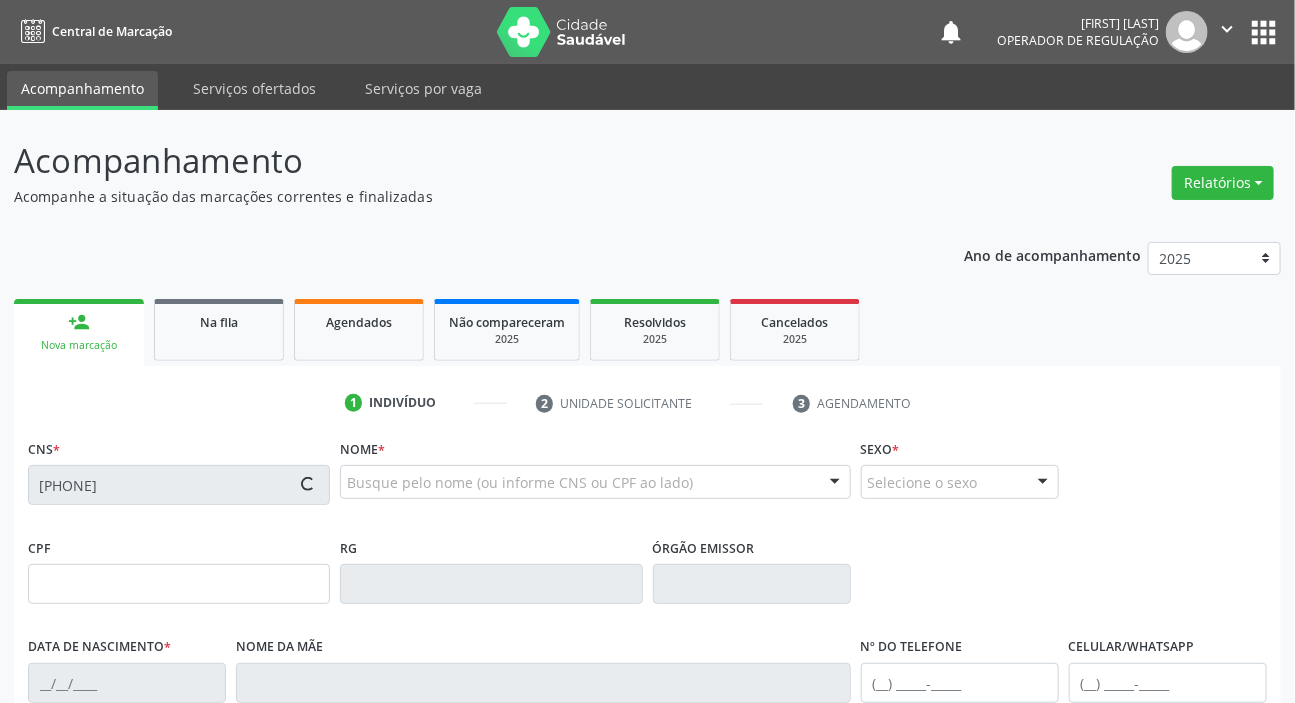 scroll, scrollTop: 380, scrollLeft: 0, axis: vertical 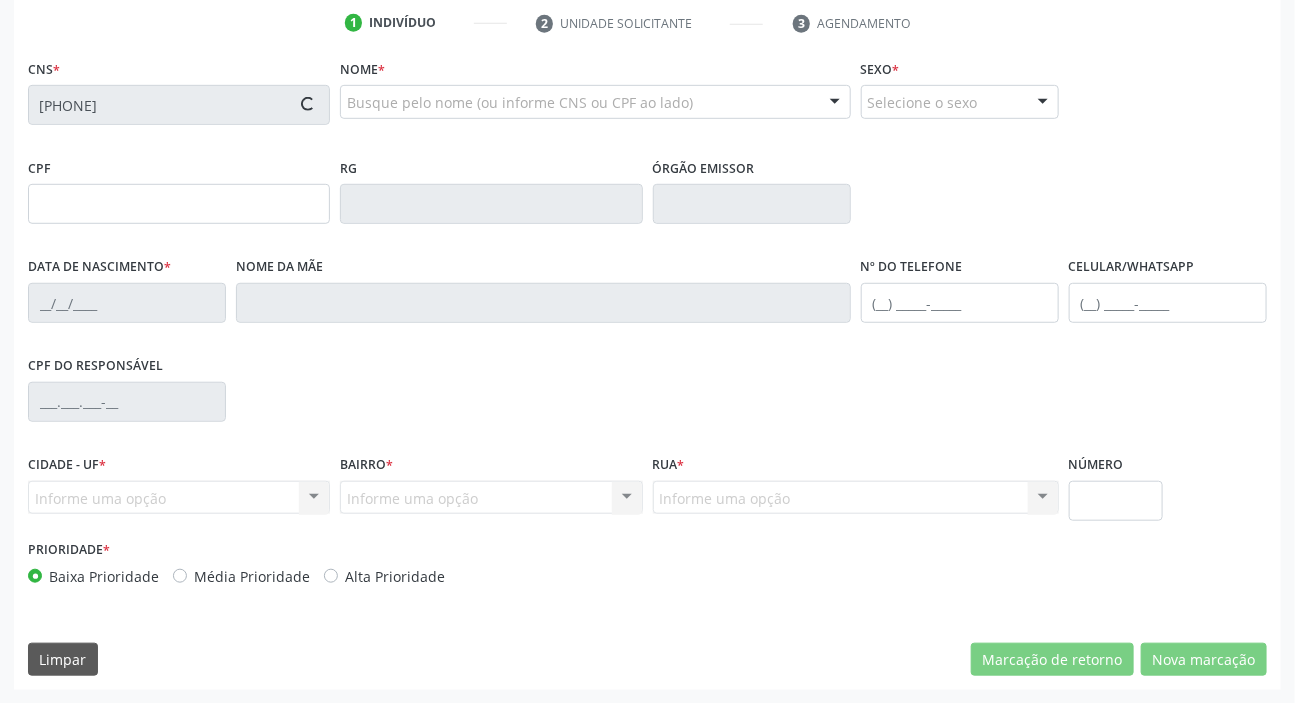 type on "[SSN]" 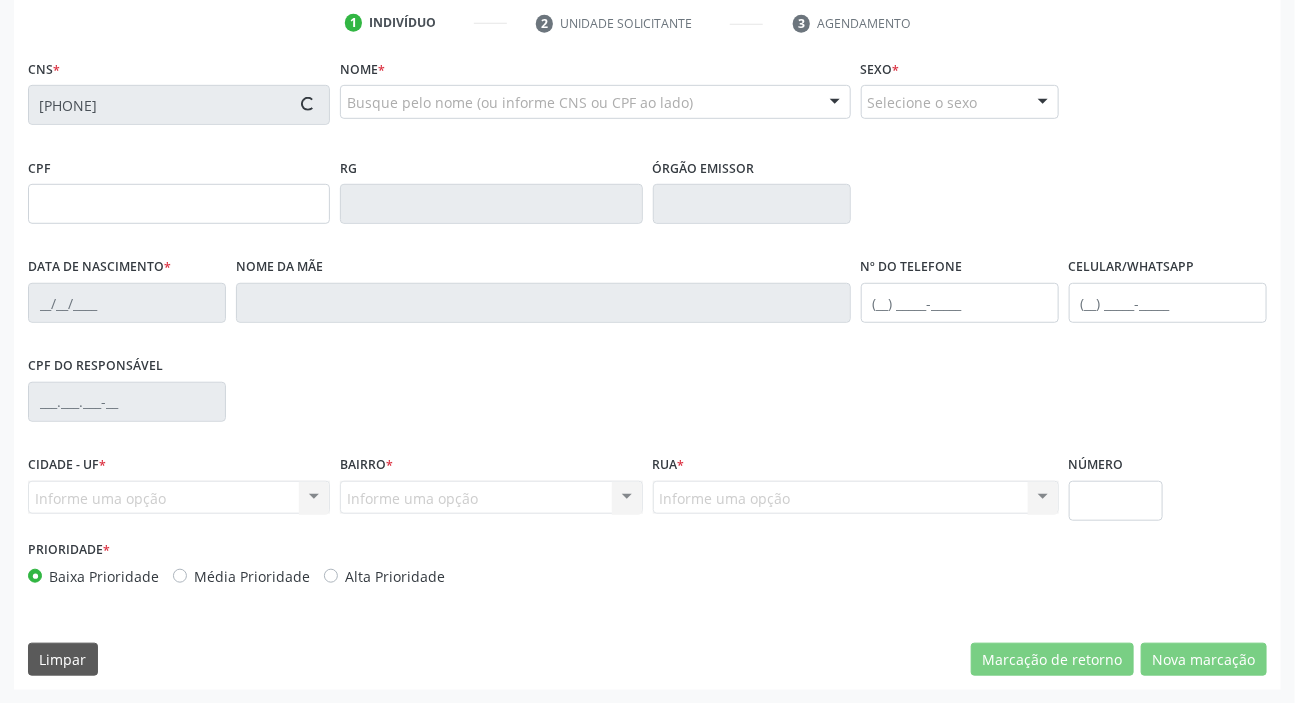 type on "[DATE]" 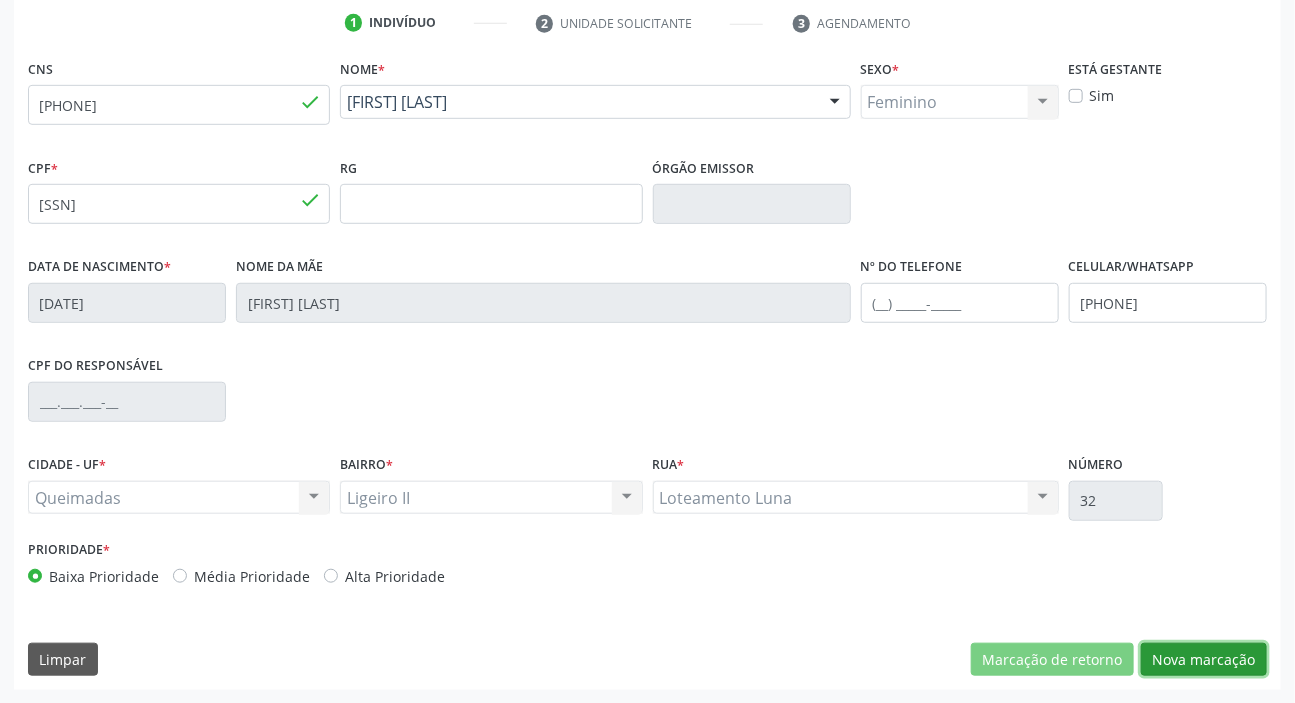 drag, startPoint x: 1190, startPoint y: 658, endPoint x: 963, endPoint y: 621, distance: 229.99565 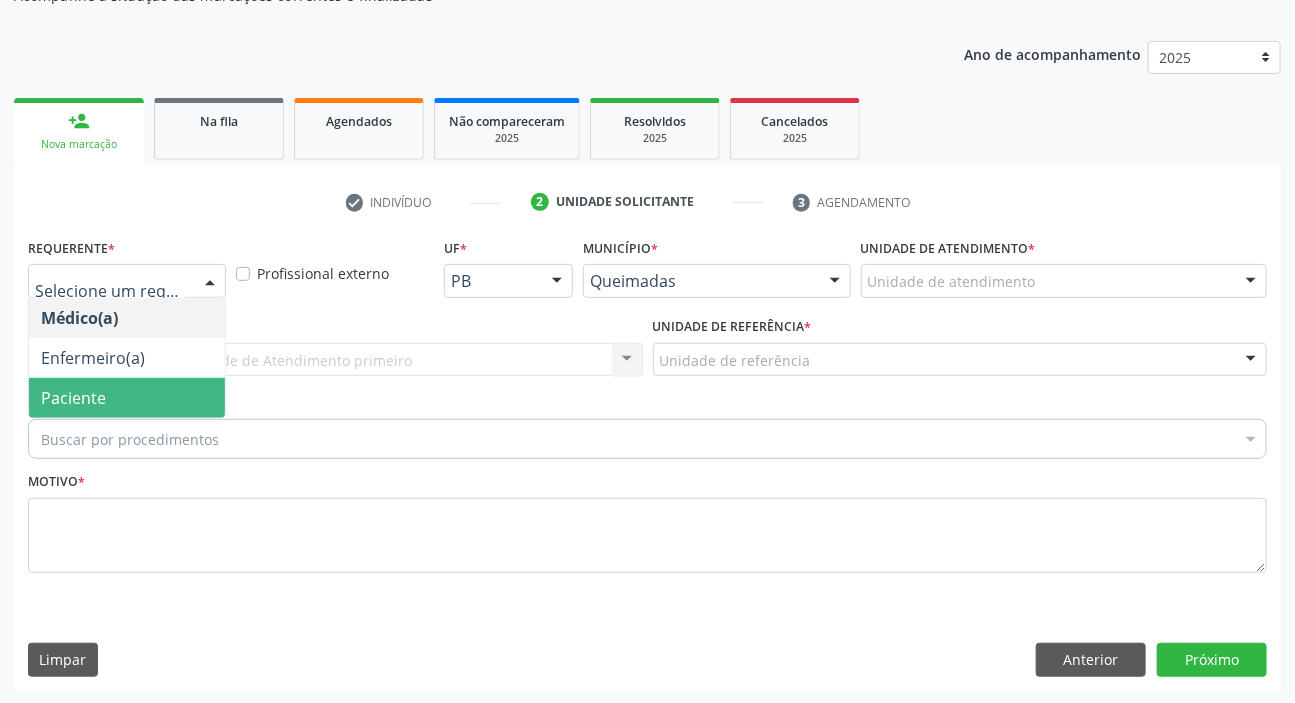 click on "Paciente" at bounding box center [73, 398] 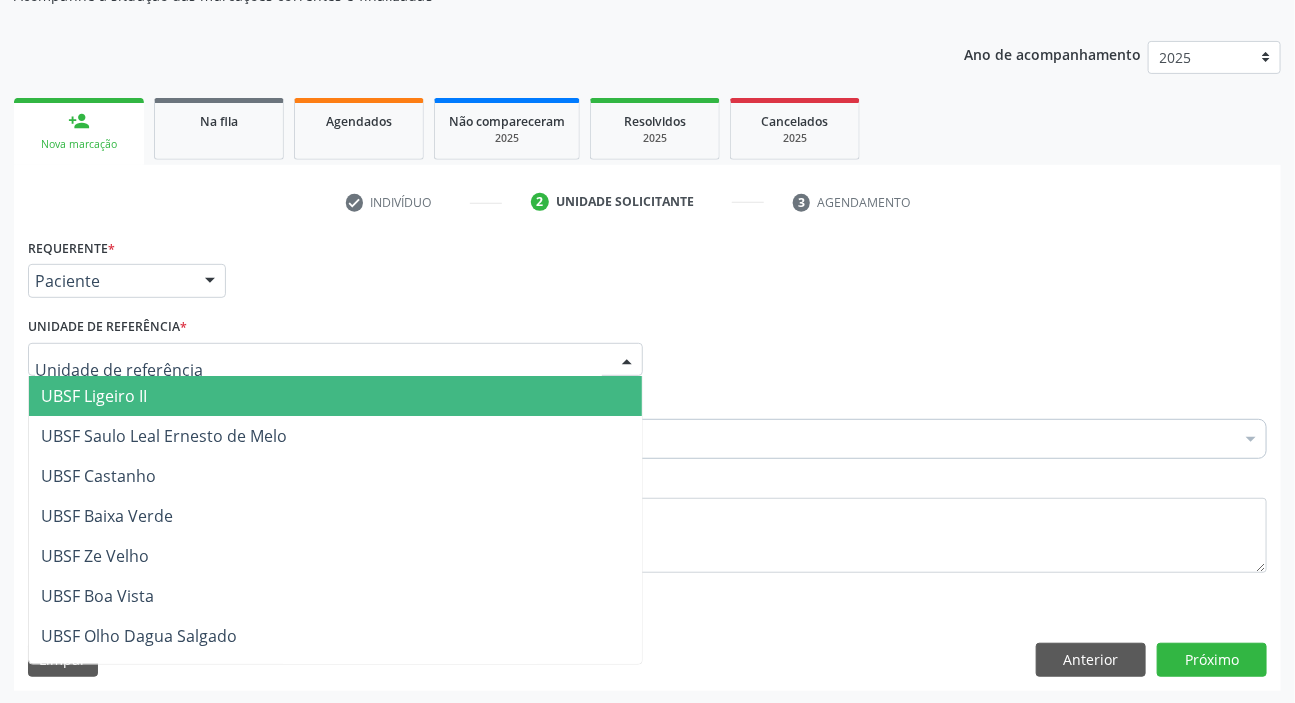 click on "UBSF Ligeiro II" at bounding box center [94, 396] 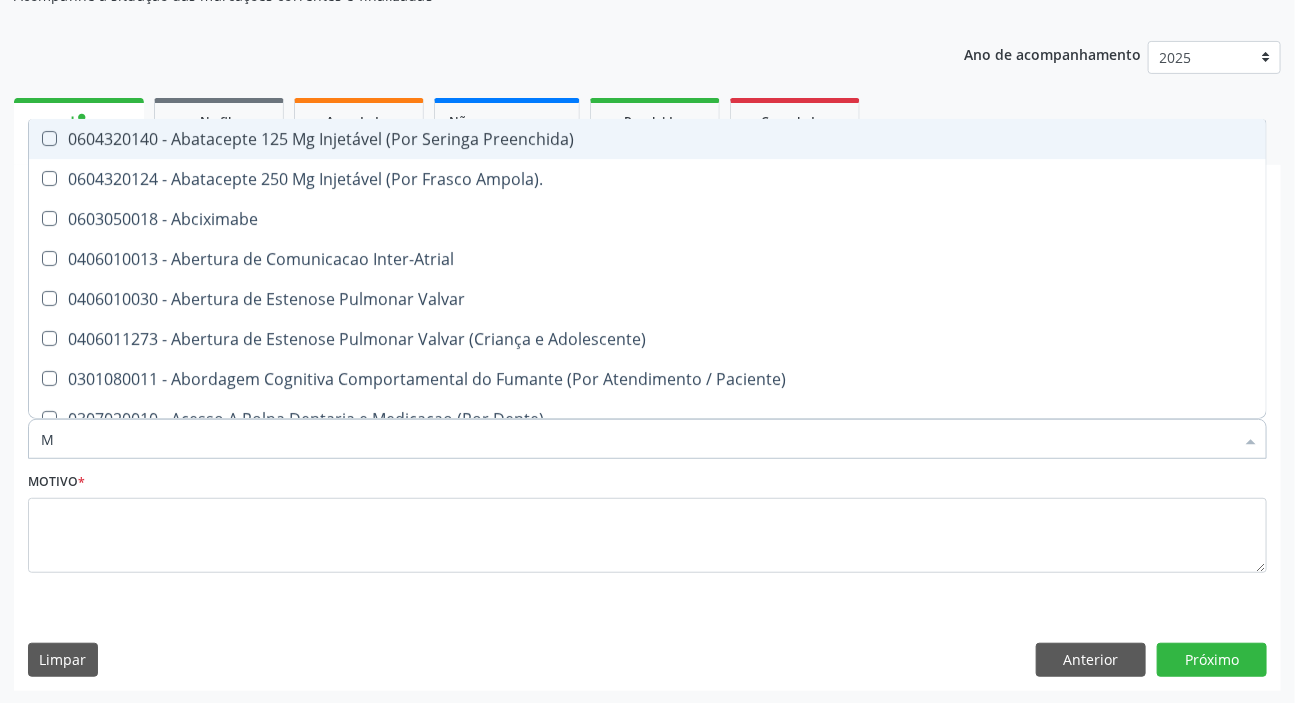 type on "MAMARIA BILATERAL" 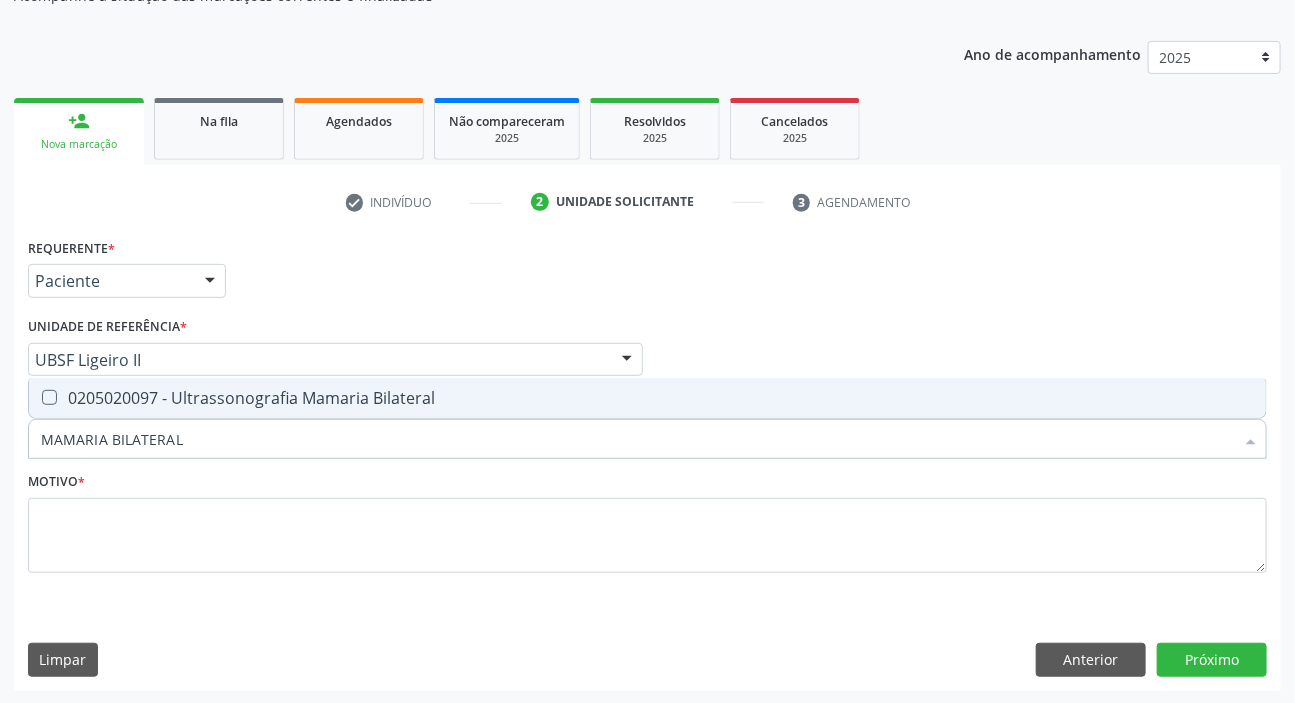 click on "0205020097 - Ultrassonografia Mamaria Bilateral" at bounding box center (647, 398) 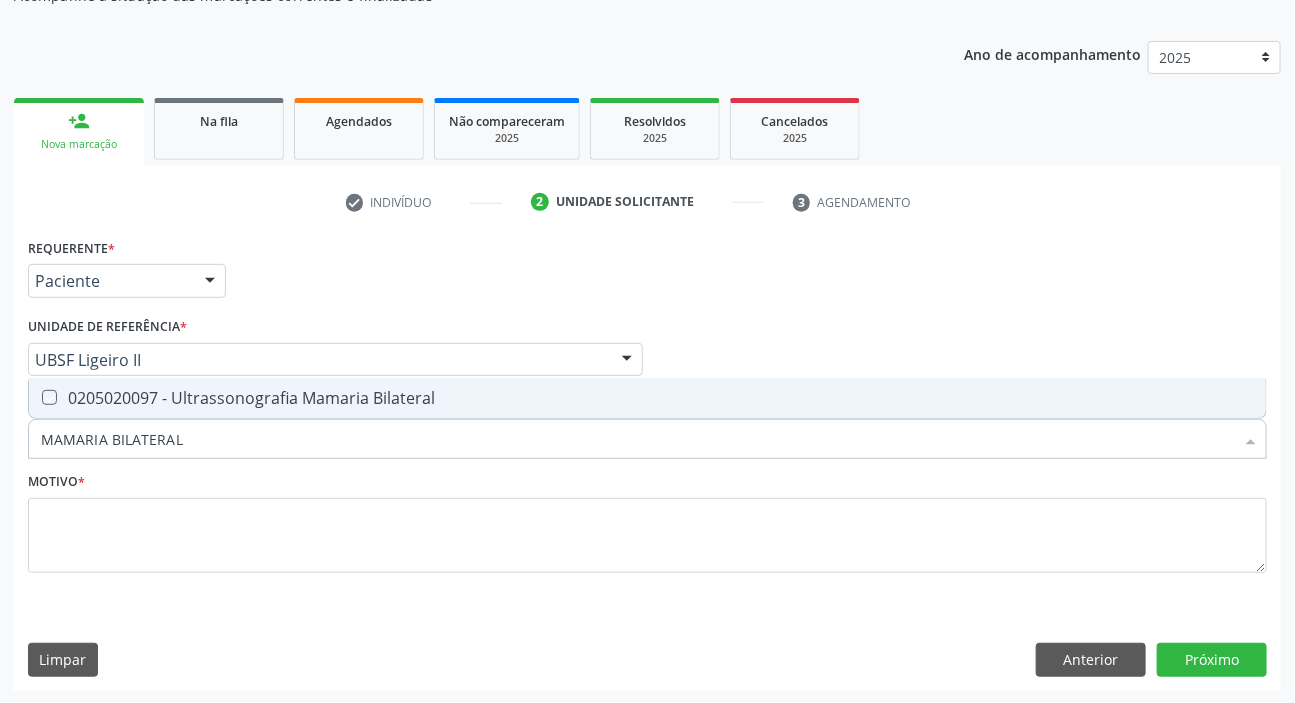 checkbox on "true" 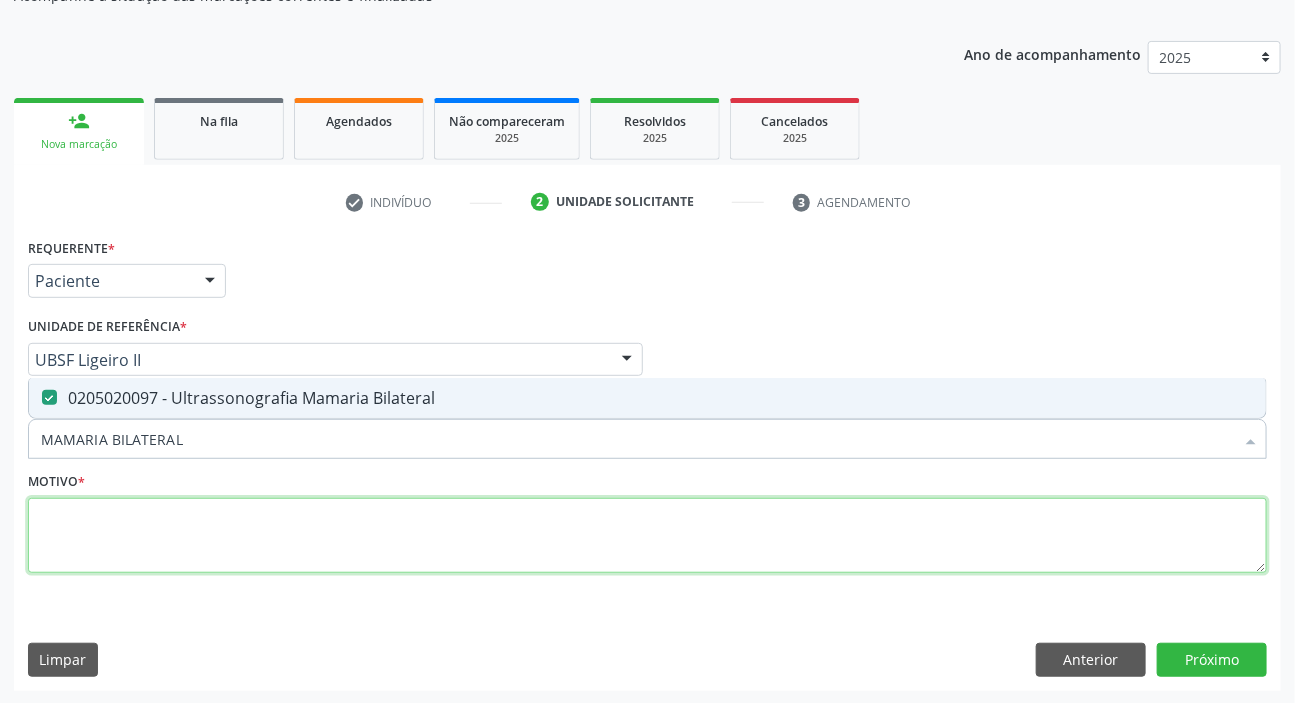 click at bounding box center (647, 536) 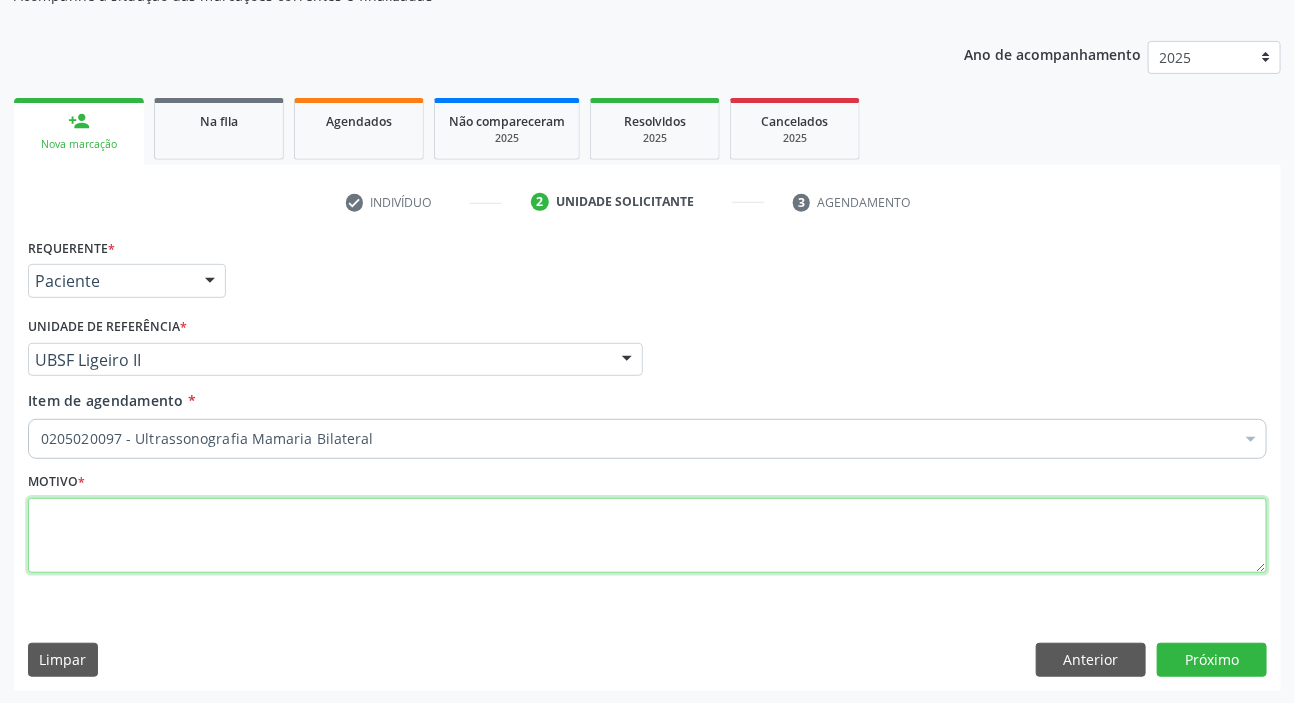 paste on "ROTINA" 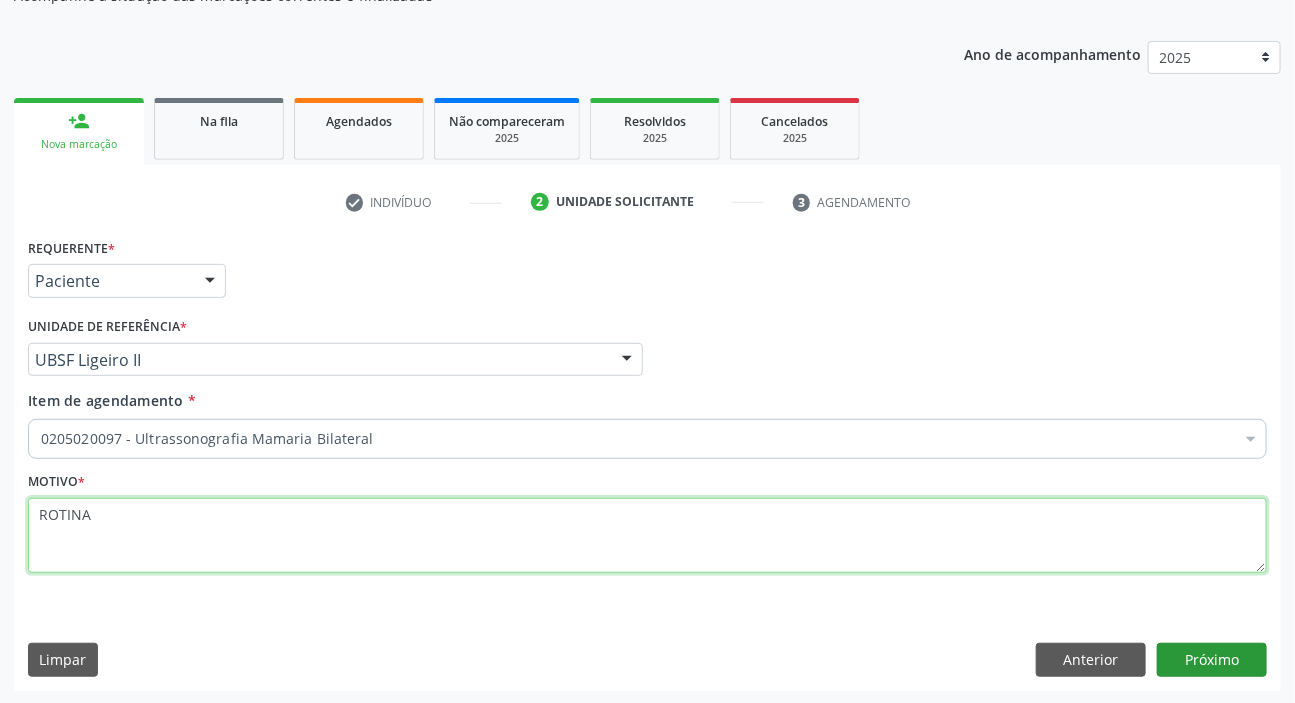 type on "ROTINA" 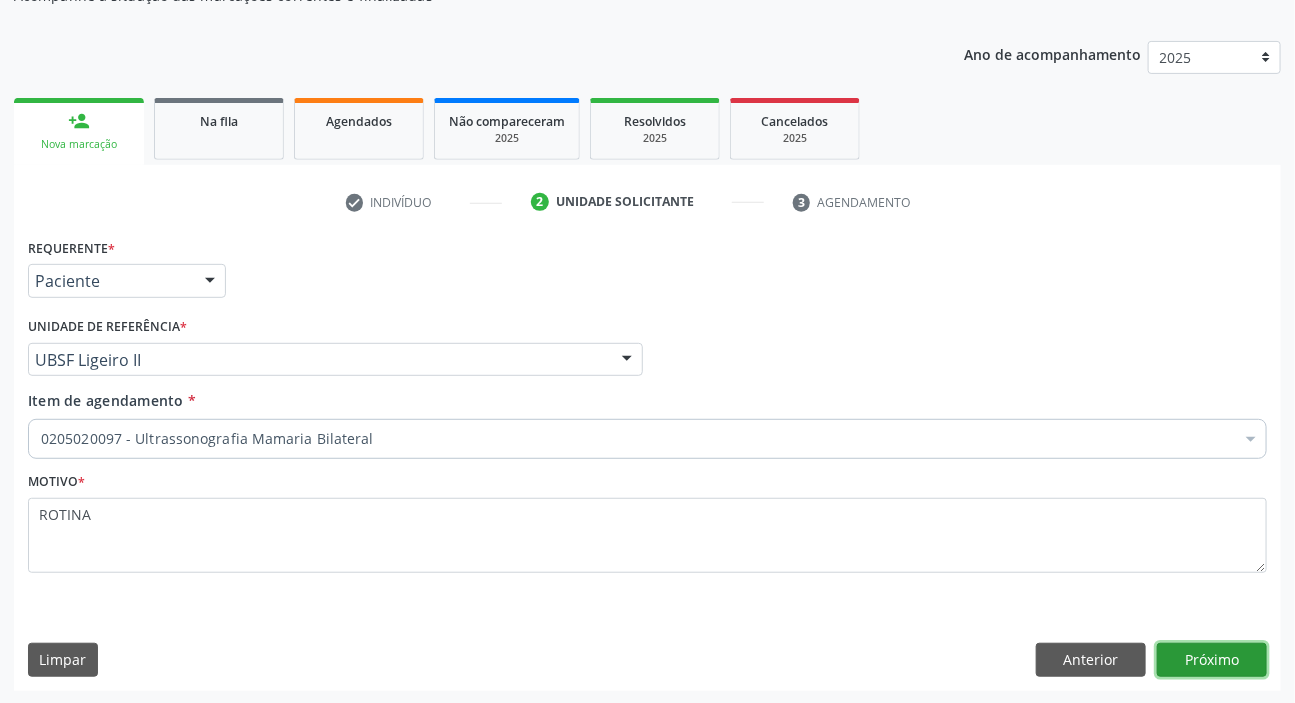 click on "Próximo" at bounding box center [1212, 660] 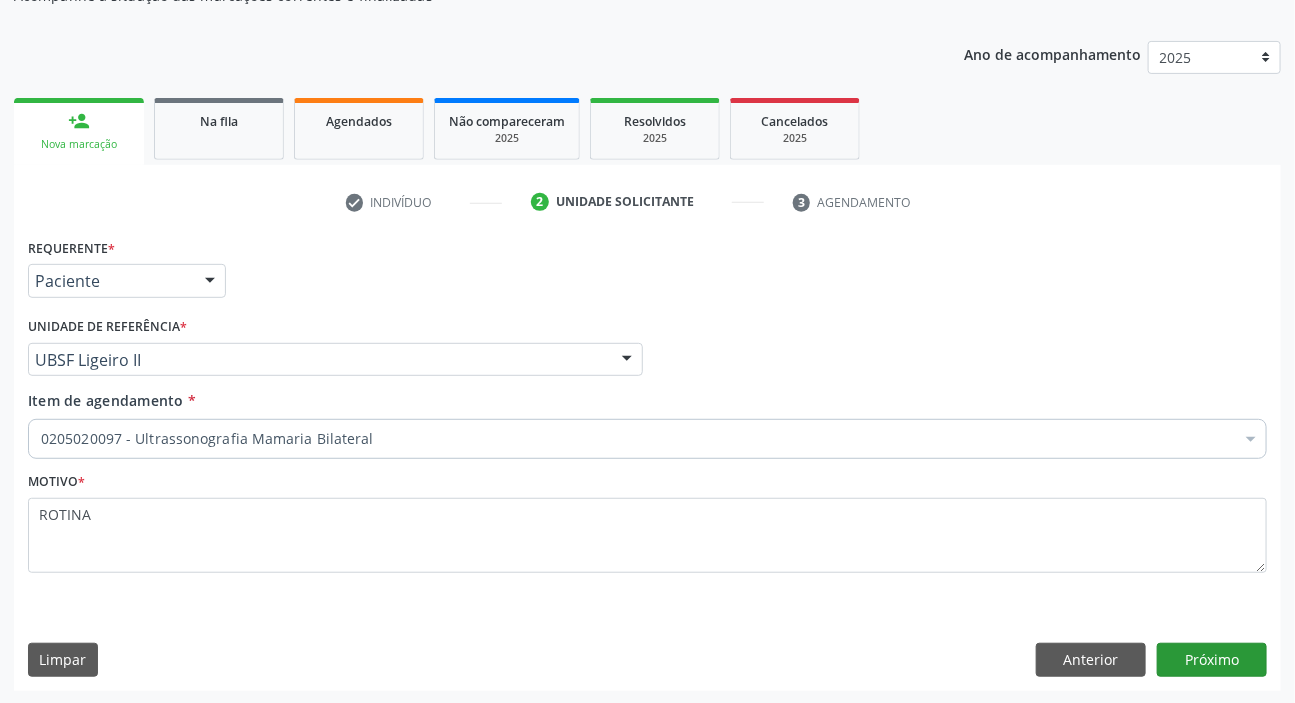 scroll, scrollTop: 166, scrollLeft: 0, axis: vertical 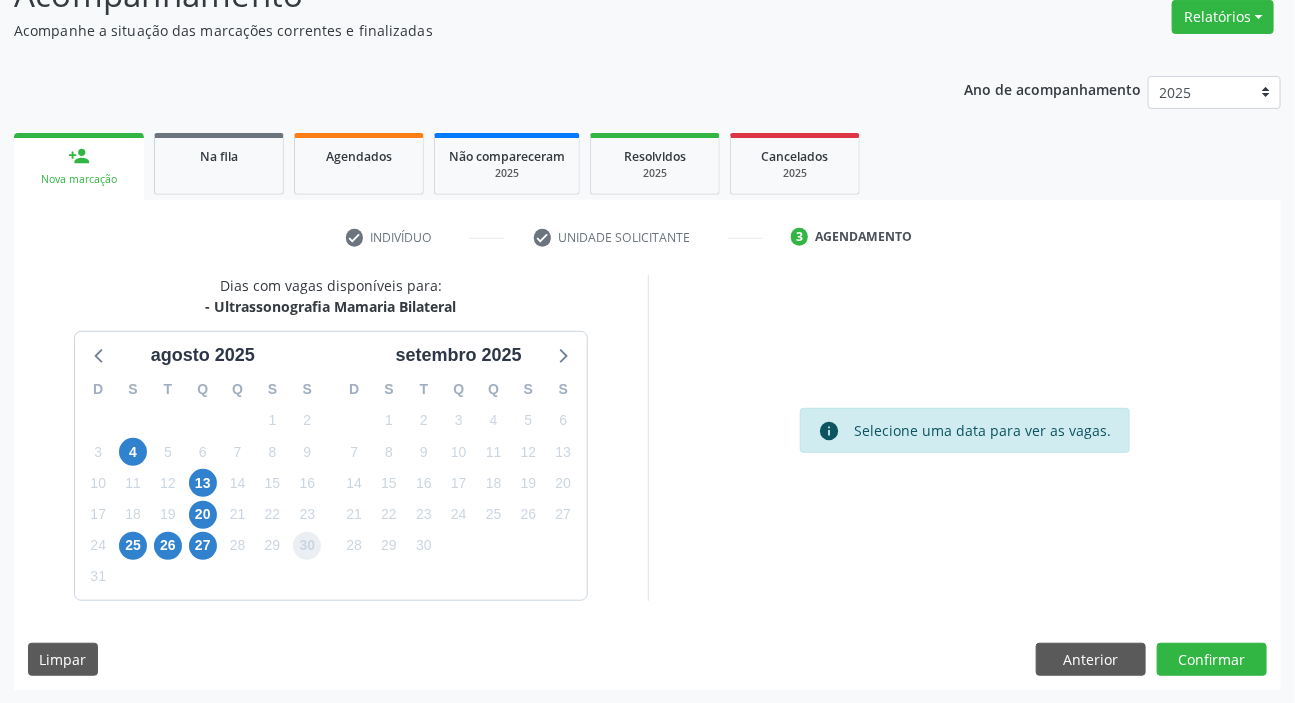 click on "30" at bounding box center [307, 546] 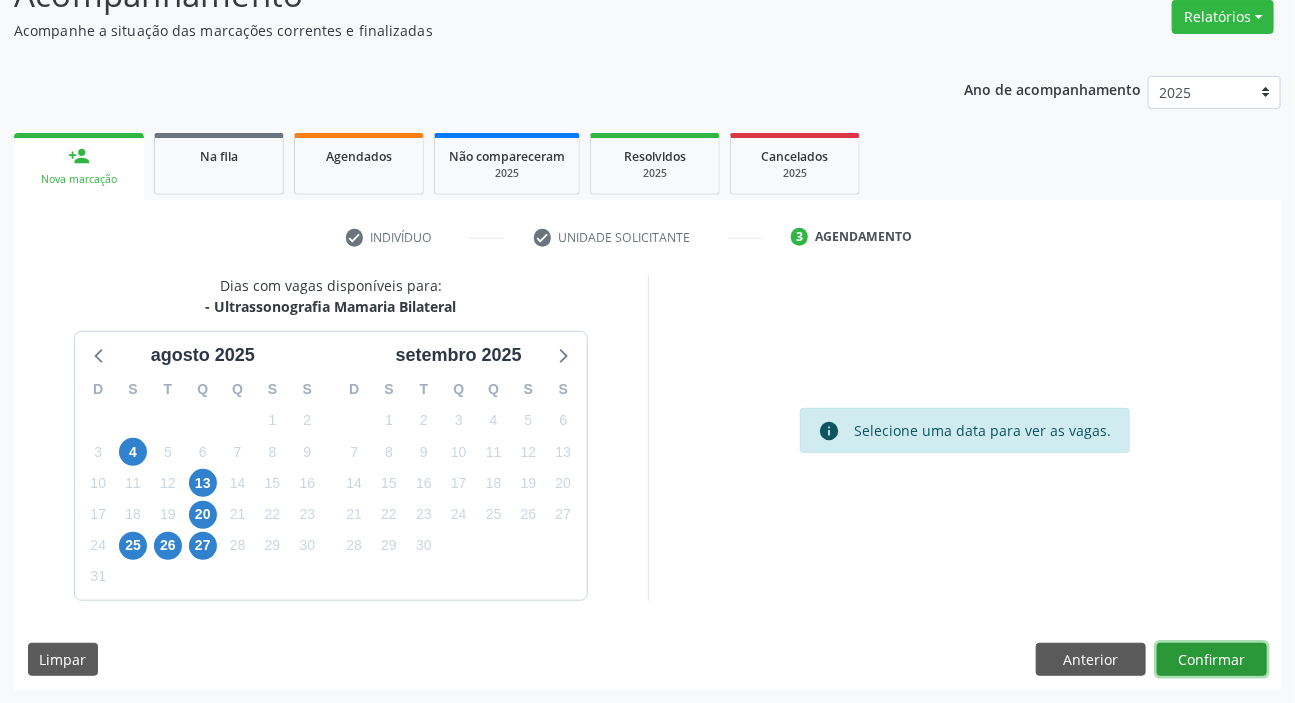 click on "Confirmar" at bounding box center (1212, 660) 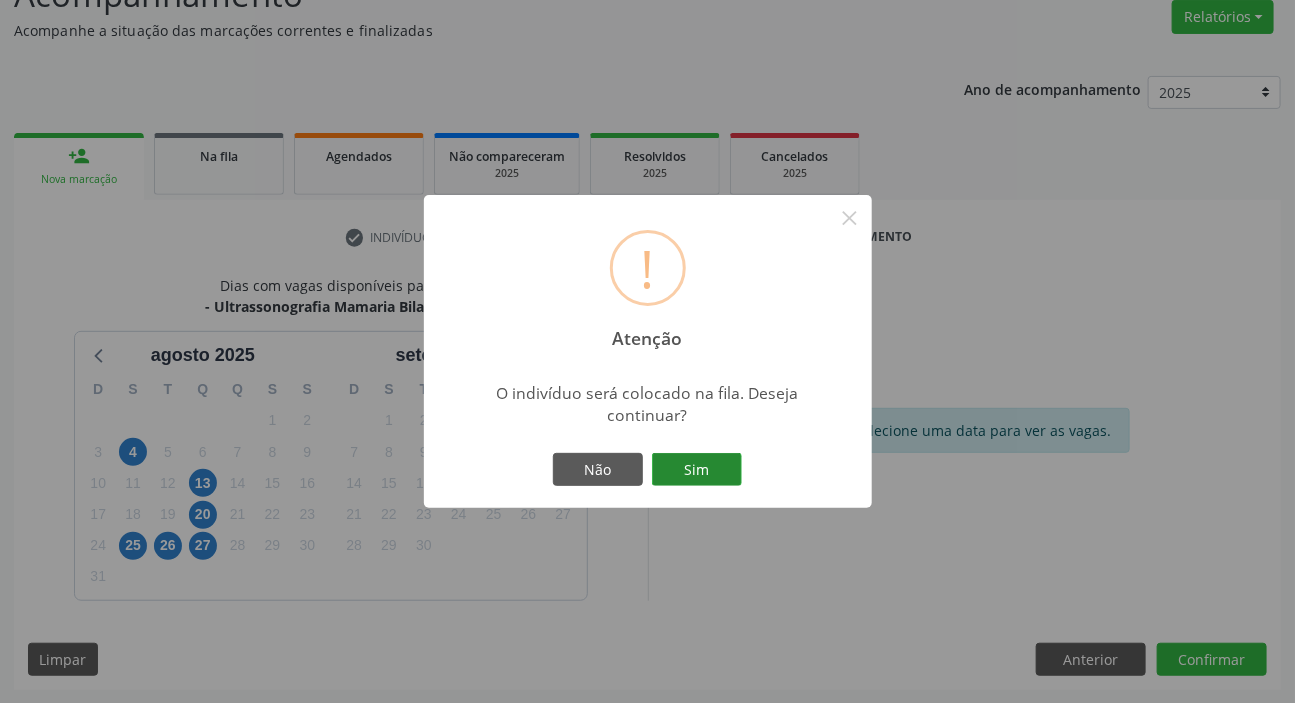 click on "Sim" at bounding box center (697, 470) 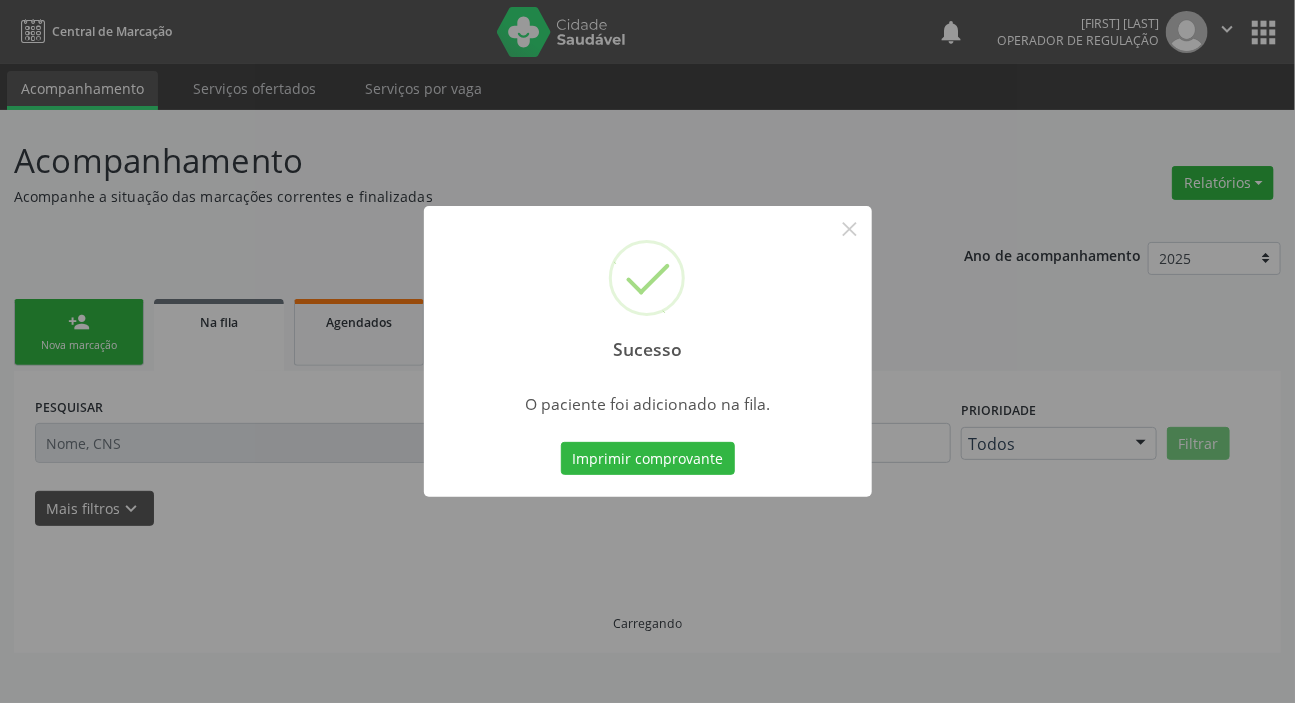 scroll, scrollTop: 0, scrollLeft: 0, axis: both 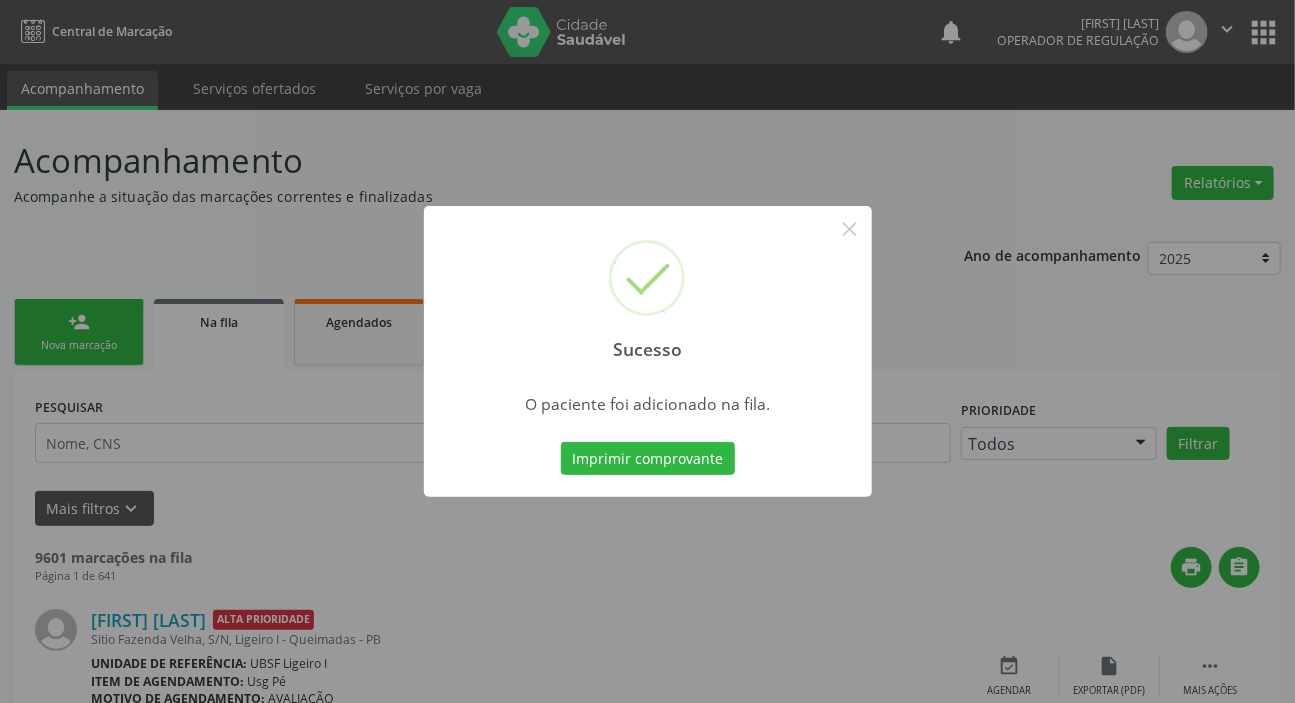 click on "Sucesso × O paciente foi adicionado na fila. Imprimir comprovante Cancel" at bounding box center (647, 351) 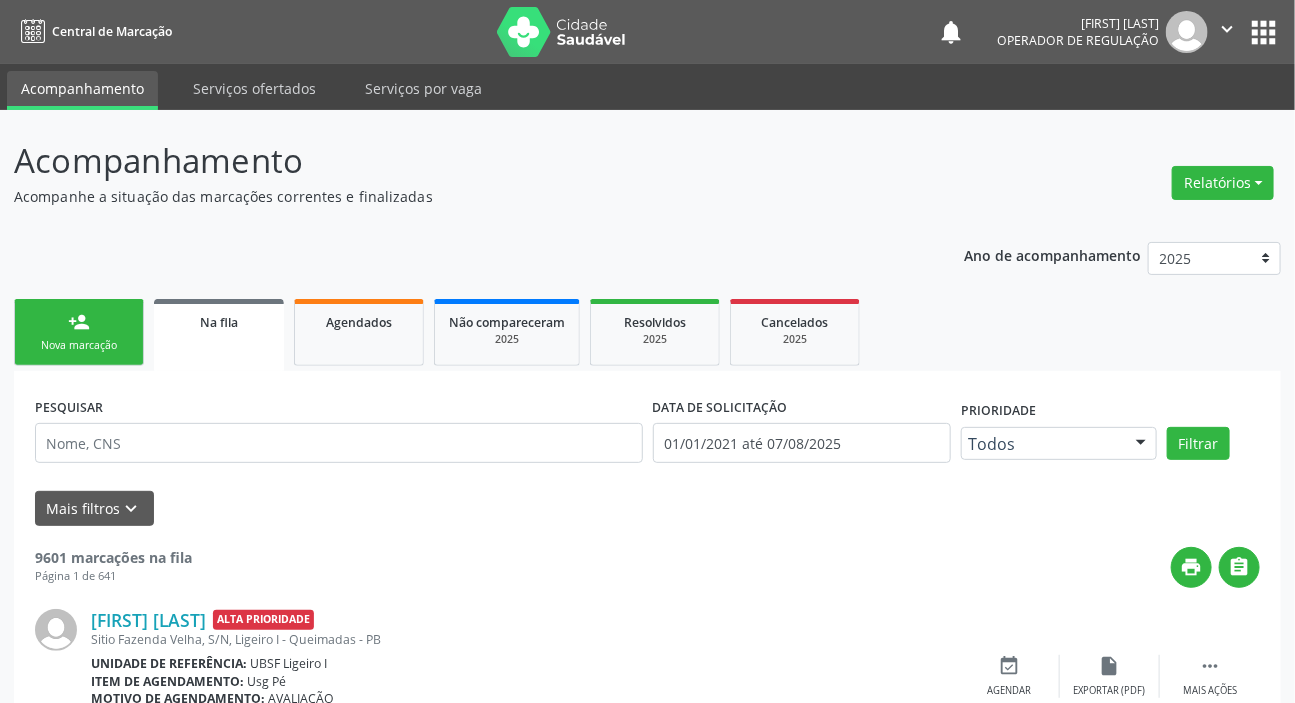 click on "person_add
Nova marcação" at bounding box center (79, 332) 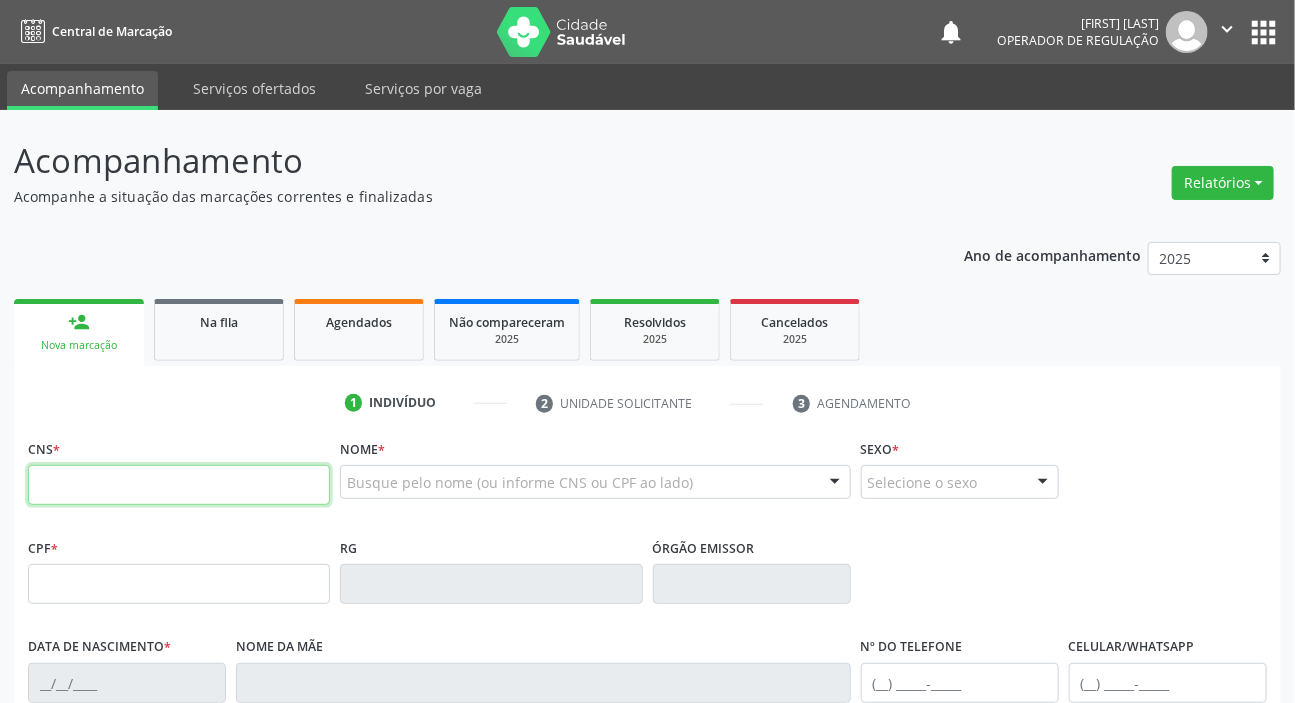 click at bounding box center [179, 485] 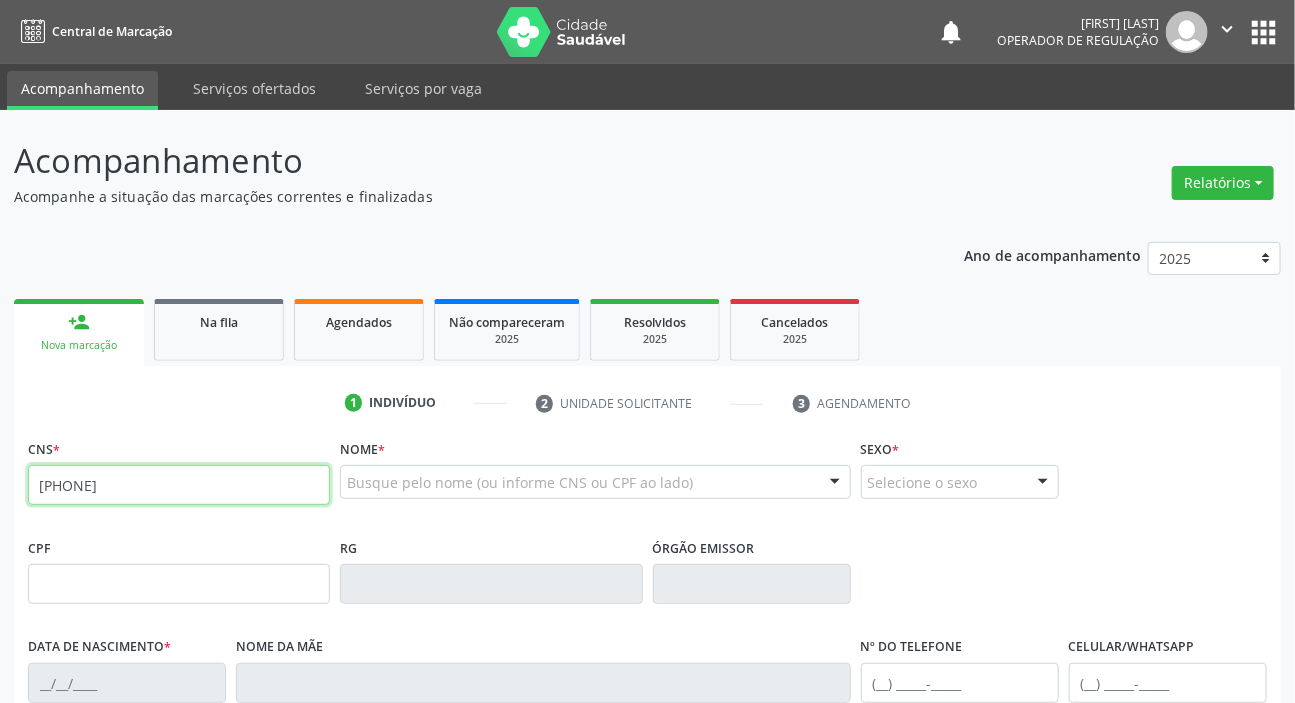 type on "[PHONE]" 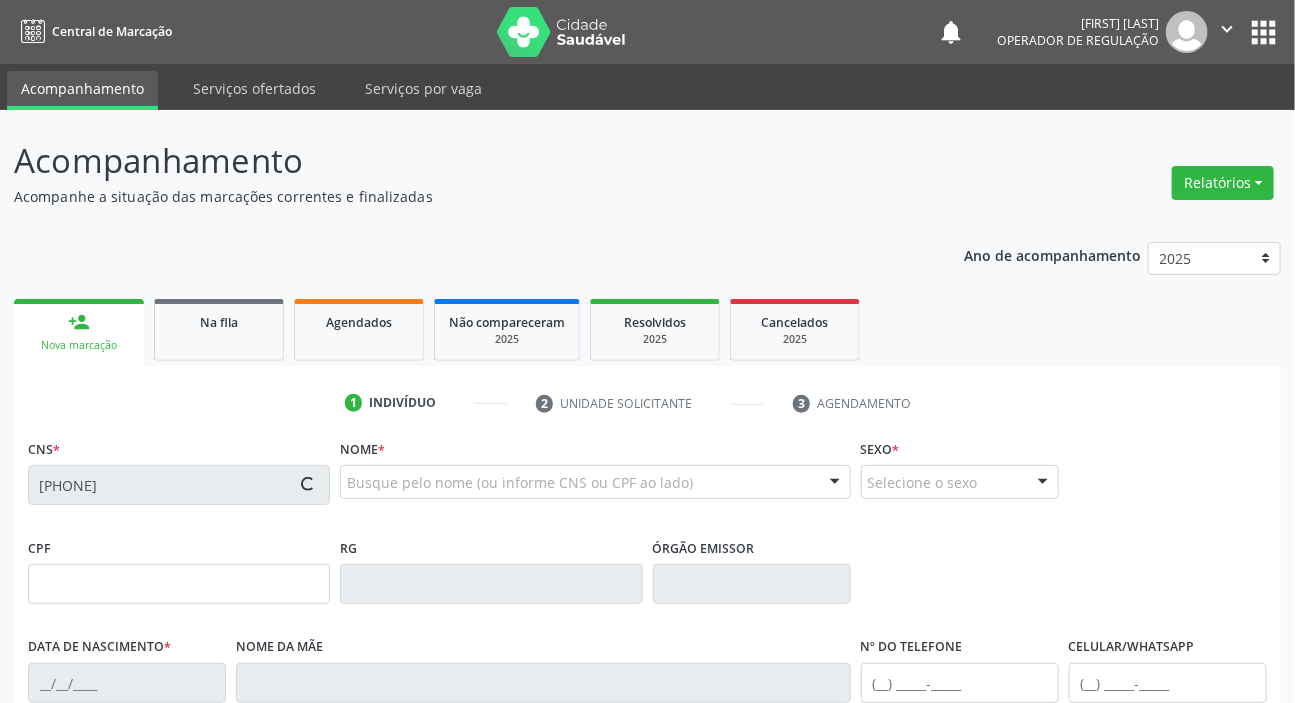 type on "[SSN]" 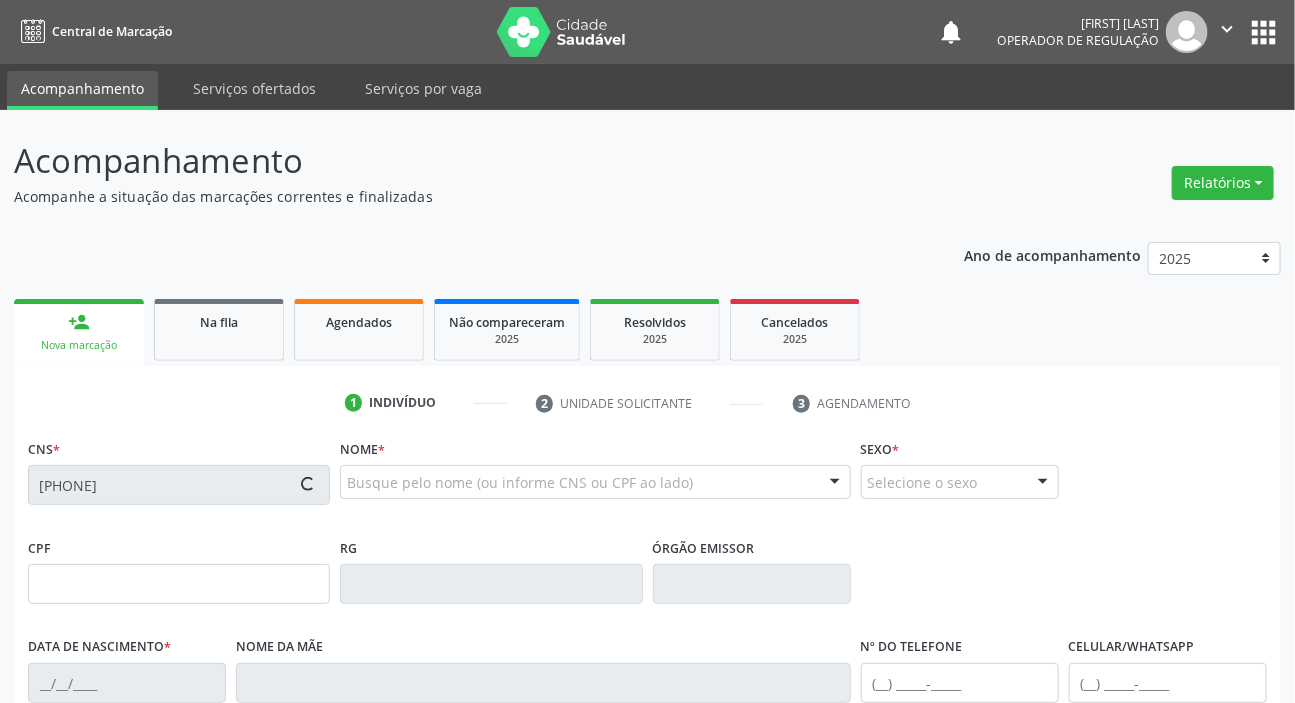 type on "[DATE]" 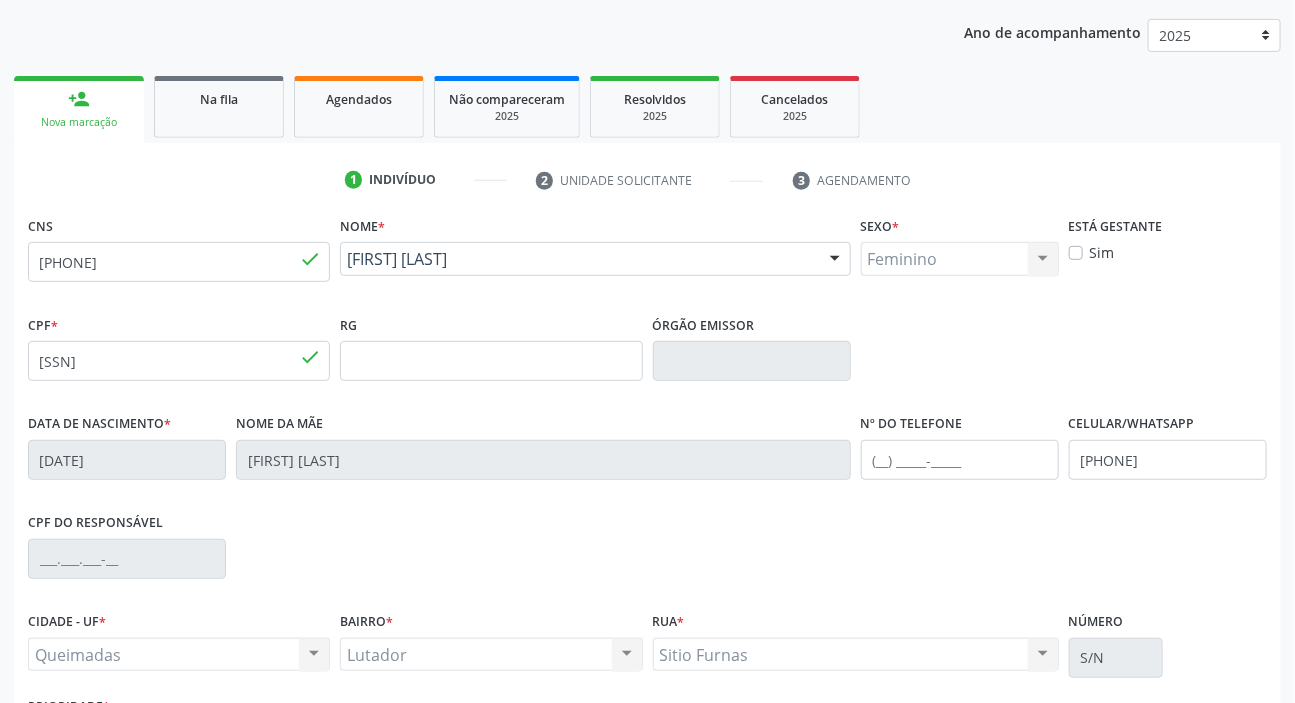scroll, scrollTop: 380, scrollLeft: 0, axis: vertical 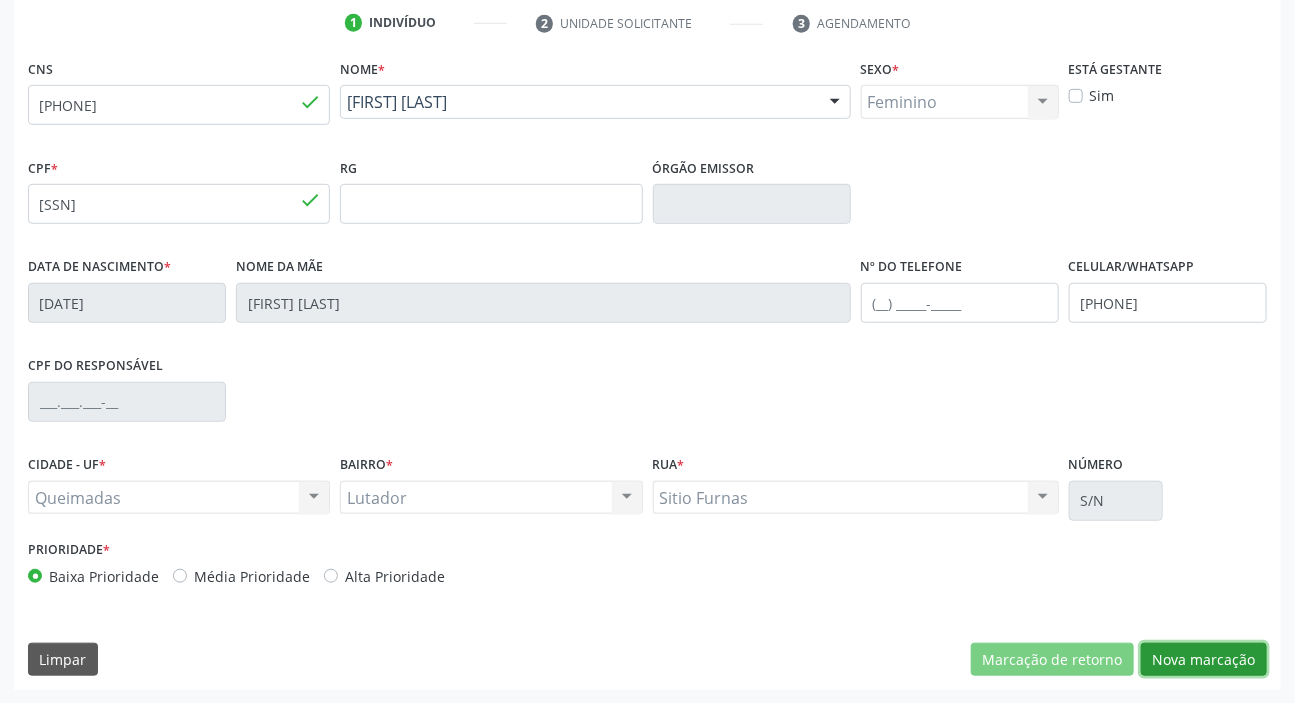 click on "Nova marcação" at bounding box center (1204, 660) 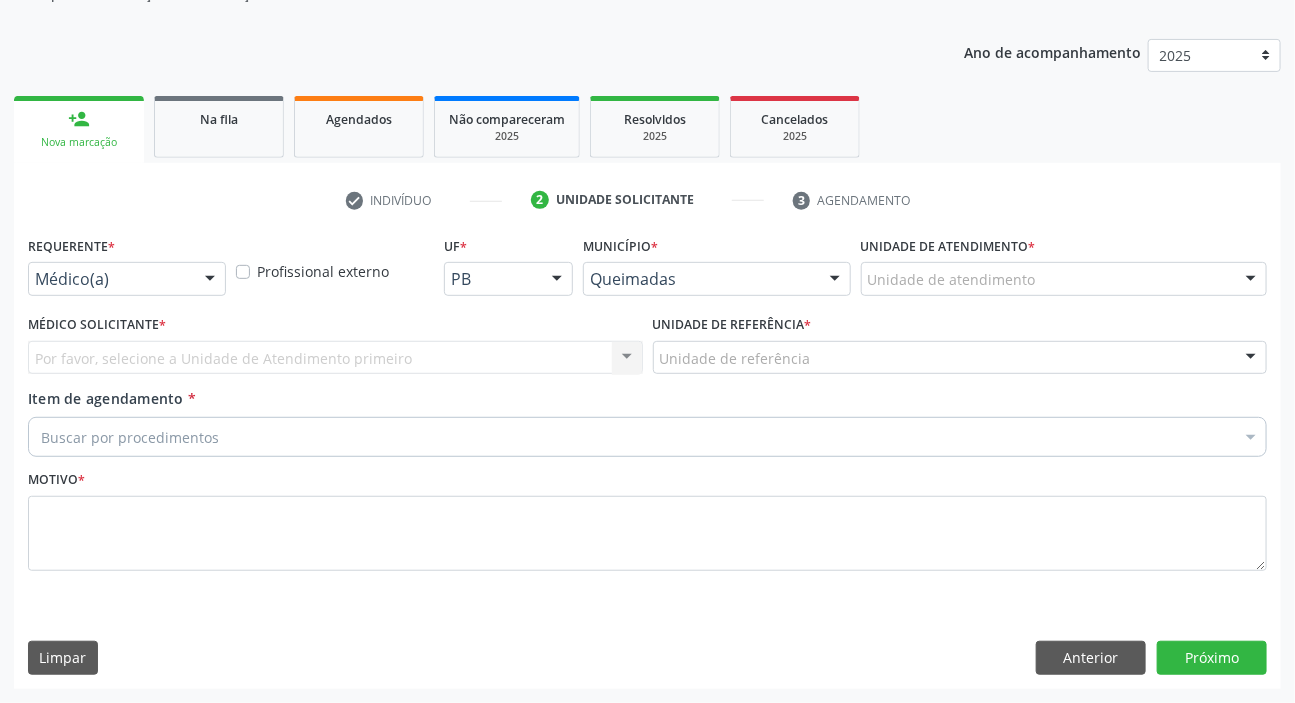 scroll, scrollTop: 201, scrollLeft: 0, axis: vertical 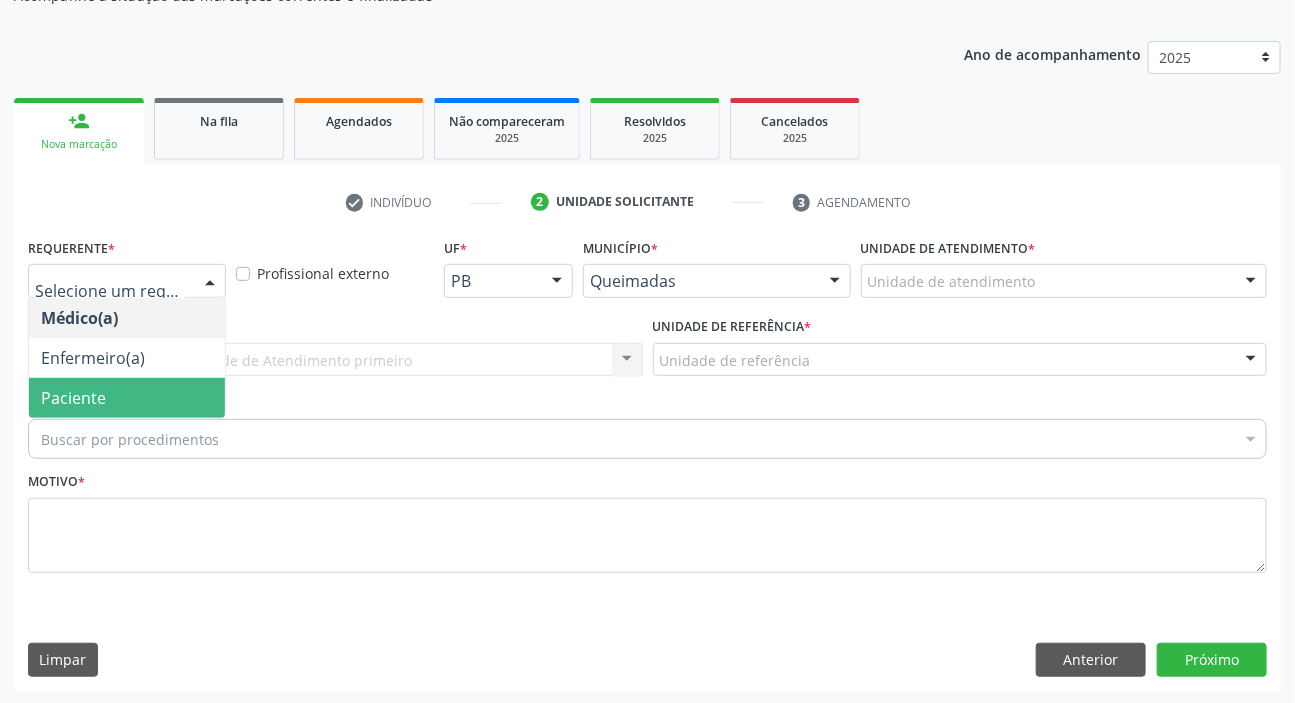 click on "Paciente" at bounding box center (73, 398) 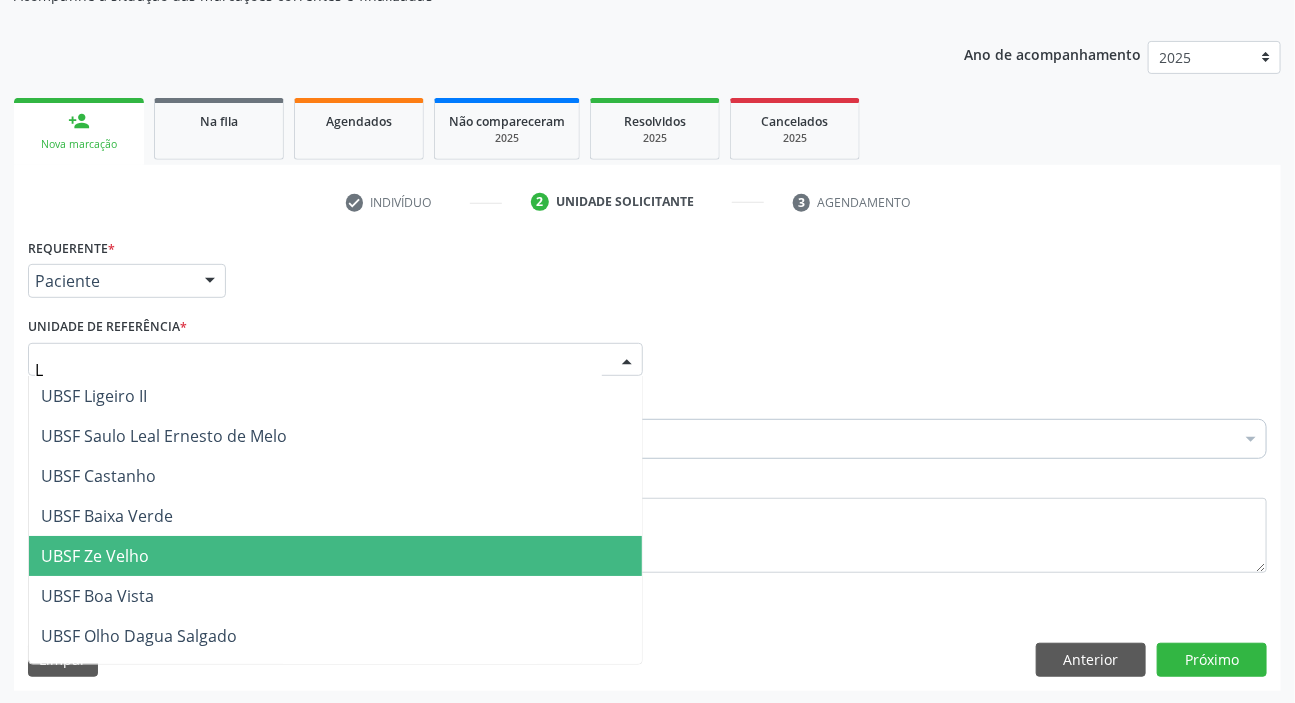 type on "LU" 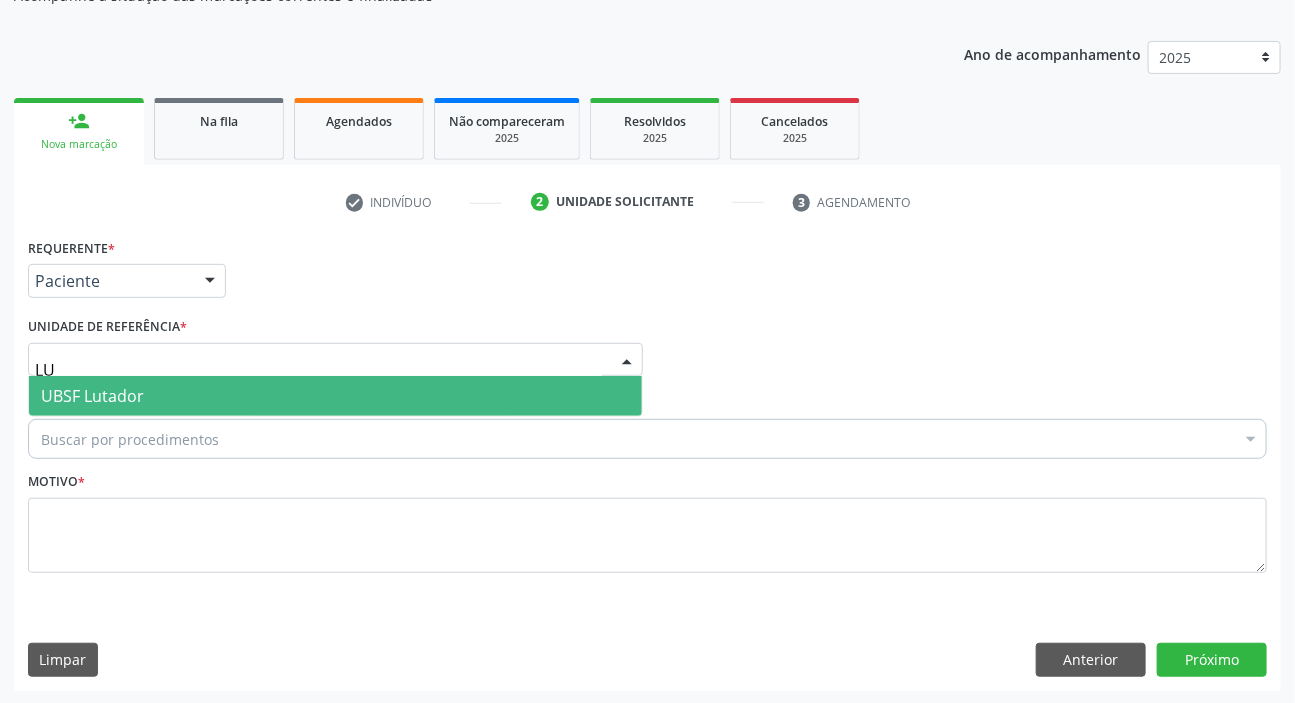 click on "LU" at bounding box center (318, 370) 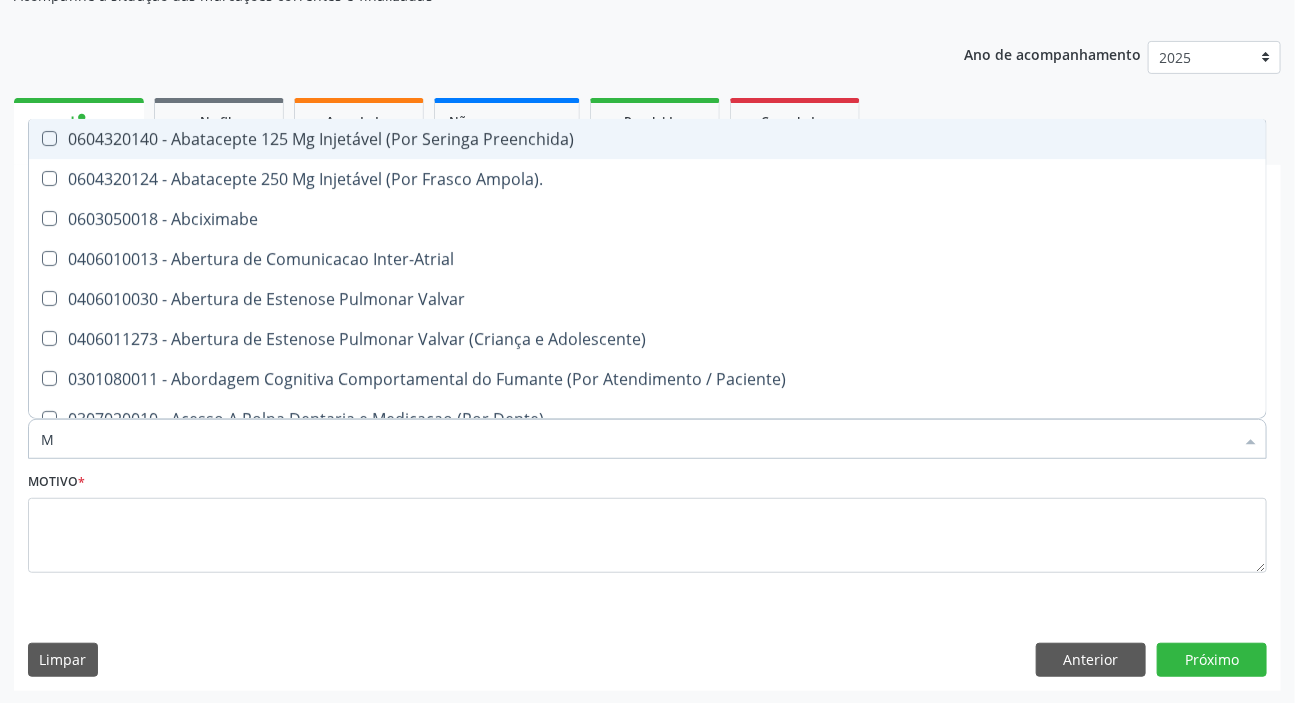 type on "MAMARIA BILATERAL" 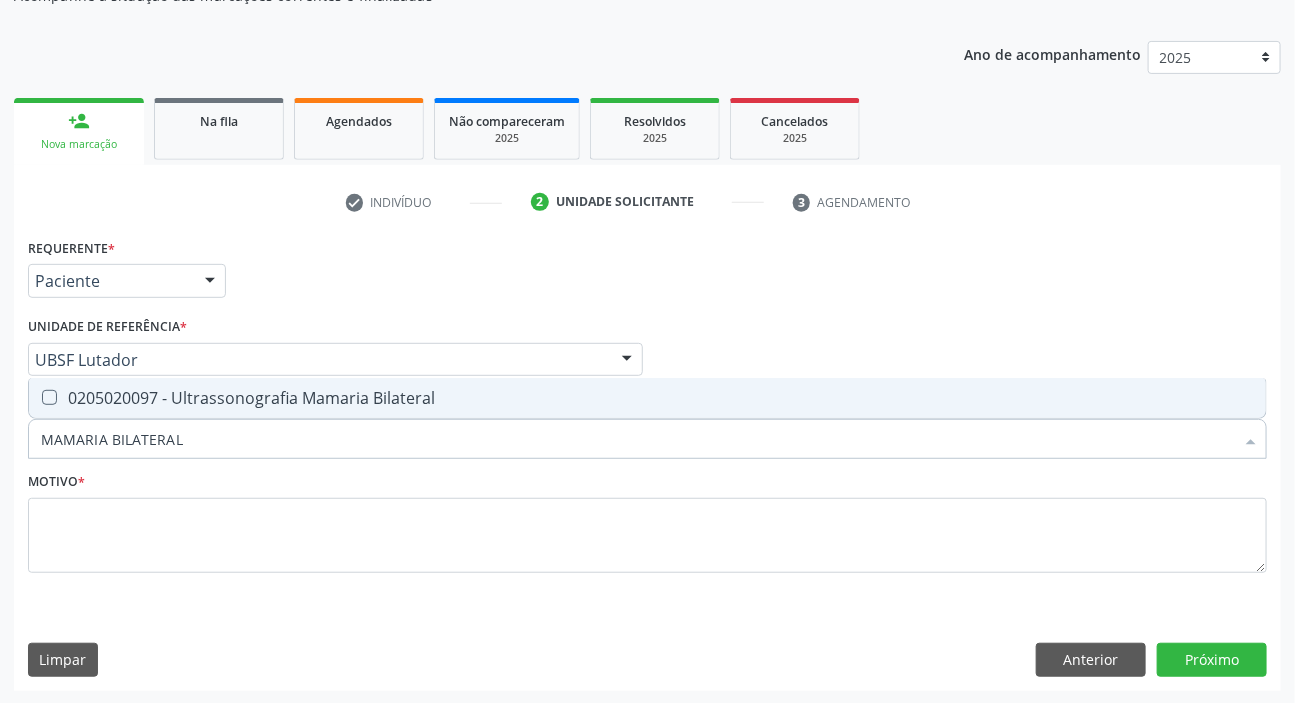 click on "0205020097 - Ultrassonografia Mamaria Bilateral" at bounding box center (647, 398) 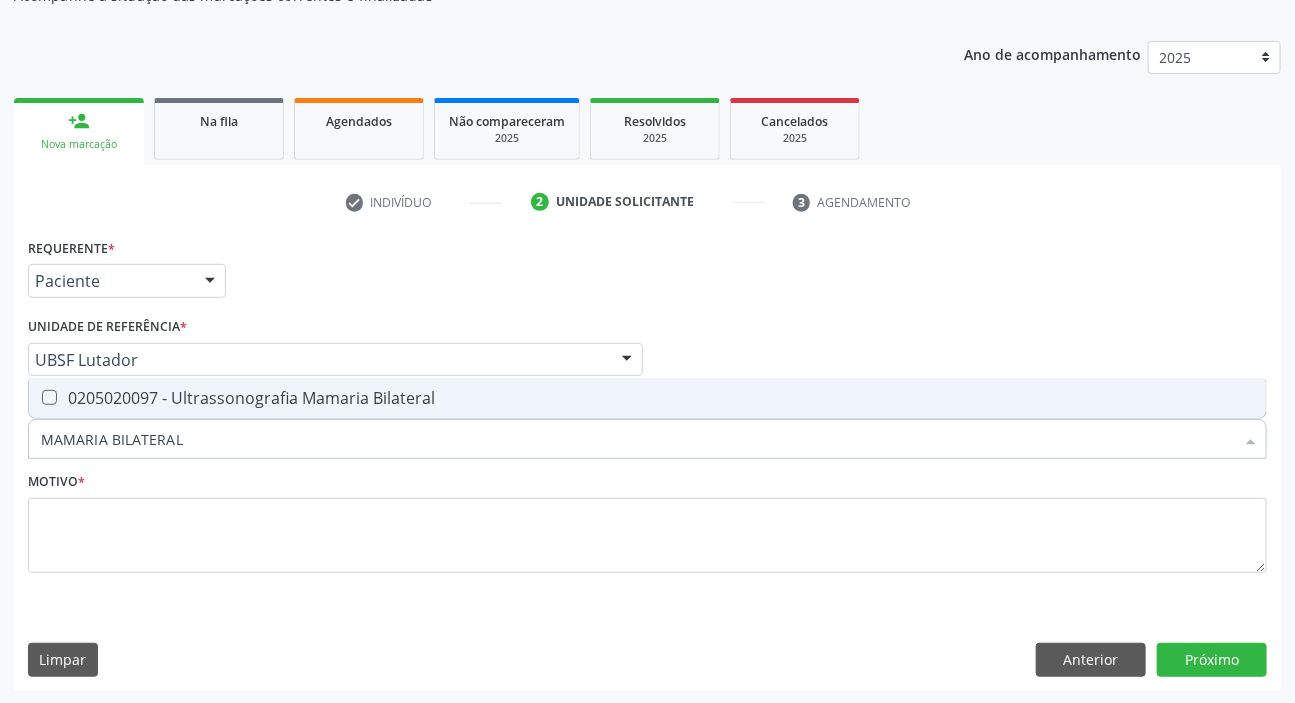 checkbox on "true" 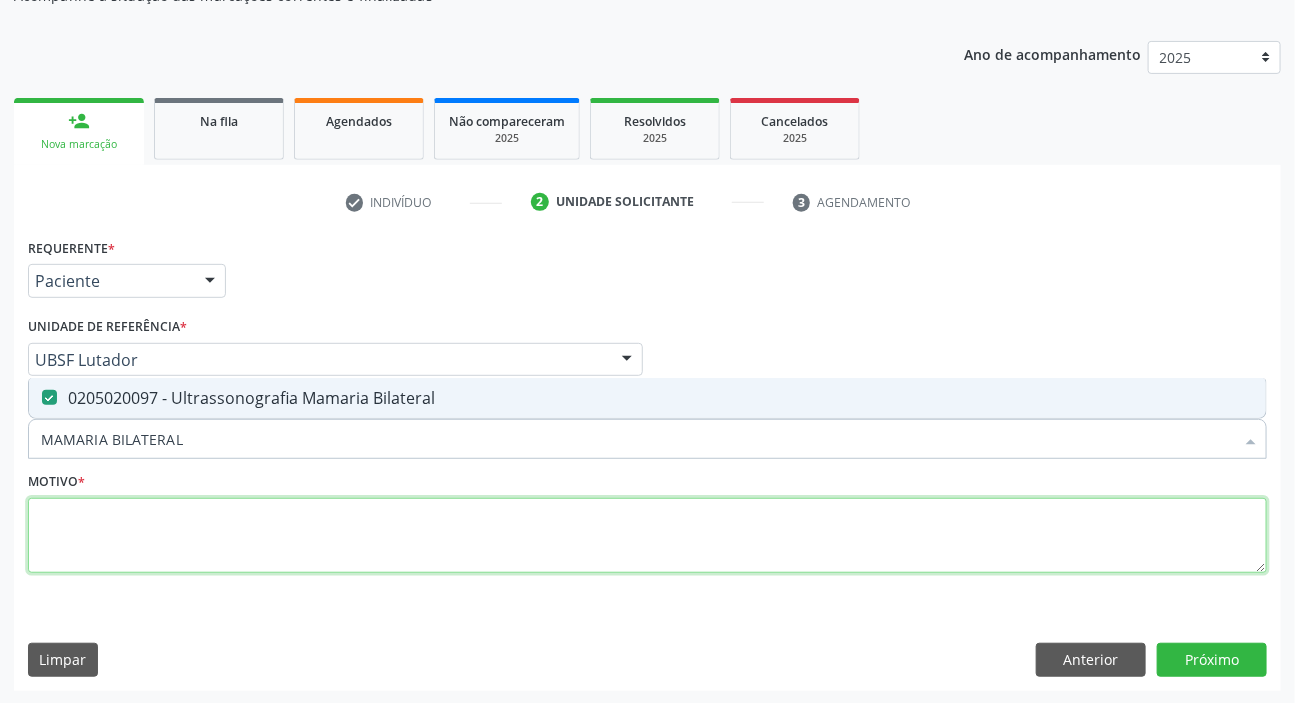 click at bounding box center (647, 536) 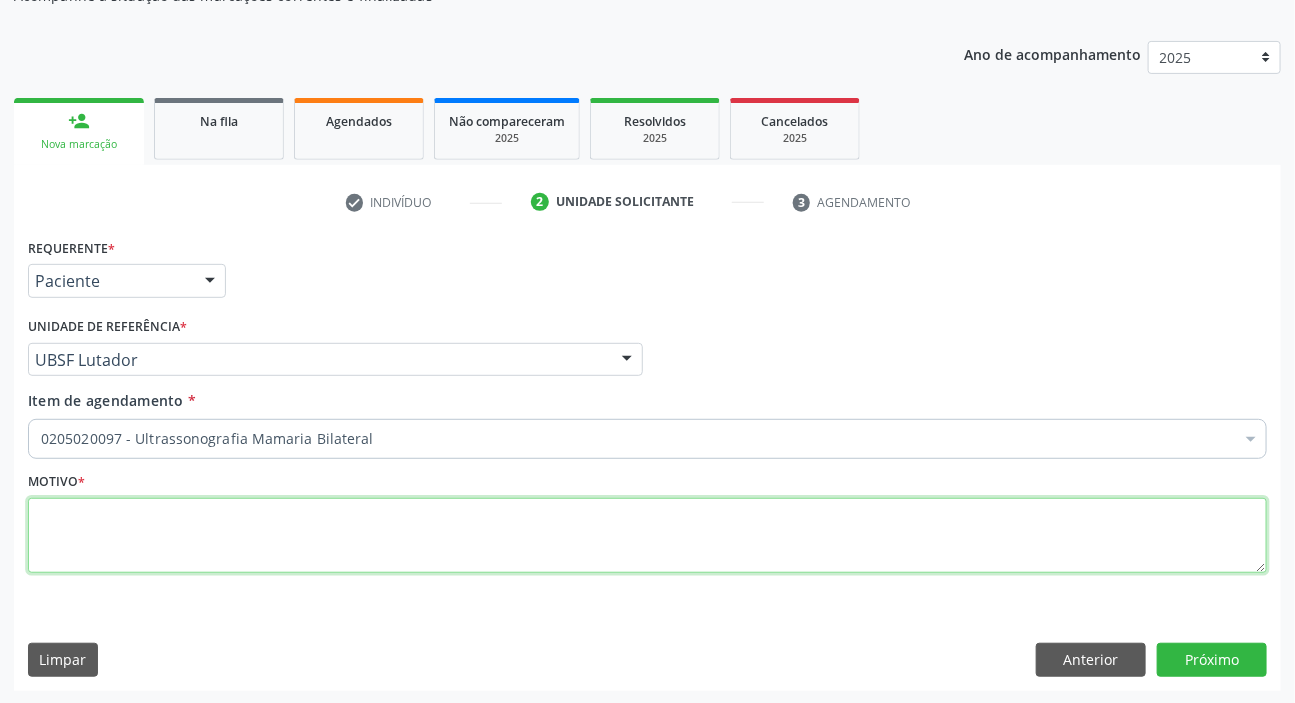 paste on "ROTINA" 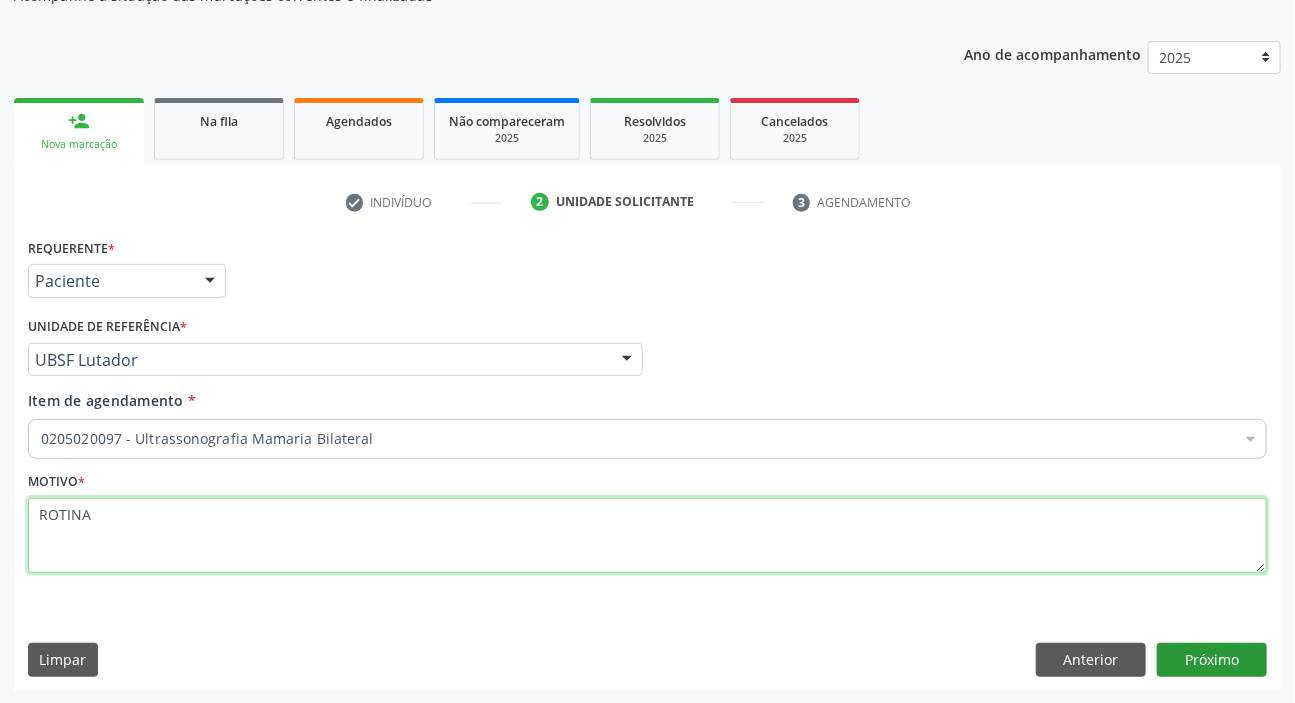 type on "ROTINA" 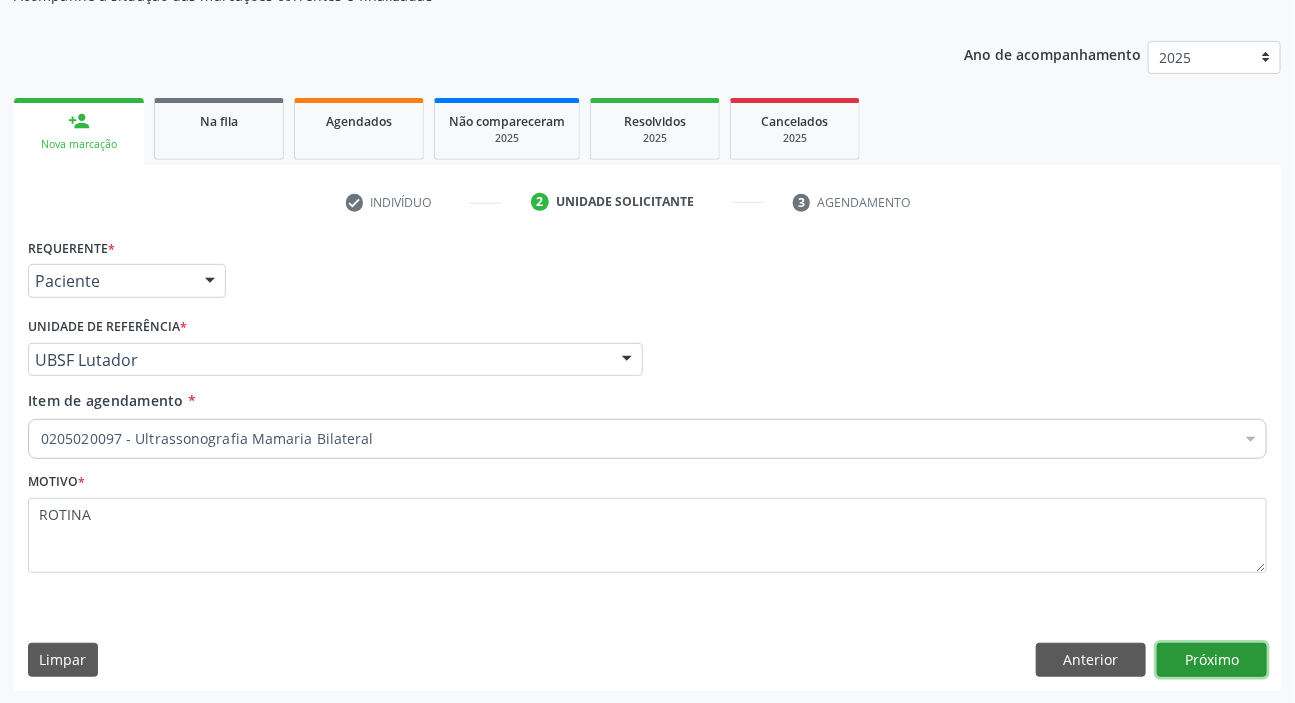 click on "Próximo" at bounding box center (1212, 660) 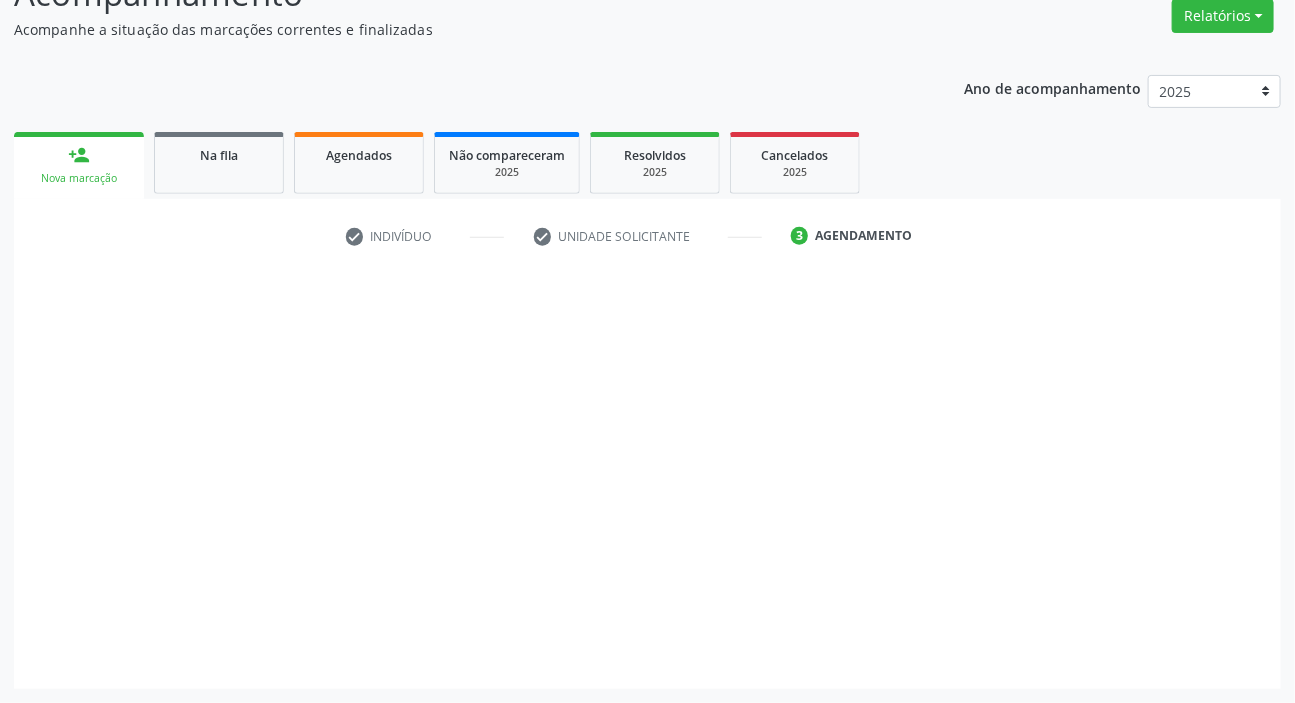 scroll, scrollTop: 166, scrollLeft: 0, axis: vertical 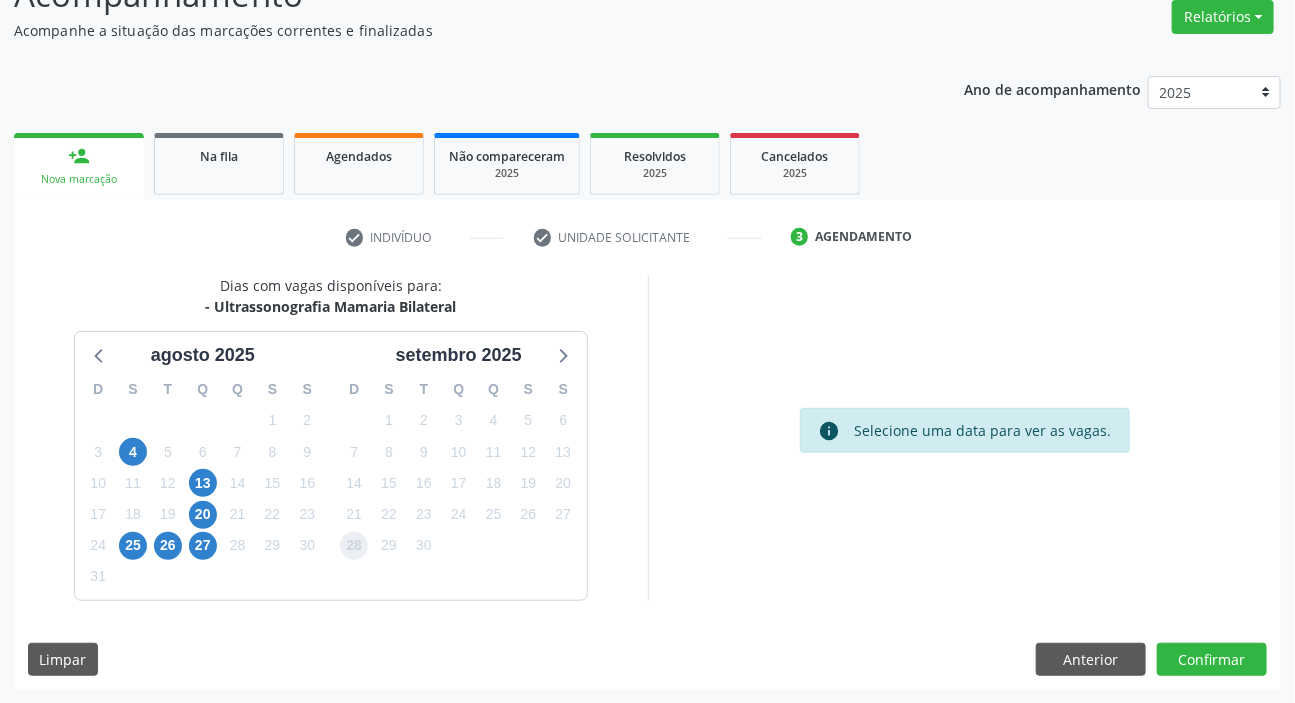 click on "28" at bounding box center [354, 546] 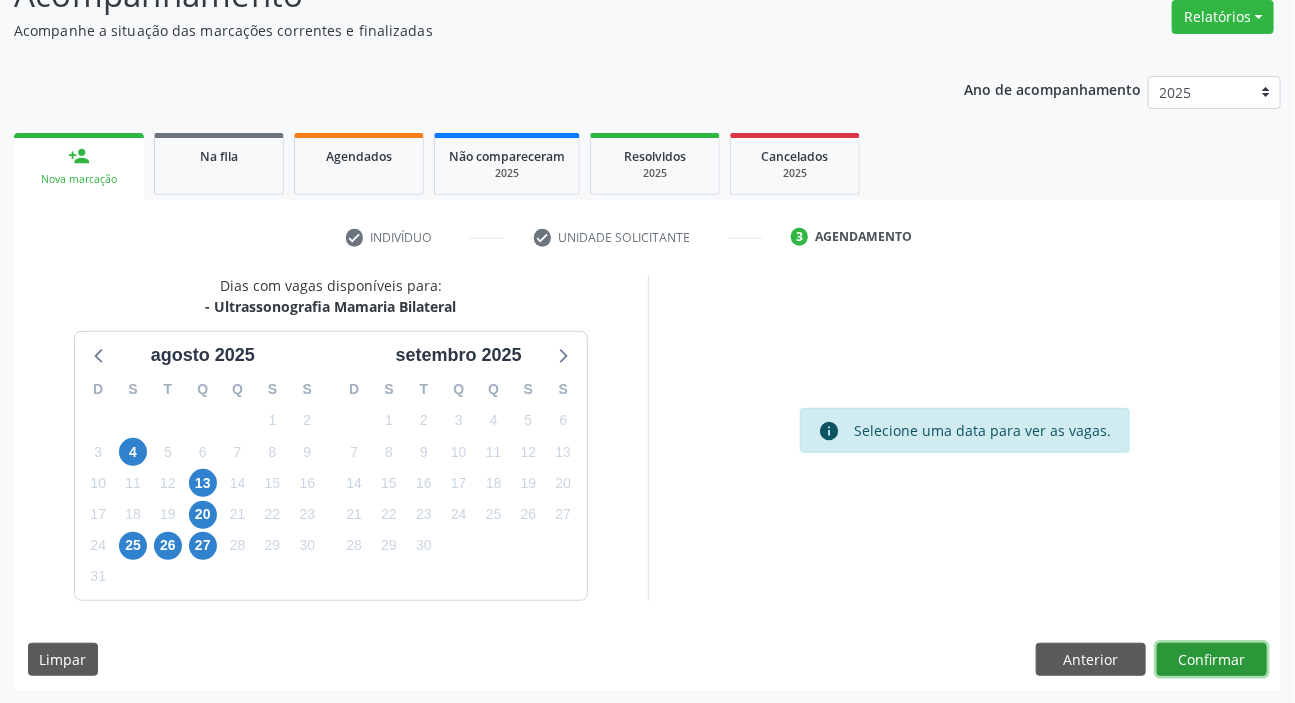 click on "Confirmar" at bounding box center [1212, 660] 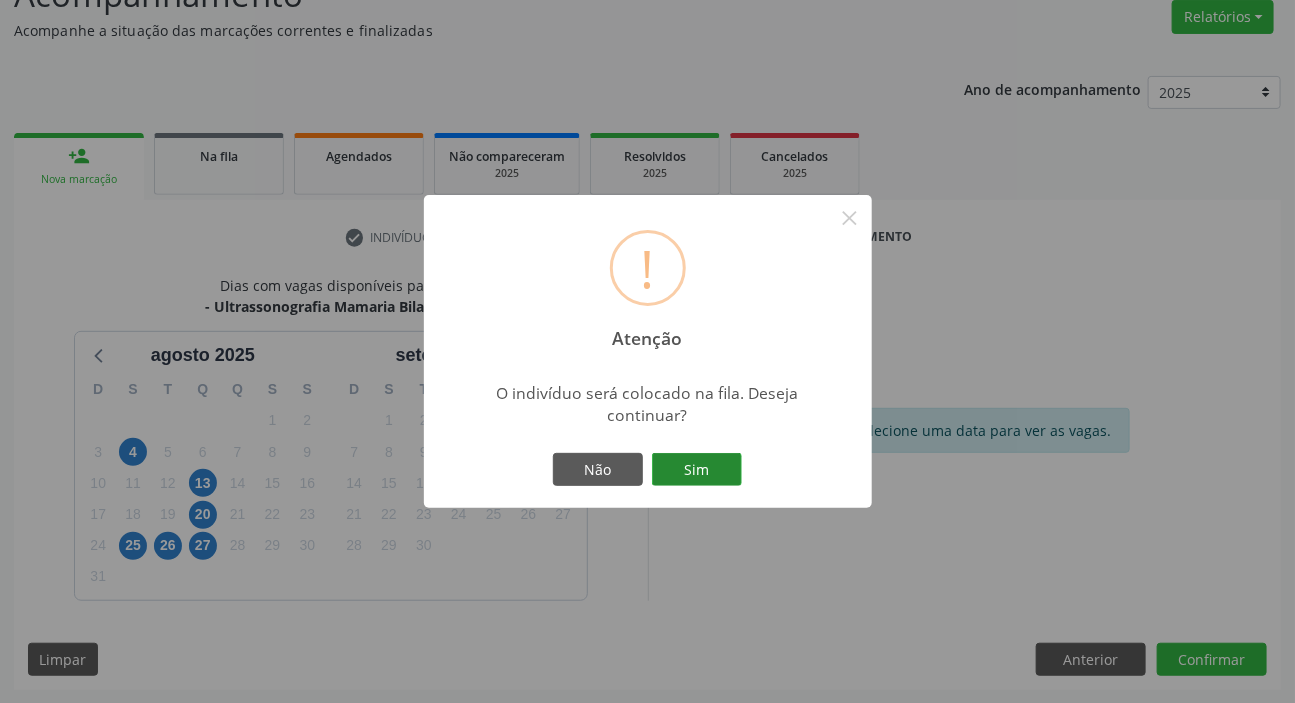 click on "Sim" at bounding box center [697, 470] 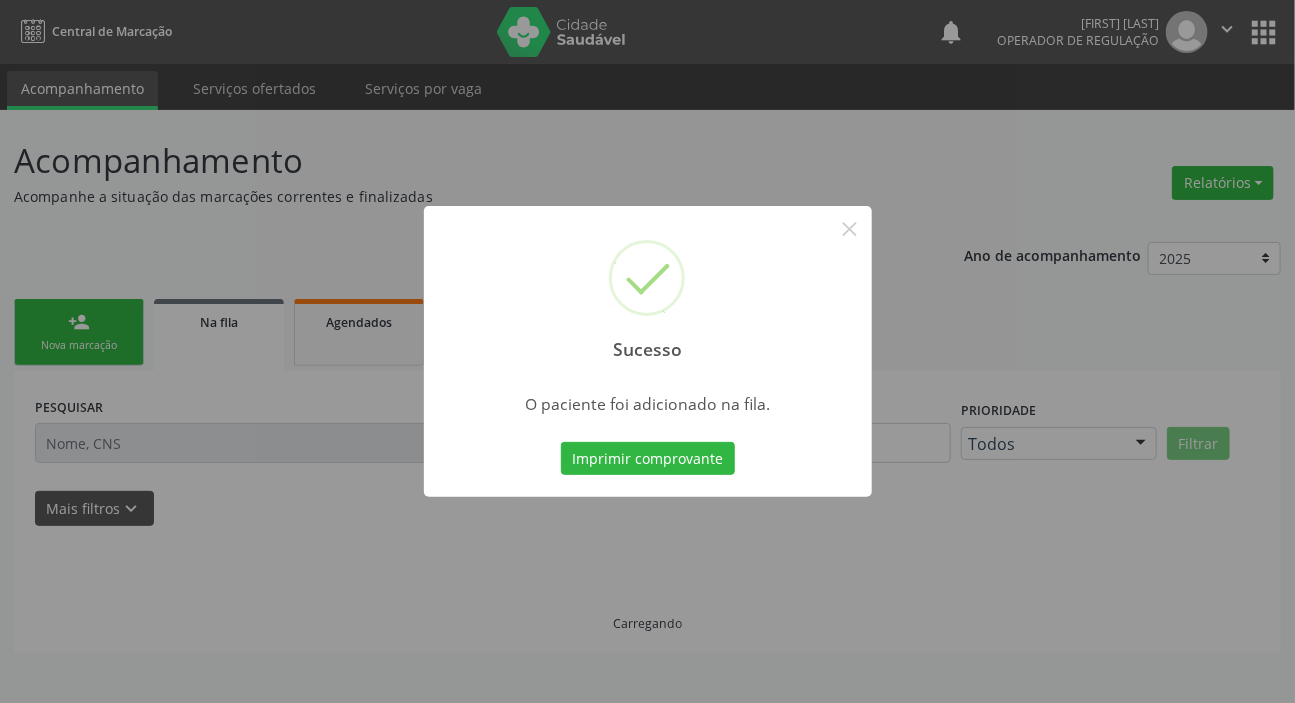 scroll, scrollTop: 0, scrollLeft: 0, axis: both 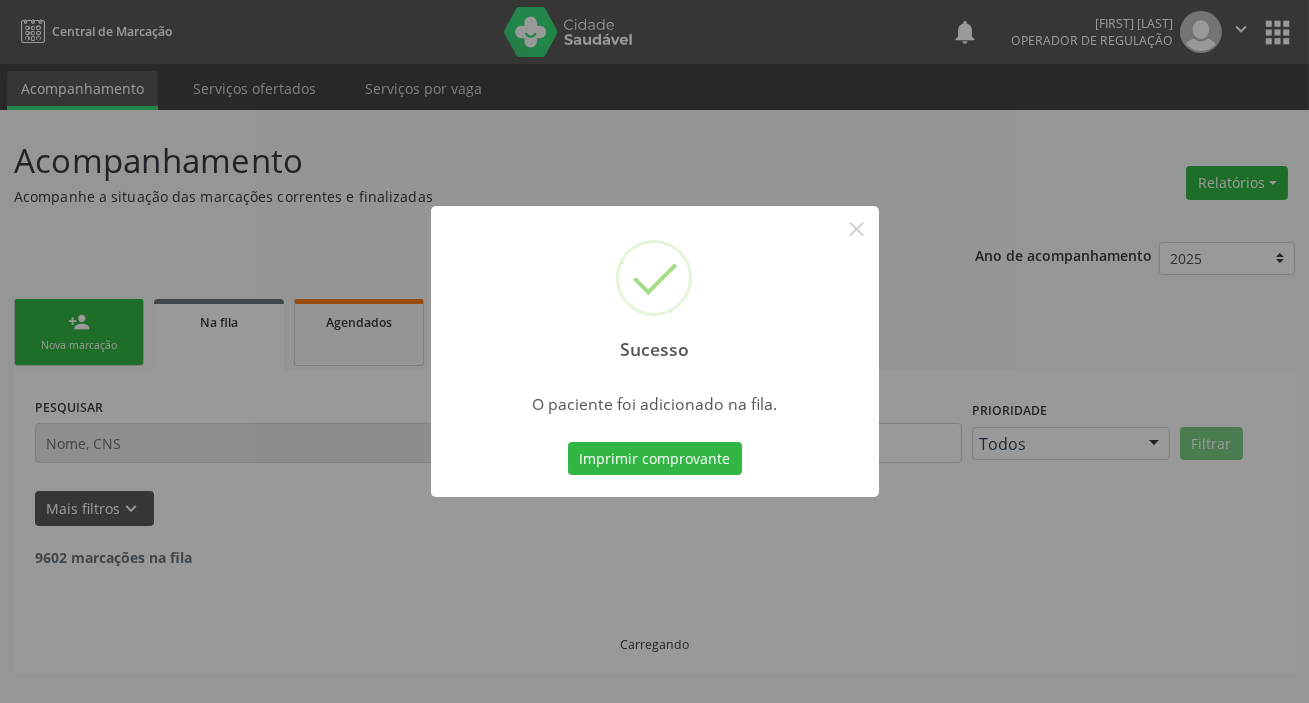 click on "Sucesso × O paciente foi adicionado na fila. Imprimir comprovante Cancel" at bounding box center [654, 351] 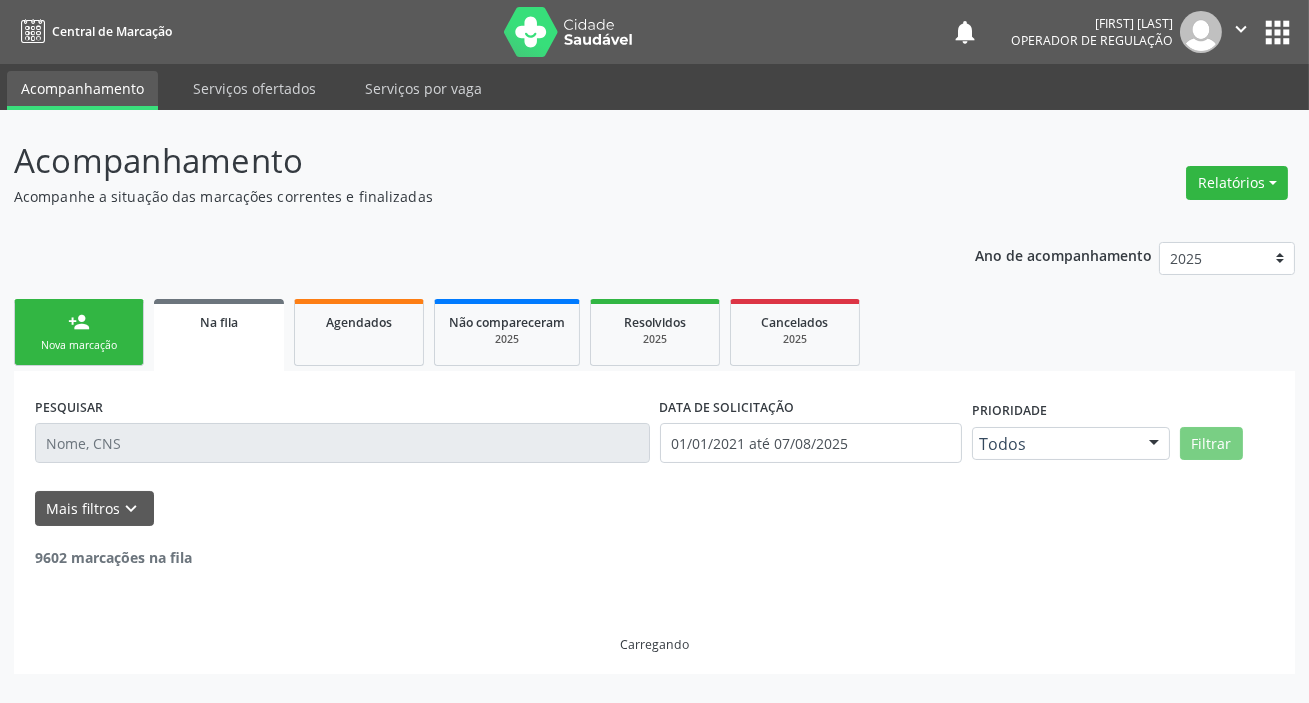 click on "person_add" at bounding box center [79, 322] 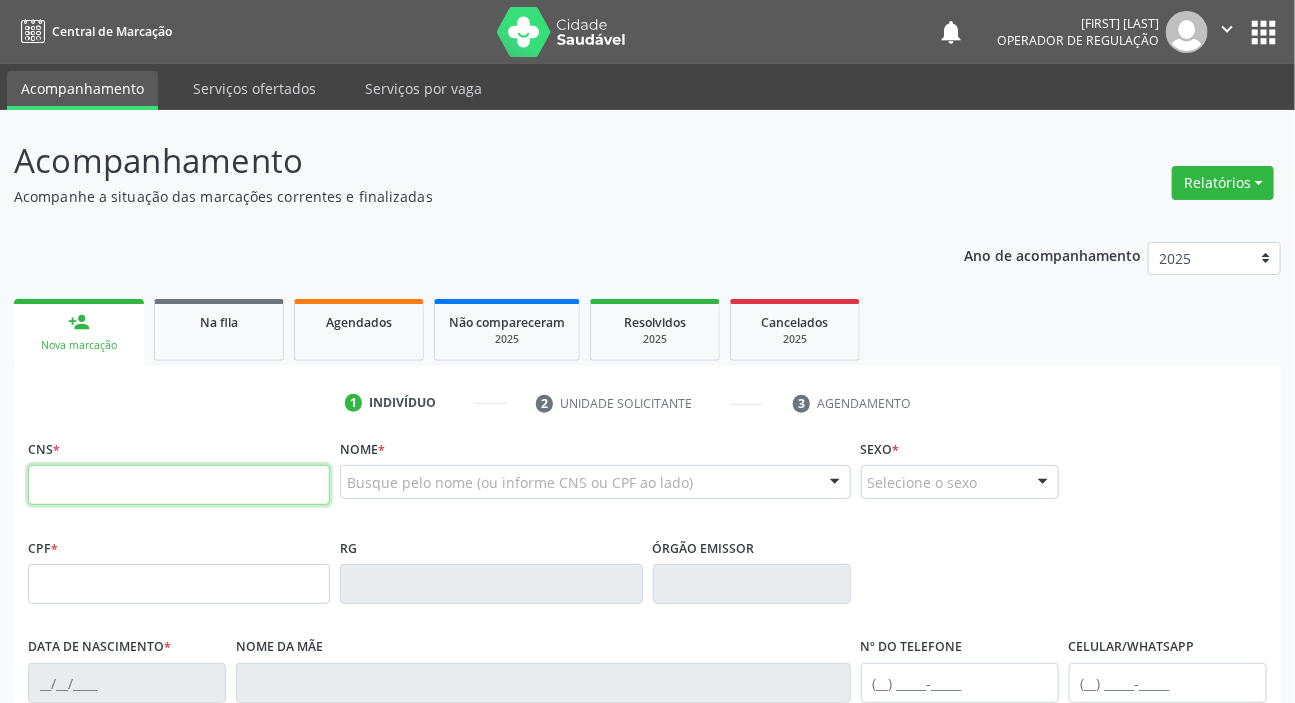 click at bounding box center (179, 485) 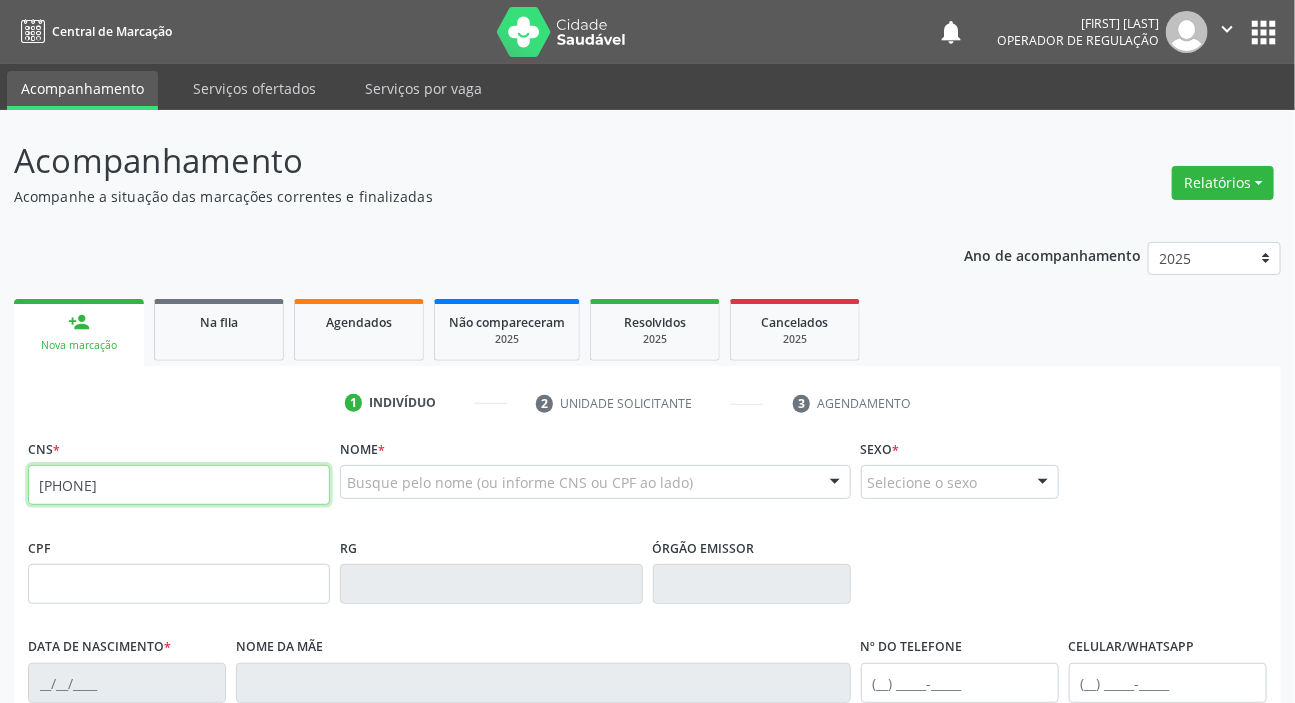 type on "[PHONE]" 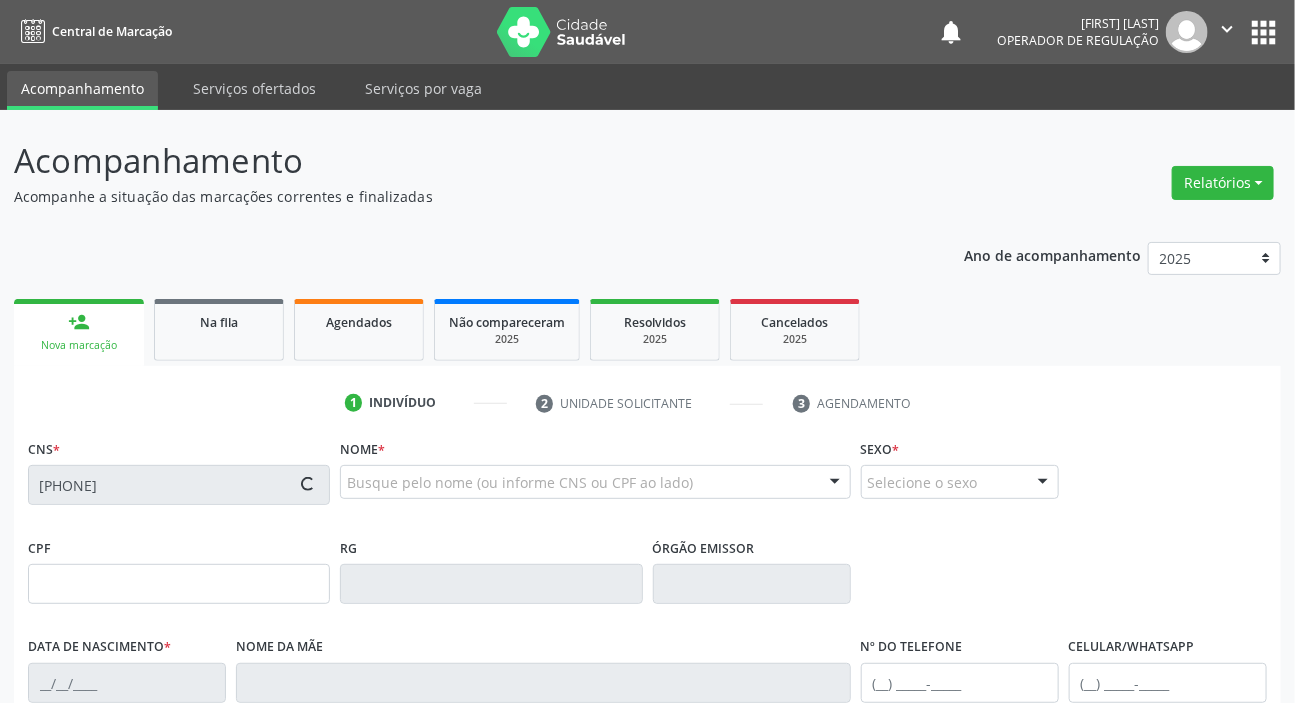 type on "[SSN]" 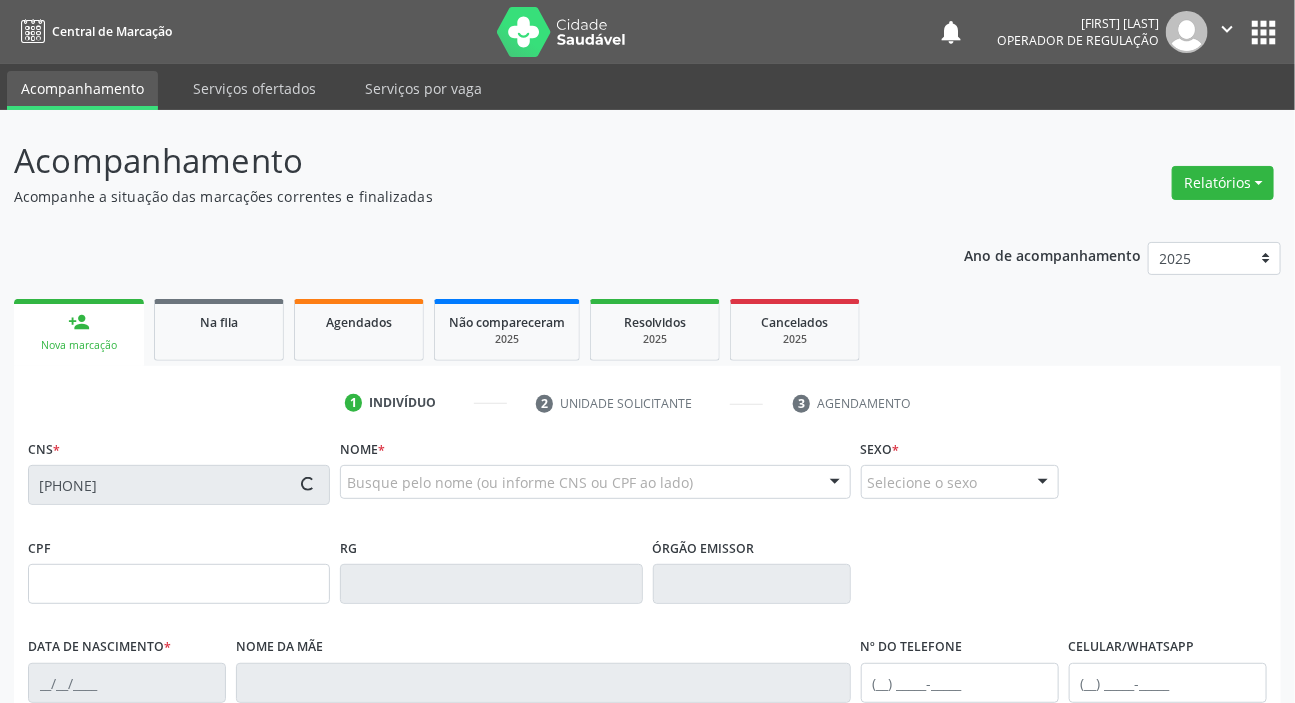 type on "[DATE]" 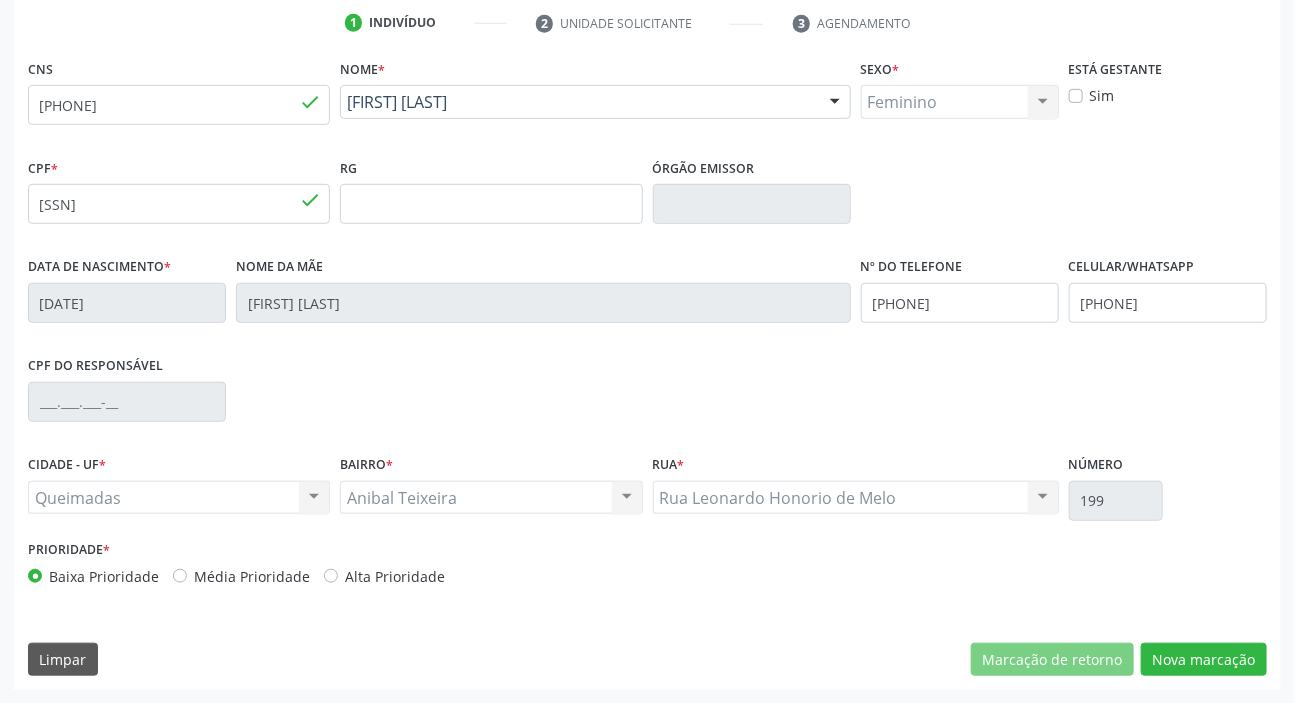 scroll, scrollTop: 380, scrollLeft: 0, axis: vertical 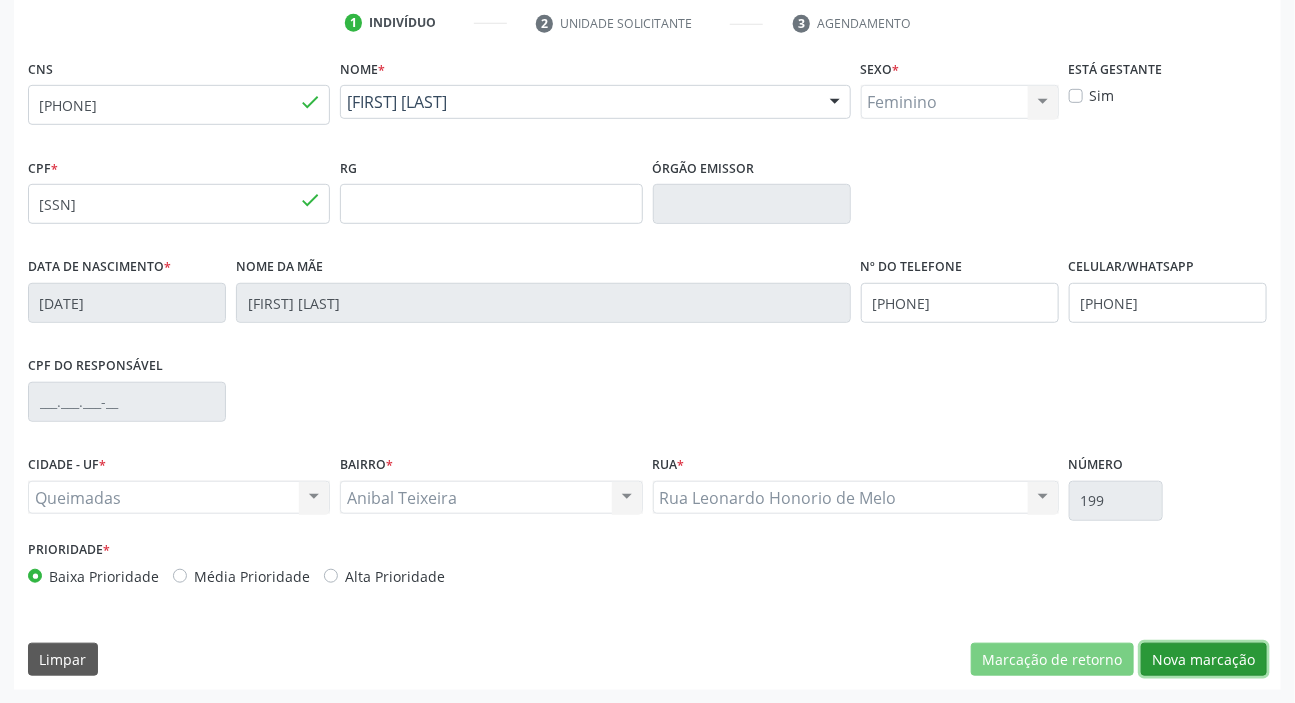click on "Nova marcação" at bounding box center (1204, 660) 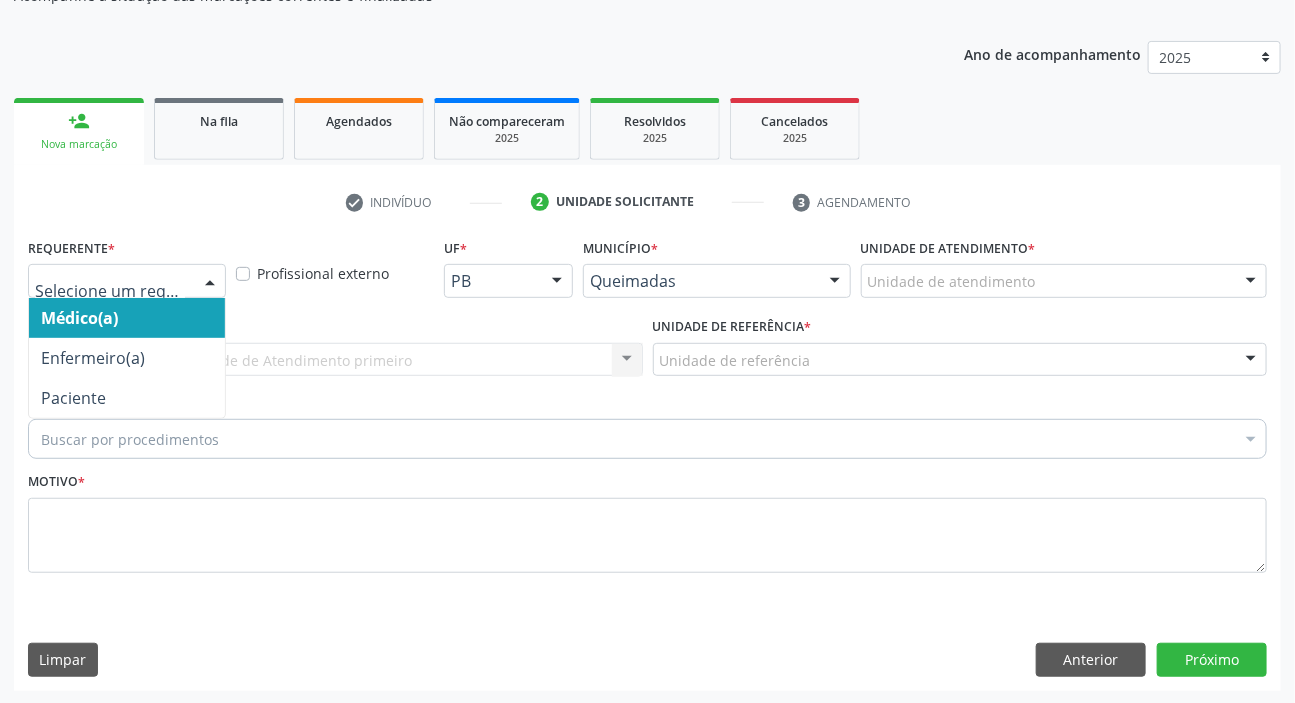 click at bounding box center (127, 281) 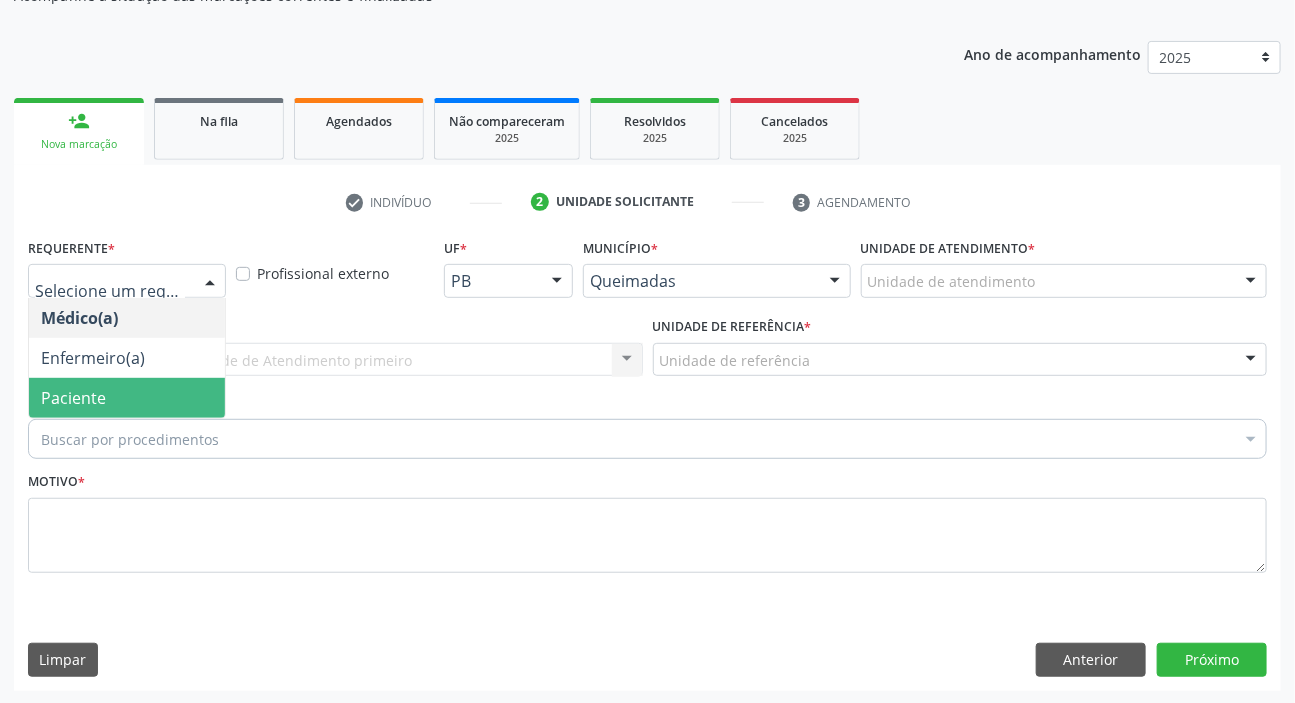 click on "Paciente" at bounding box center (73, 398) 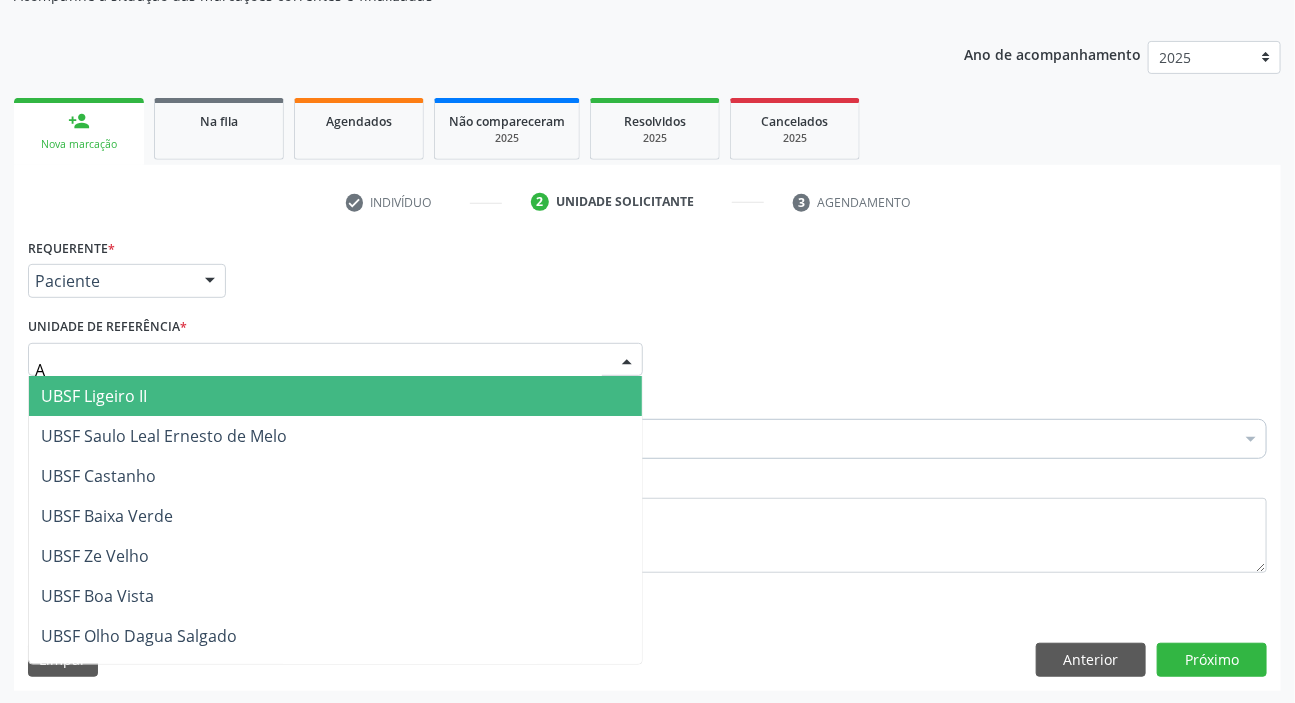 type on "AN" 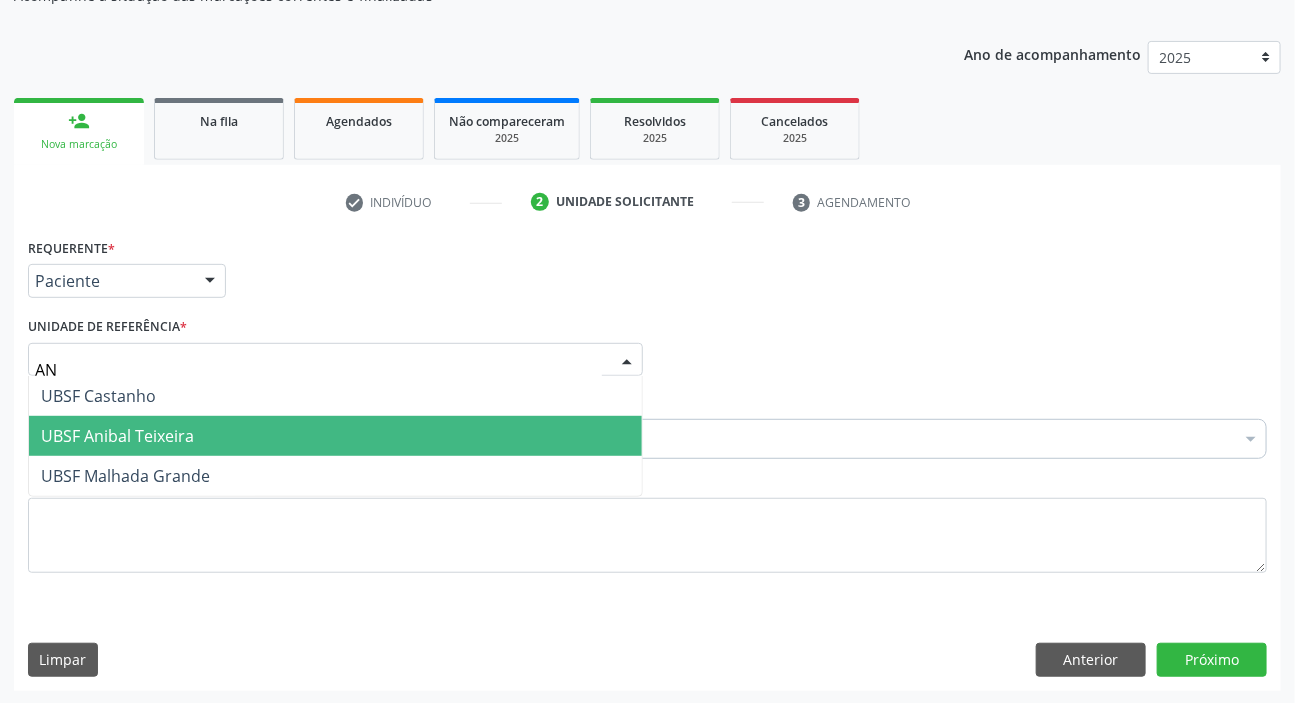 click on "UBSF Anibal Teixeira" at bounding box center [117, 436] 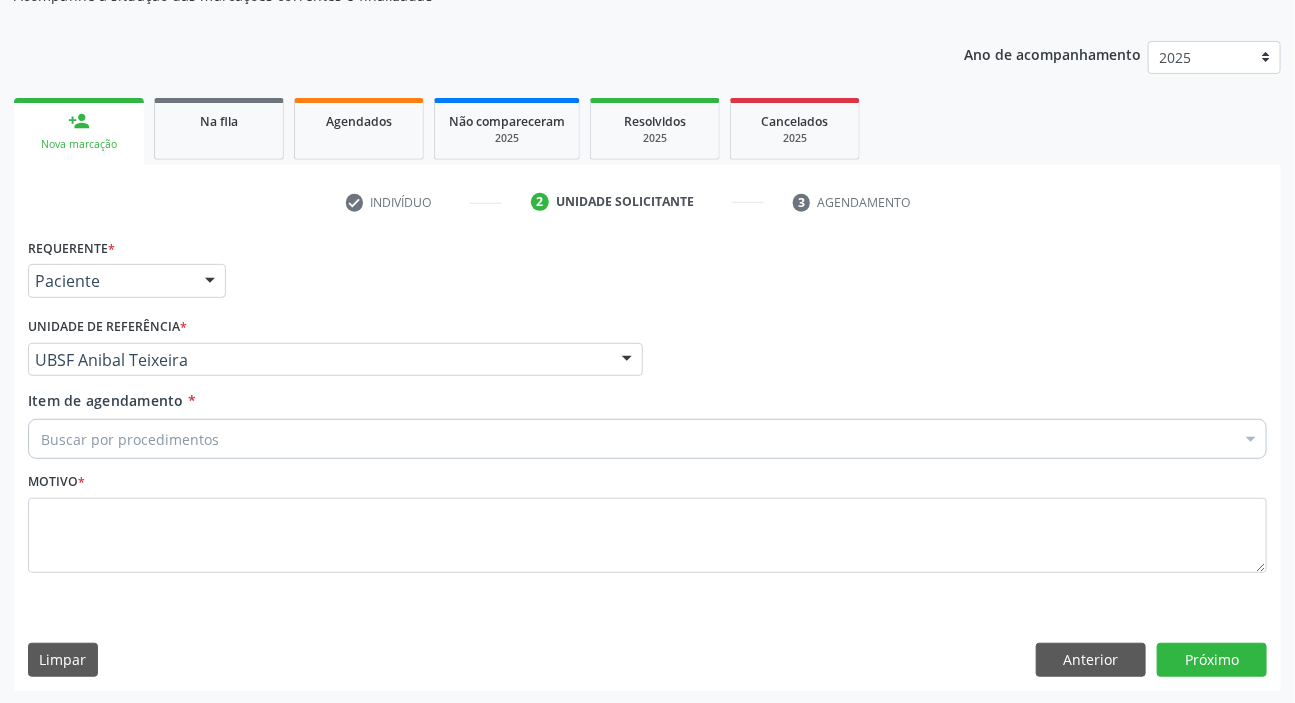 click on "Buscar por procedimentos" at bounding box center (647, 439) 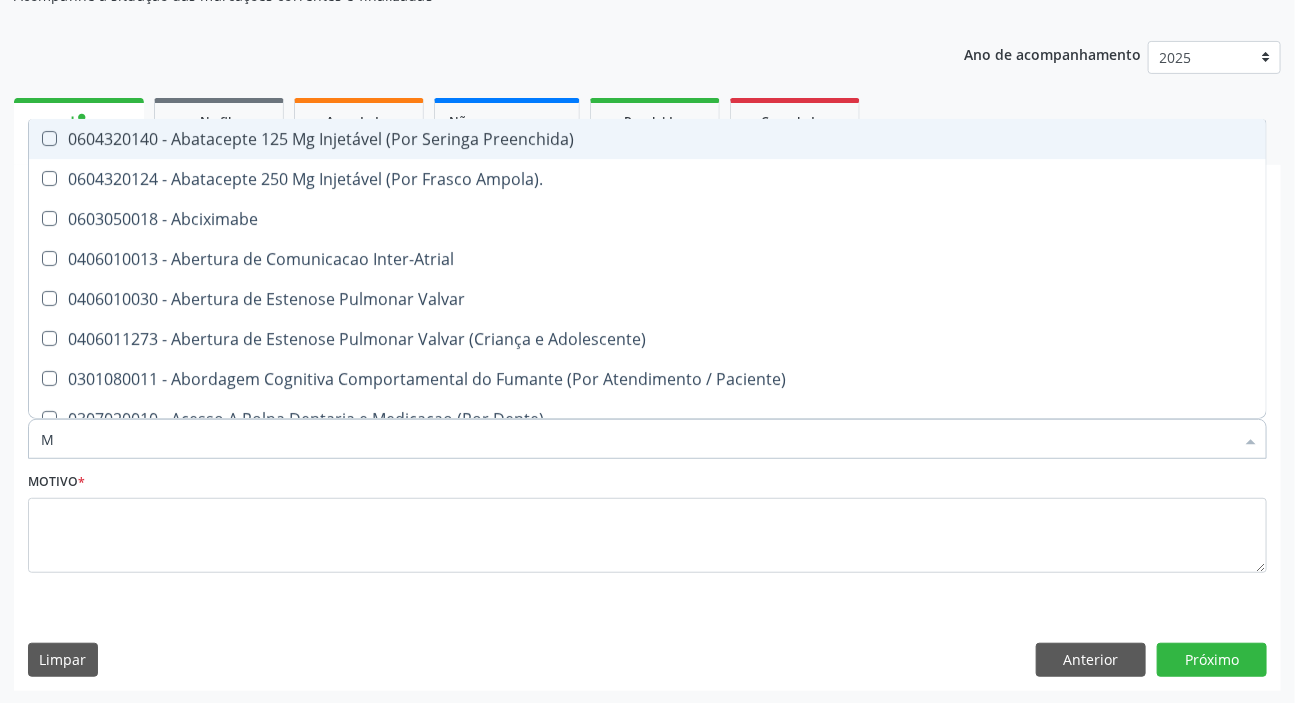 type on "MAMARIA BILATERAL" 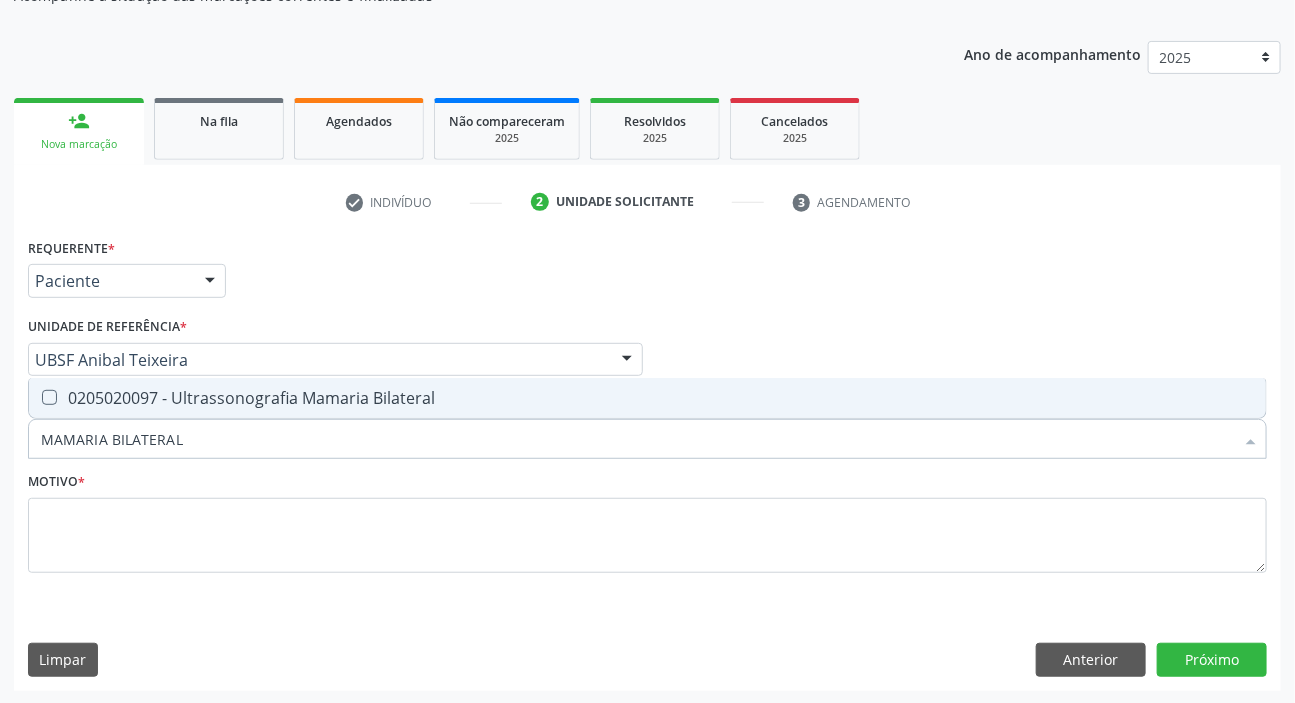 click on "0205020097 - Ultrassonografia Mamaria Bilateral" at bounding box center [647, 398] 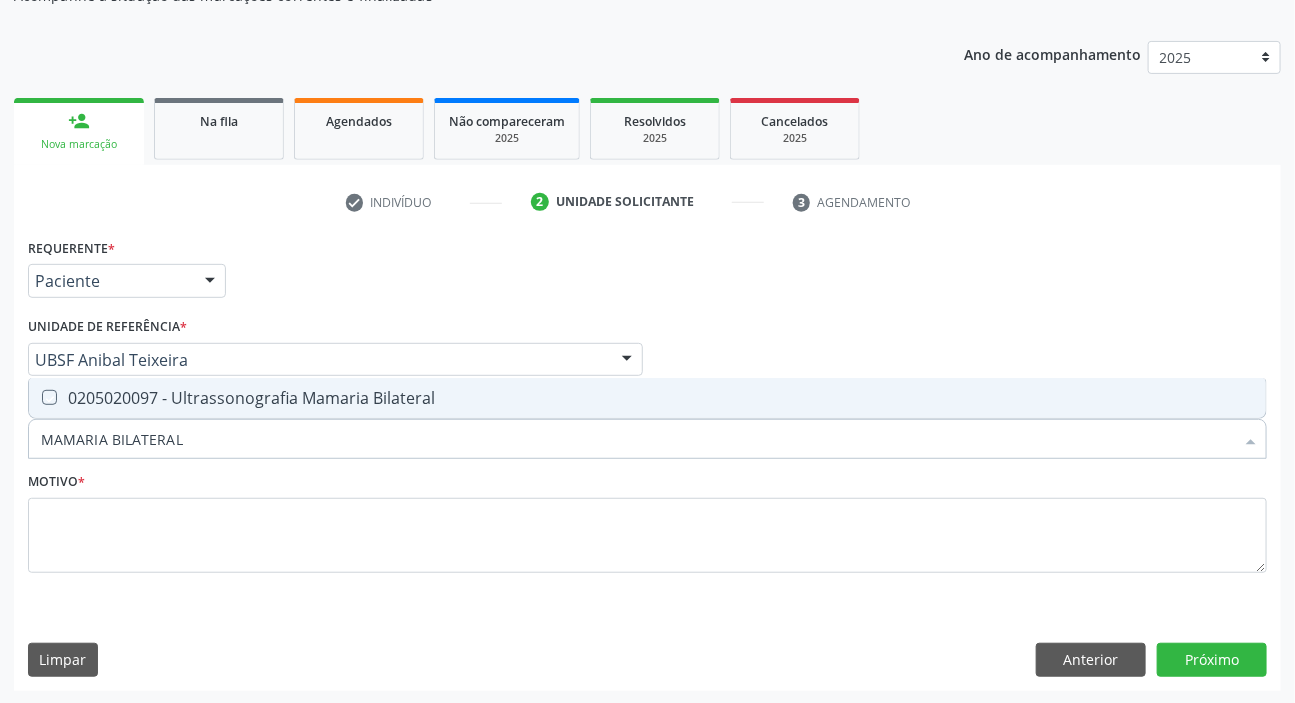 checkbox on "true" 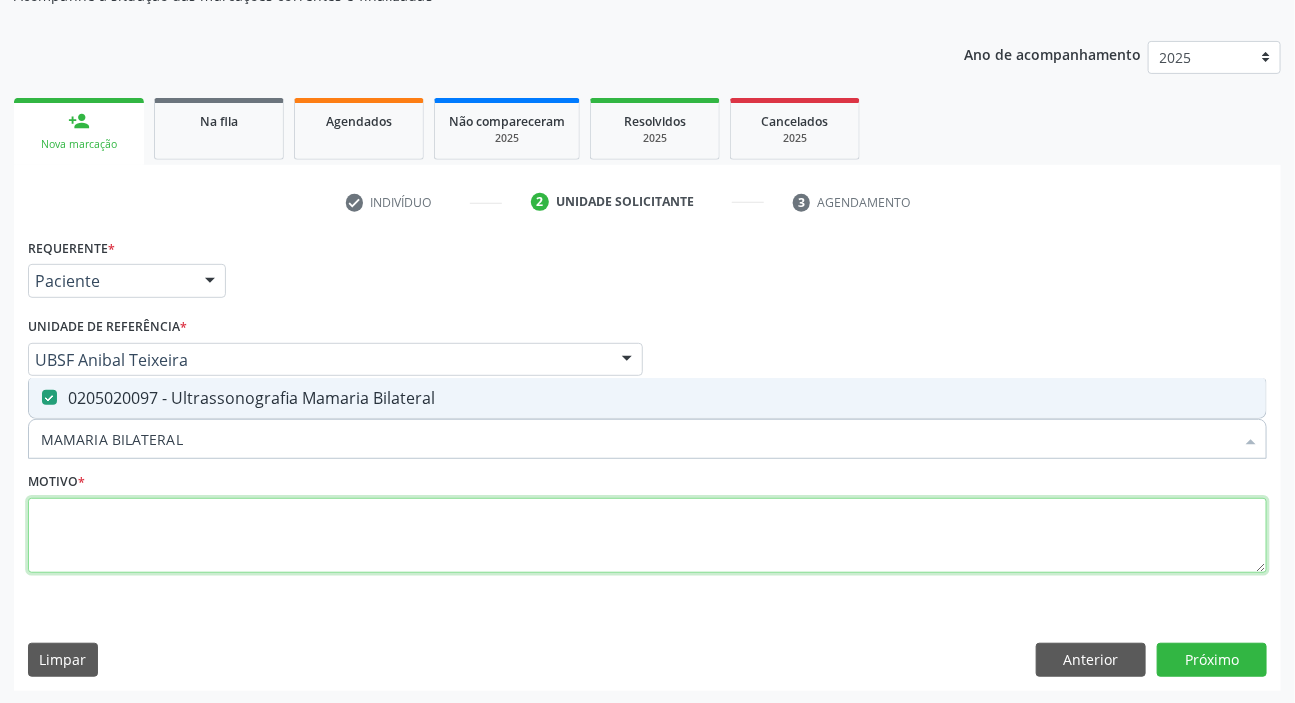 click at bounding box center (647, 536) 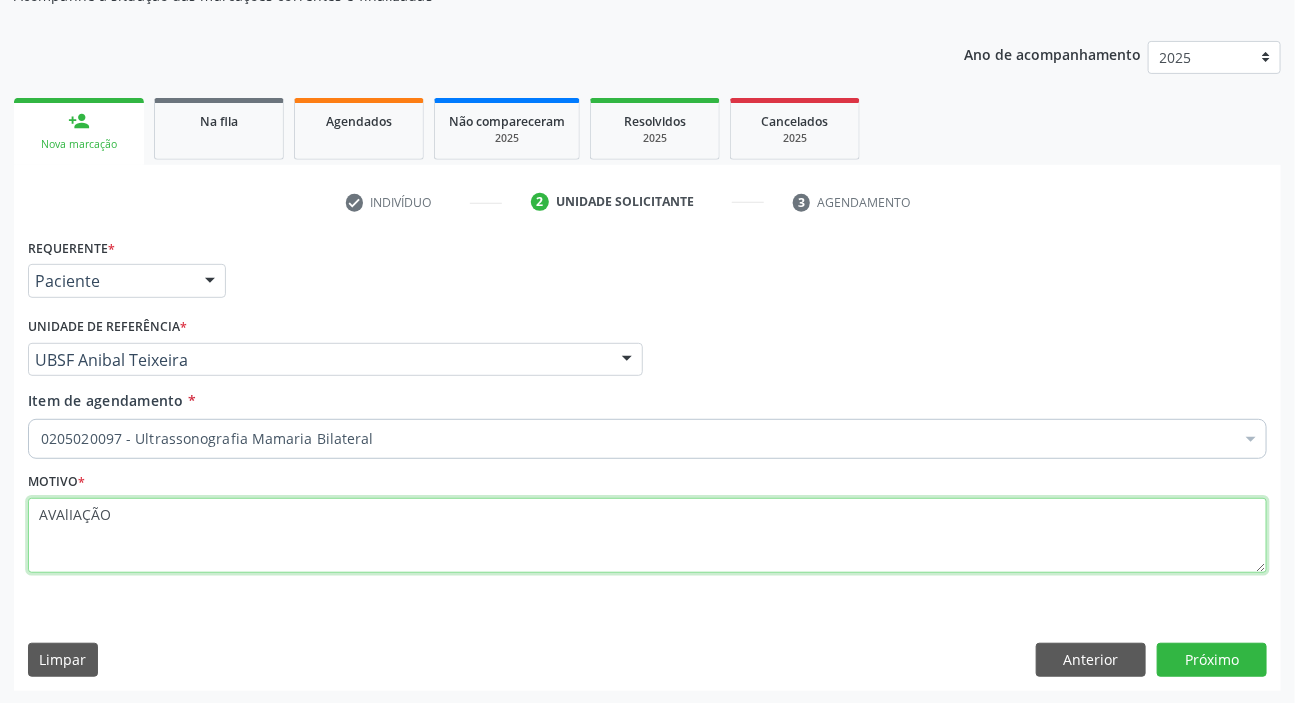 click on "AVAlIAÇÃO" at bounding box center [647, 536] 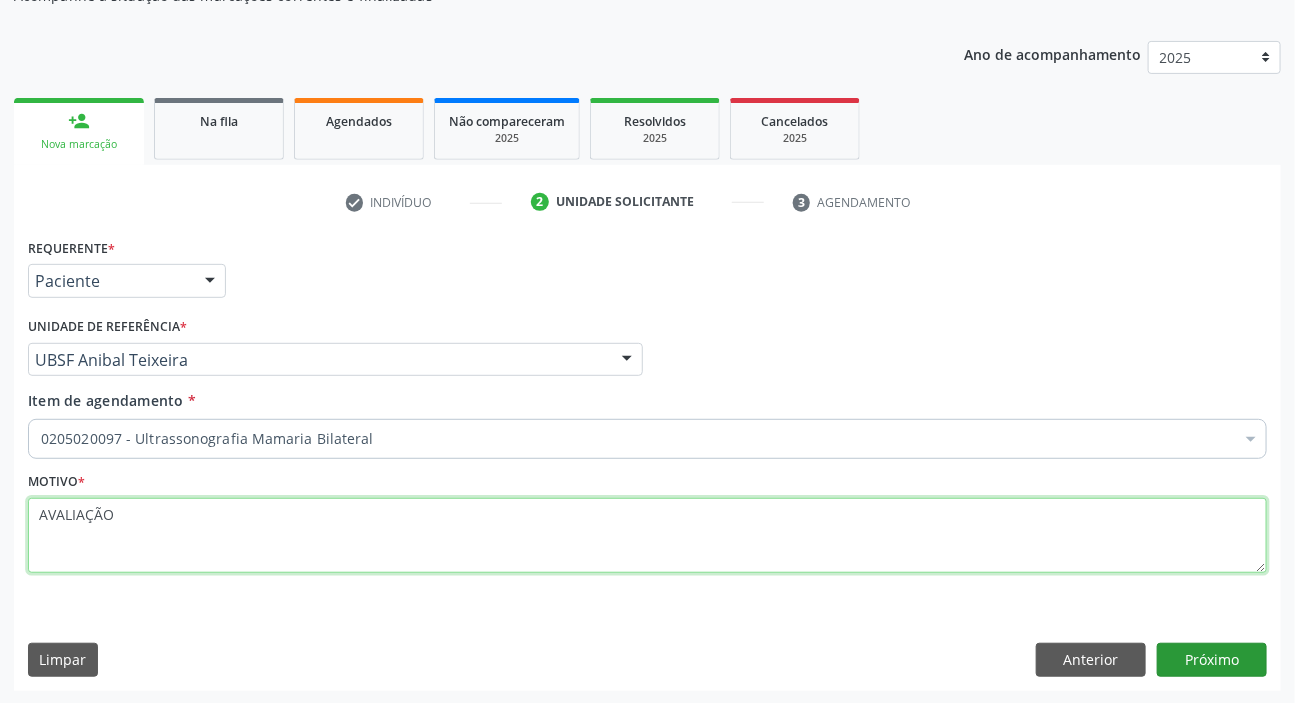 type on "AVALIAÇÃO" 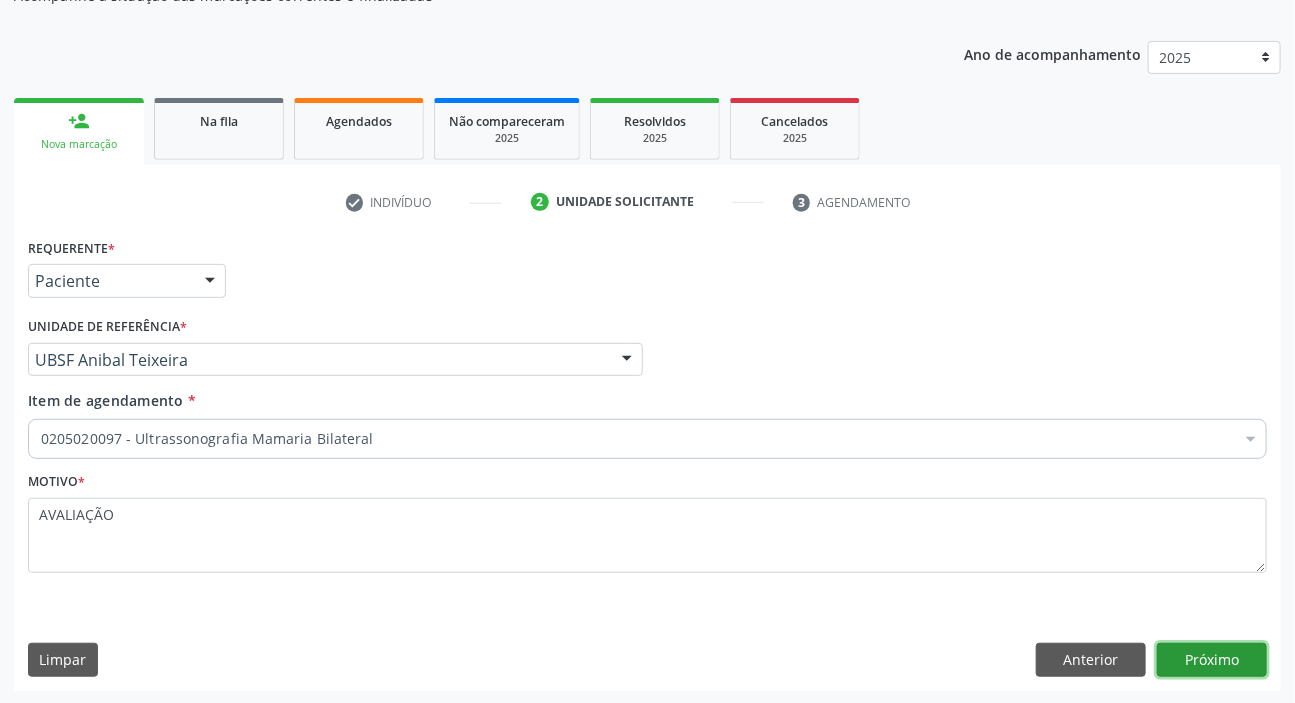click on "Próximo" at bounding box center [1212, 660] 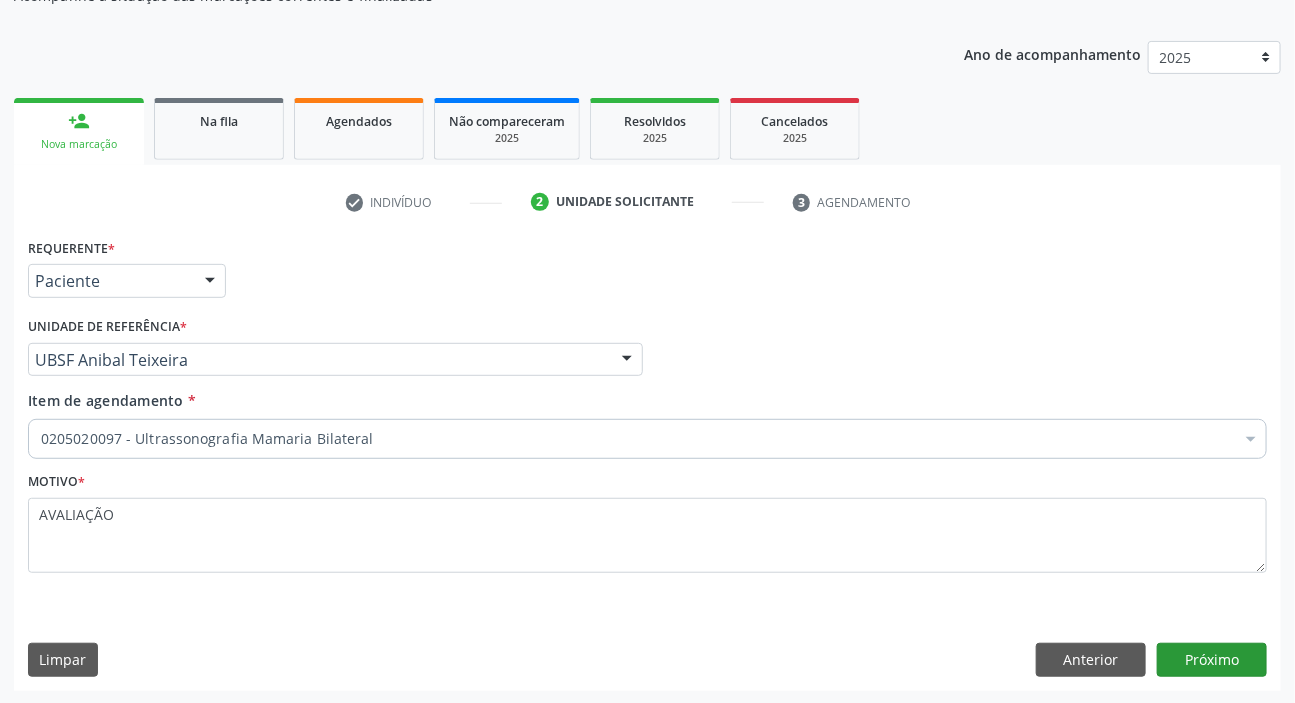 scroll, scrollTop: 166, scrollLeft: 0, axis: vertical 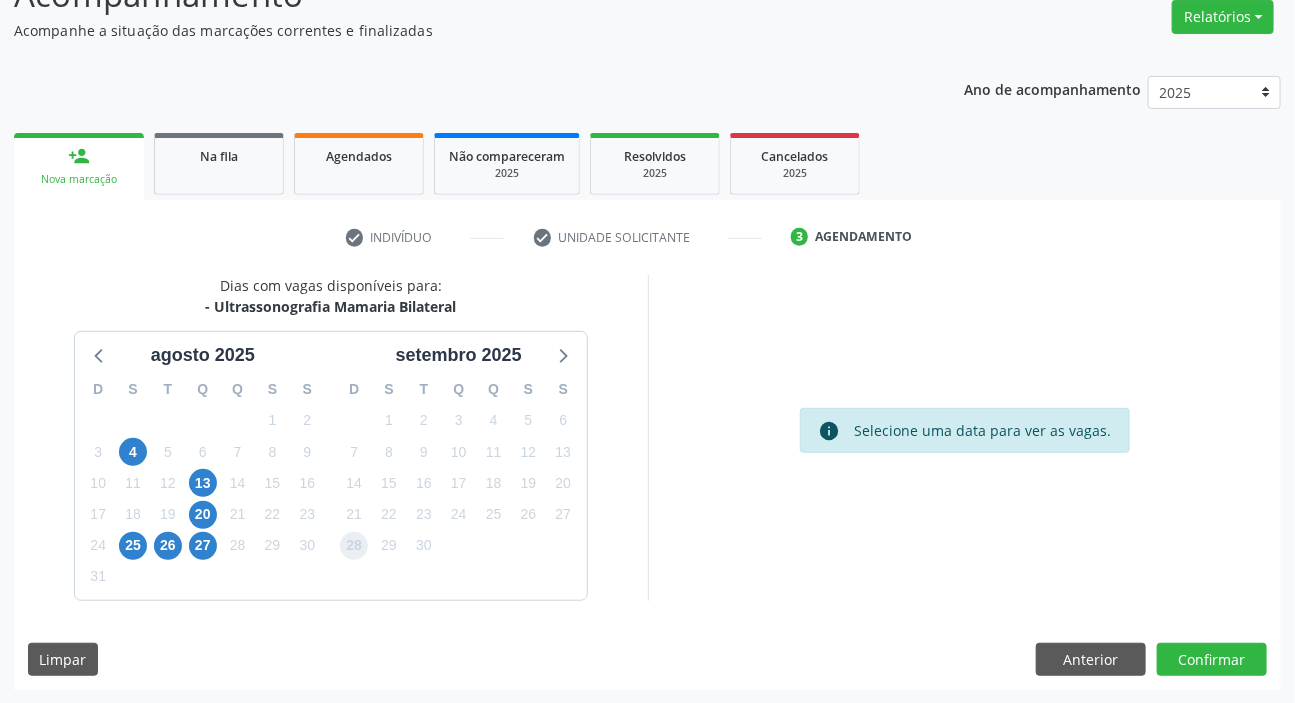 click on "28" at bounding box center (354, 546) 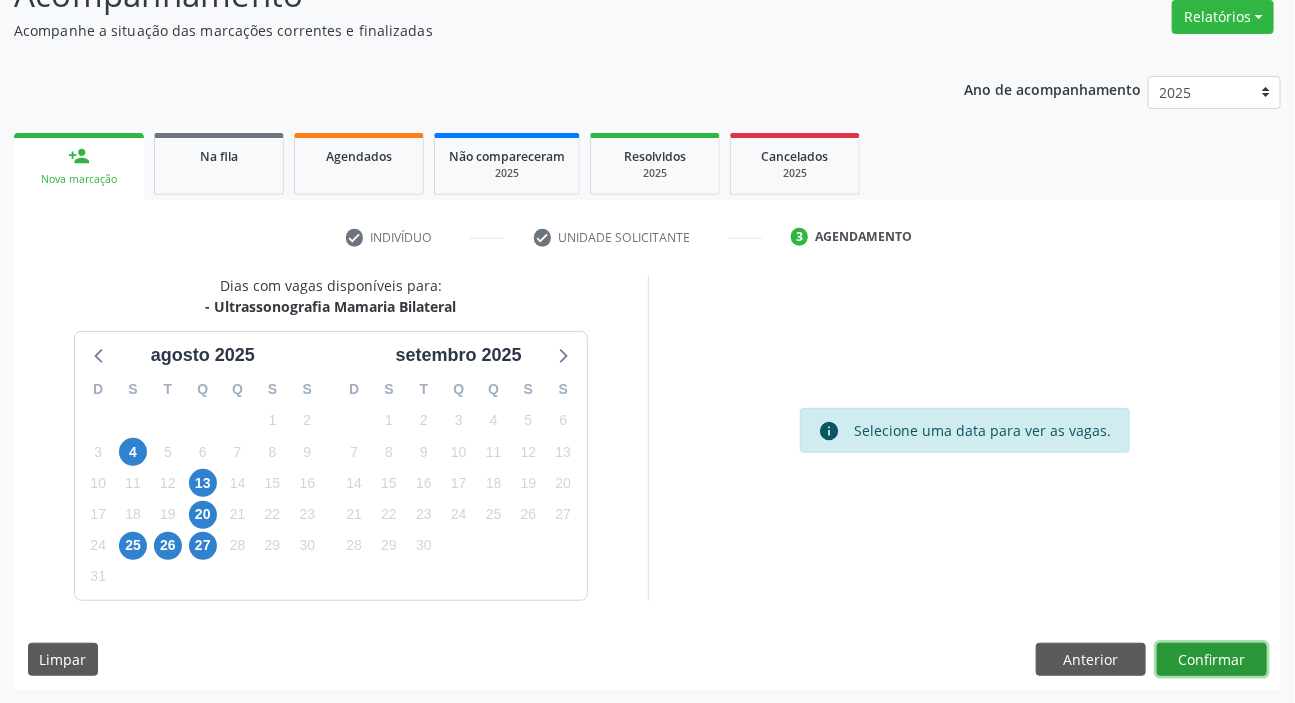 click on "Confirmar" at bounding box center [1212, 660] 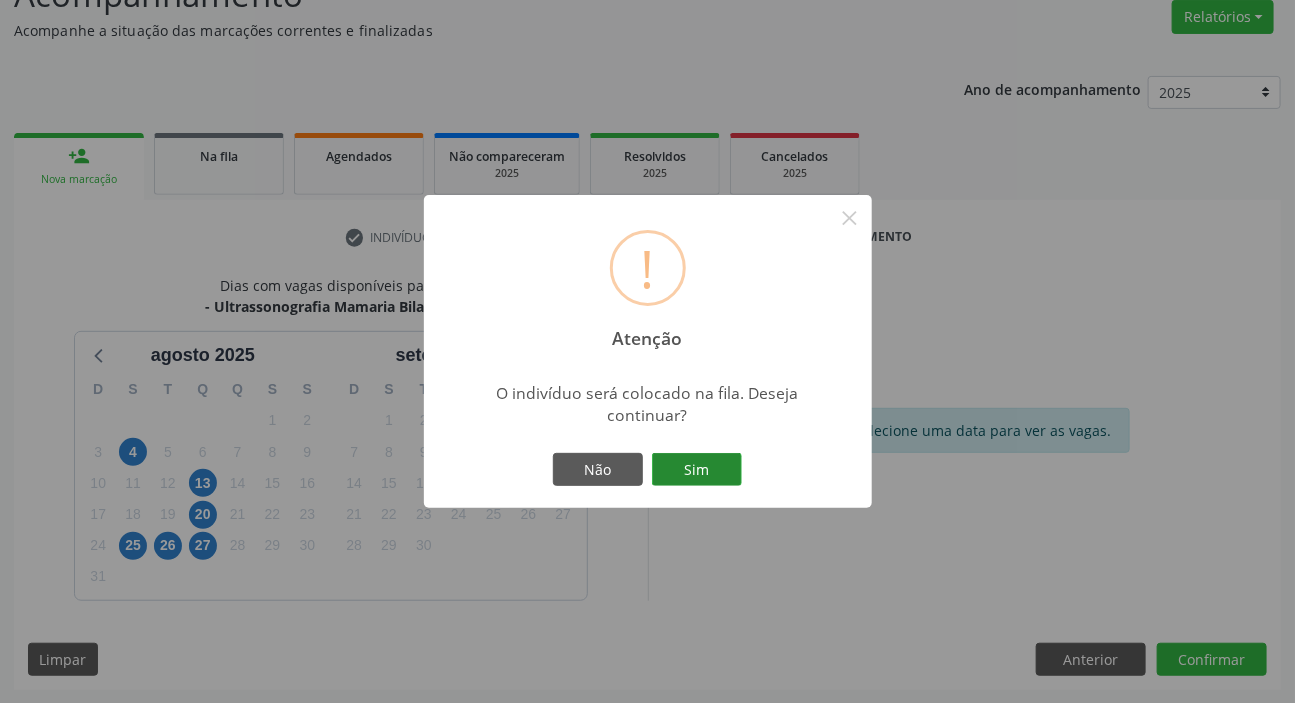 click on "Sim" at bounding box center [697, 470] 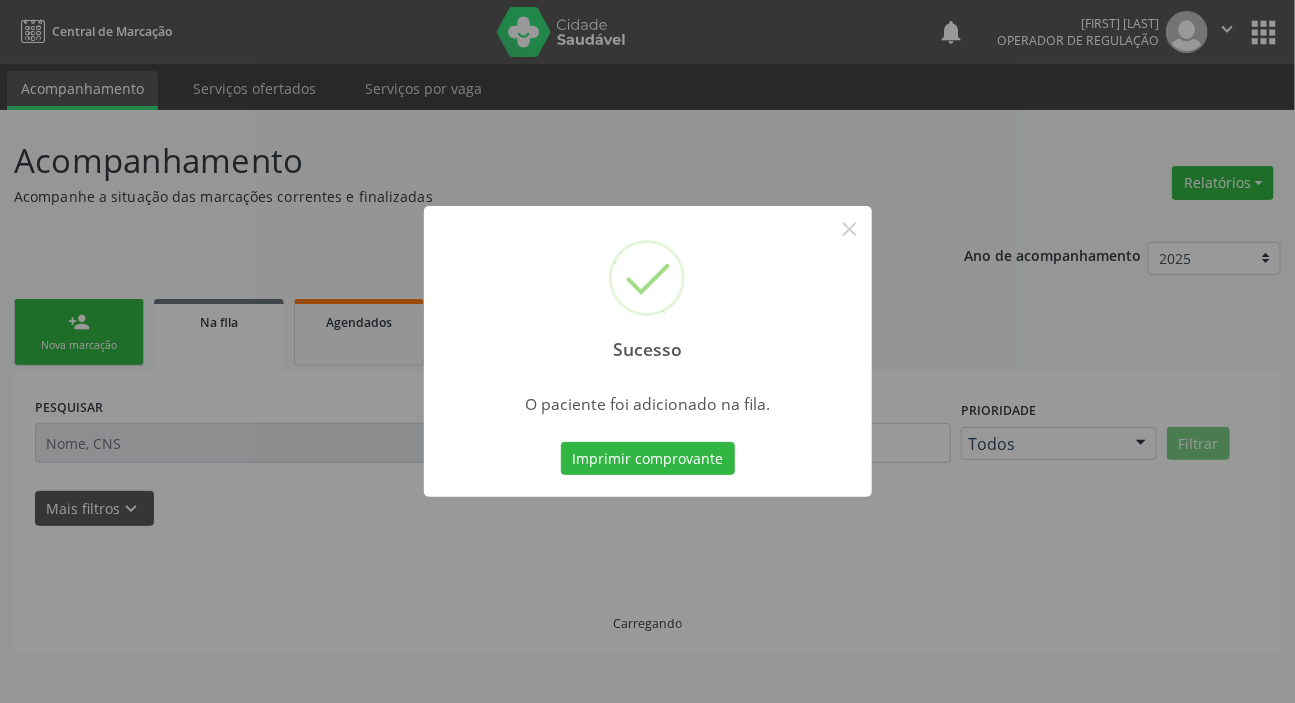 scroll, scrollTop: 0, scrollLeft: 0, axis: both 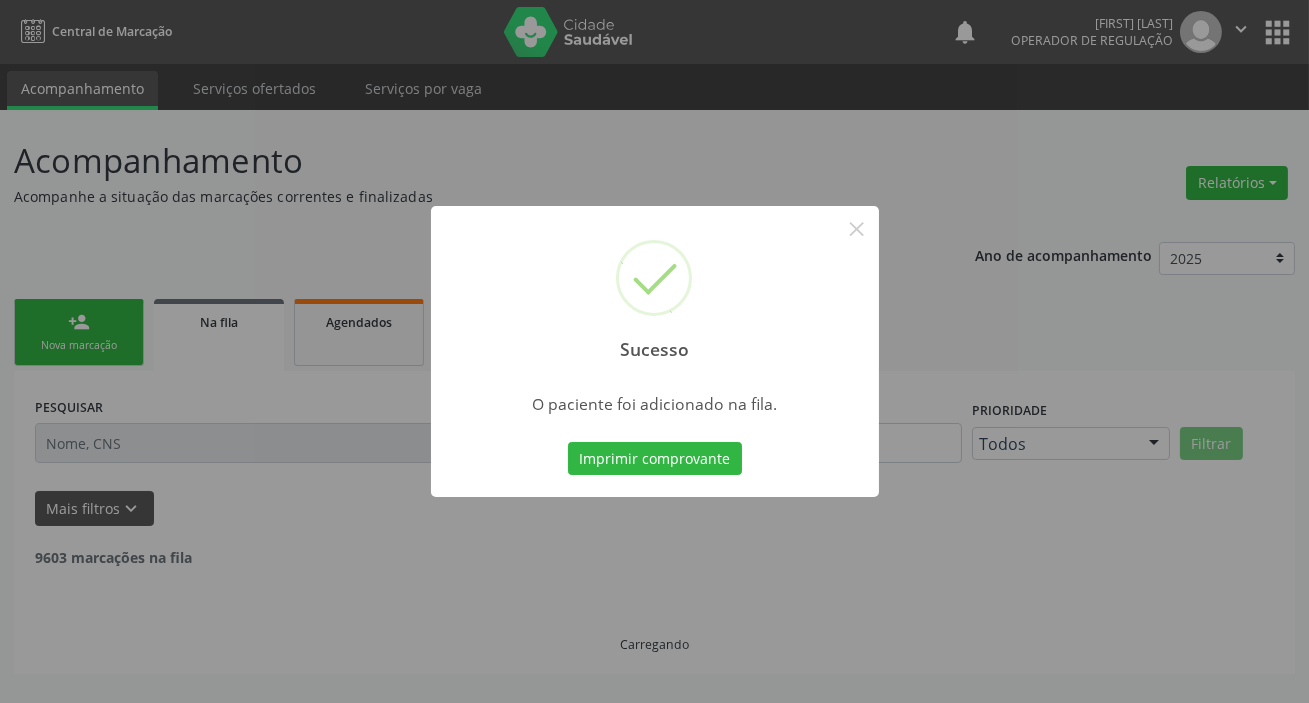click on "Sucesso × O paciente foi adicionado na fila. Imprimir comprovante Cancel" at bounding box center (654, 351) 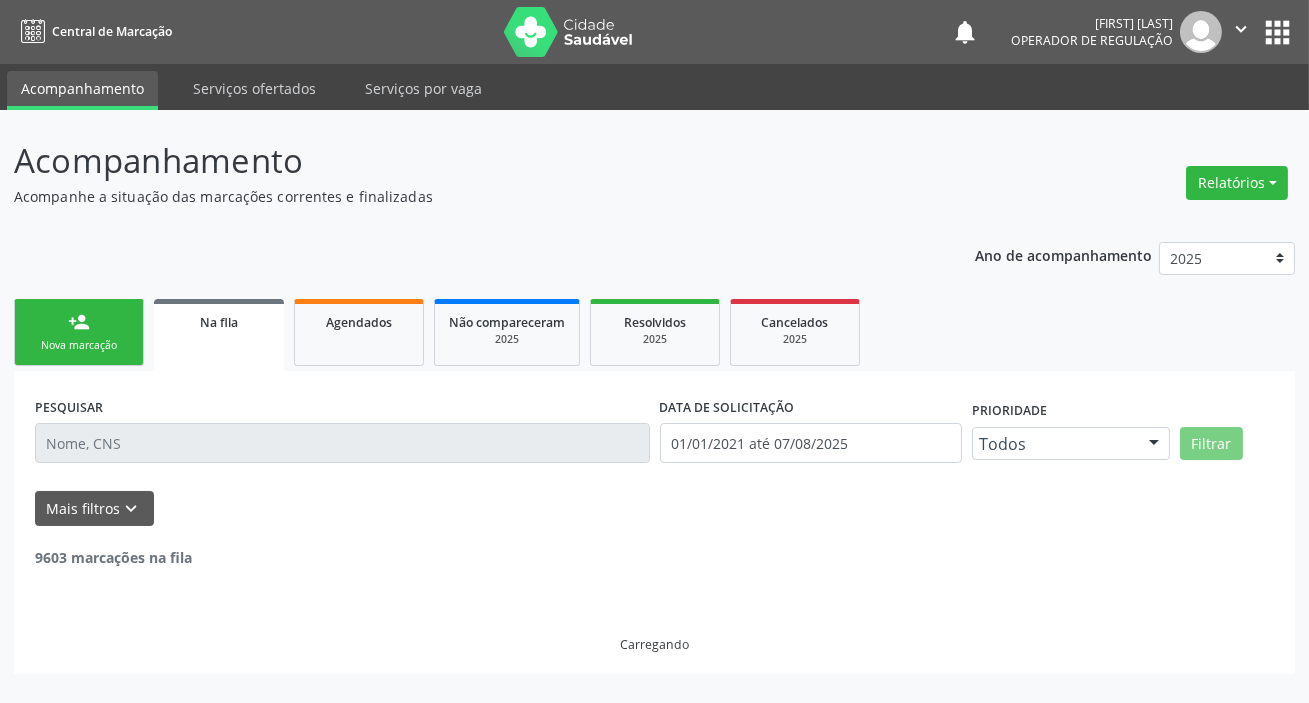 click on "person_add
Nova marcação" at bounding box center (79, 332) 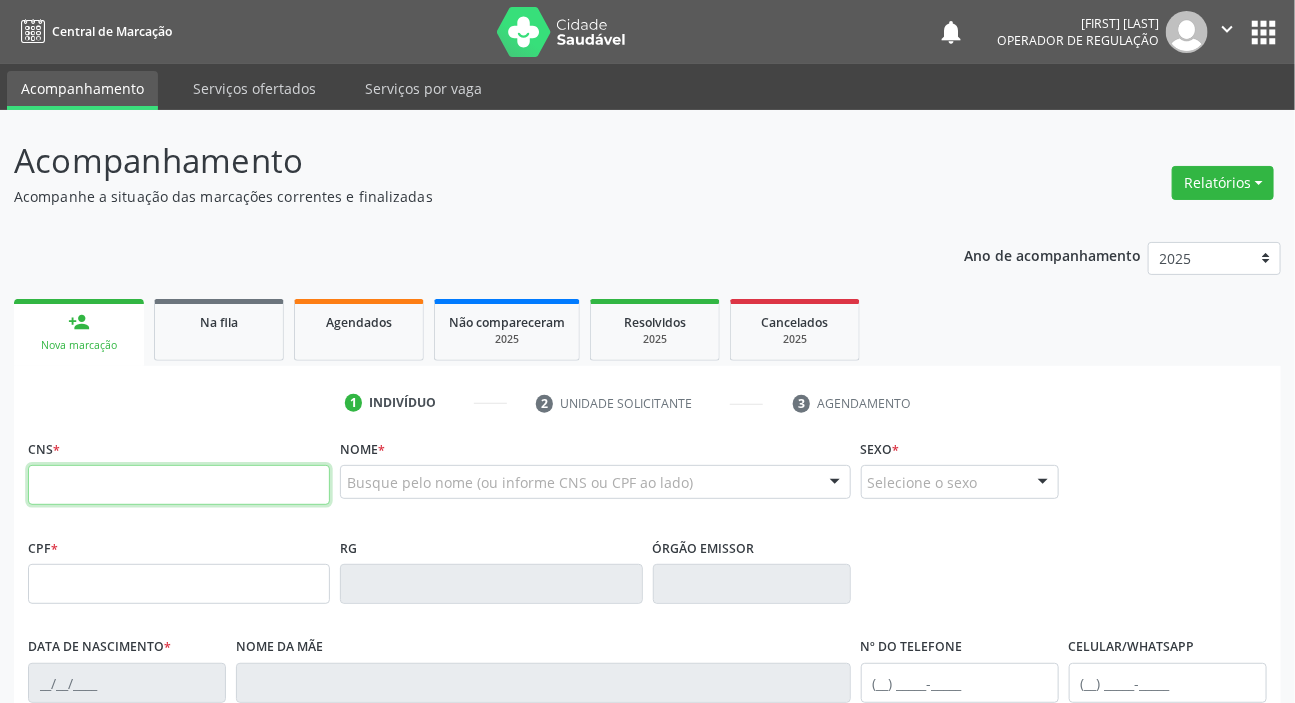 click at bounding box center (179, 485) 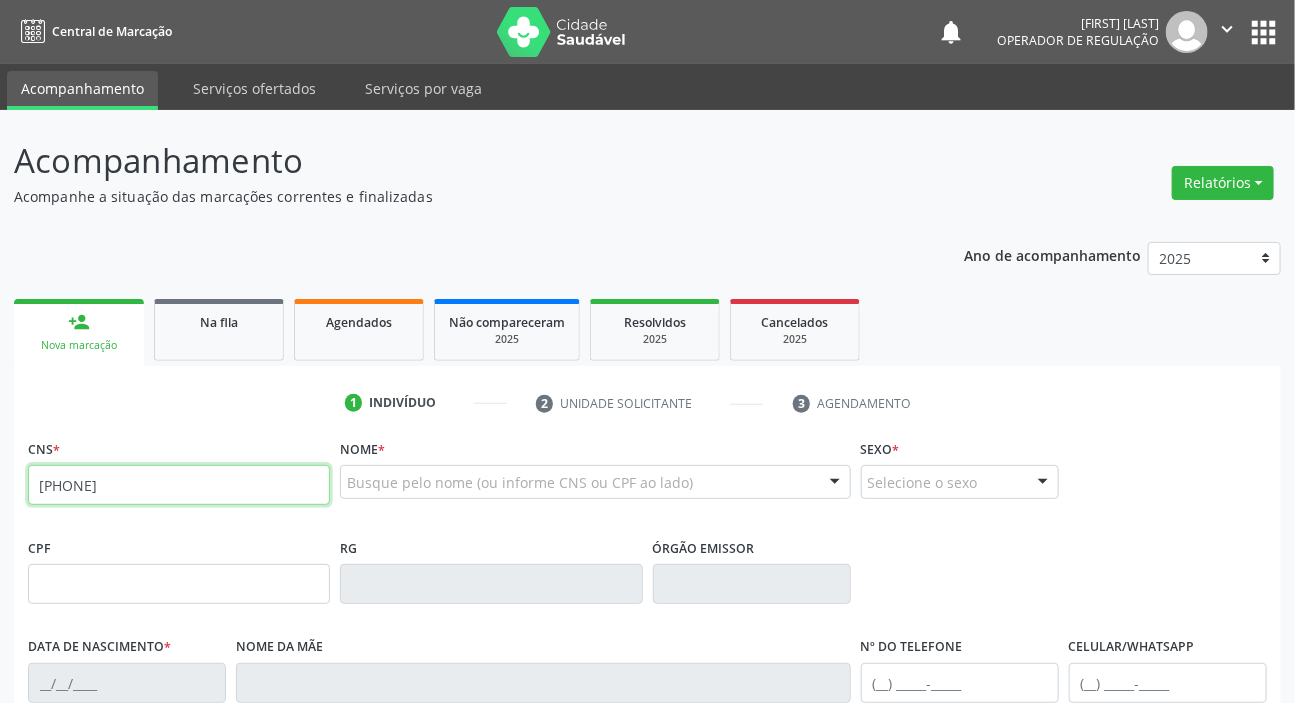 type on "[PHONE]" 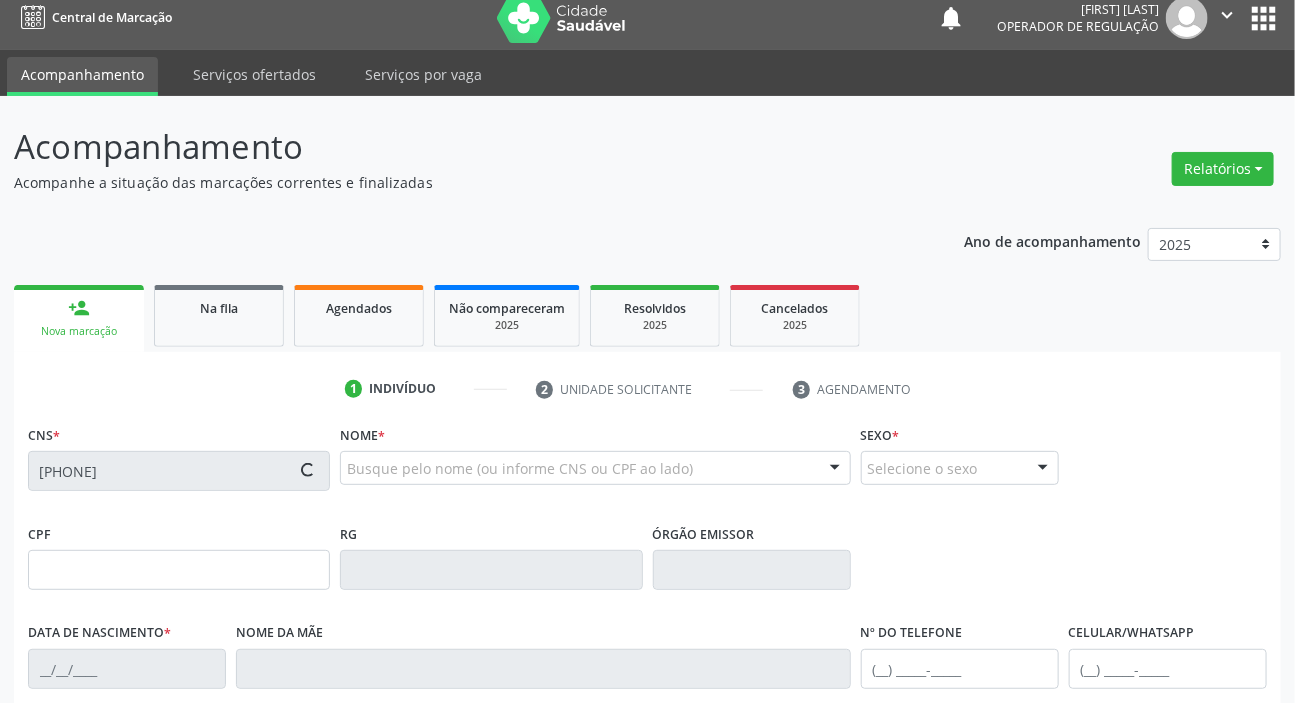 type on "[SSN]" 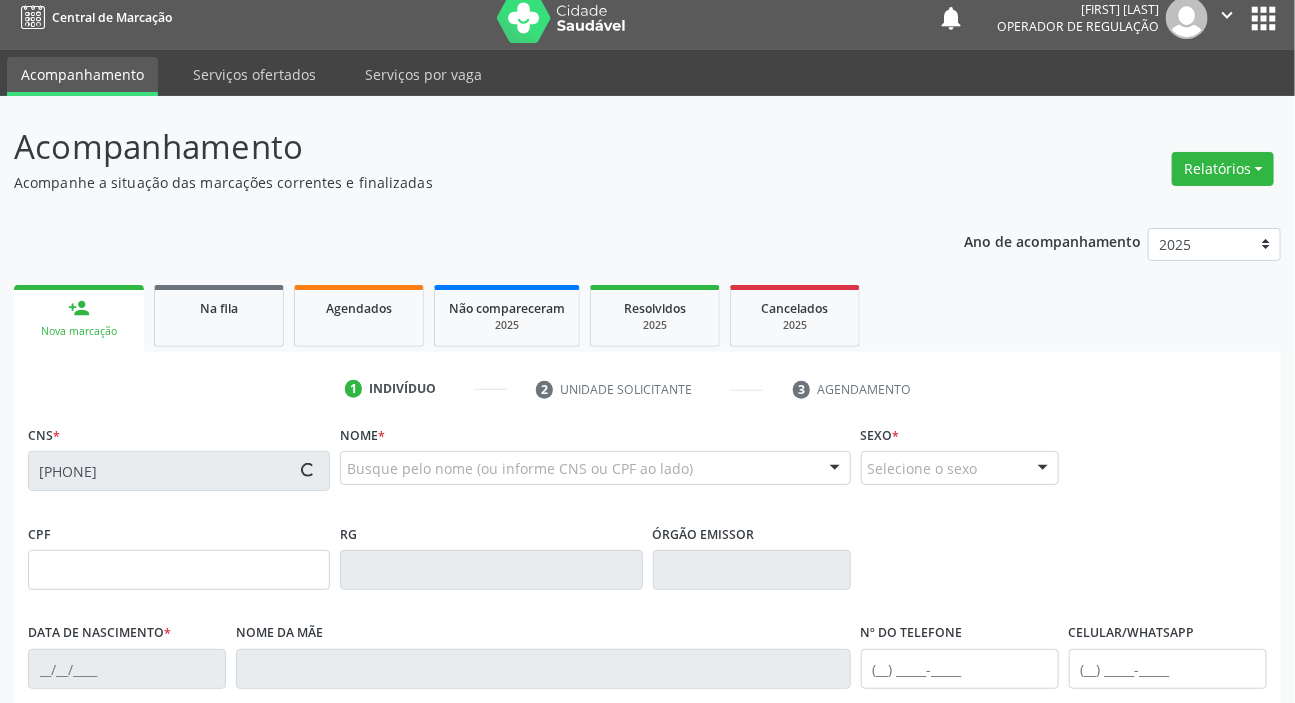 type on "[DATE]" 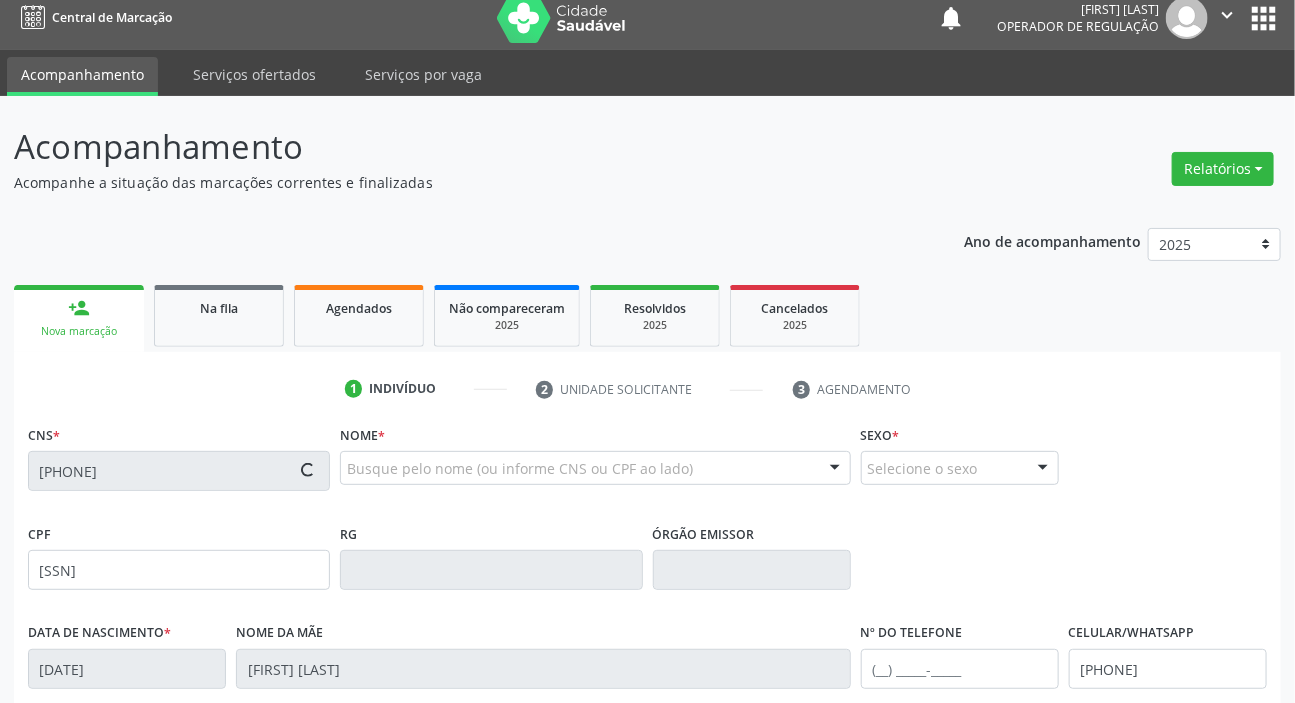 scroll, scrollTop: 380, scrollLeft: 0, axis: vertical 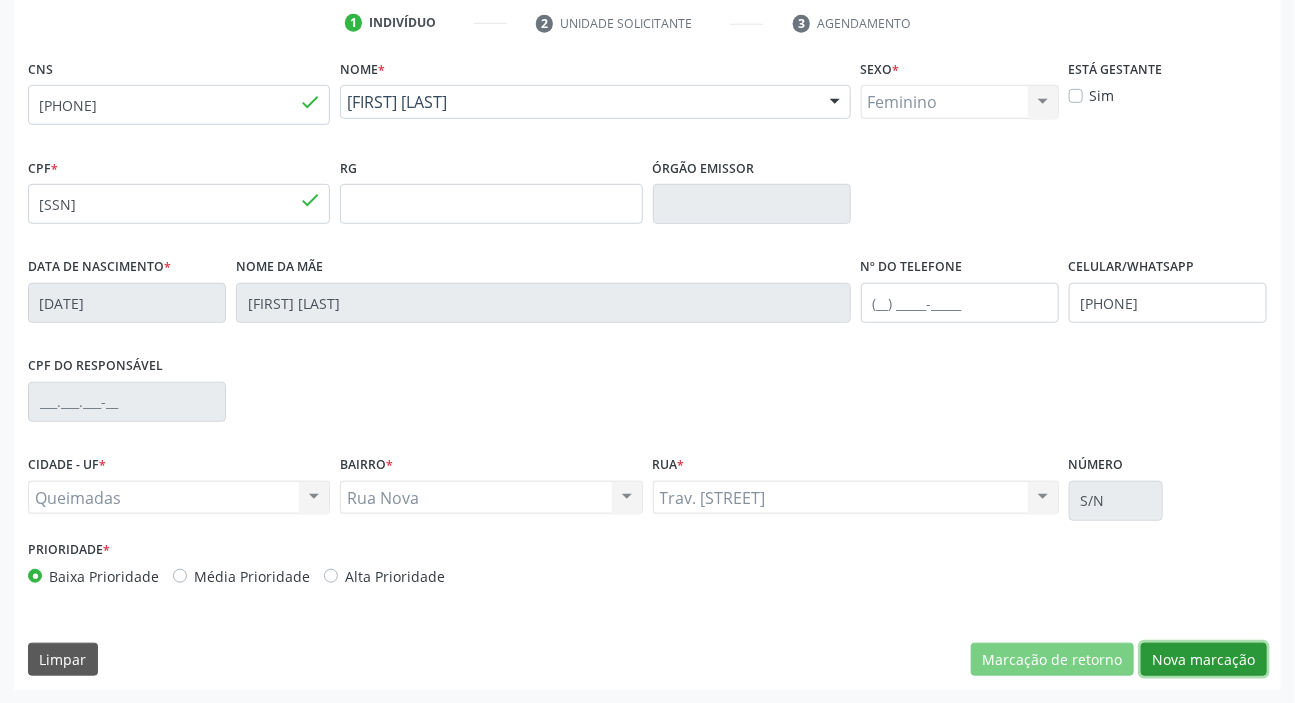 click on "Nova marcação" at bounding box center [1204, 660] 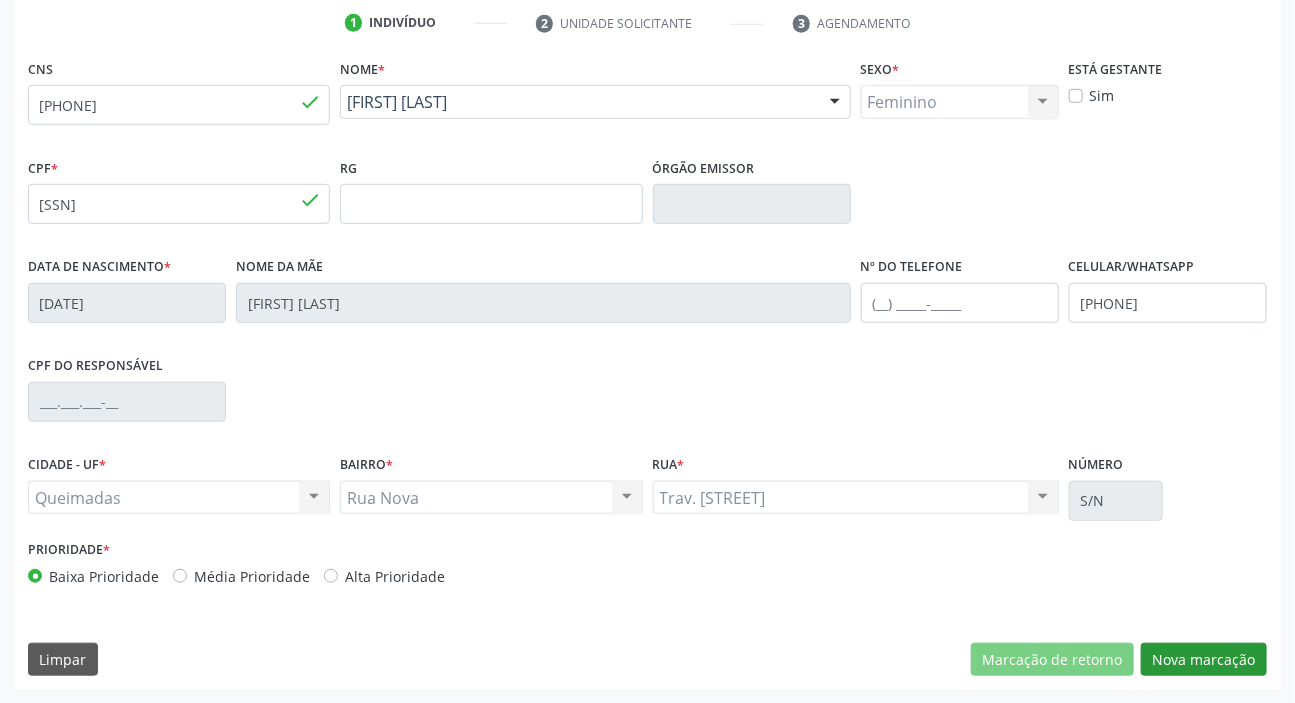scroll, scrollTop: 201, scrollLeft: 0, axis: vertical 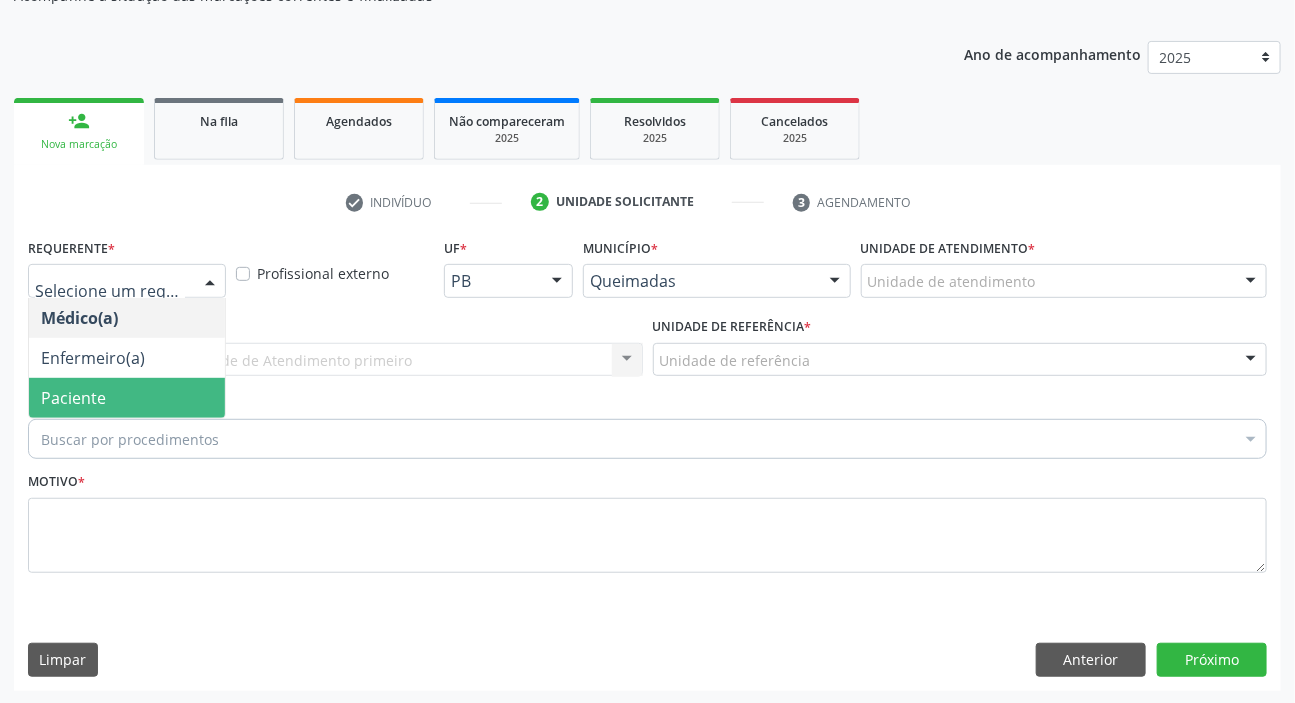 click on "Paciente" at bounding box center (127, 398) 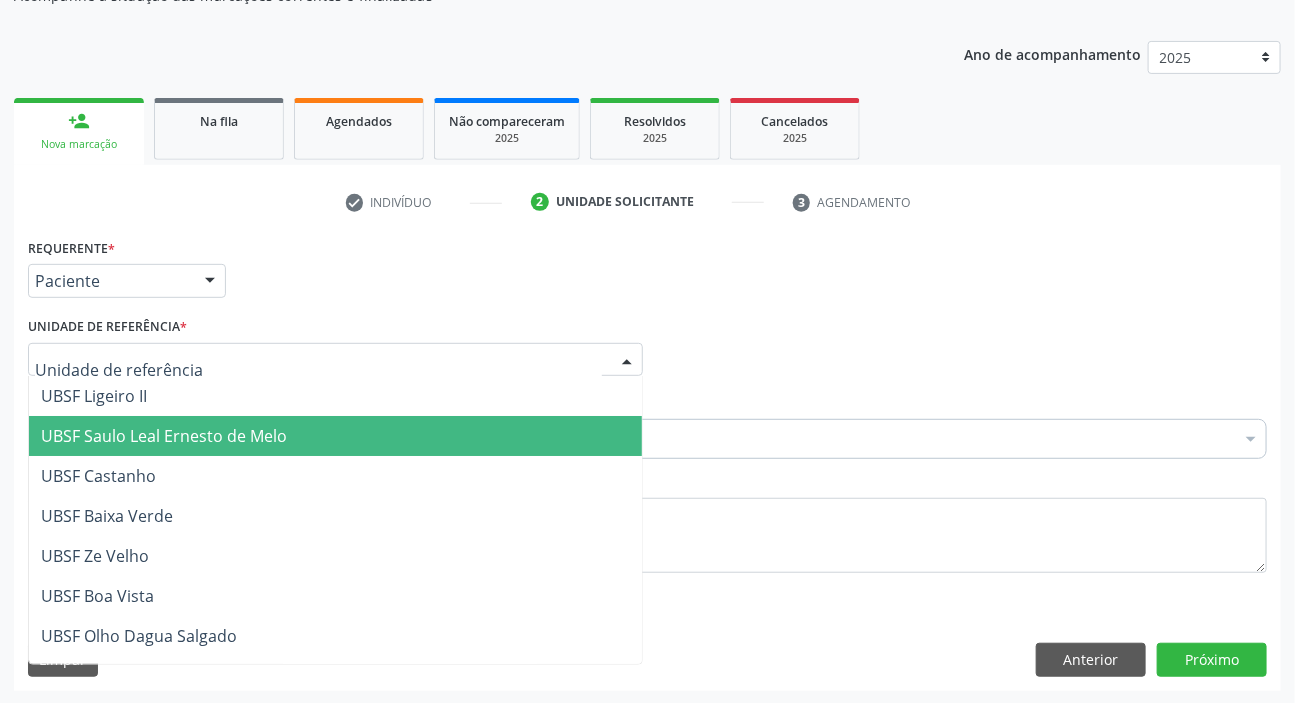 click on "UBSF Saulo Leal Ernesto de Melo" at bounding box center (164, 436) 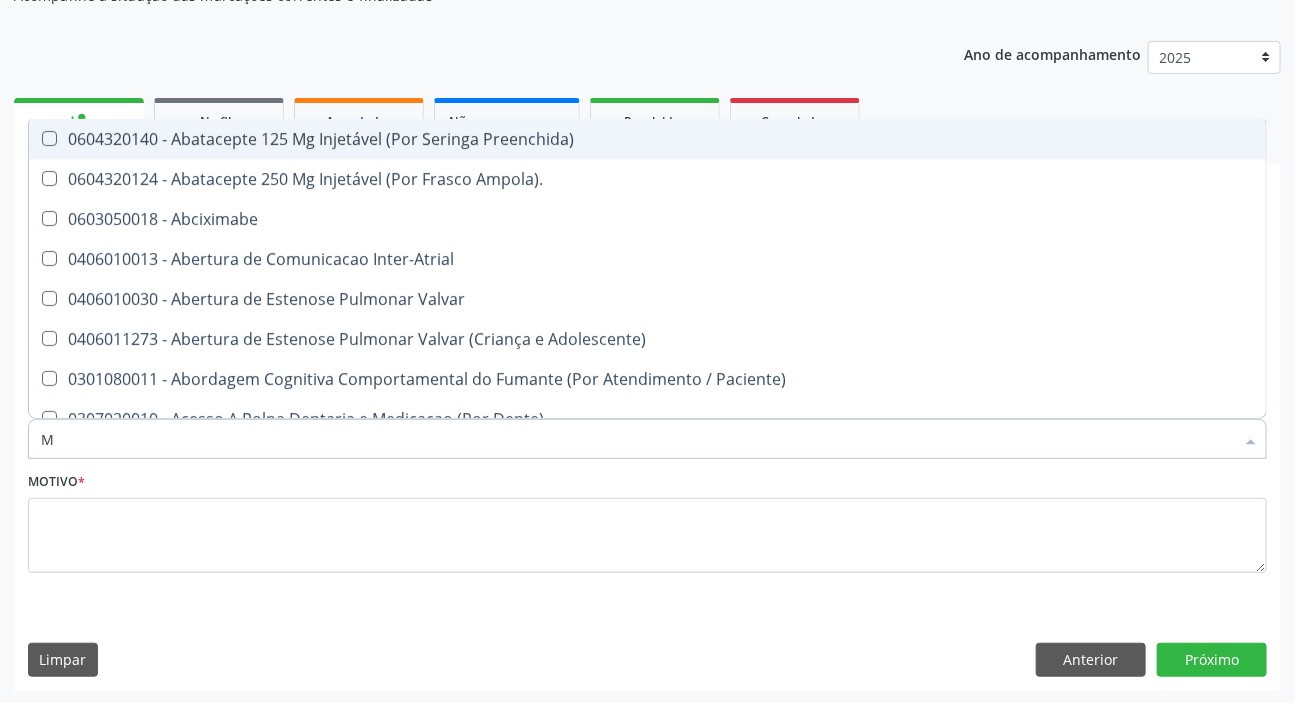 type on "MAMARIA BILATERAL" 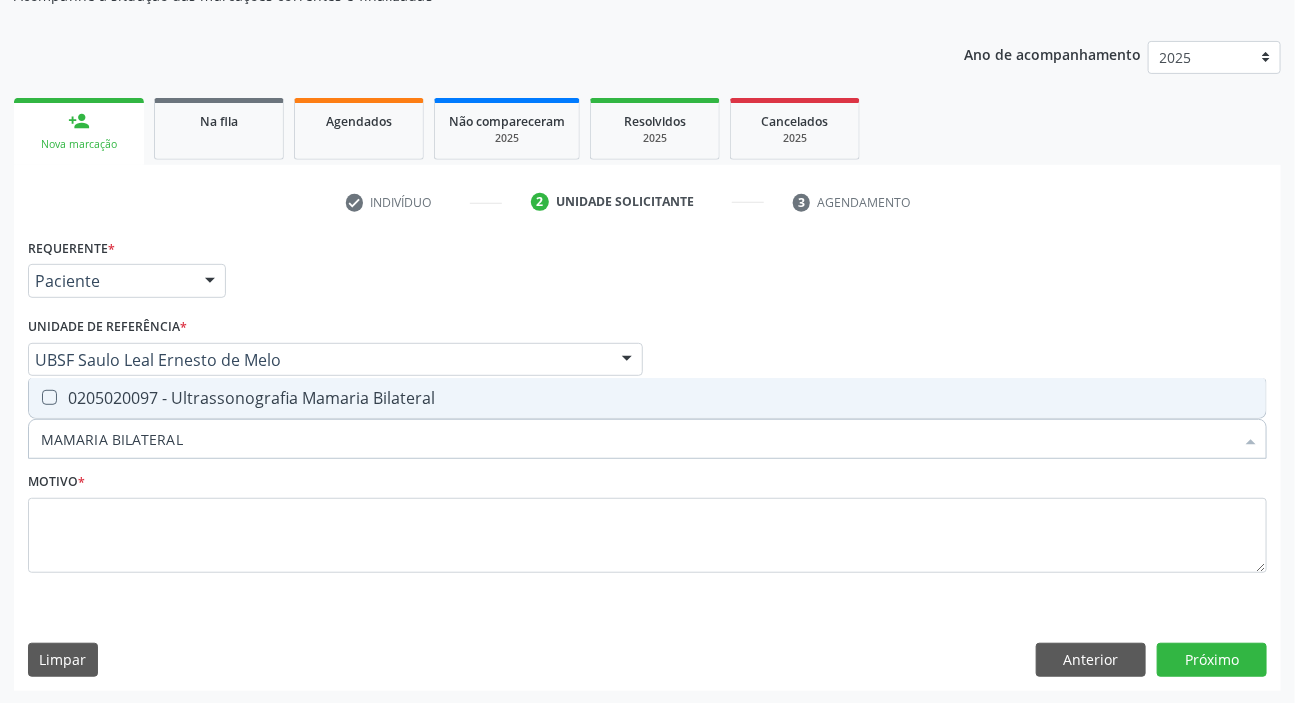 click on "0205020097 - Ultrassonografia Mamaria Bilateral" at bounding box center [647, 398] 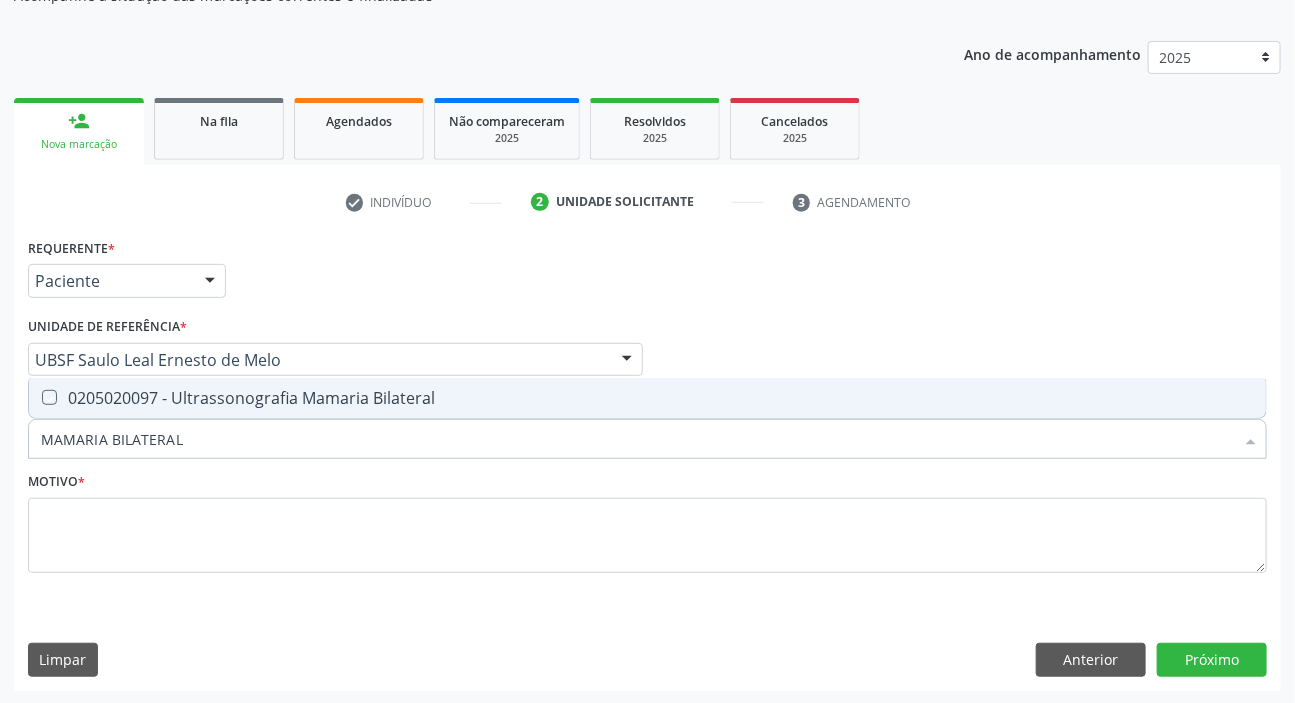 checkbox on "true" 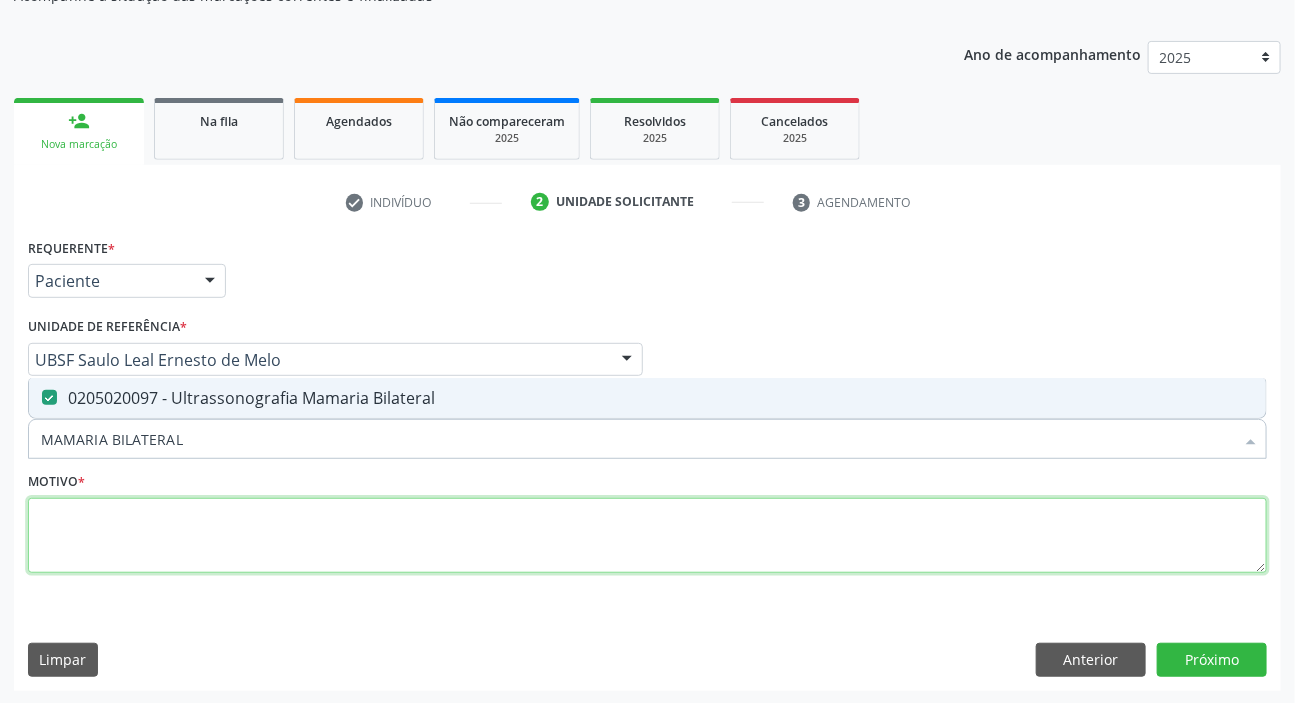 click at bounding box center (647, 536) 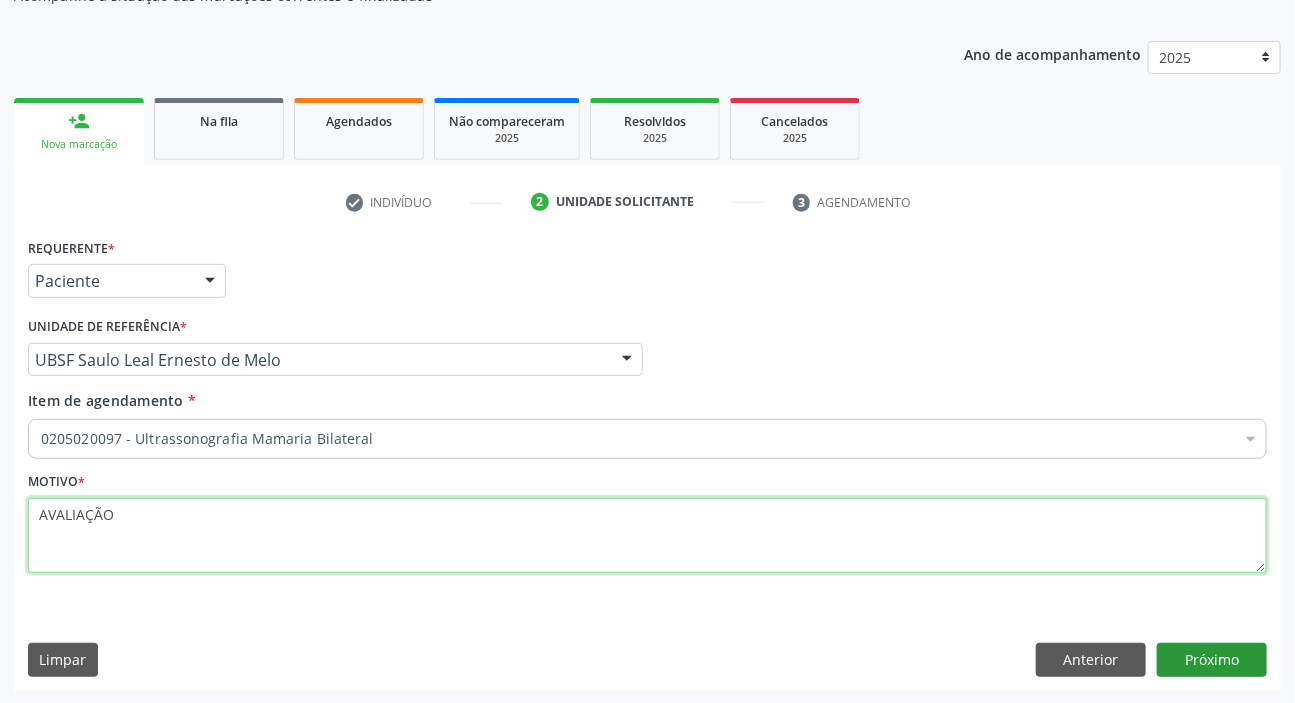 type on "AVALIAÇÃO" 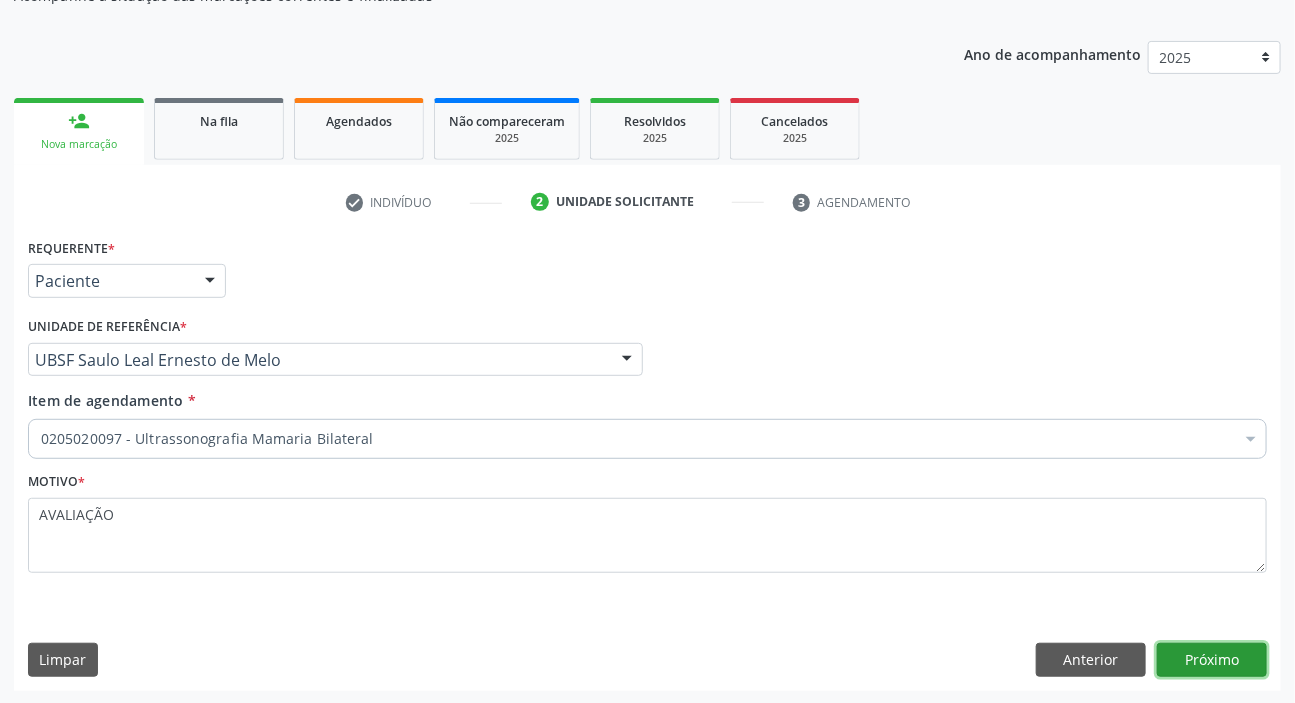 click on "Próximo" at bounding box center [1212, 660] 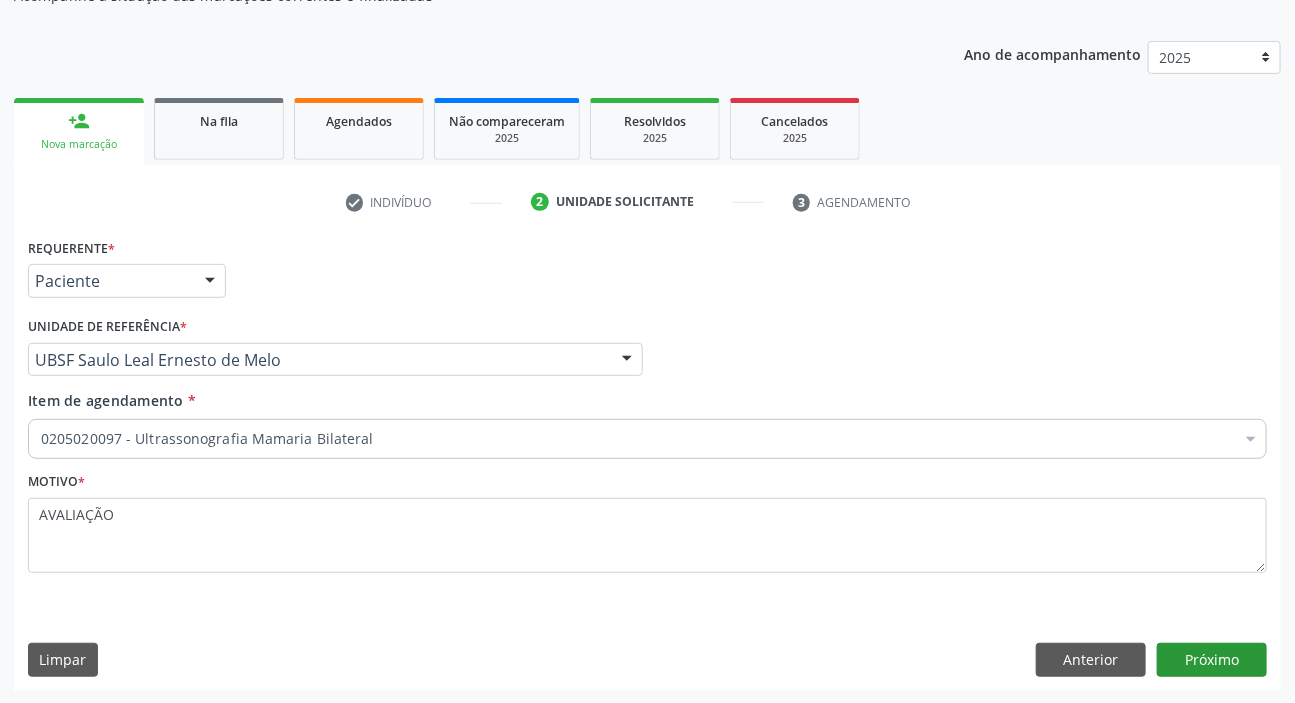 scroll, scrollTop: 166, scrollLeft: 0, axis: vertical 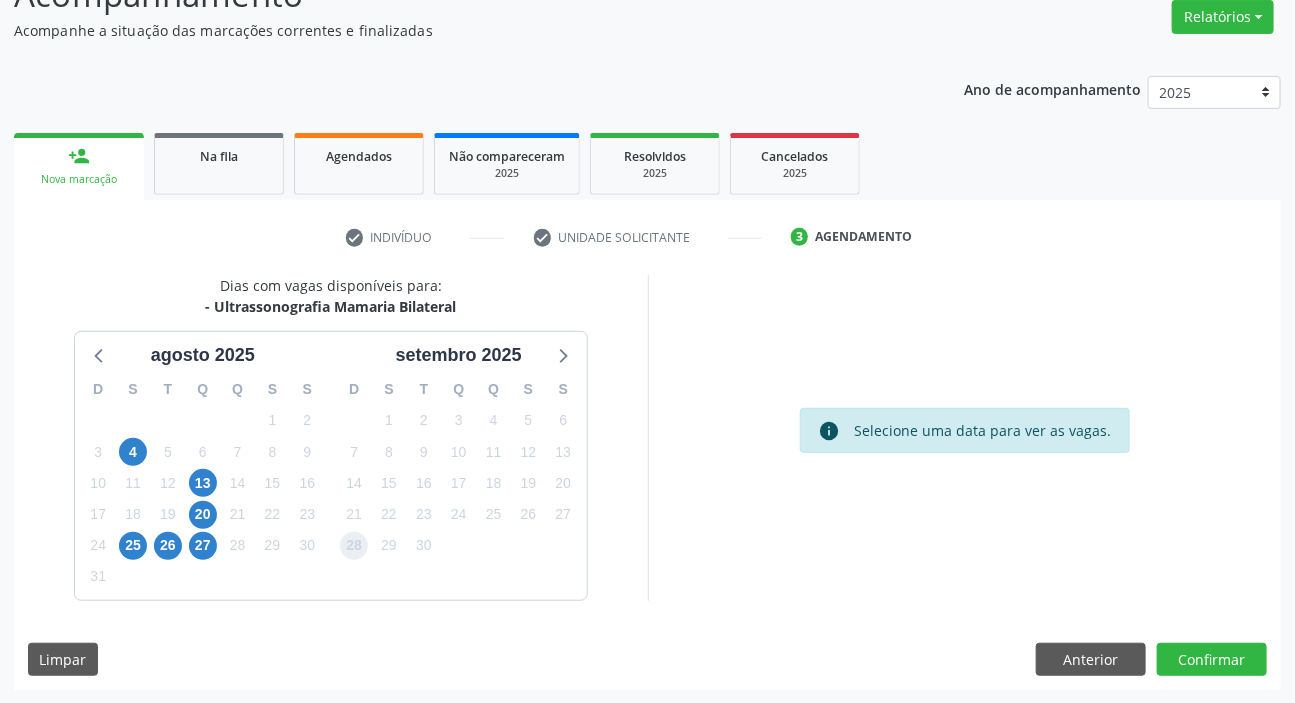 click on "28" at bounding box center [354, 546] 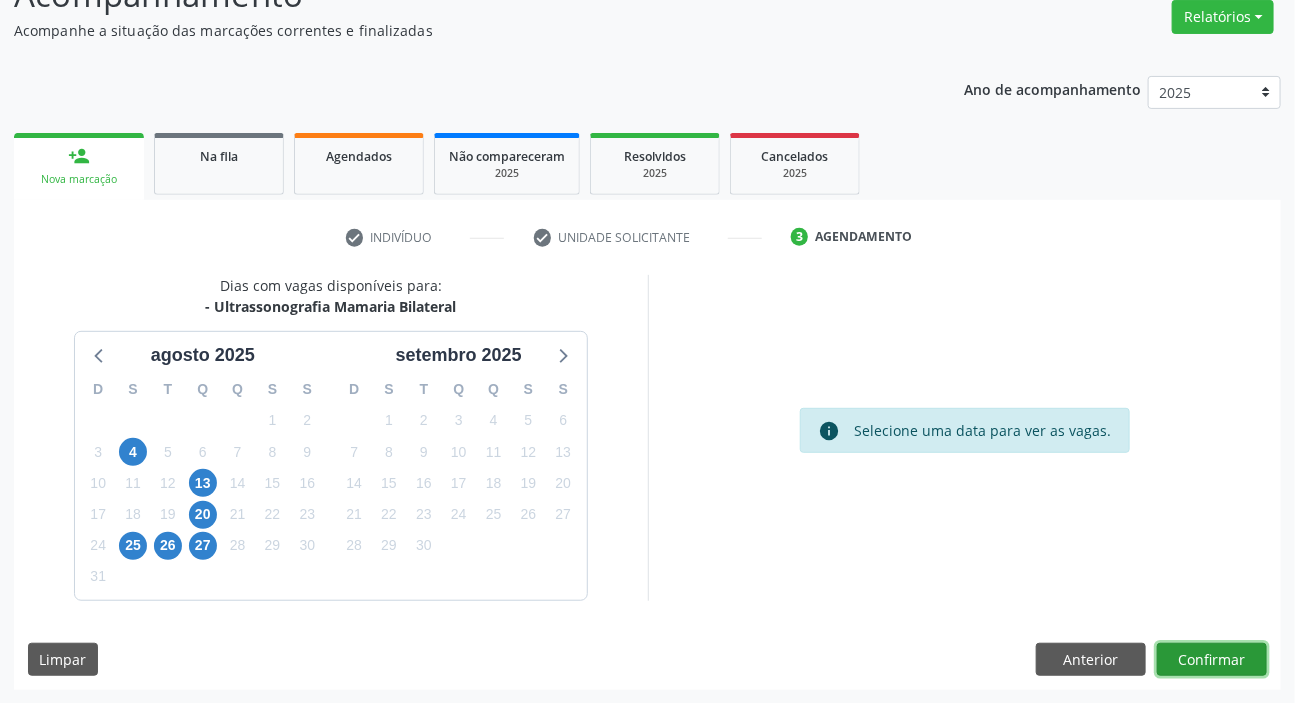 click on "Confirmar" at bounding box center (1212, 660) 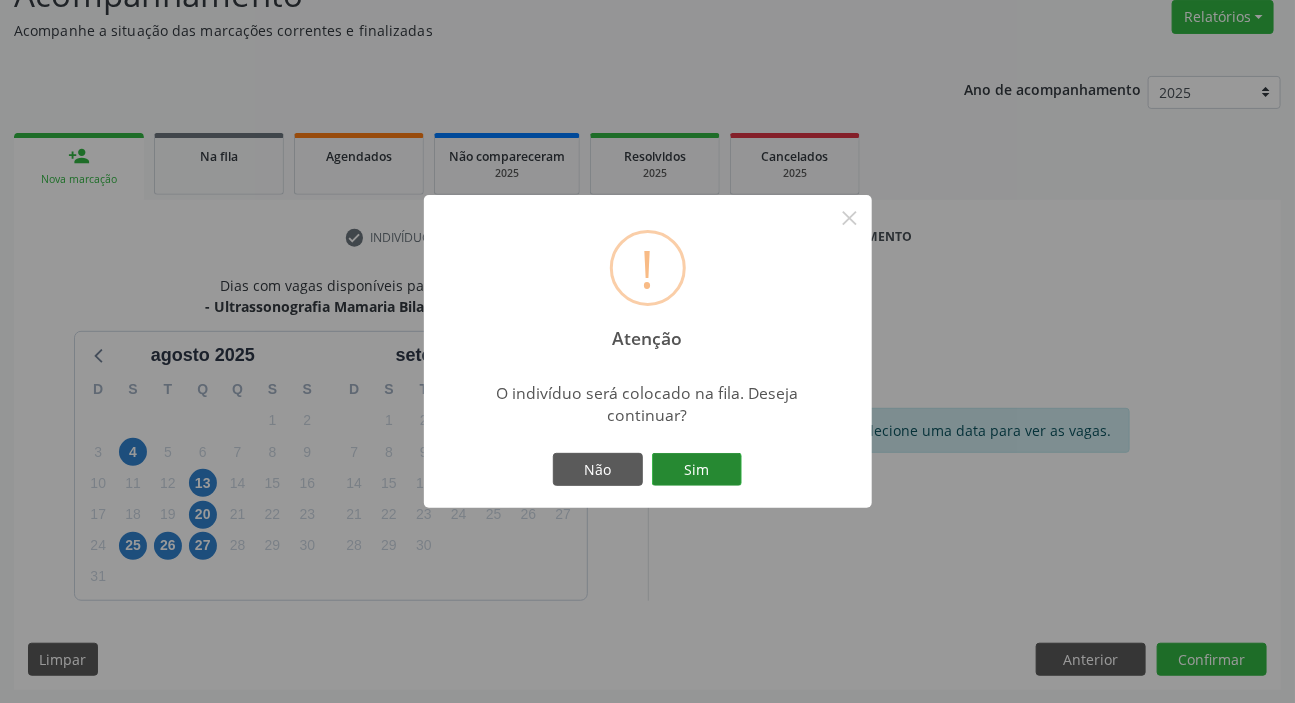 click on "Sim" at bounding box center (697, 470) 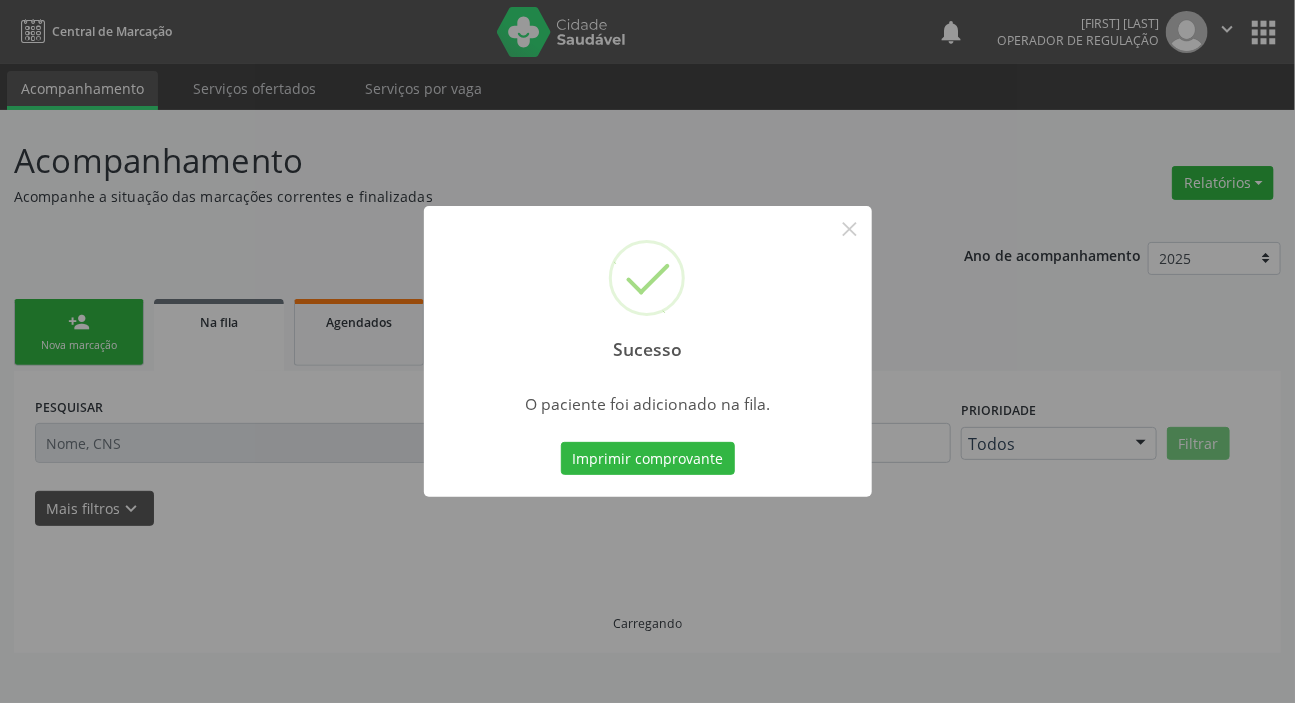 scroll, scrollTop: 0, scrollLeft: 0, axis: both 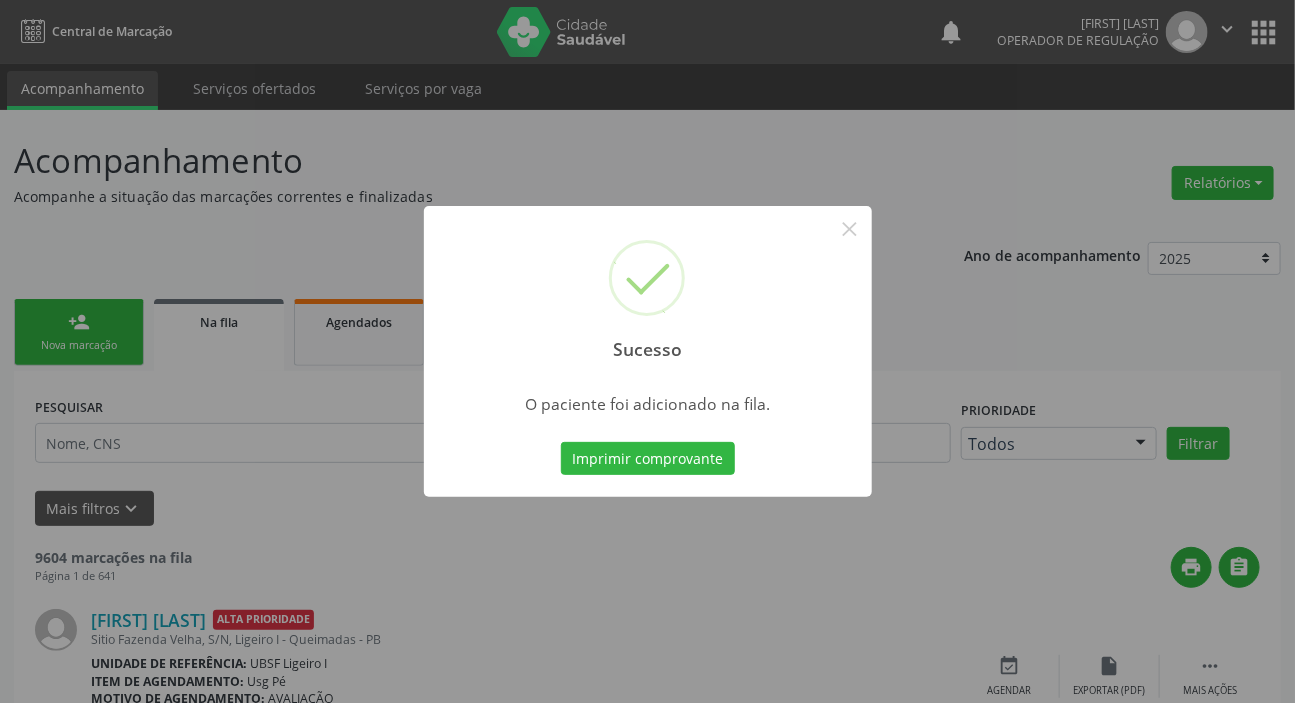 click on "Sucesso × O paciente foi adicionado na fila. Imprimir comprovante Cancel" at bounding box center (647, 351) 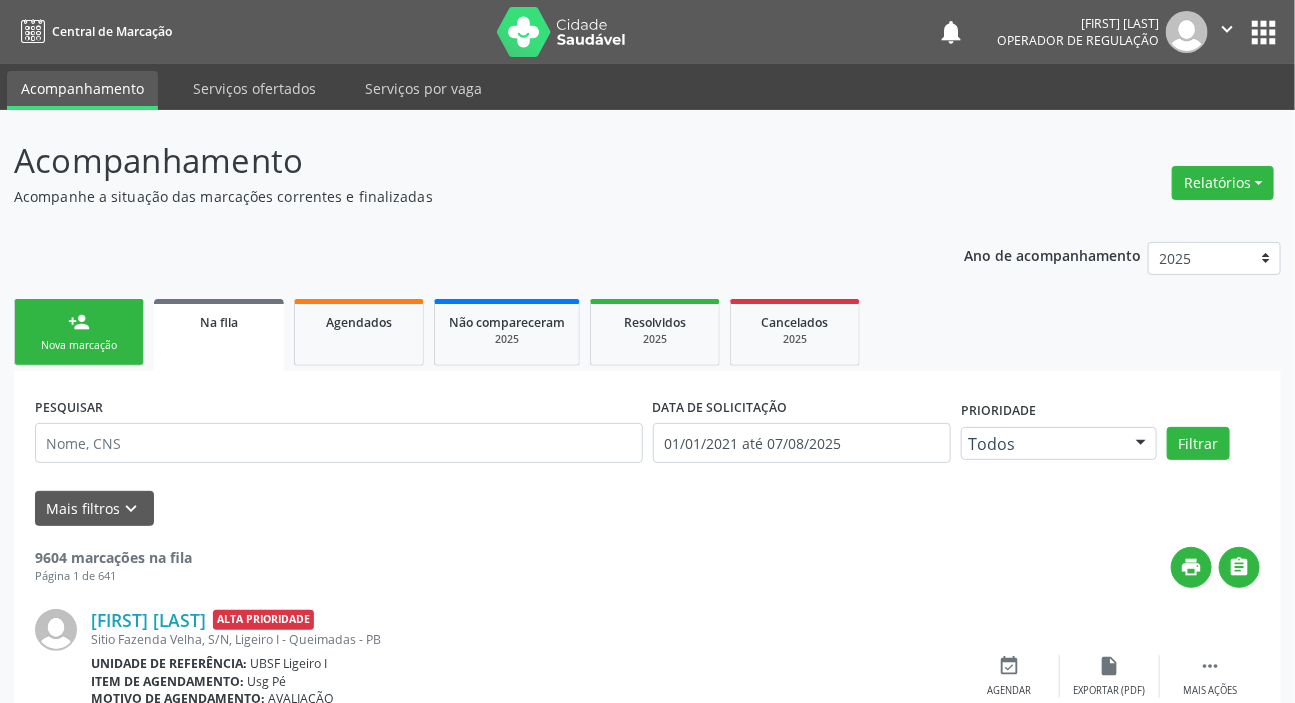 click on "person_add
Nova marcação" at bounding box center (79, 332) 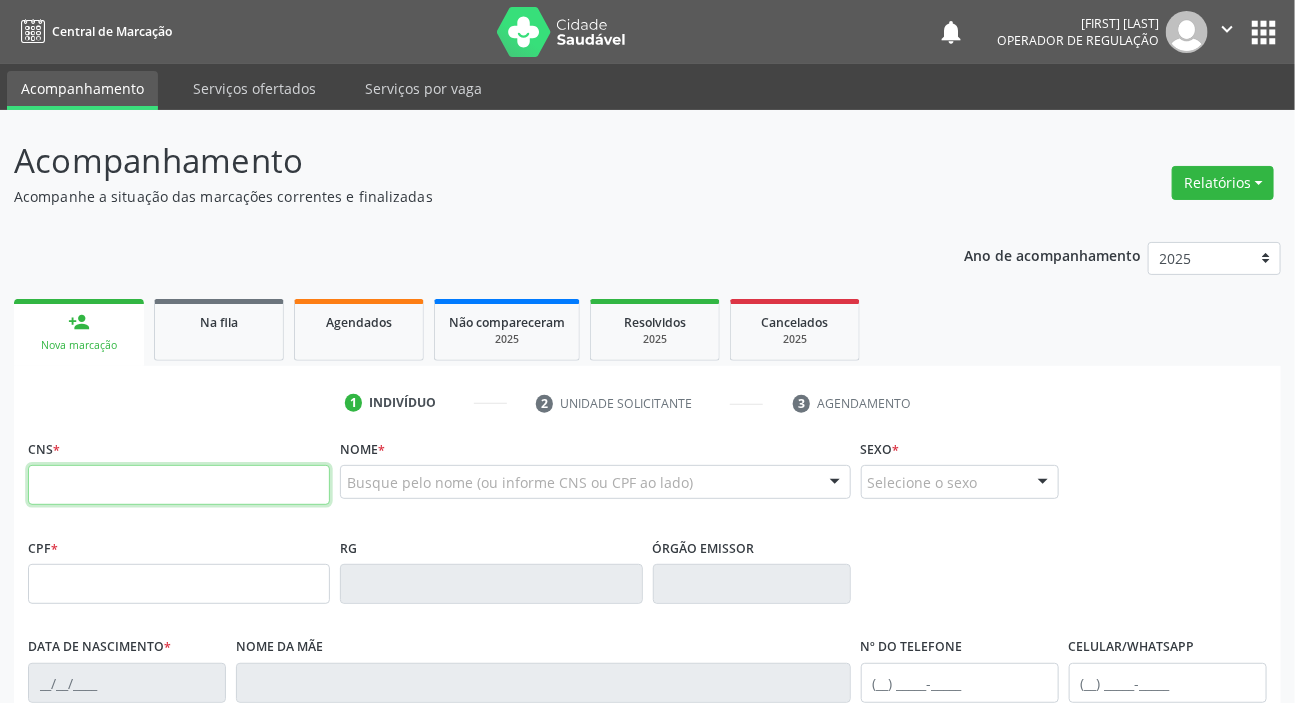 click at bounding box center [179, 485] 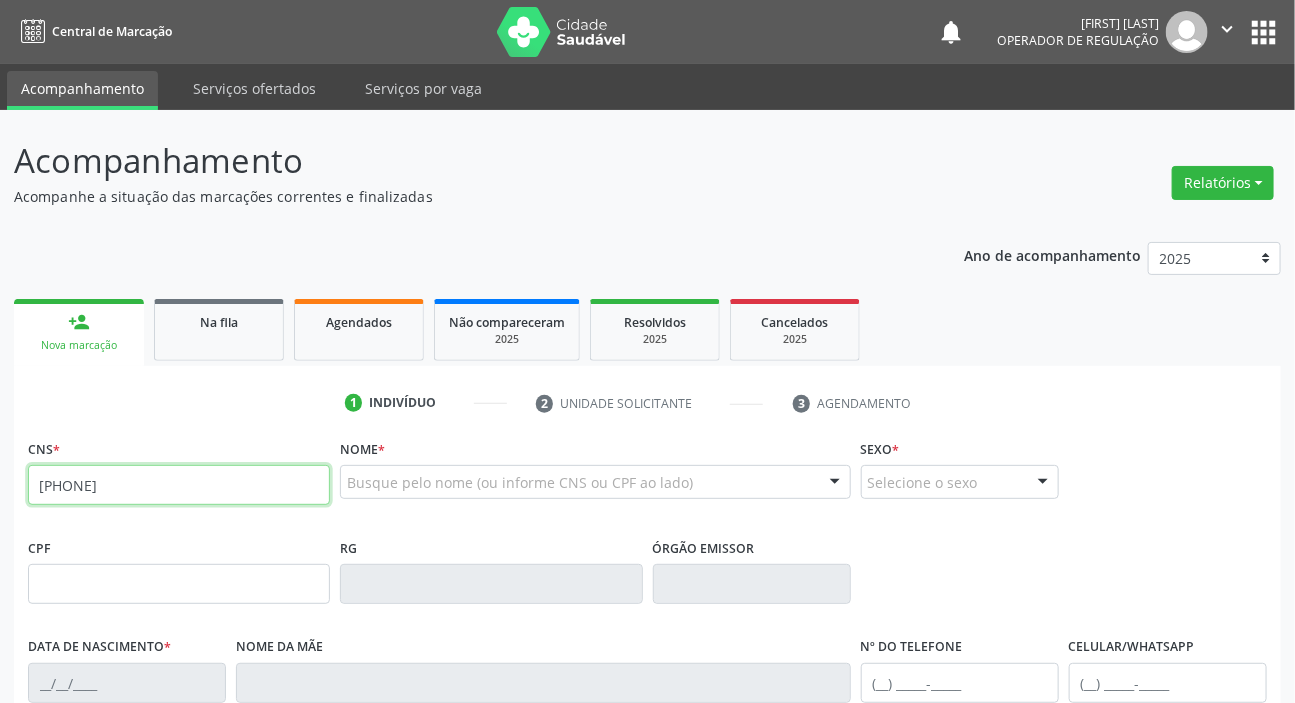 type on "[PHONE]" 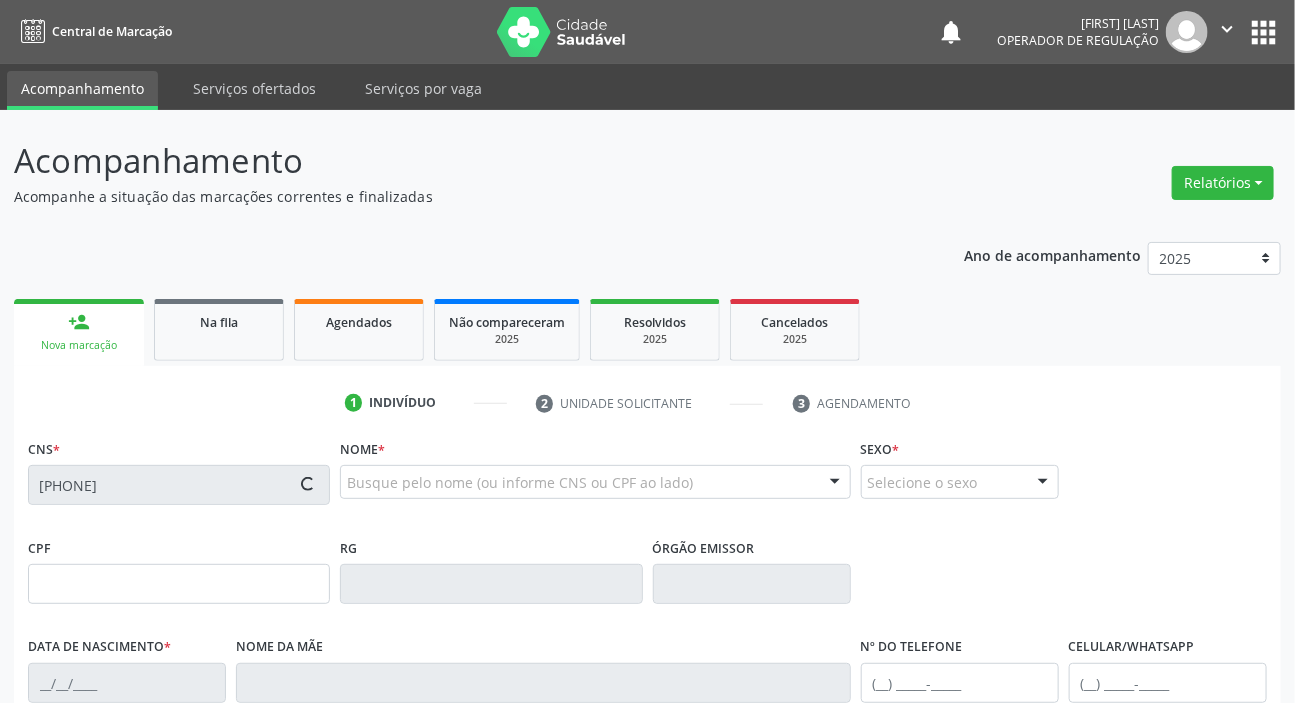 type on "[SSN]" 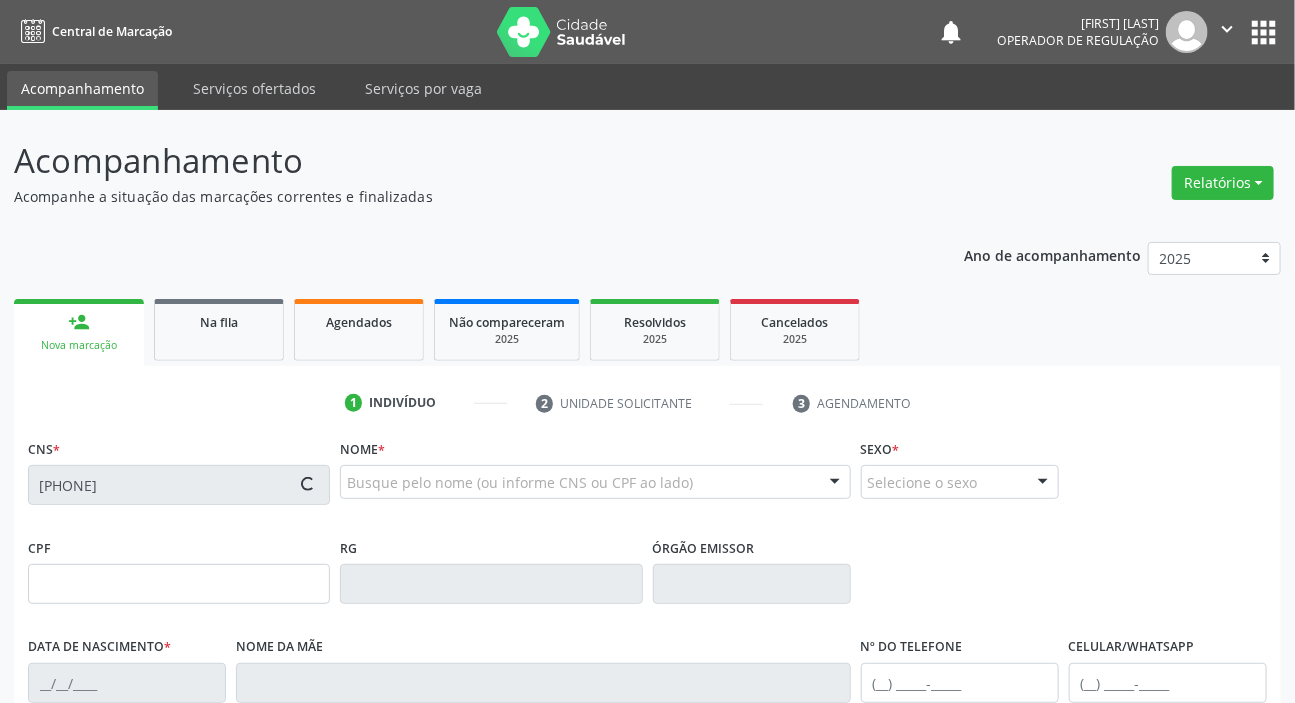 type on "[DATE]" 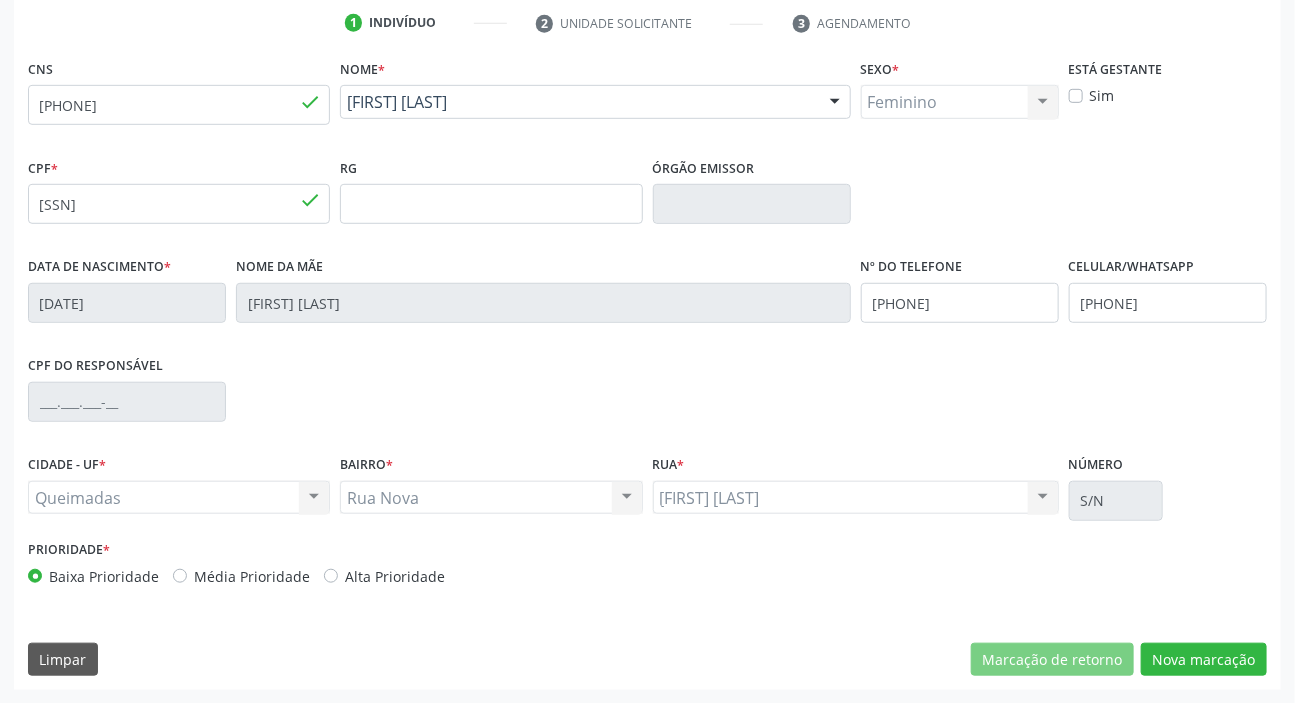 scroll, scrollTop: 380, scrollLeft: 0, axis: vertical 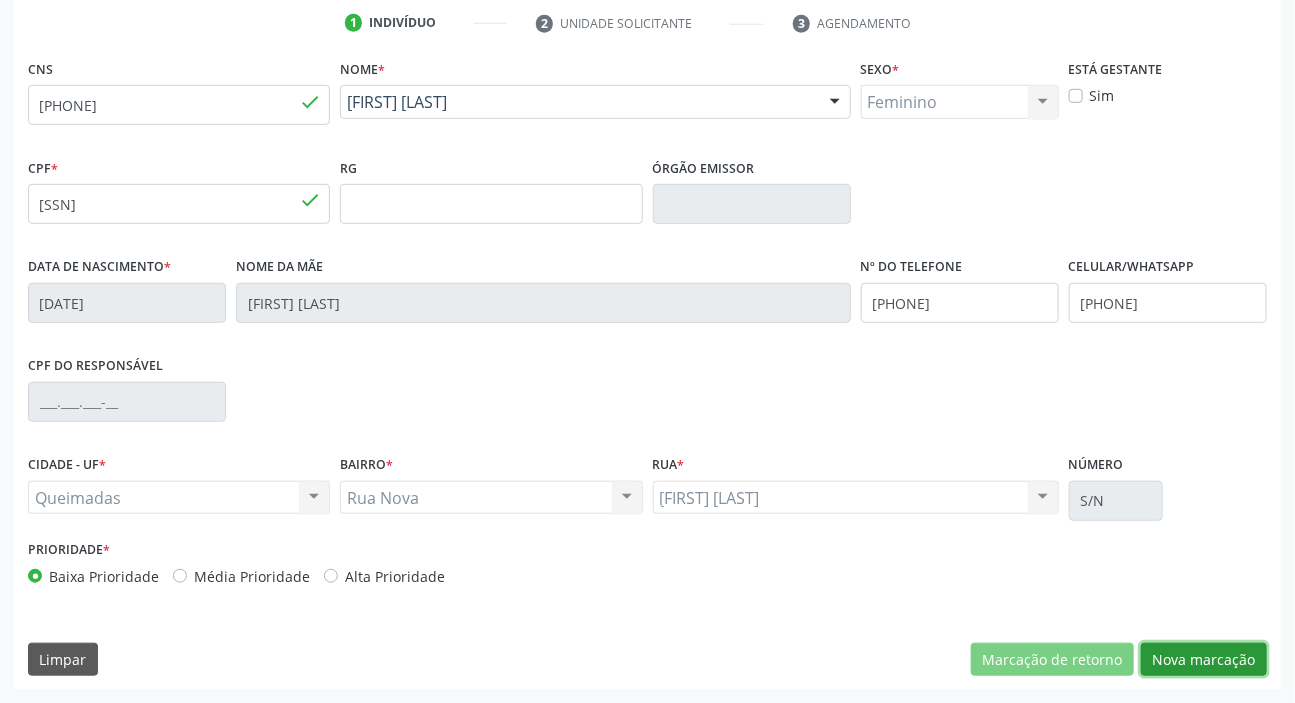 click on "Nova marcação" at bounding box center (1204, 660) 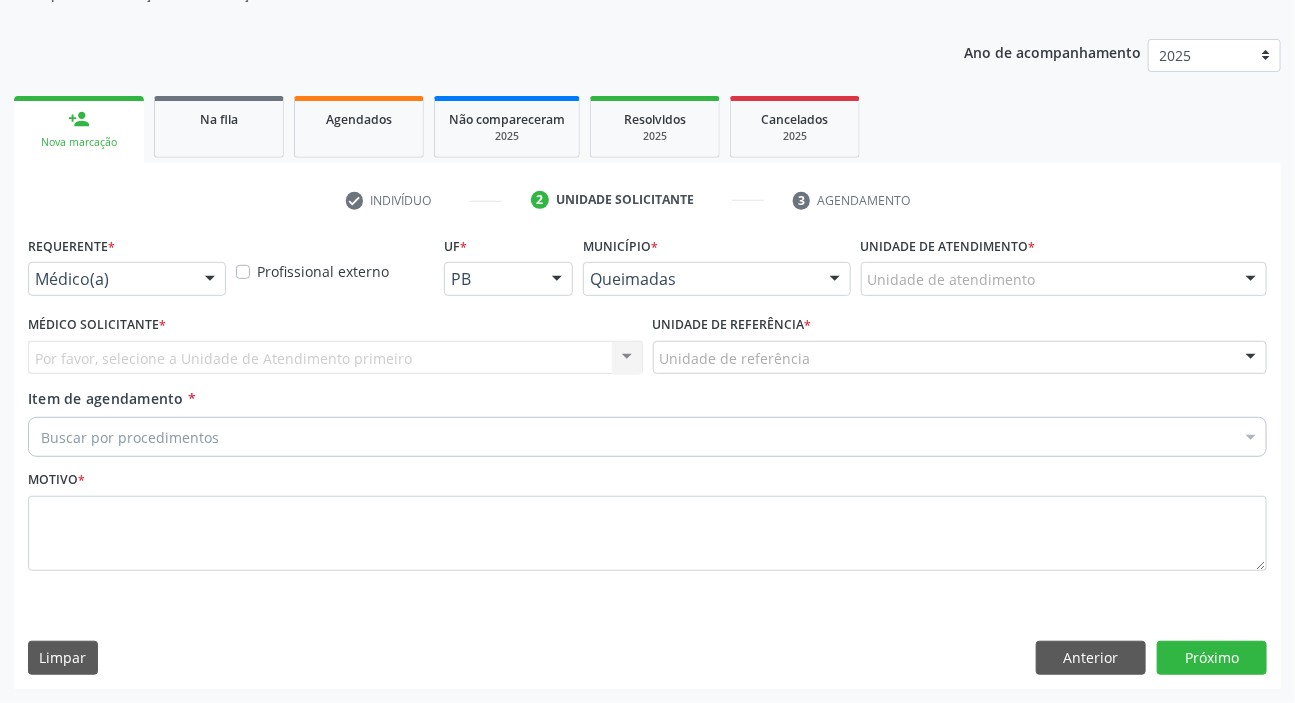 scroll, scrollTop: 201, scrollLeft: 0, axis: vertical 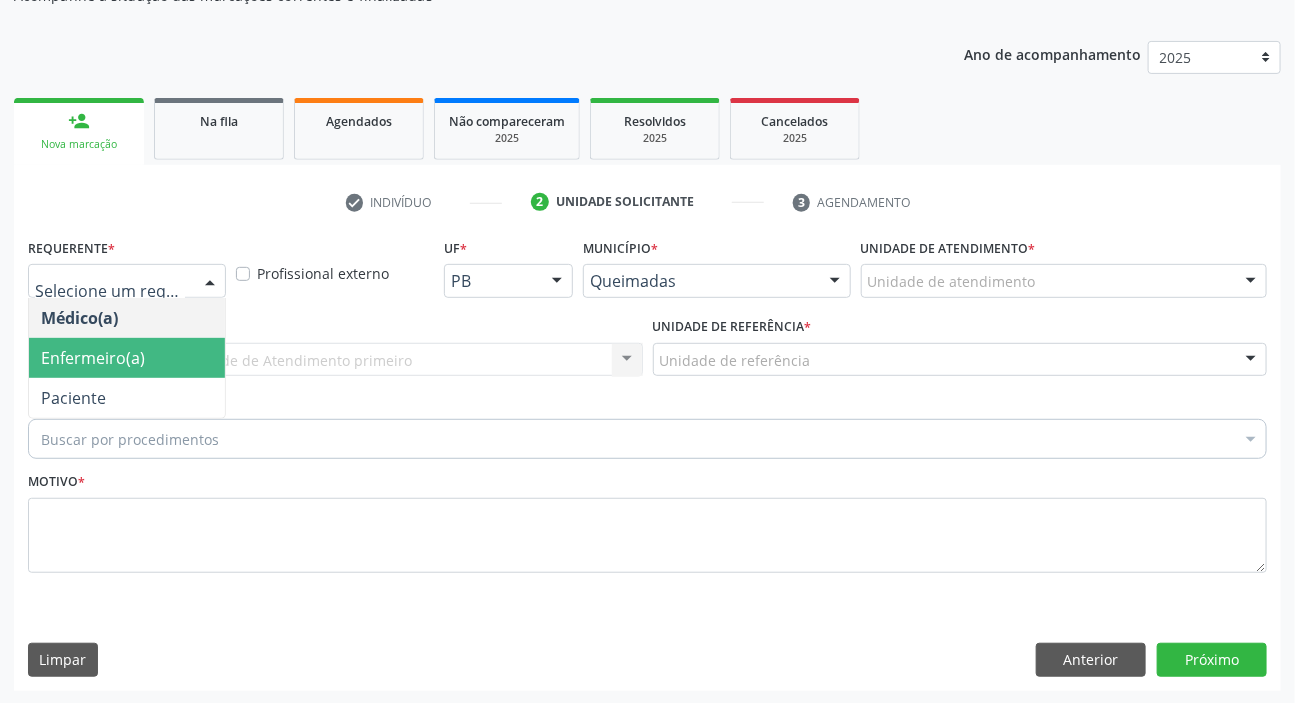 click on "Paciente" at bounding box center [73, 398] 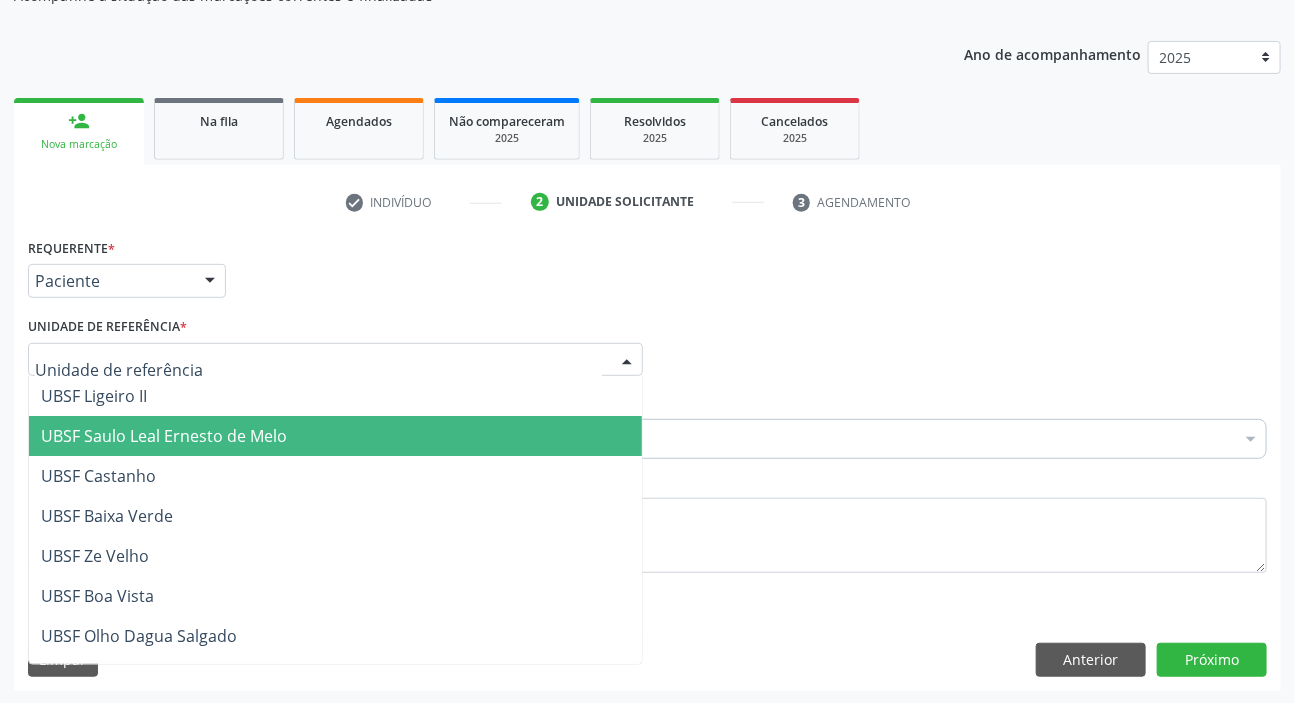click on "UBSF Saulo Leal Ernesto de Melo" at bounding box center (164, 436) 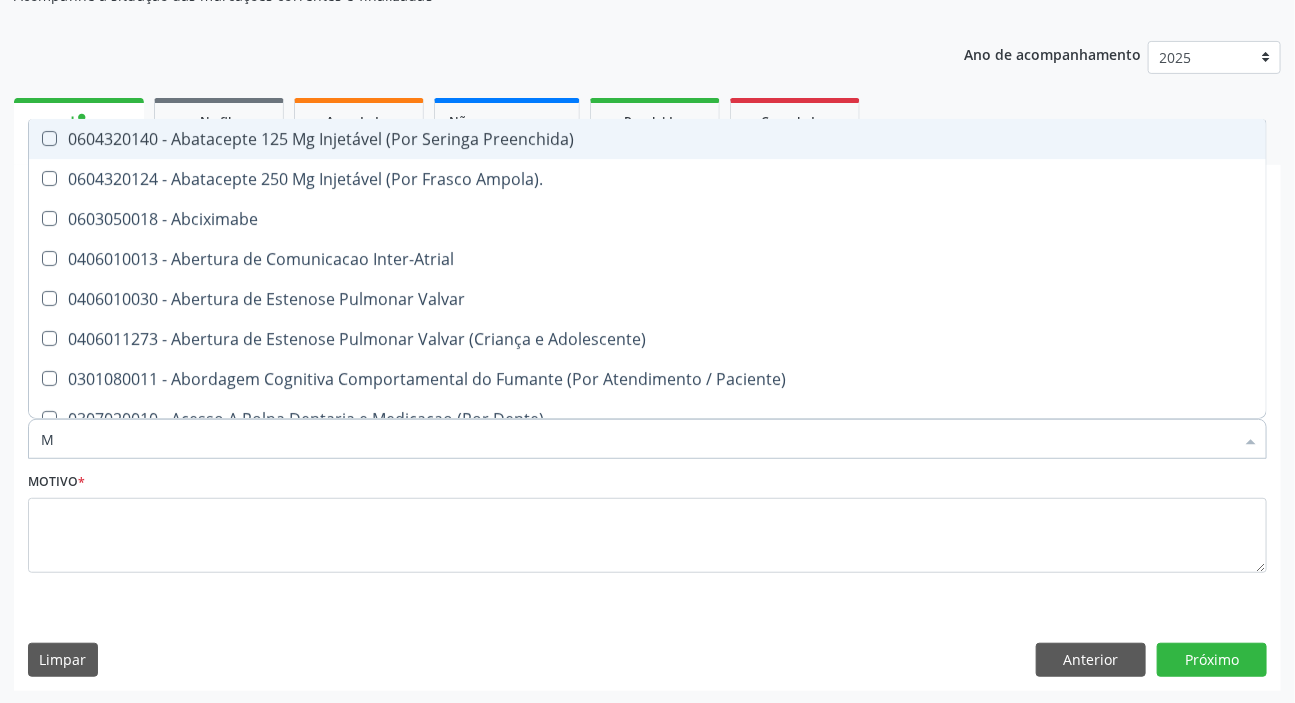 type on "MAMARIA BILATERAL" 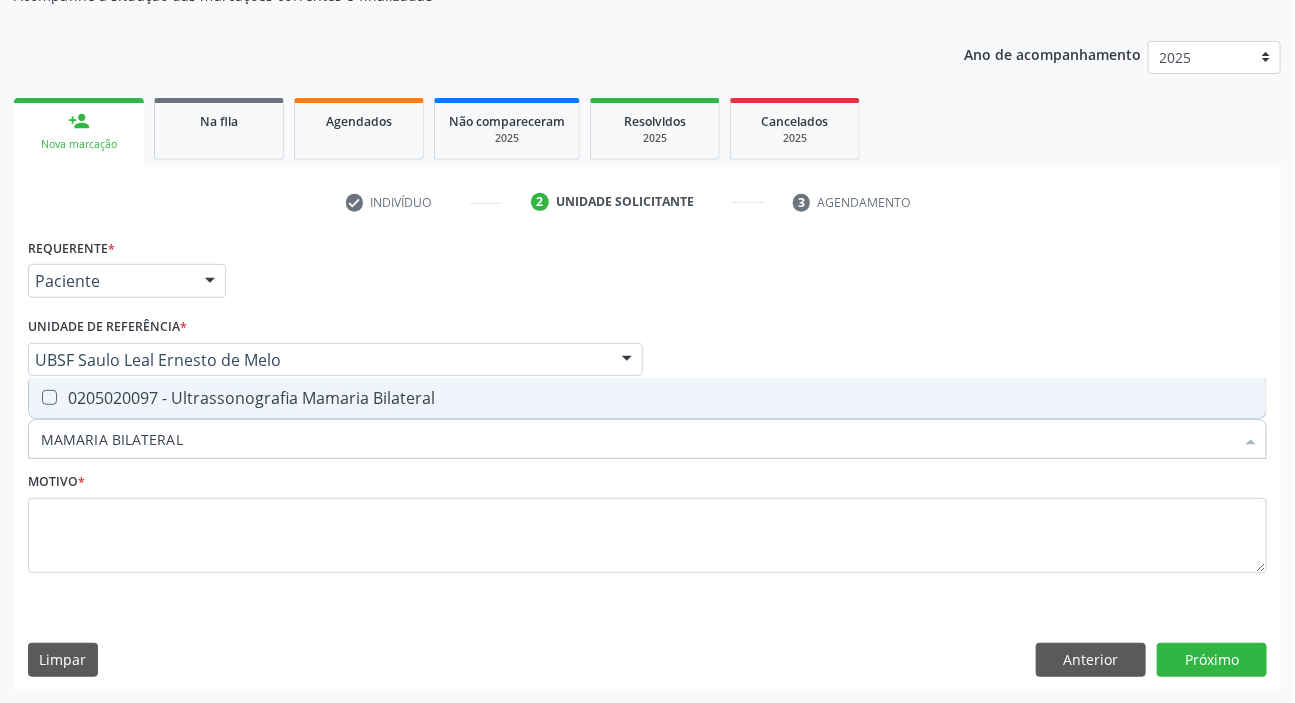 click on "0205020097 - Ultrassonografia Mamaria Bilateral" at bounding box center (647, 398) 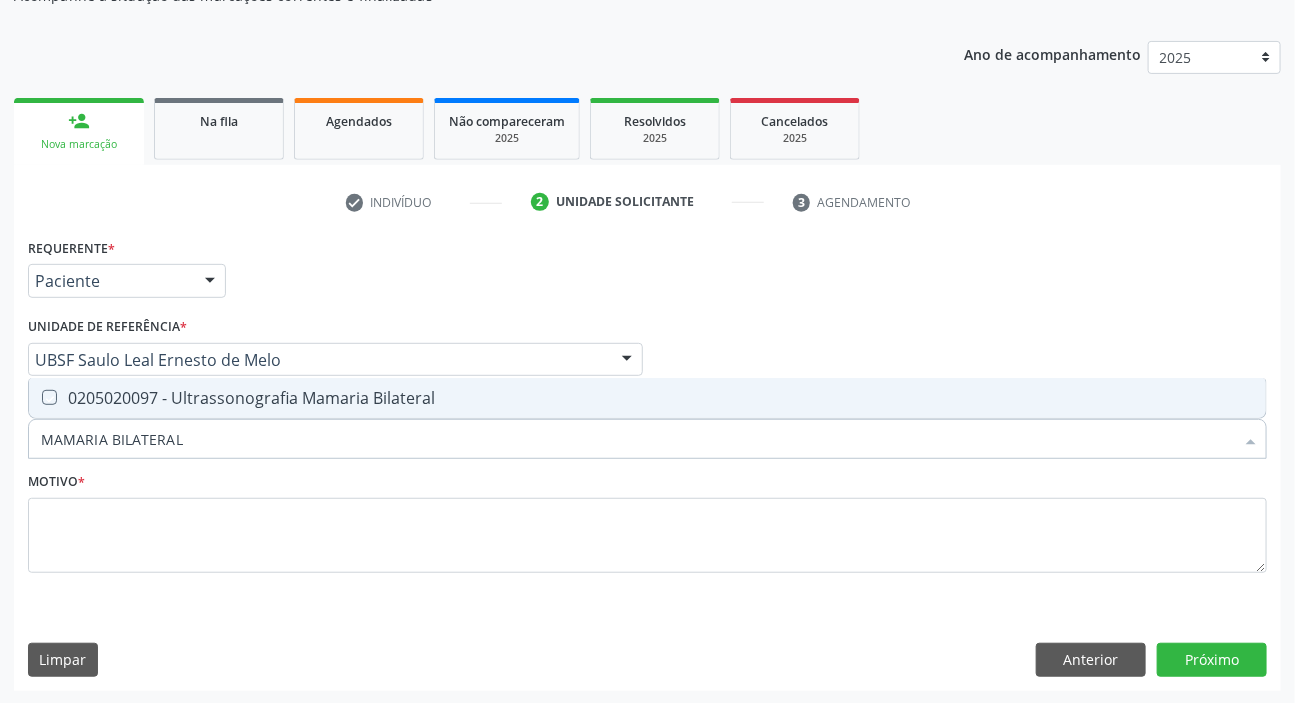 checkbox on "true" 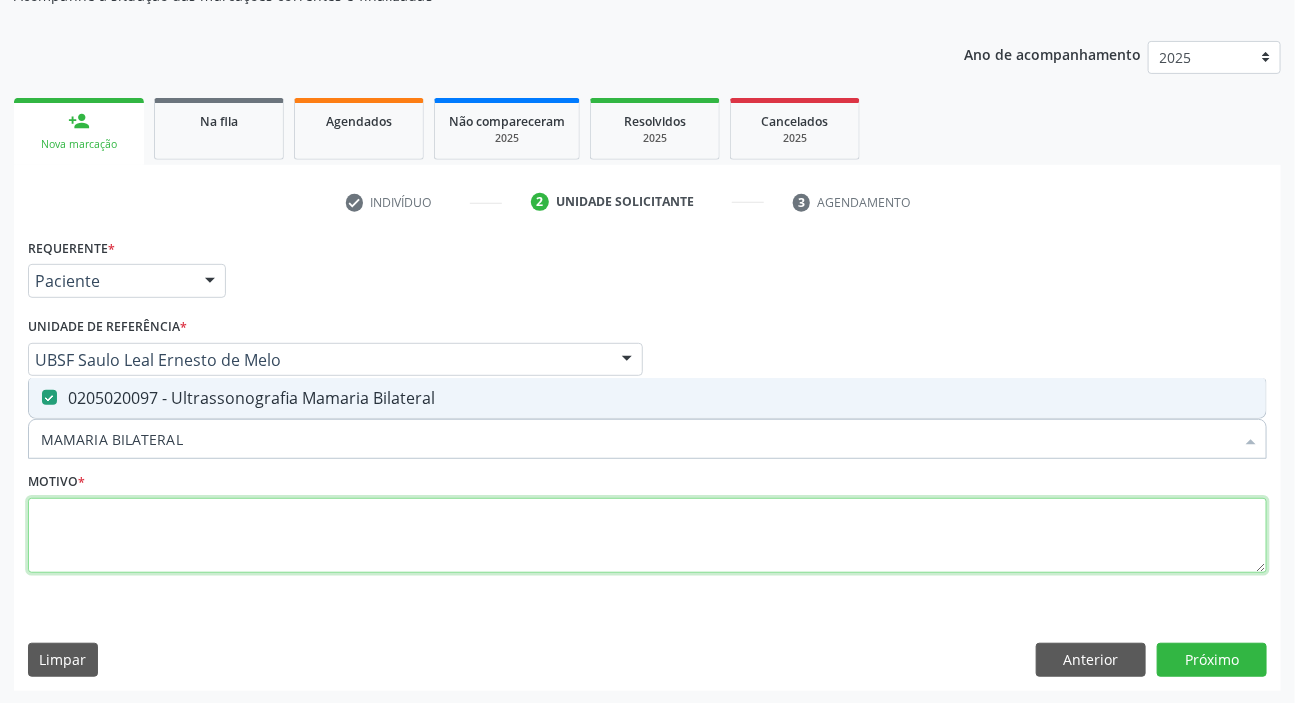 click at bounding box center [647, 536] 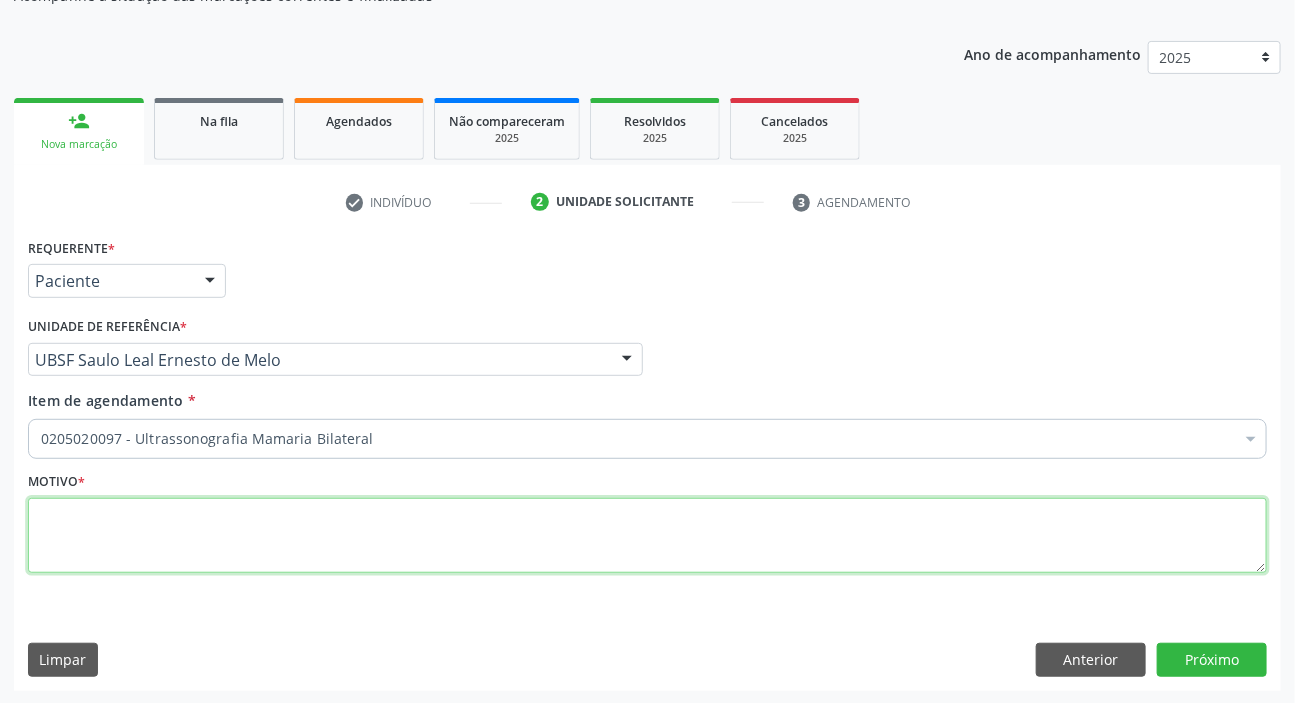 paste on "ROTINA" 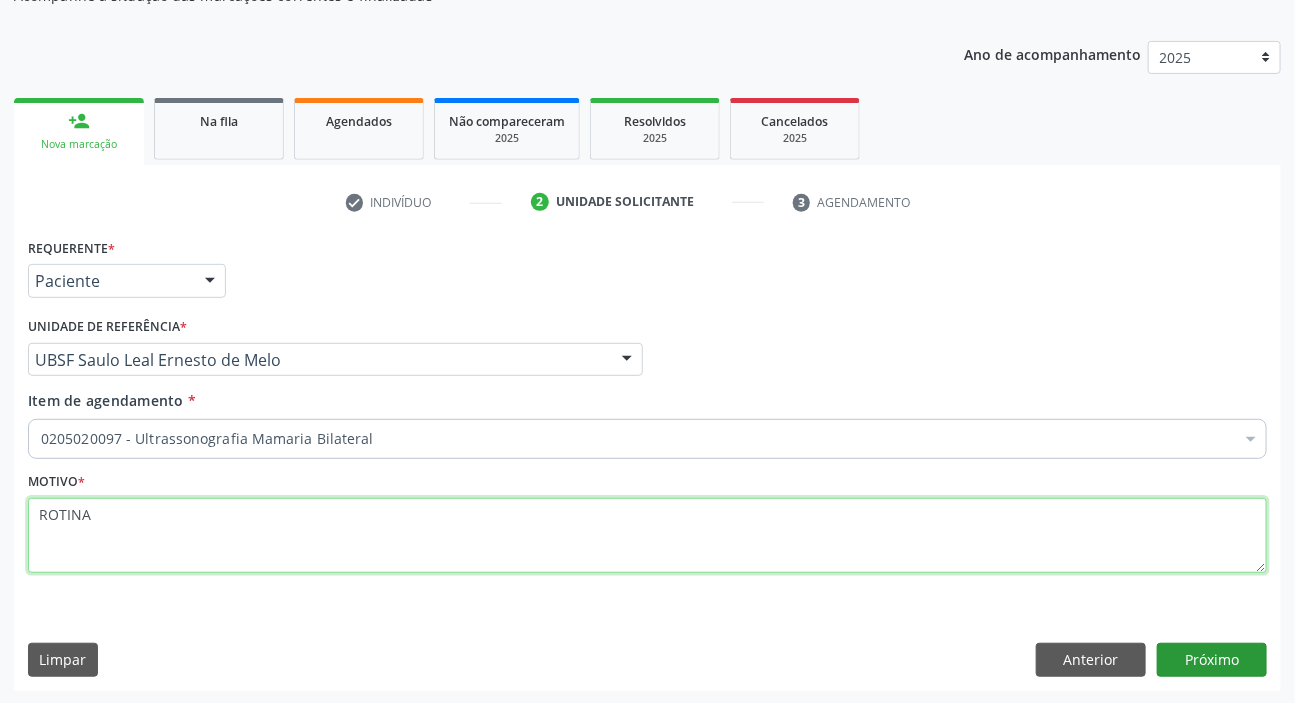 type on "ROTINA" 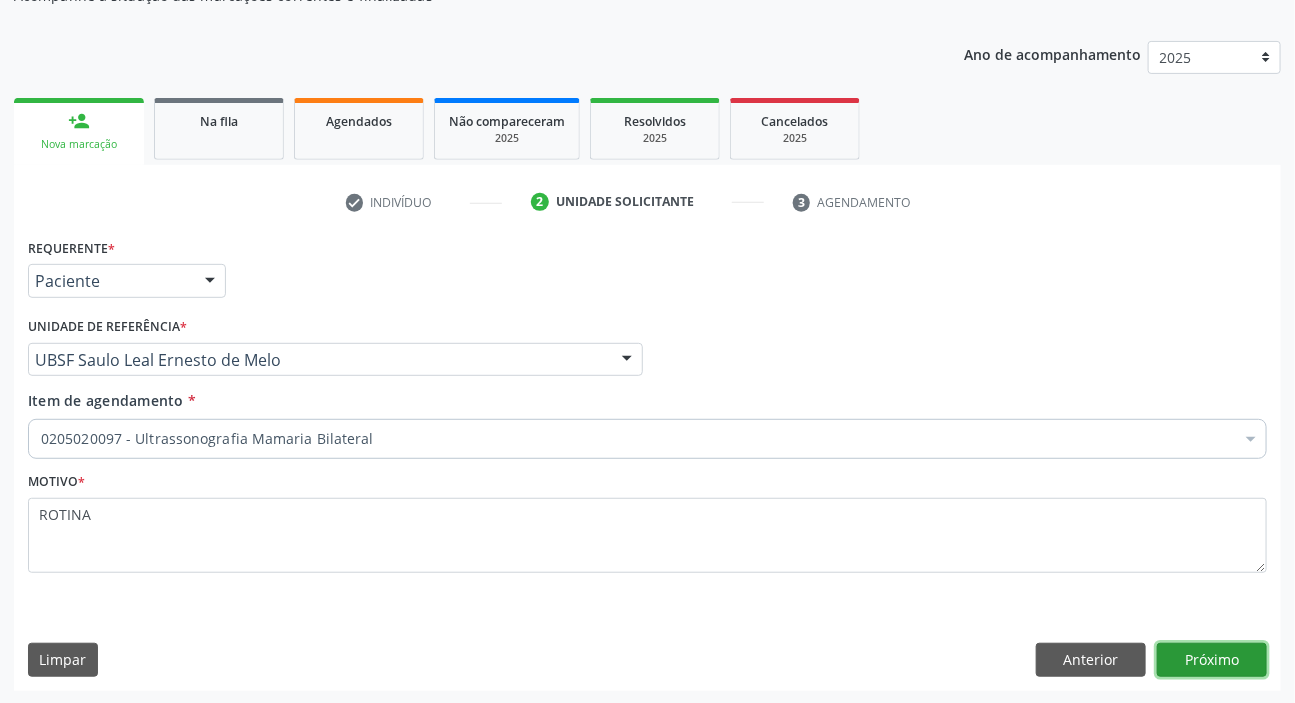 click on "Próximo" at bounding box center [1212, 660] 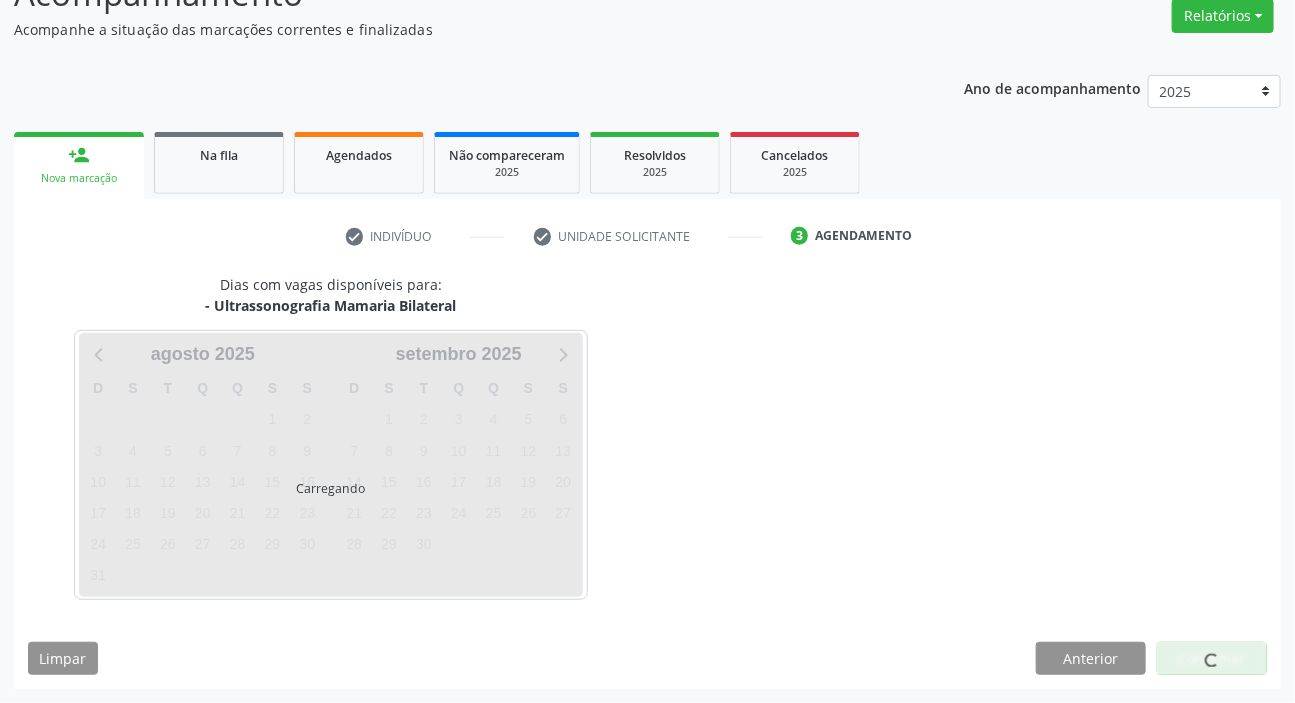 scroll, scrollTop: 166, scrollLeft: 0, axis: vertical 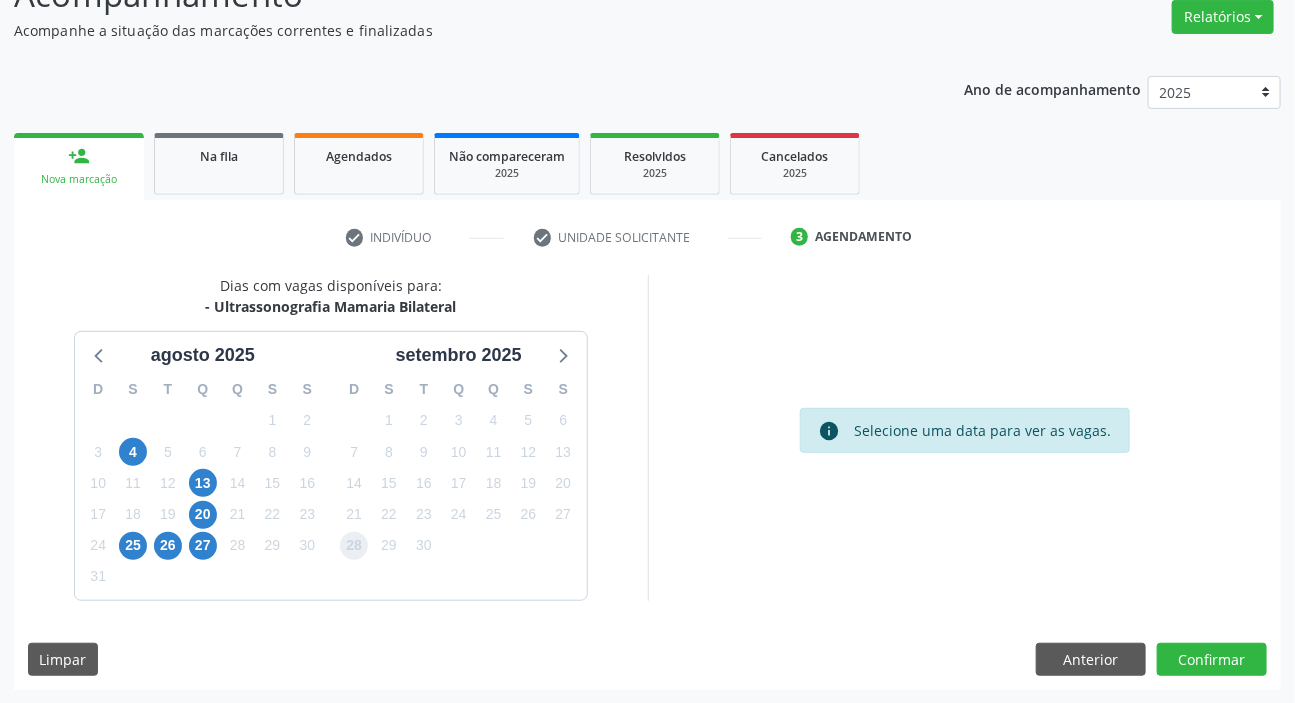 click on "28" at bounding box center [354, 546] 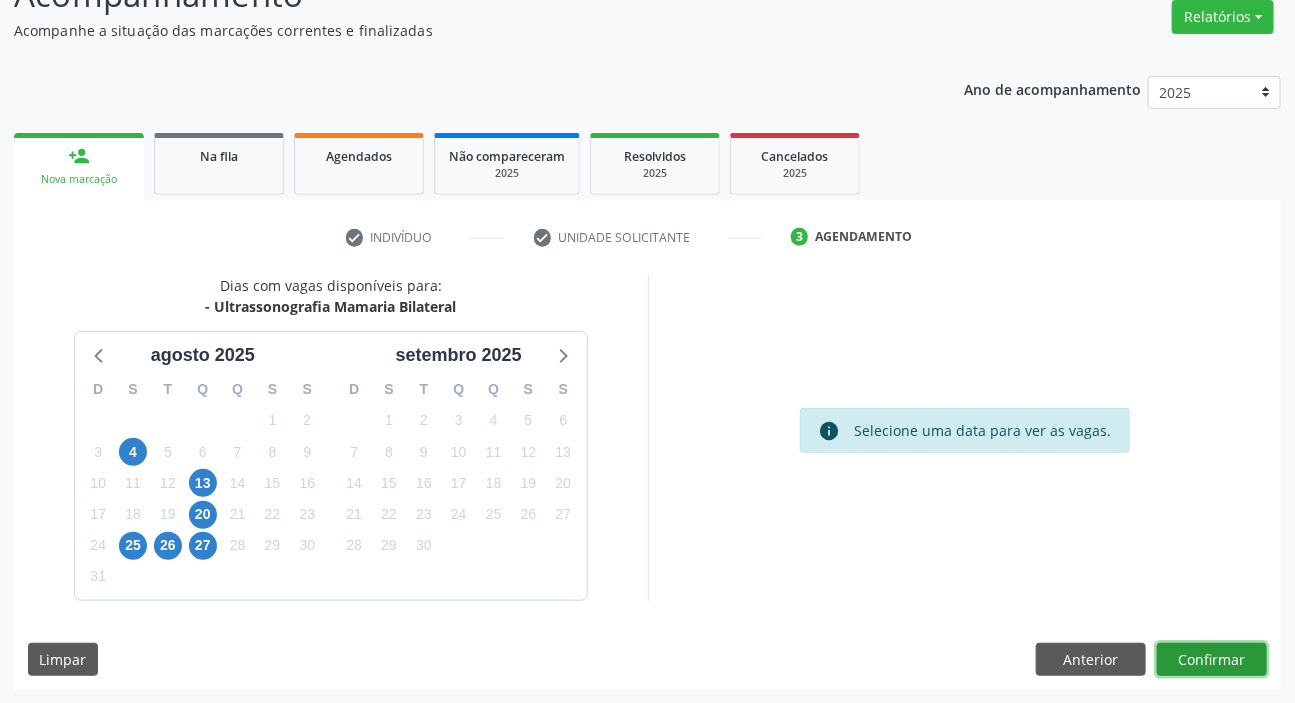 click on "Confirmar" at bounding box center [1212, 660] 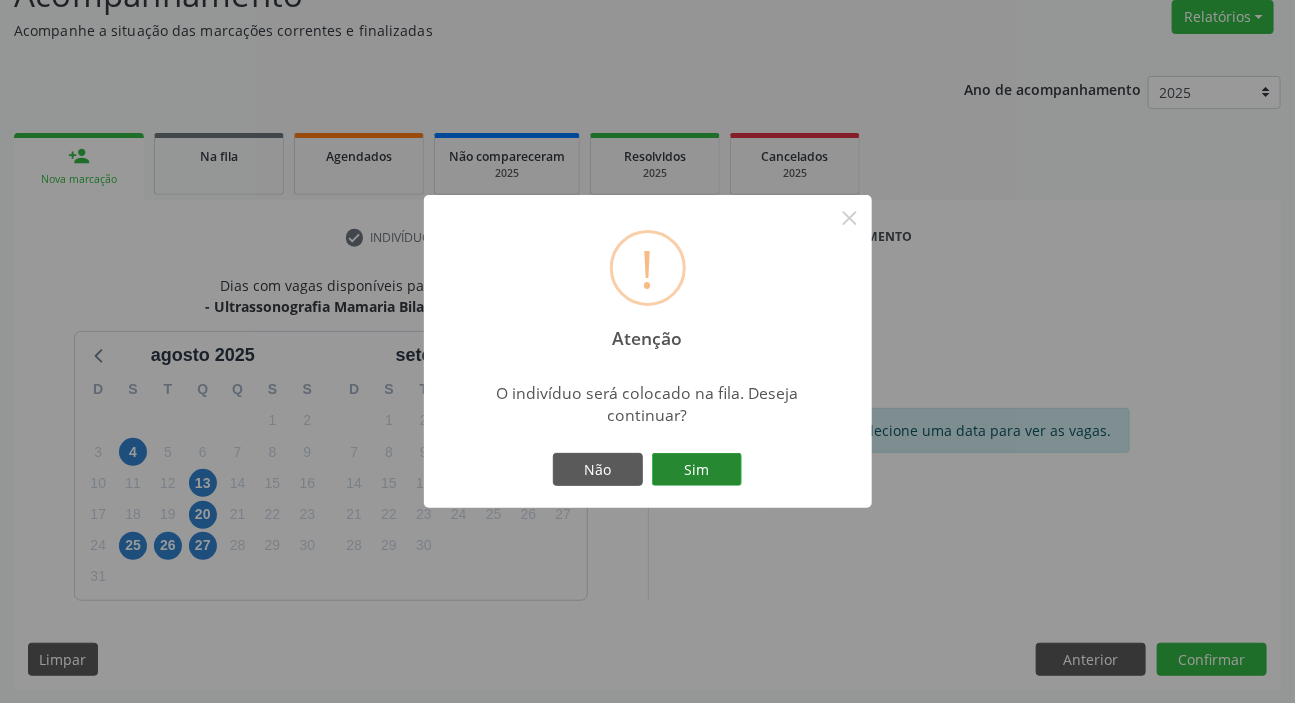 click on "Sim" at bounding box center (697, 470) 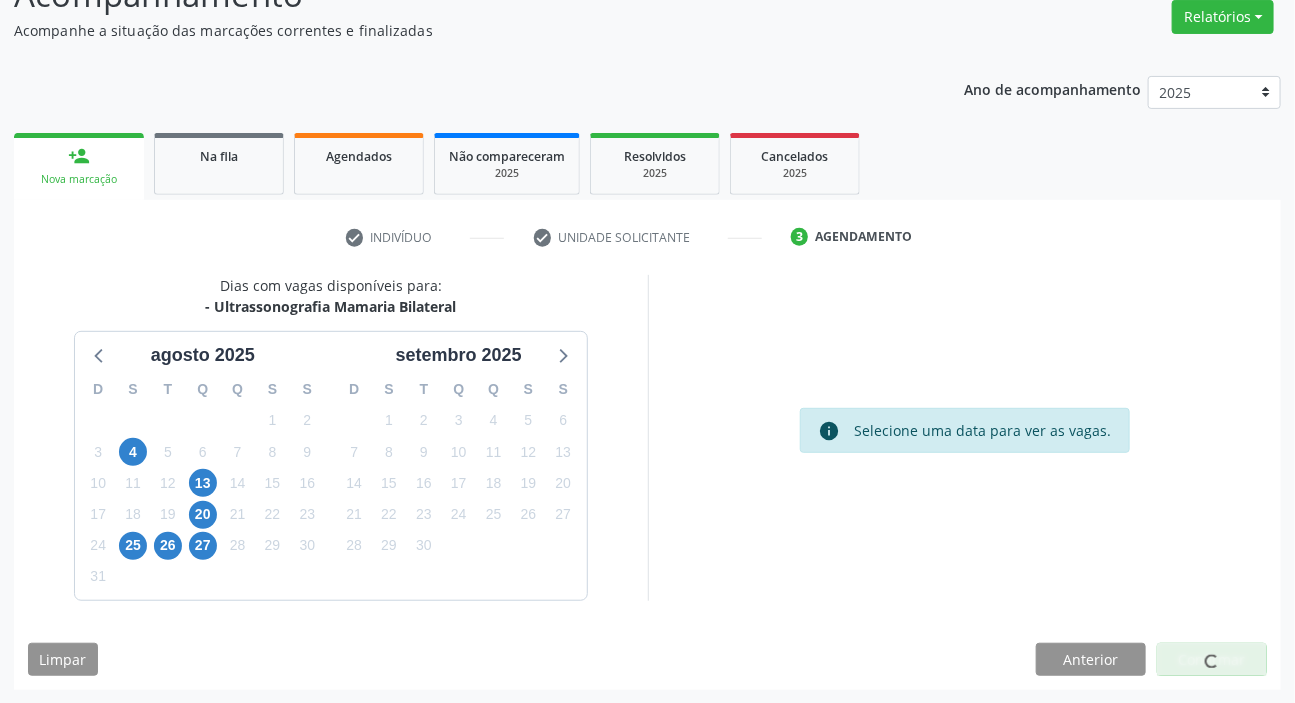 scroll, scrollTop: 0, scrollLeft: 0, axis: both 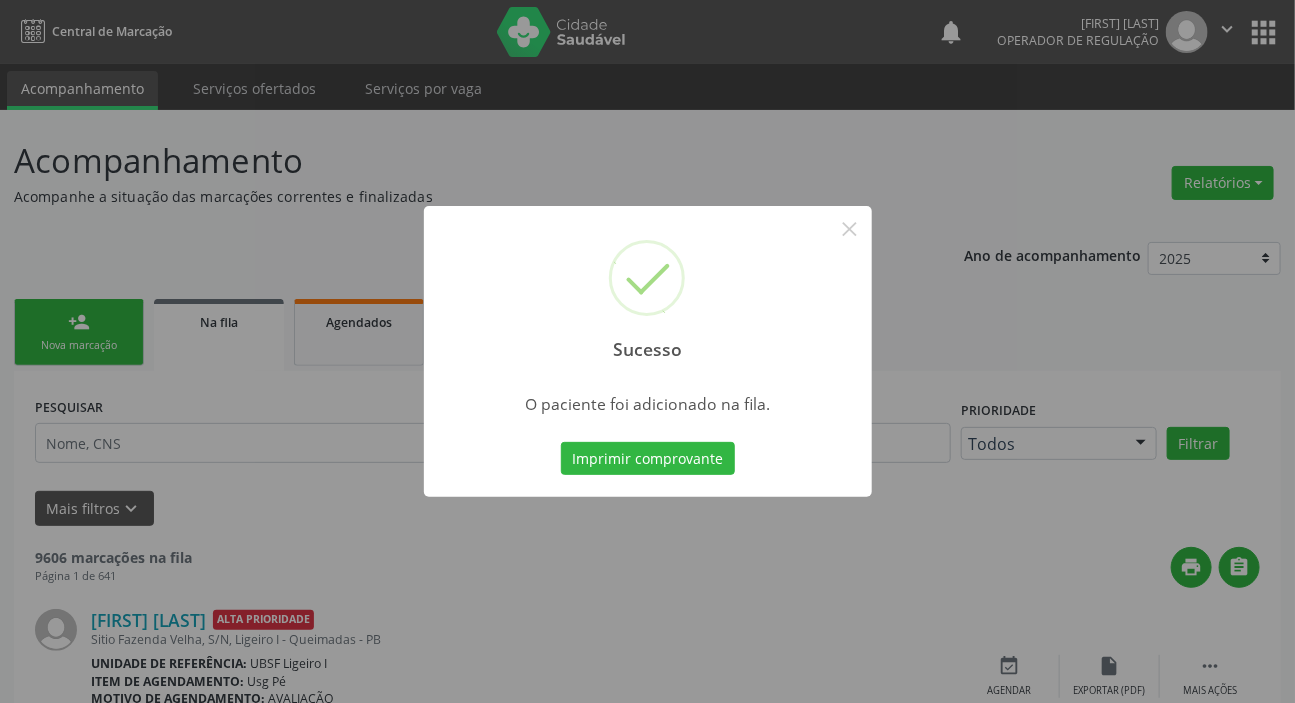 click on "Sucesso × O paciente foi adicionado na fila. Imprimir comprovante Cancel" at bounding box center [647, 351] 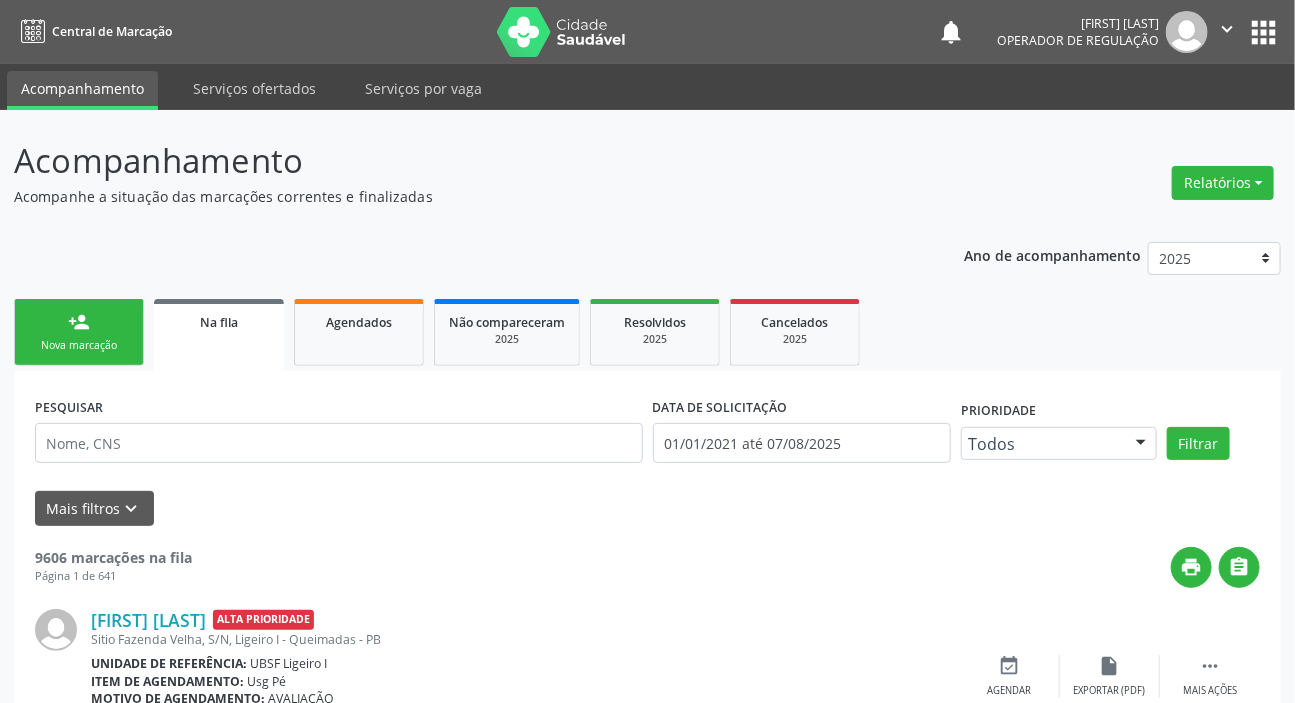 click on "person_add
Nova marcação" at bounding box center [79, 332] 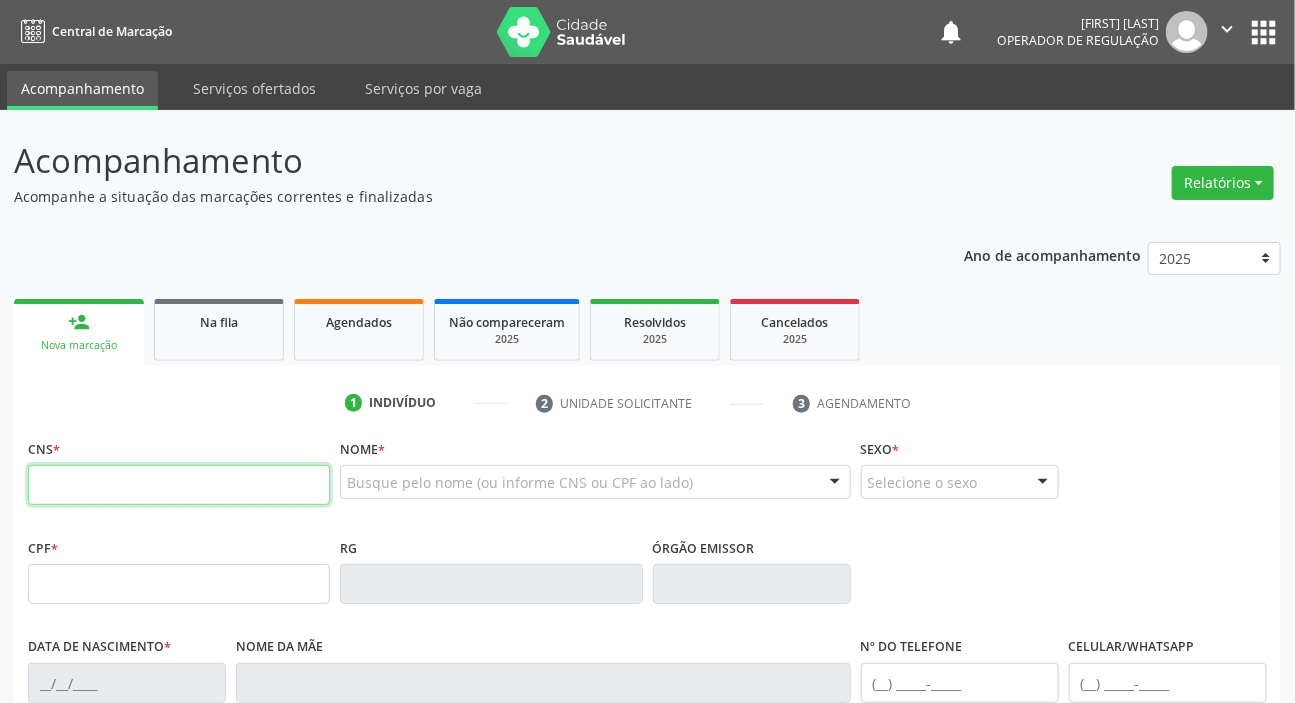 click at bounding box center [179, 485] 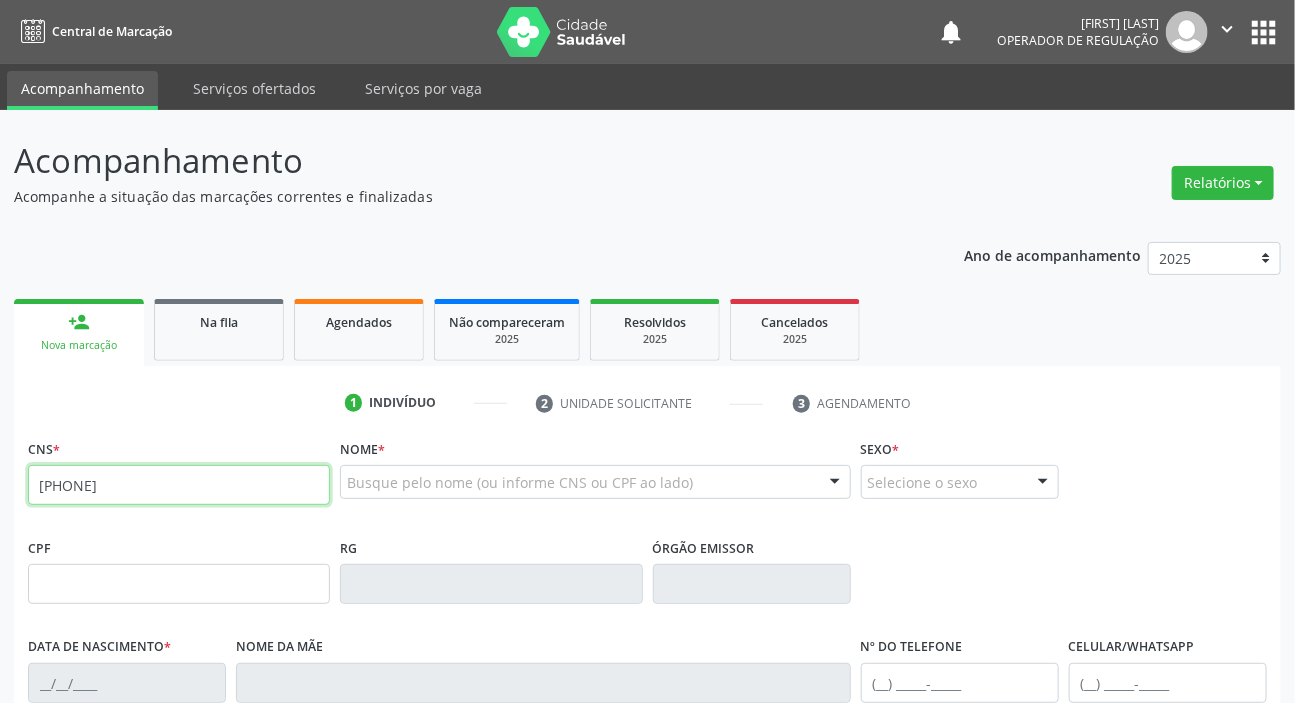 type on "[PHONE]" 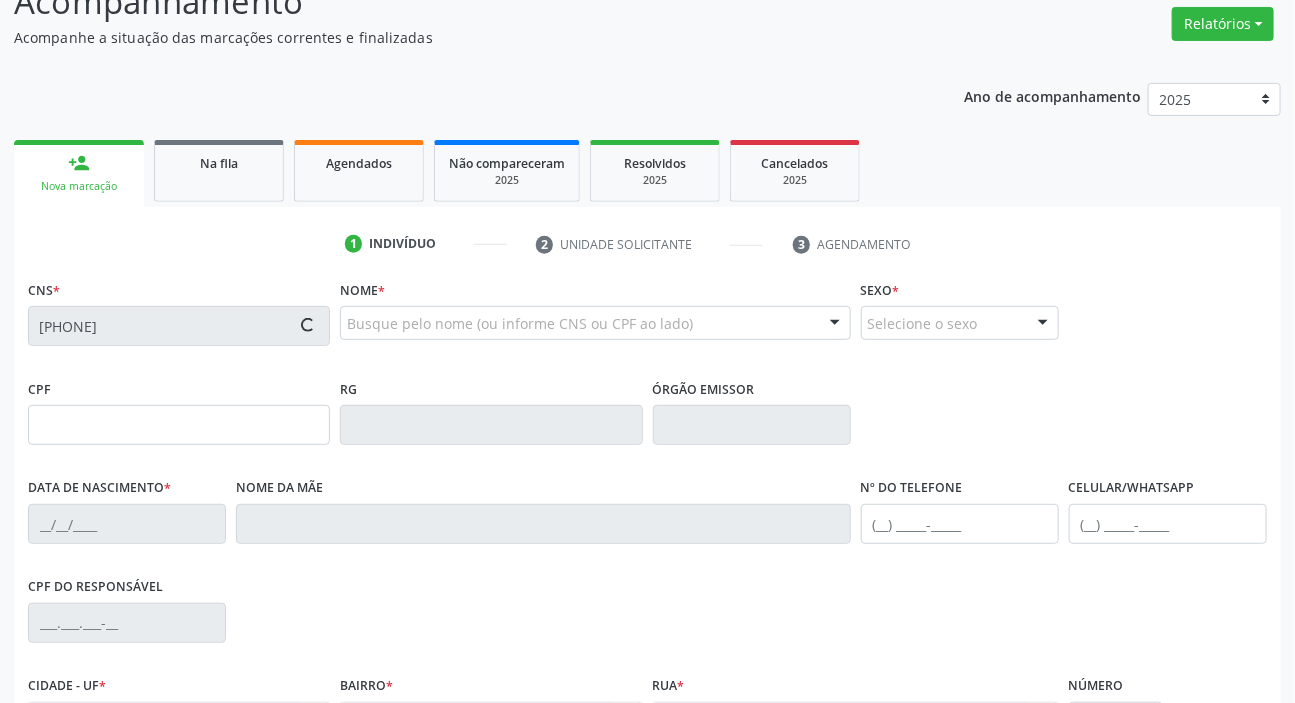 type on "[SSN]" 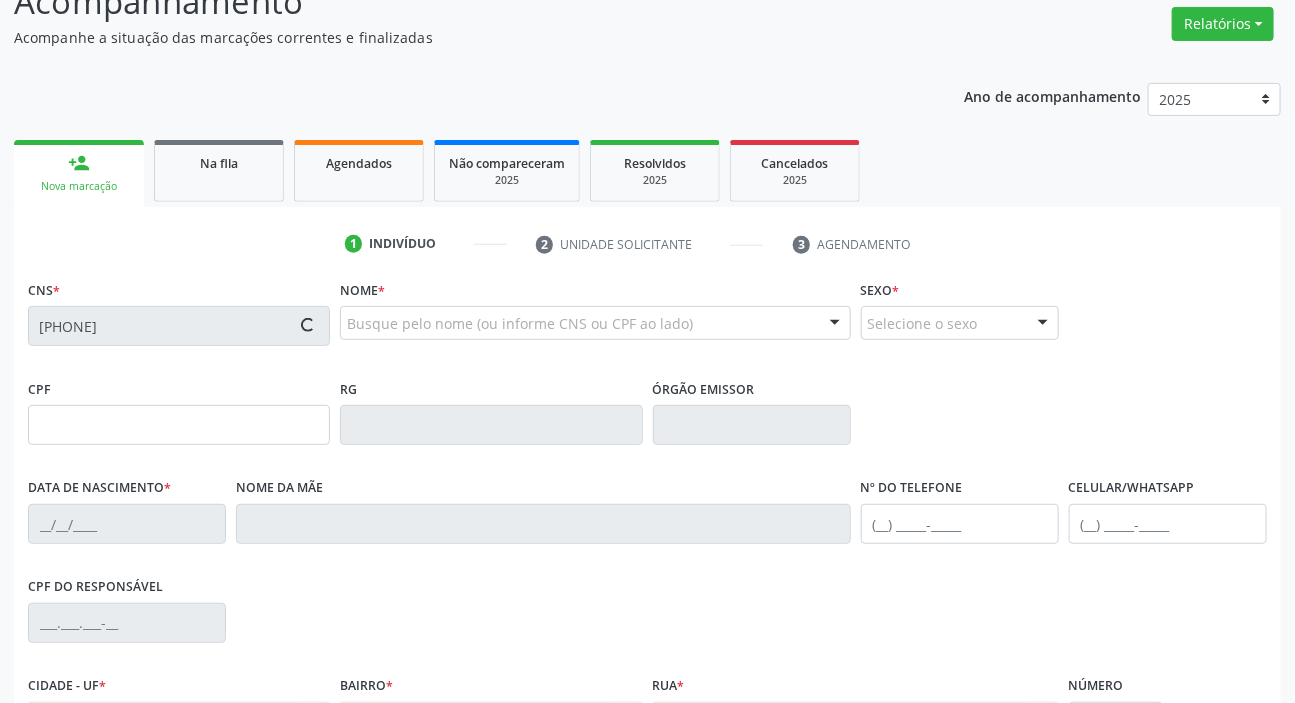 type on "[DATE]" 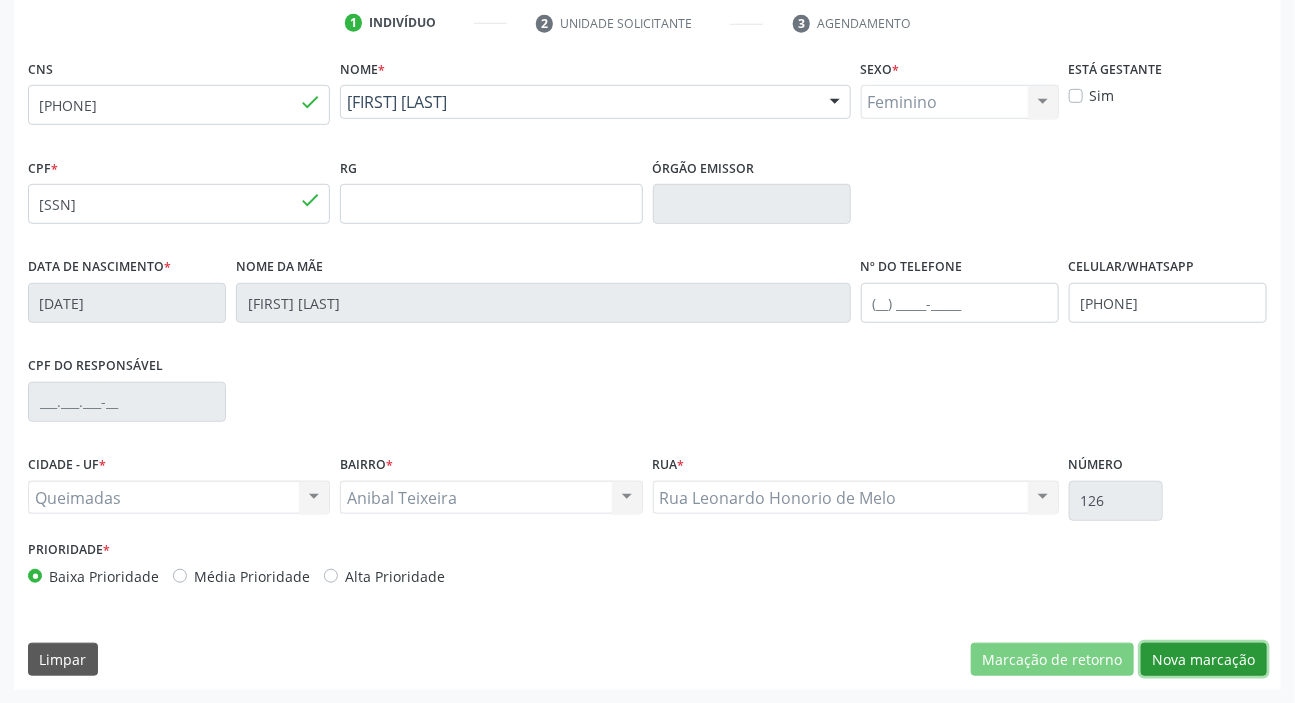 click on "Nova marcação" at bounding box center (1204, 660) 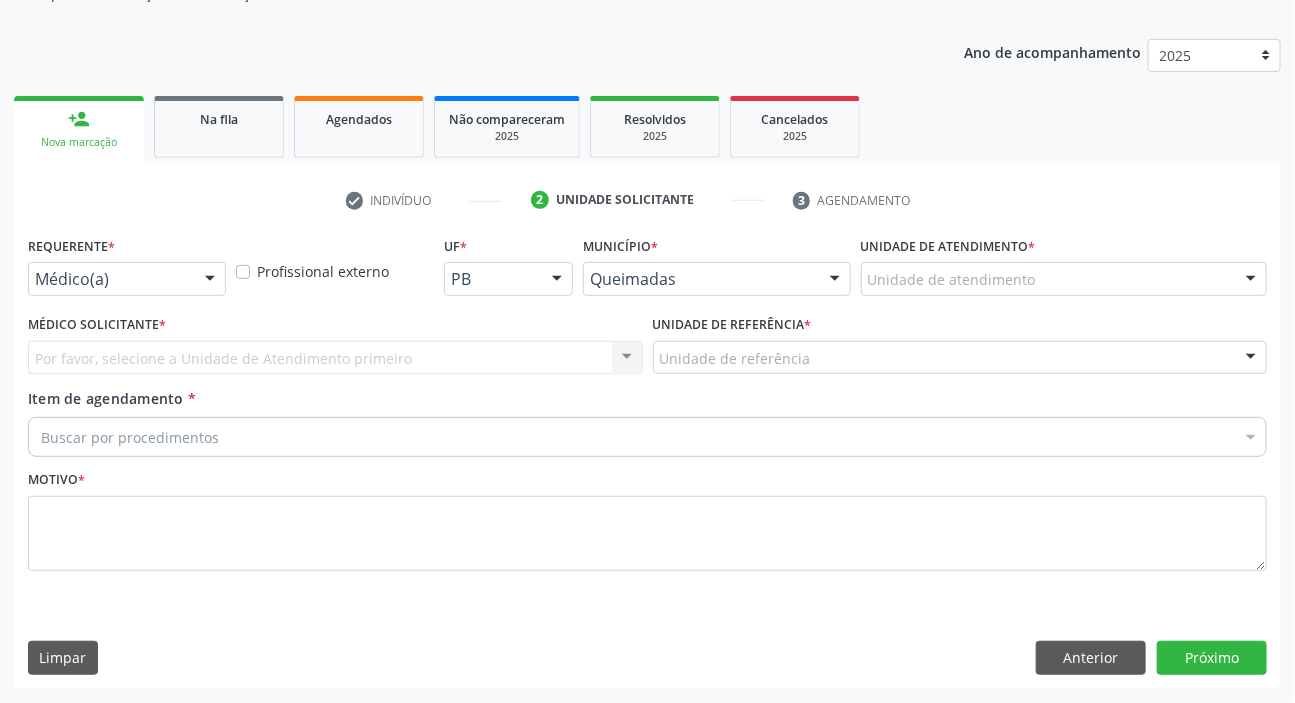 scroll, scrollTop: 201, scrollLeft: 0, axis: vertical 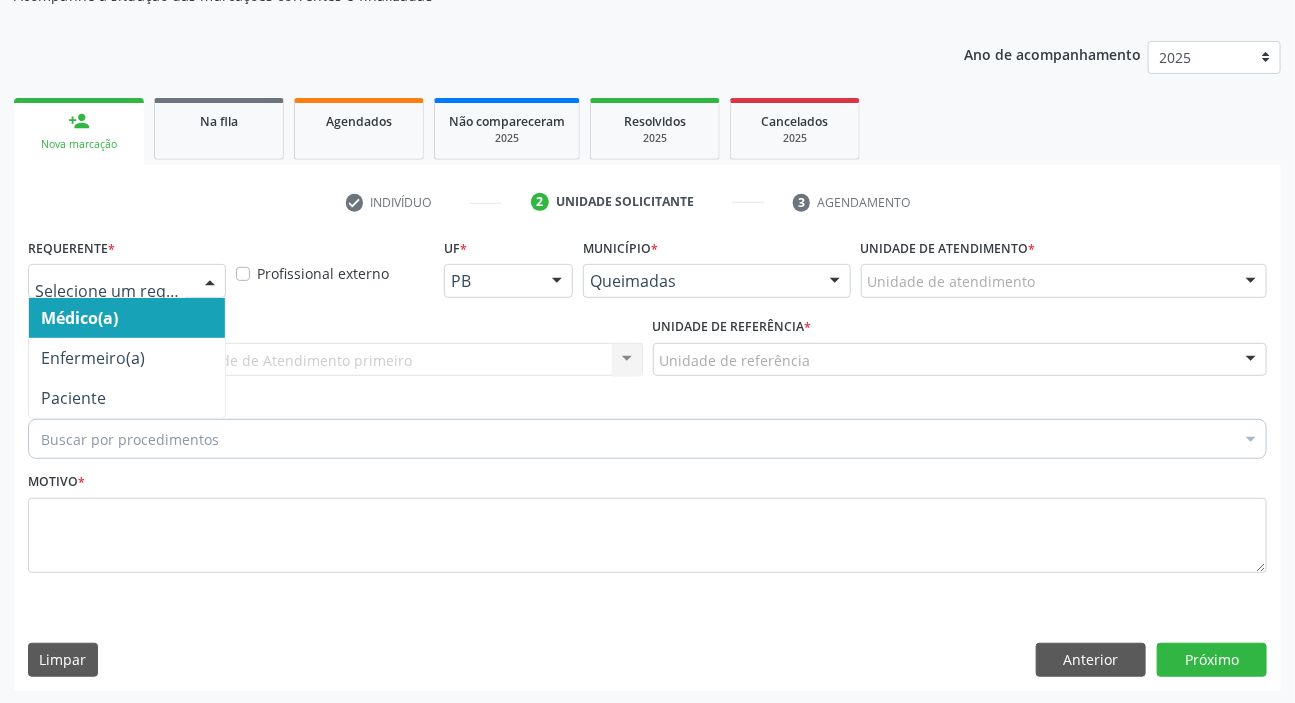 drag, startPoint x: 182, startPoint y: 267, endPoint x: 153, endPoint y: 345, distance: 83.21658 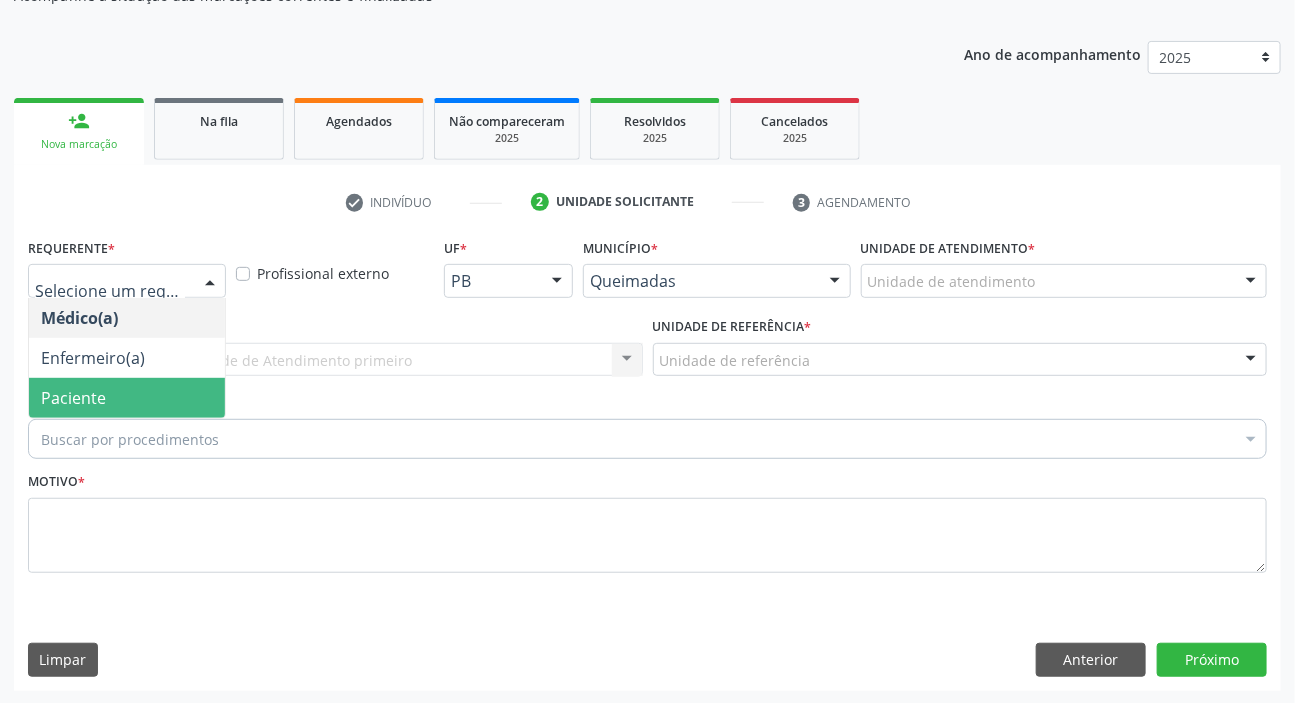 click on "Paciente" at bounding box center [127, 398] 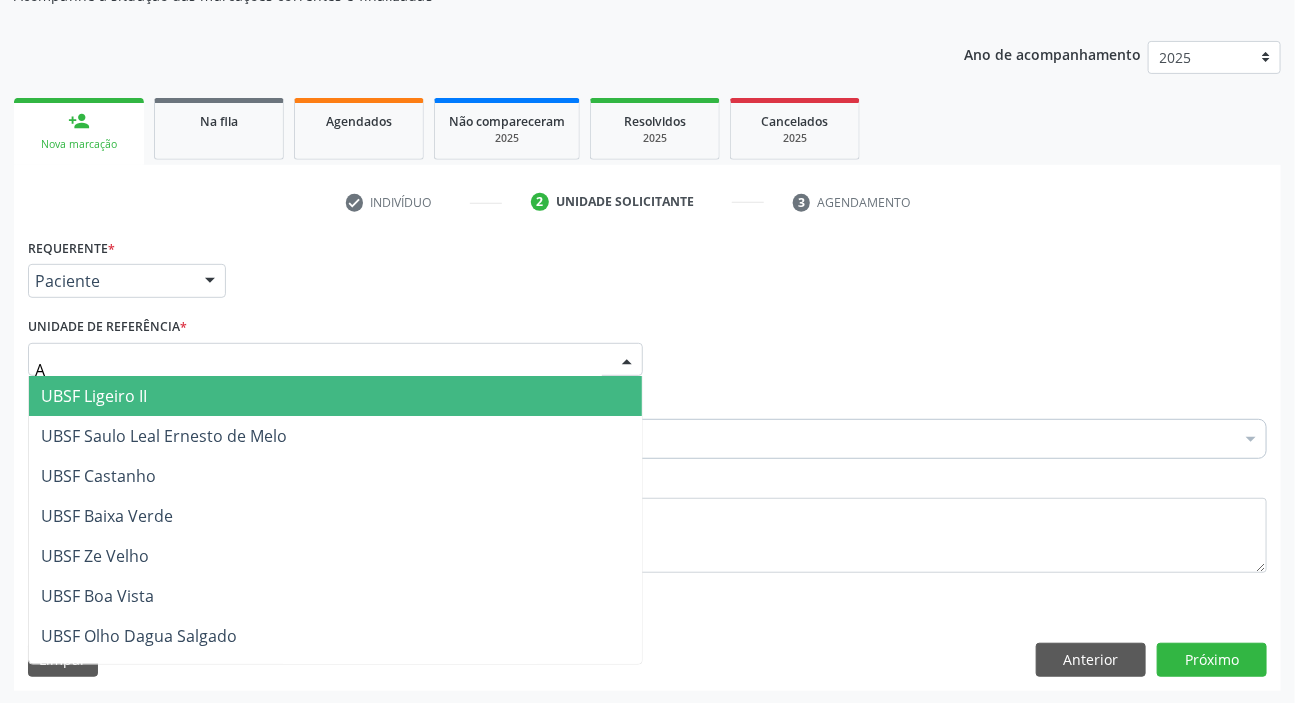 type on "AN" 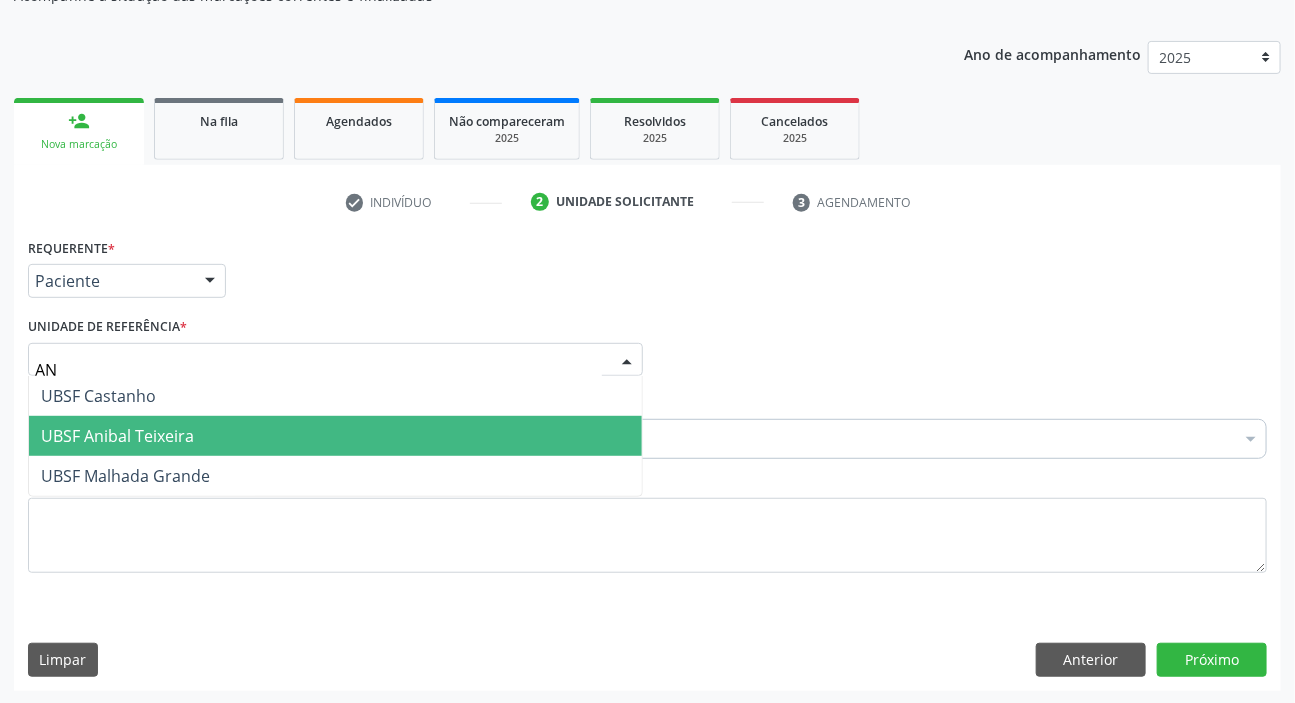 click on "UBSF Anibal Teixeira" at bounding box center (117, 436) 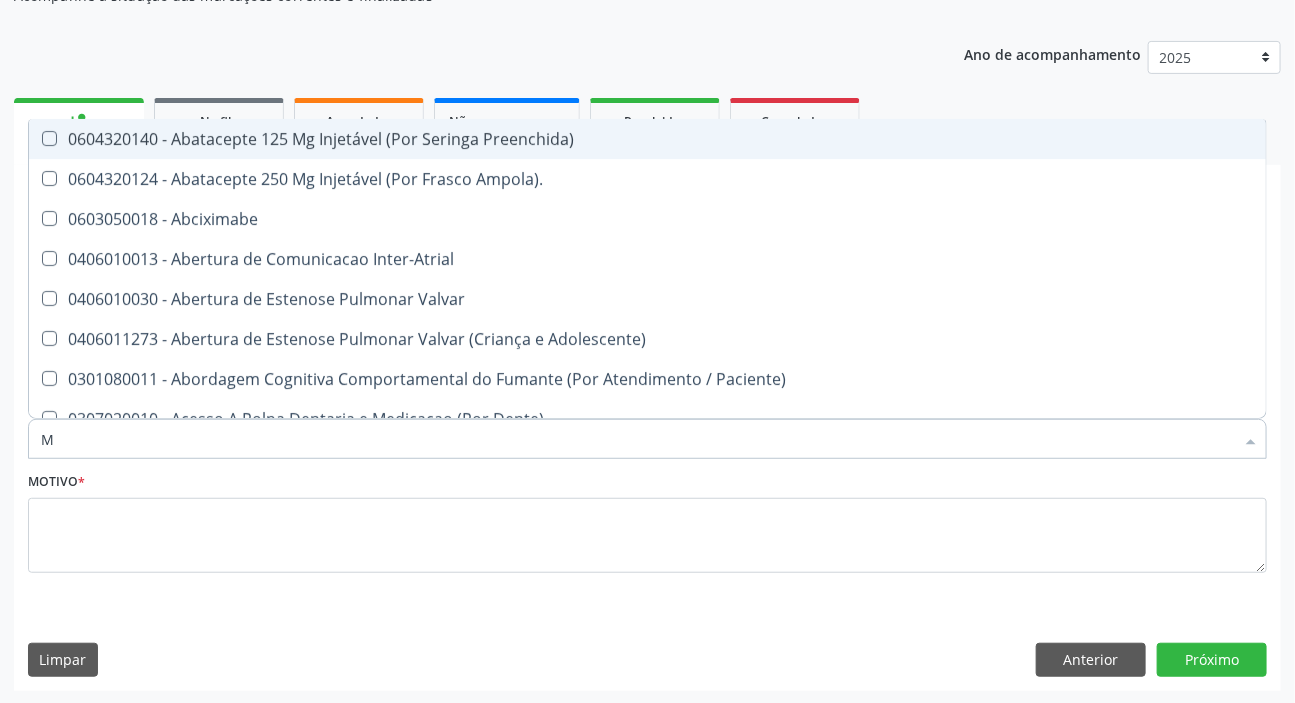 type on "MAMARIA BILATERAL" 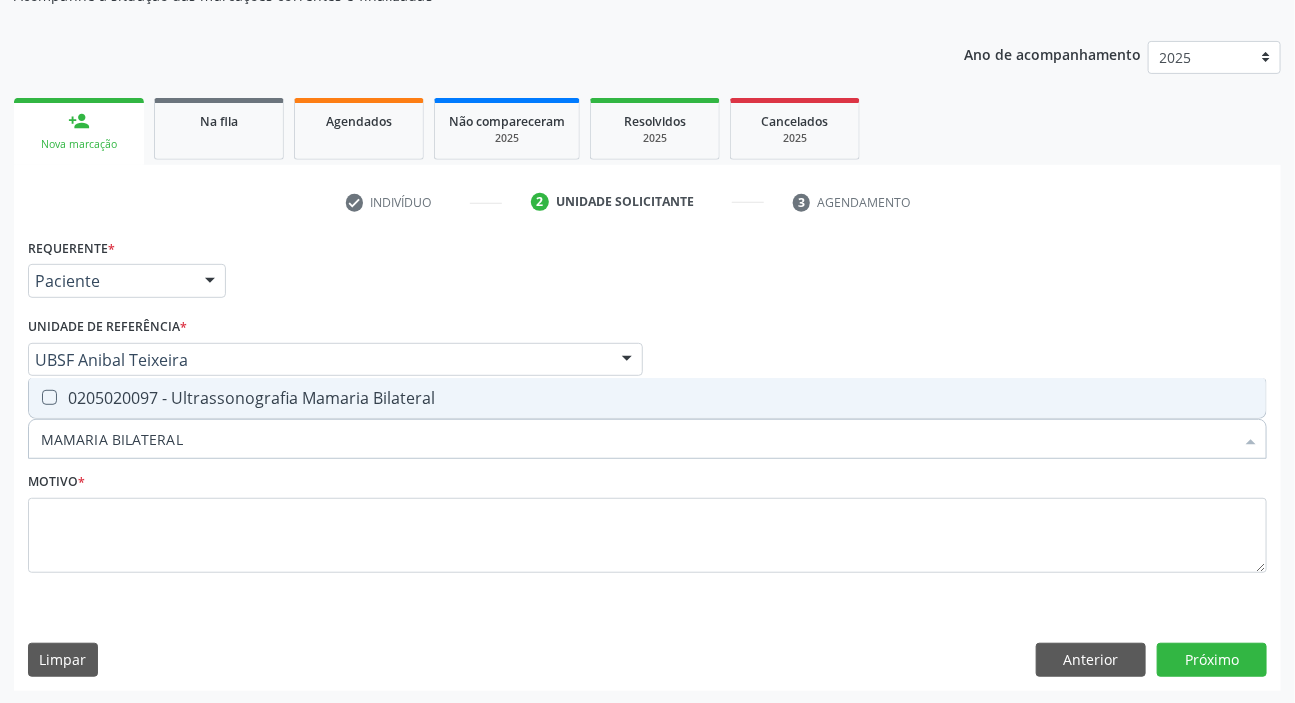click on "MAMARIA BILATERAL" at bounding box center [637, 439] 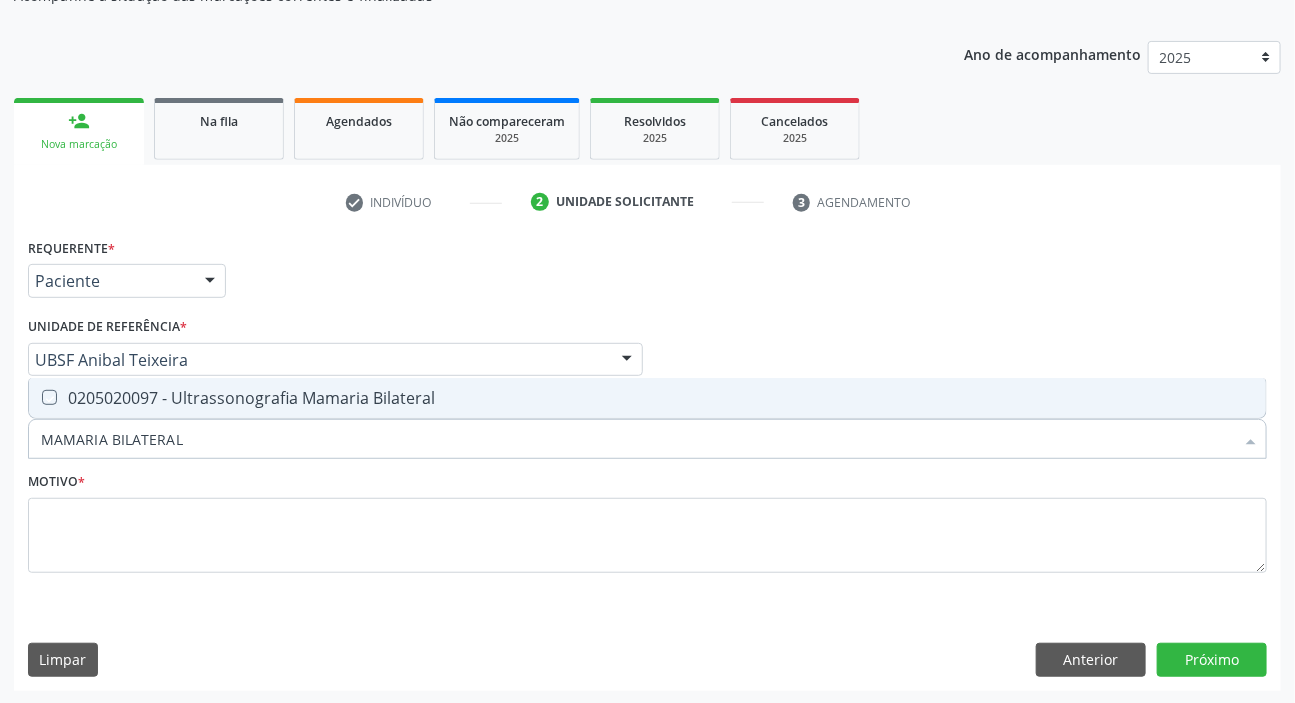 checkbox on "true" 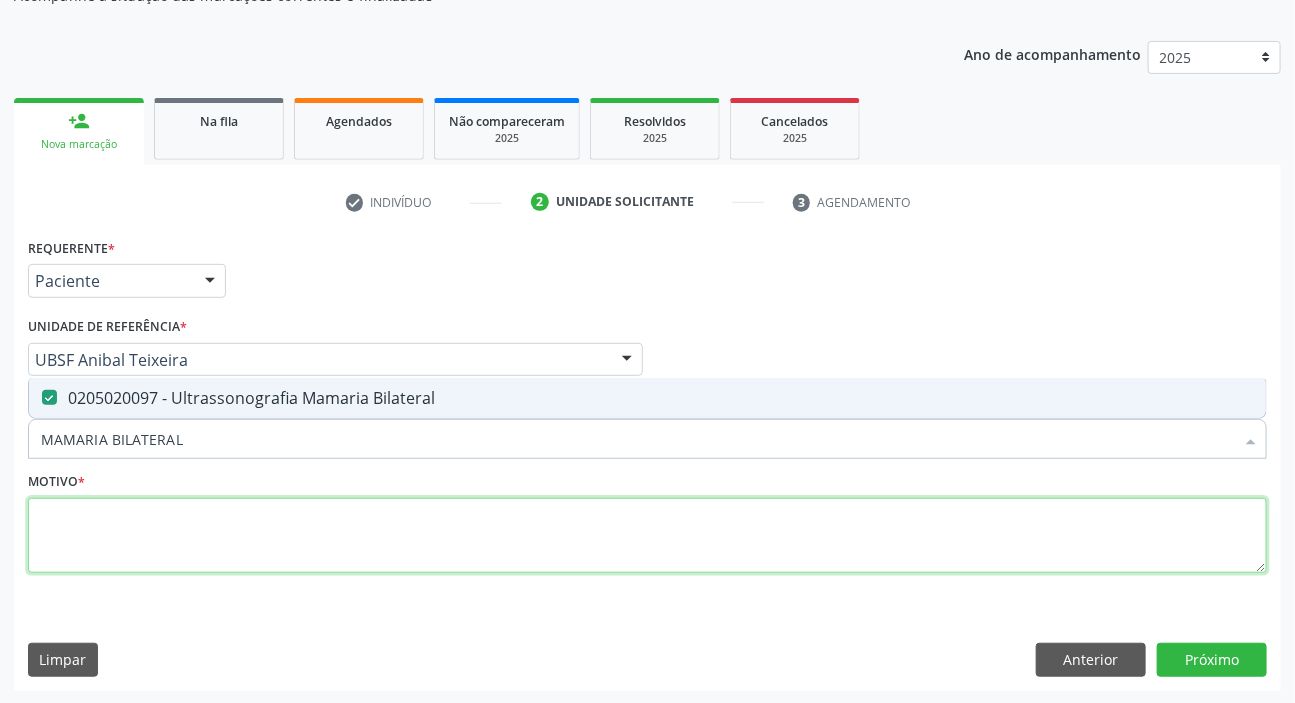 click at bounding box center (647, 536) 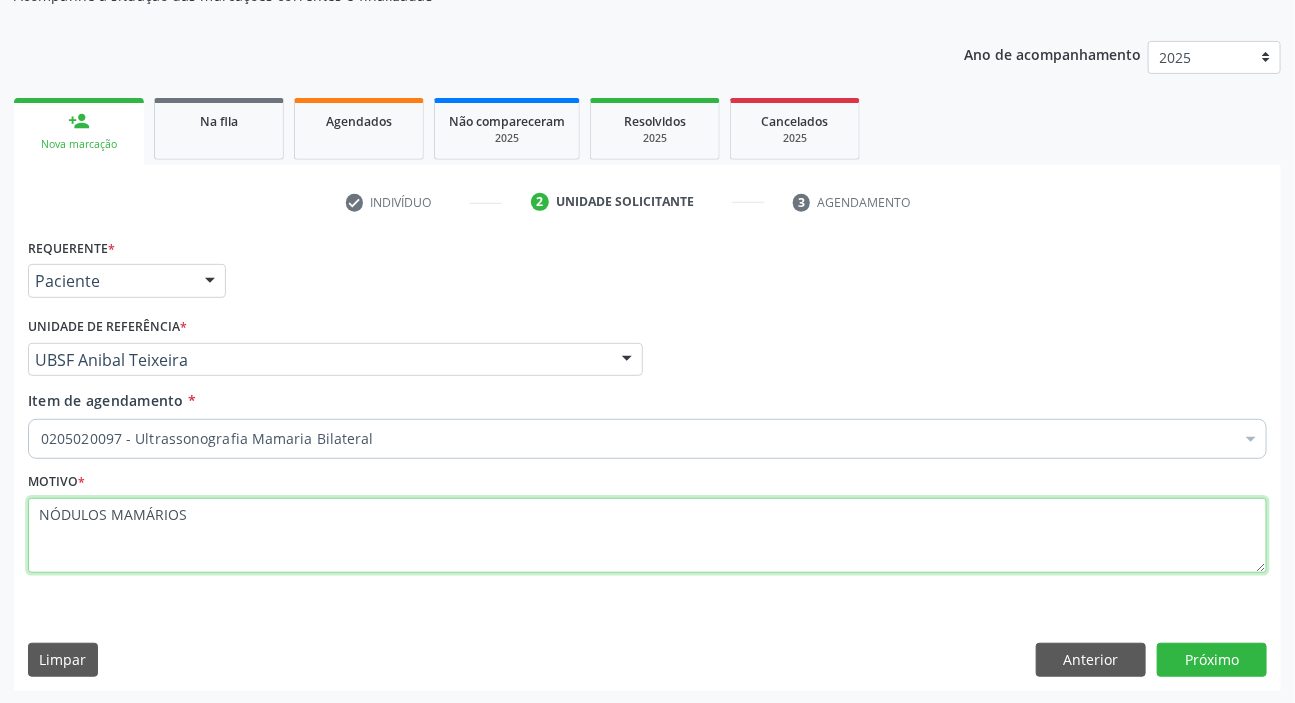 type on "NÓDULOS MAMÁRIOS" 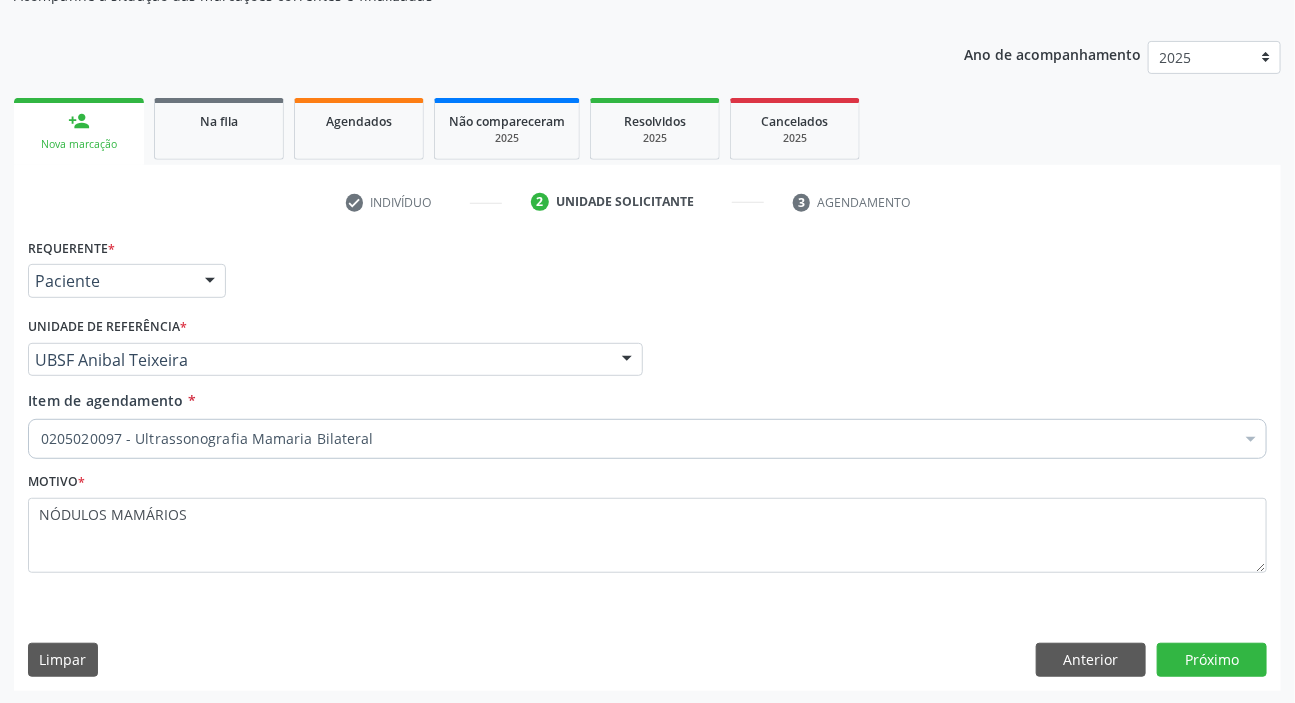 click on "Requerente
*
Paciente         Médico(a)   Enfermeiro(a)   Paciente
Nenhum resultado encontrado para: "   "
Não há nenhuma opção para ser exibida.
UF
PB         PB
Nenhum resultado encontrado para: "   "
Não há nenhuma opção para ser exibida.
Município
Queimadas         Campina Grande   Queimadas
Nenhum resultado encontrado para: "   "
Não há nenhuma opção para ser exibida.
Médico Solicitante
Por favor, selecione a Unidade de Atendimento primeiro
Nenhum resultado encontrado para: "   "
Não há nenhuma opção para ser exibida.
Unidade de referência
*
UBSF Anibal Teixeira         UBSF Ligeiro II   UBSF Saulo Leal Ernesto de Melo   UBSF Castanho   UBSF Baixa Verde   UBSF Ze Velho   UBSF Boa Vista   UBSF Olho Dagua Salgado   UBSF Zumbi" at bounding box center (647, 461) 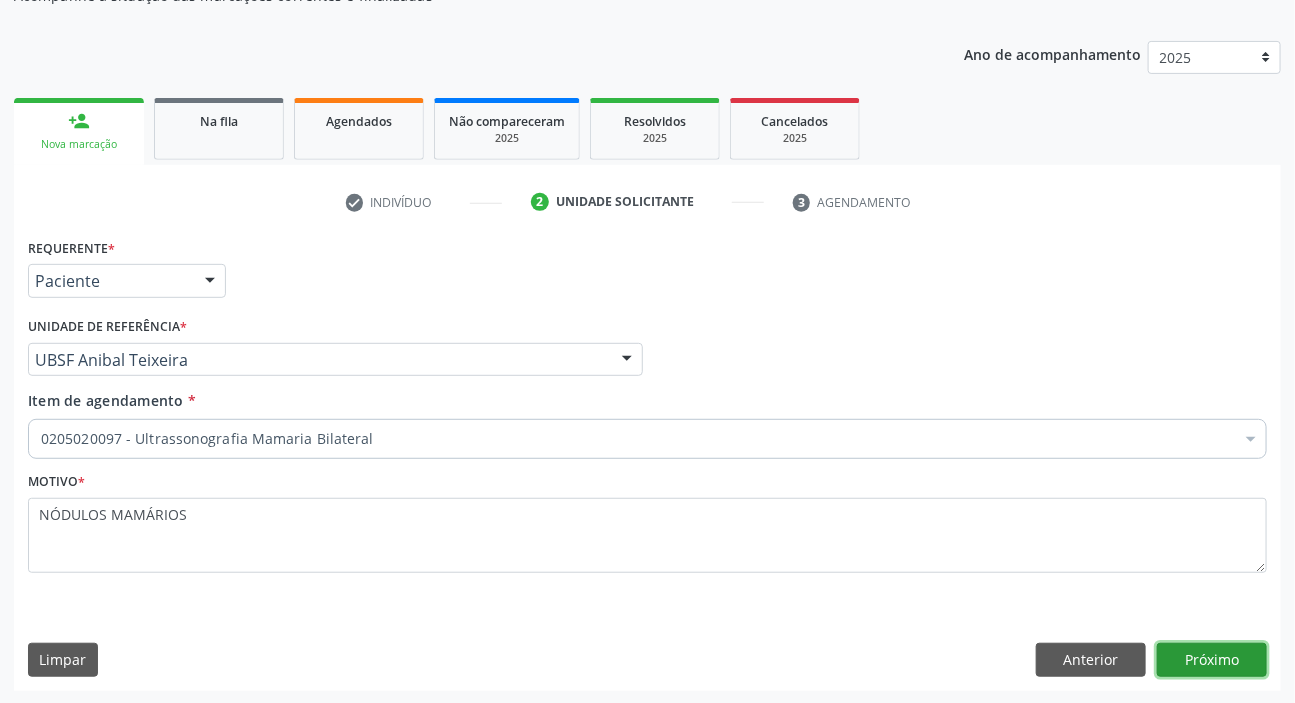 click on "Próximo" at bounding box center [1212, 660] 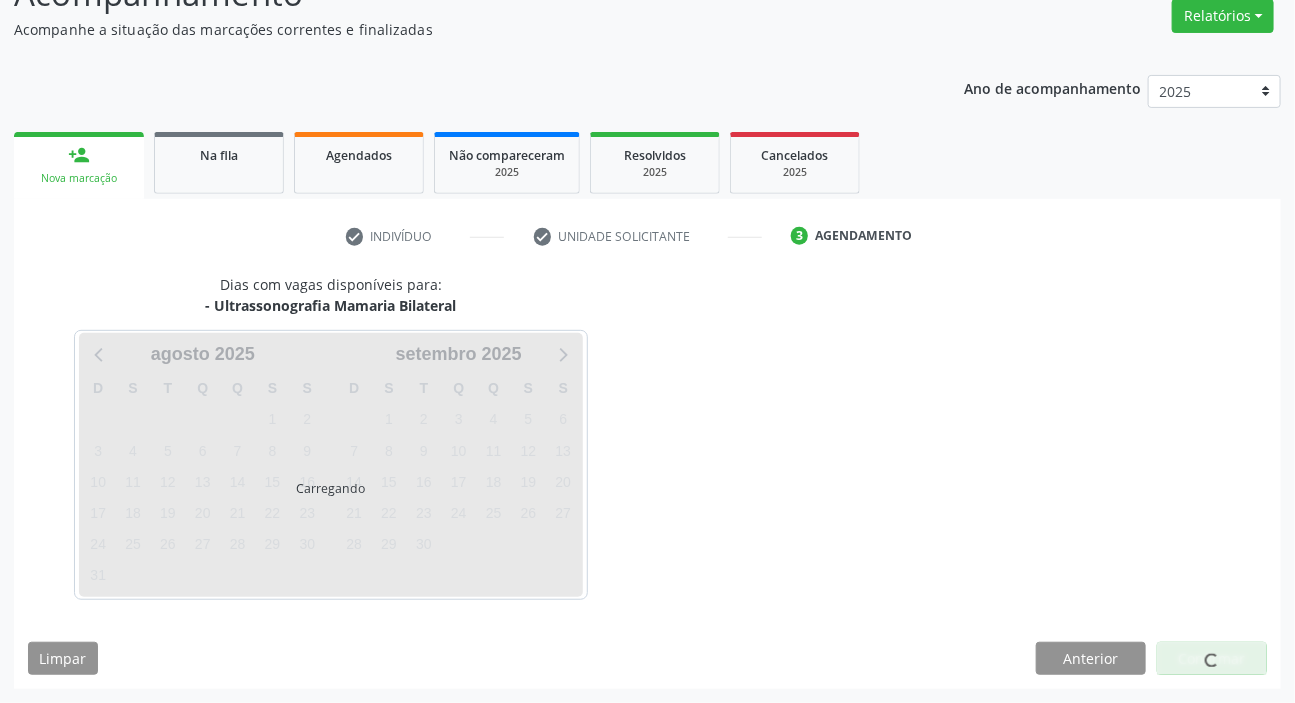 scroll, scrollTop: 166, scrollLeft: 0, axis: vertical 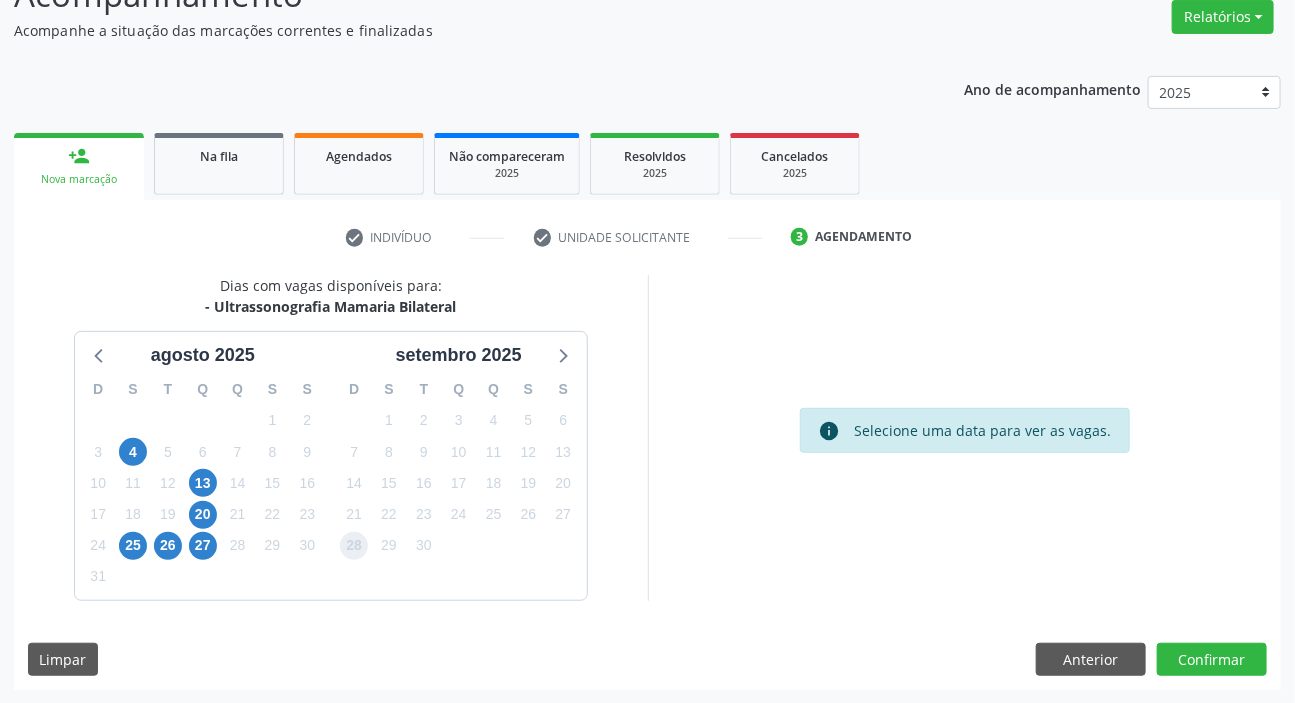 click on "28" at bounding box center [354, 546] 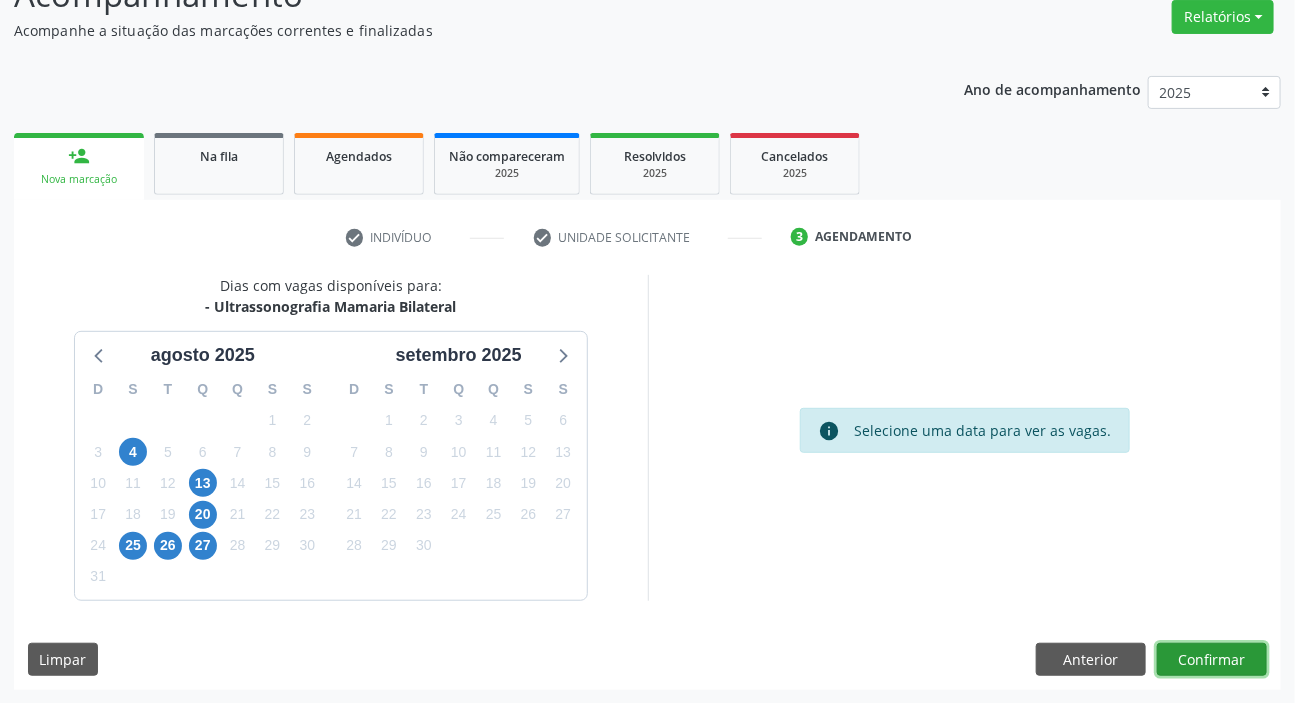 click on "Confirmar" at bounding box center [1212, 660] 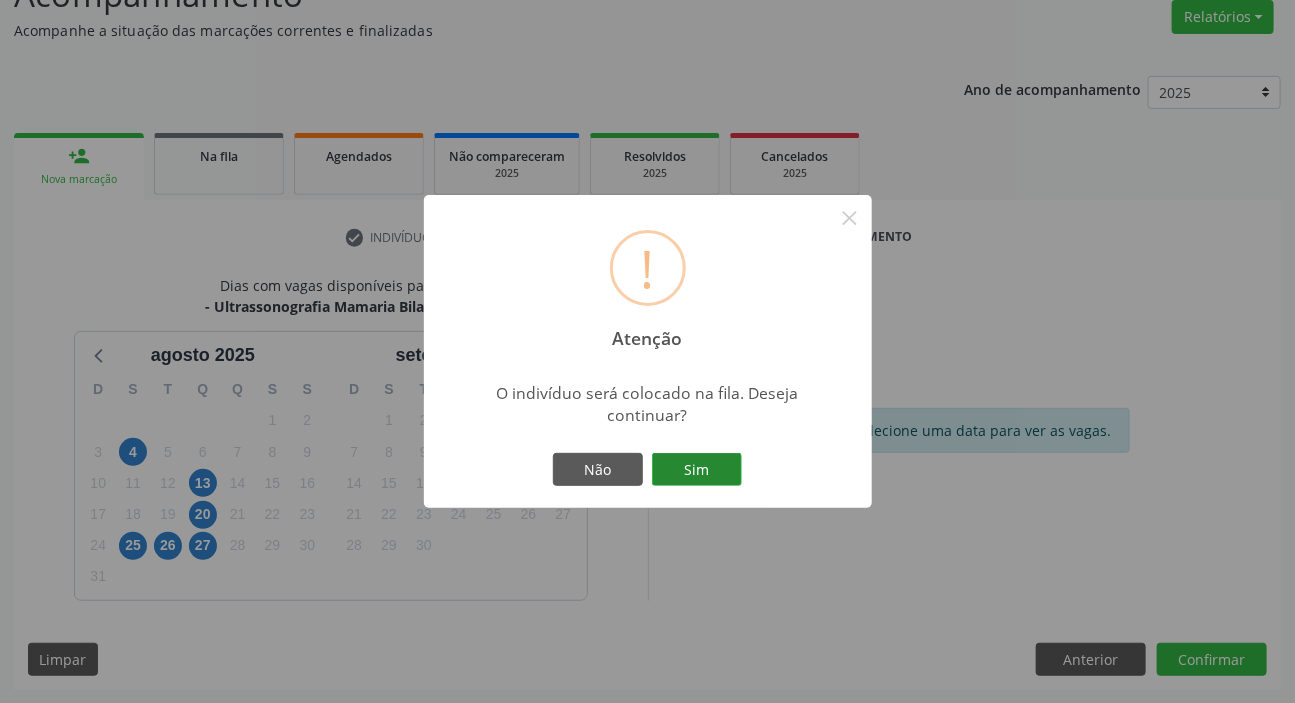 click on "Sim" at bounding box center [697, 470] 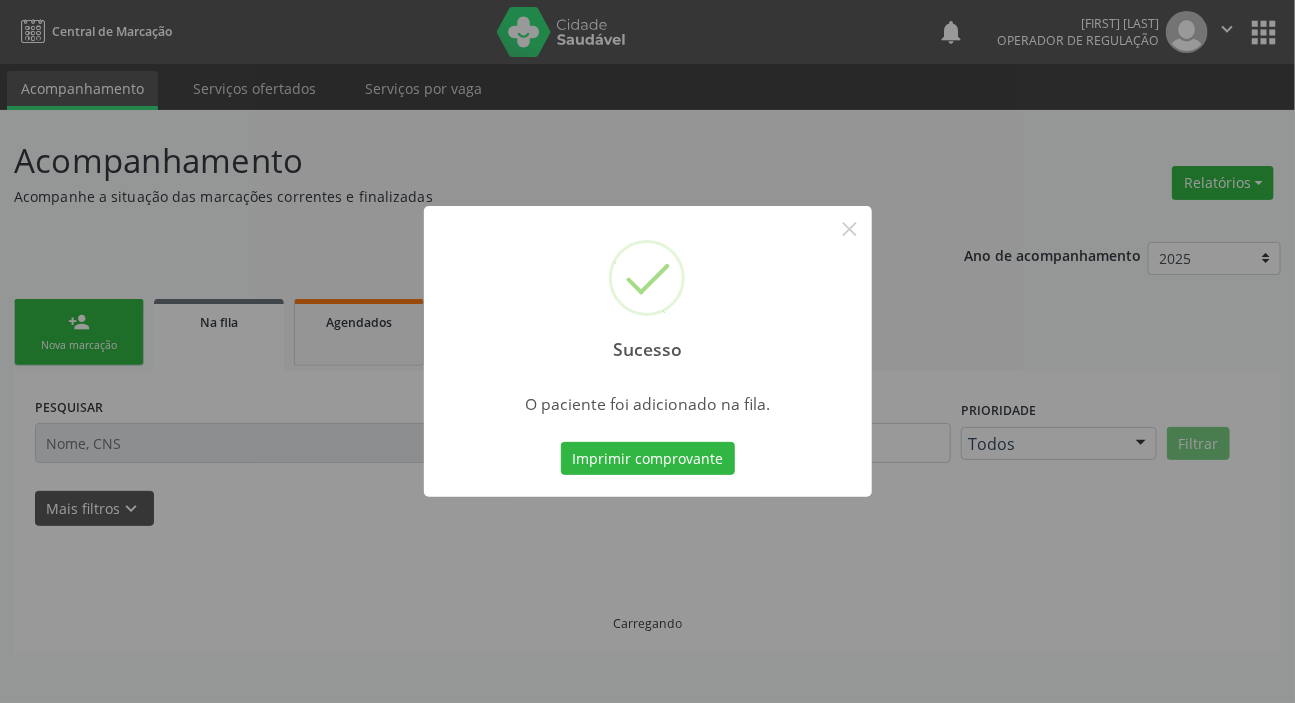 scroll, scrollTop: 0, scrollLeft: 0, axis: both 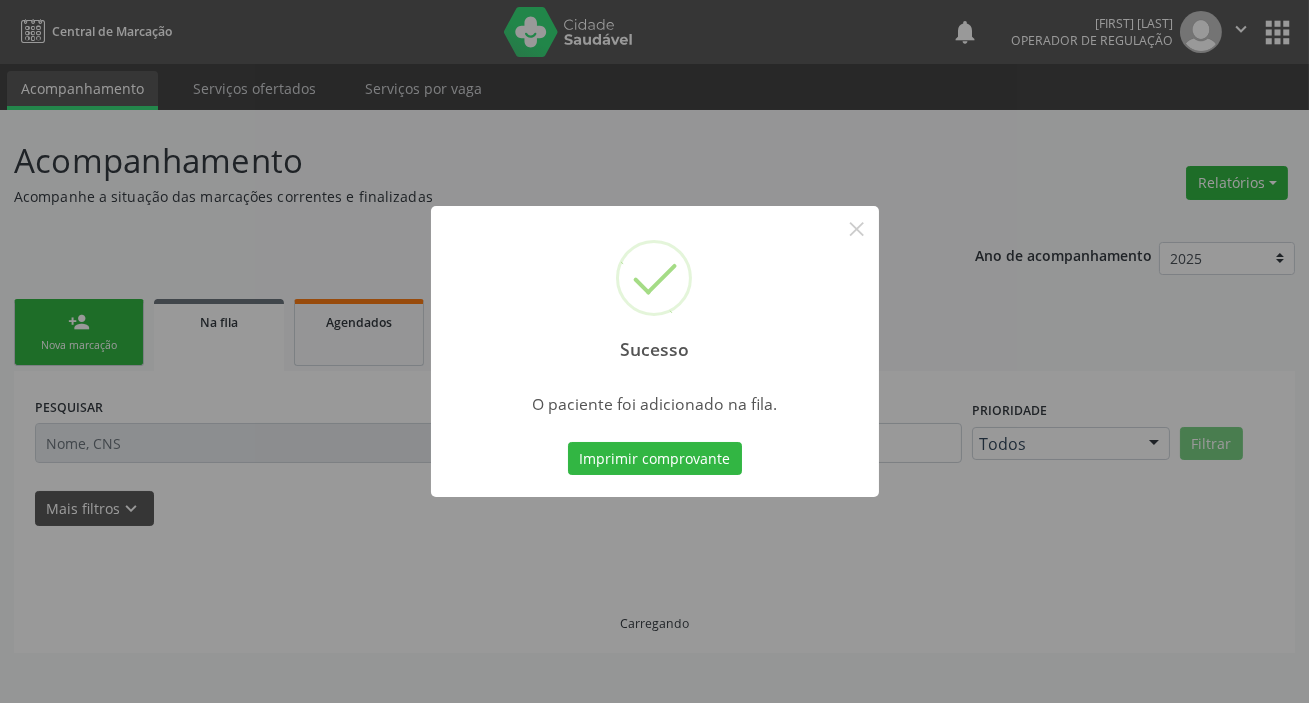 click on "Sucesso × O paciente foi adicionado na fila. Imprimir comprovante Cancel" at bounding box center (654, 351) 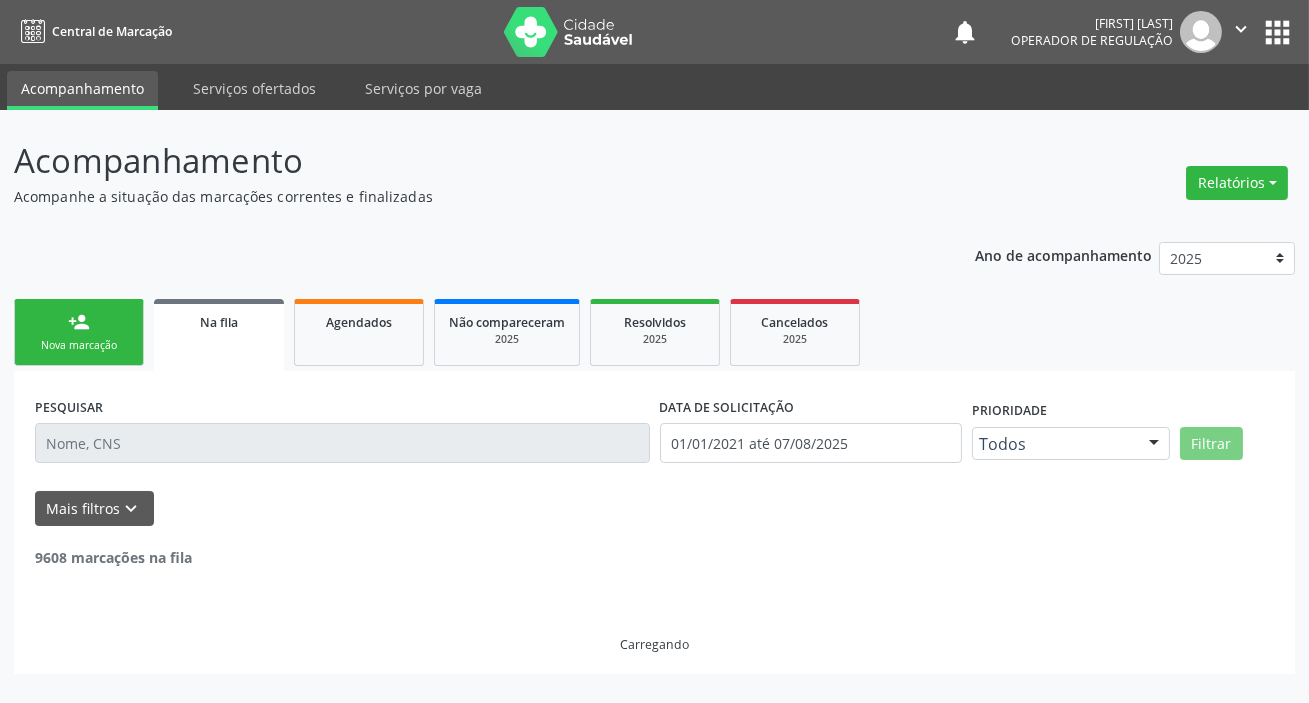 click on "person_add
Nova marcação" at bounding box center [79, 332] 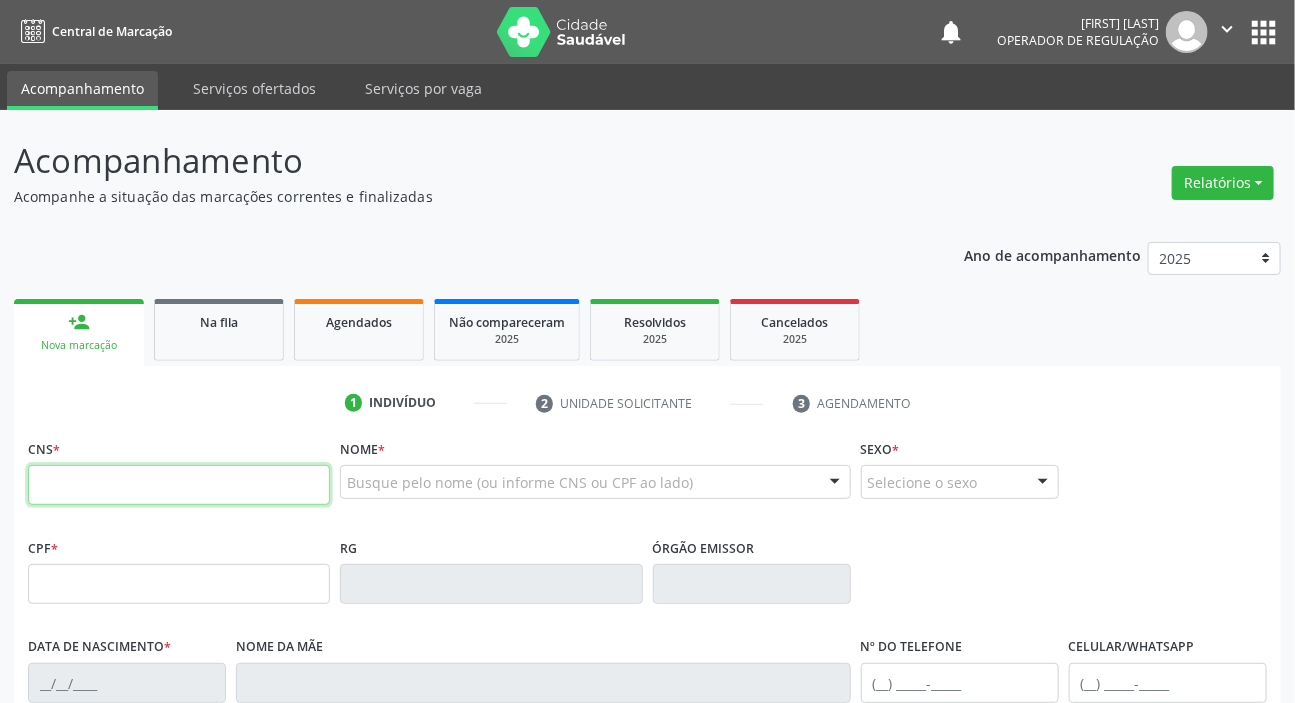 click at bounding box center (179, 485) 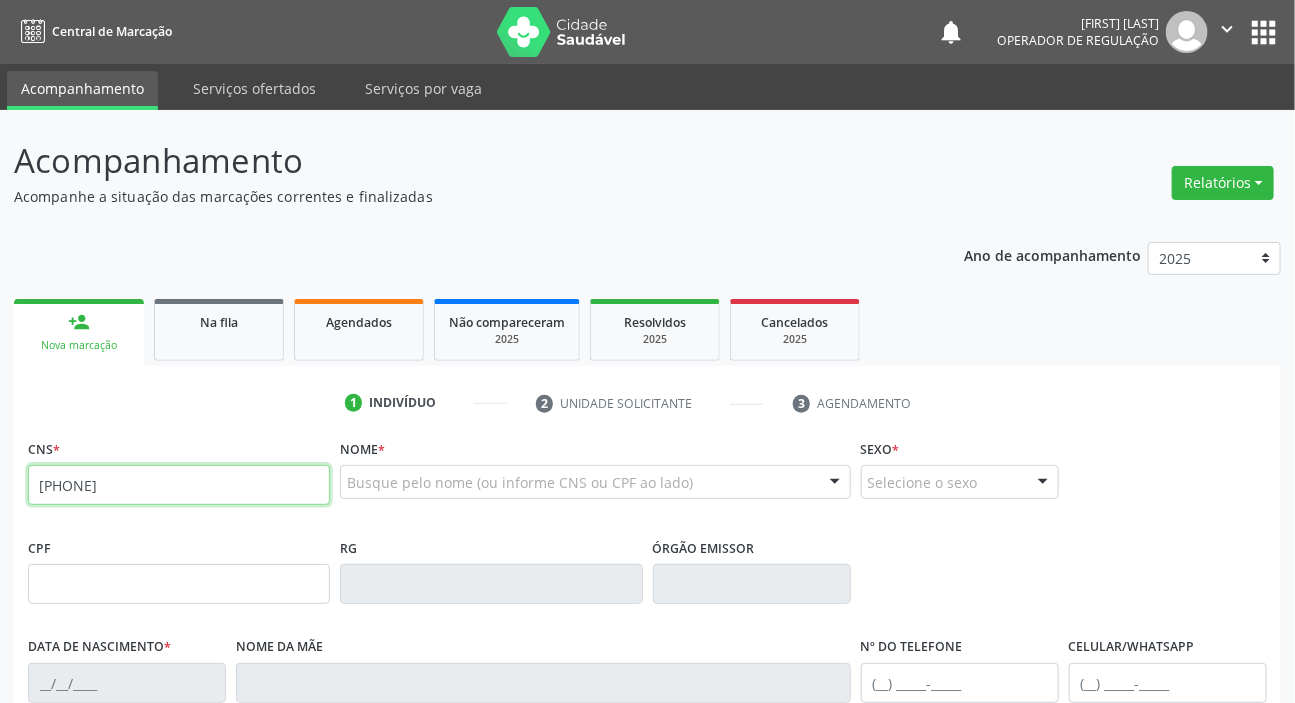 type on "[PHONE]" 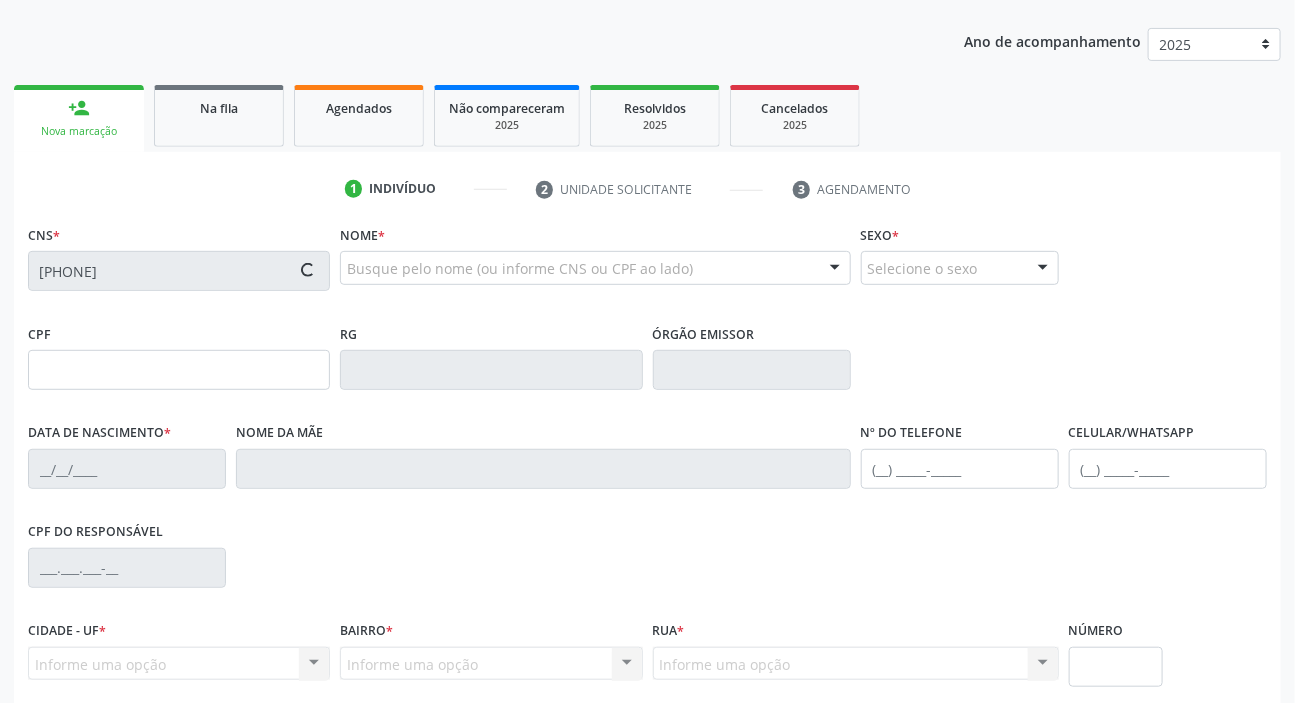 scroll, scrollTop: 380, scrollLeft: 0, axis: vertical 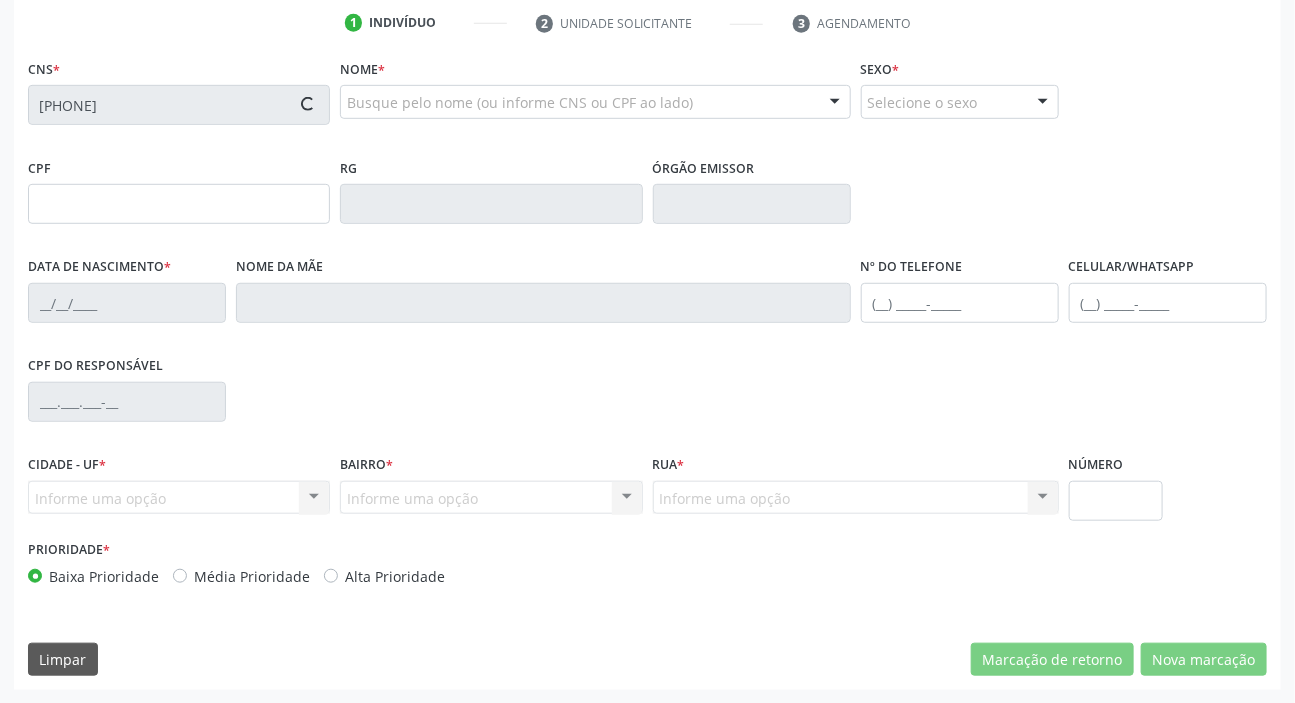 type on "[SSN]" 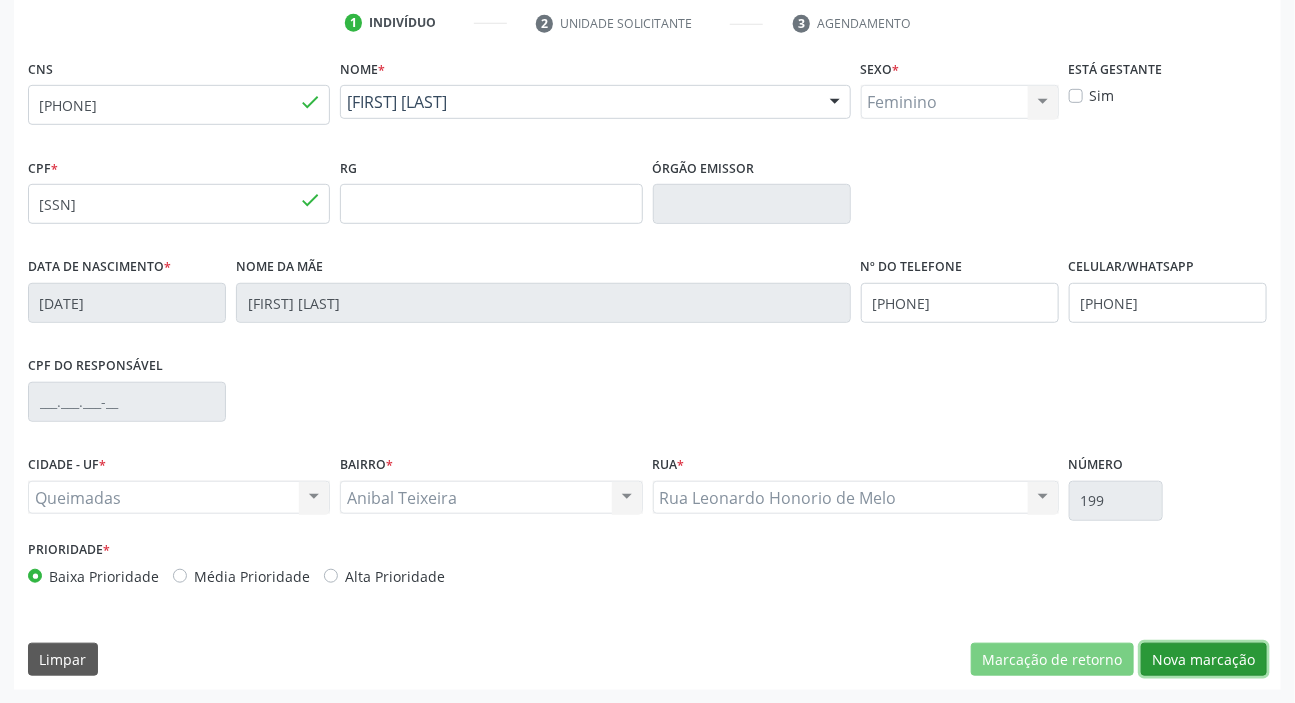 click on "Nova marcação" at bounding box center (1204, 660) 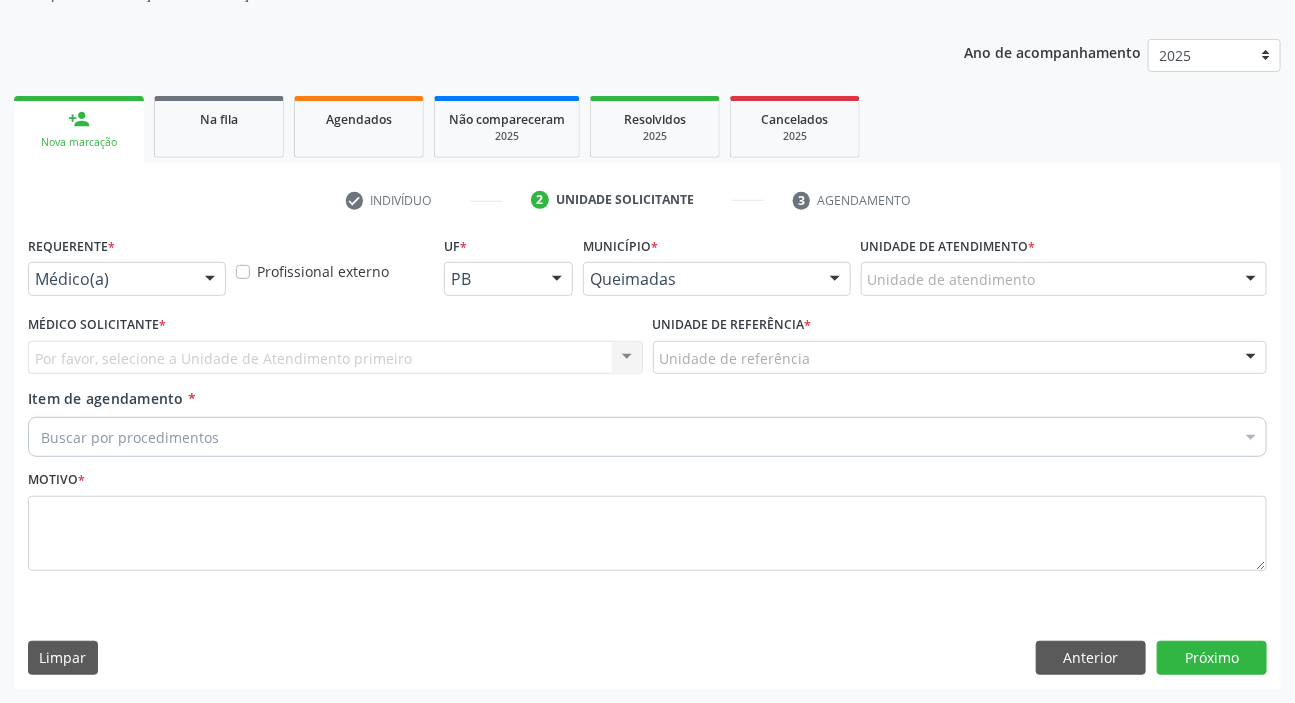 scroll, scrollTop: 201, scrollLeft: 0, axis: vertical 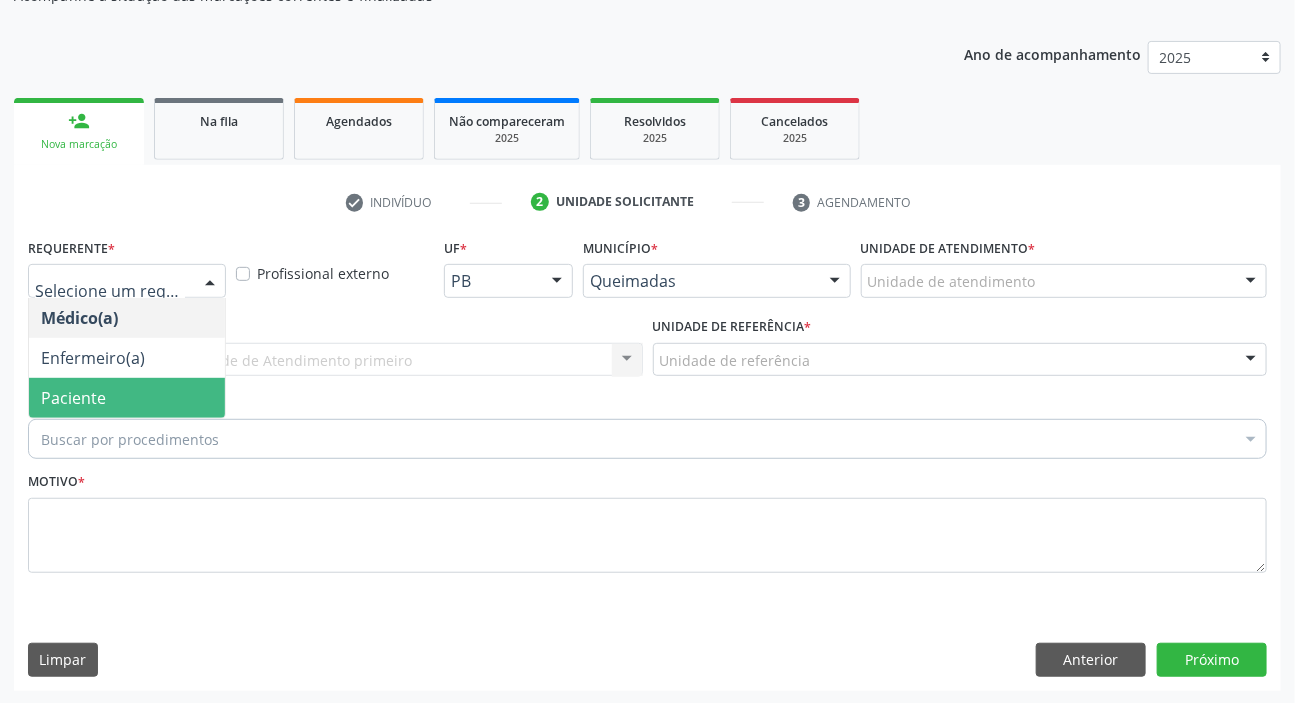 drag, startPoint x: 92, startPoint y: 390, endPoint x: 101, endPoint y: 381, distance: 12.727922 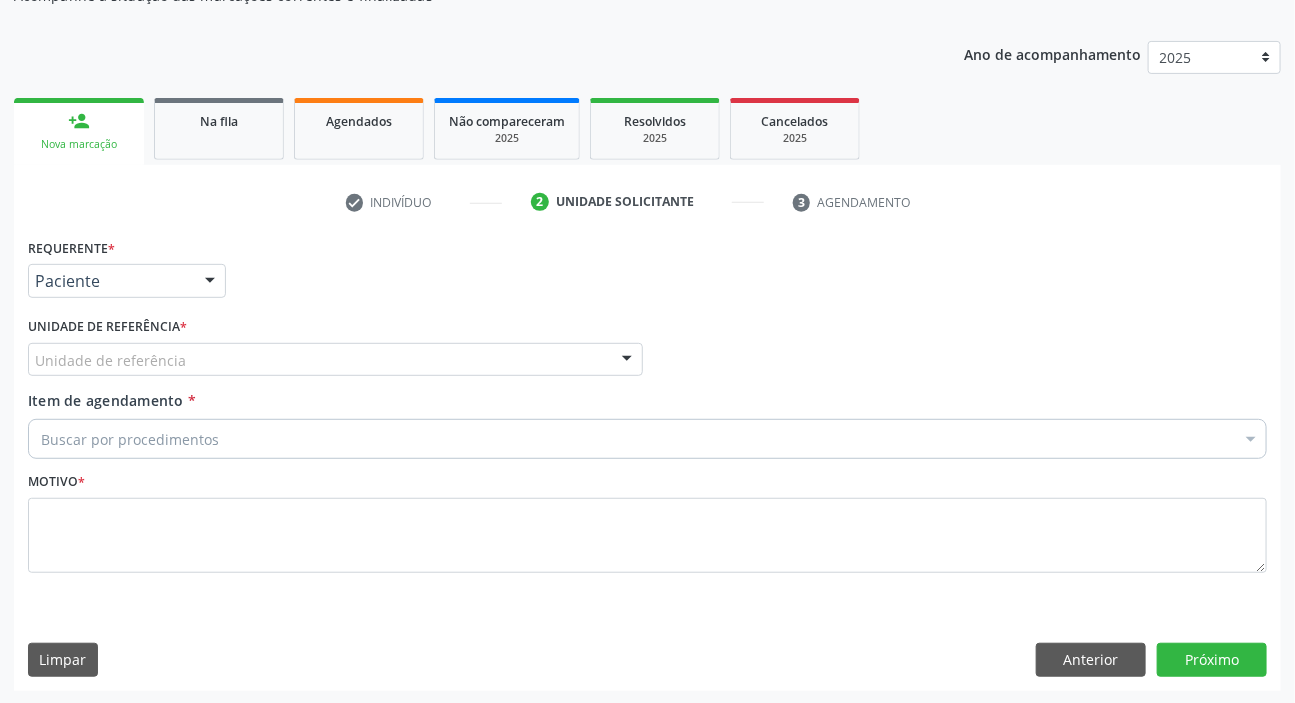 click on "Unidade de referência" at bounding box center [335, 360] 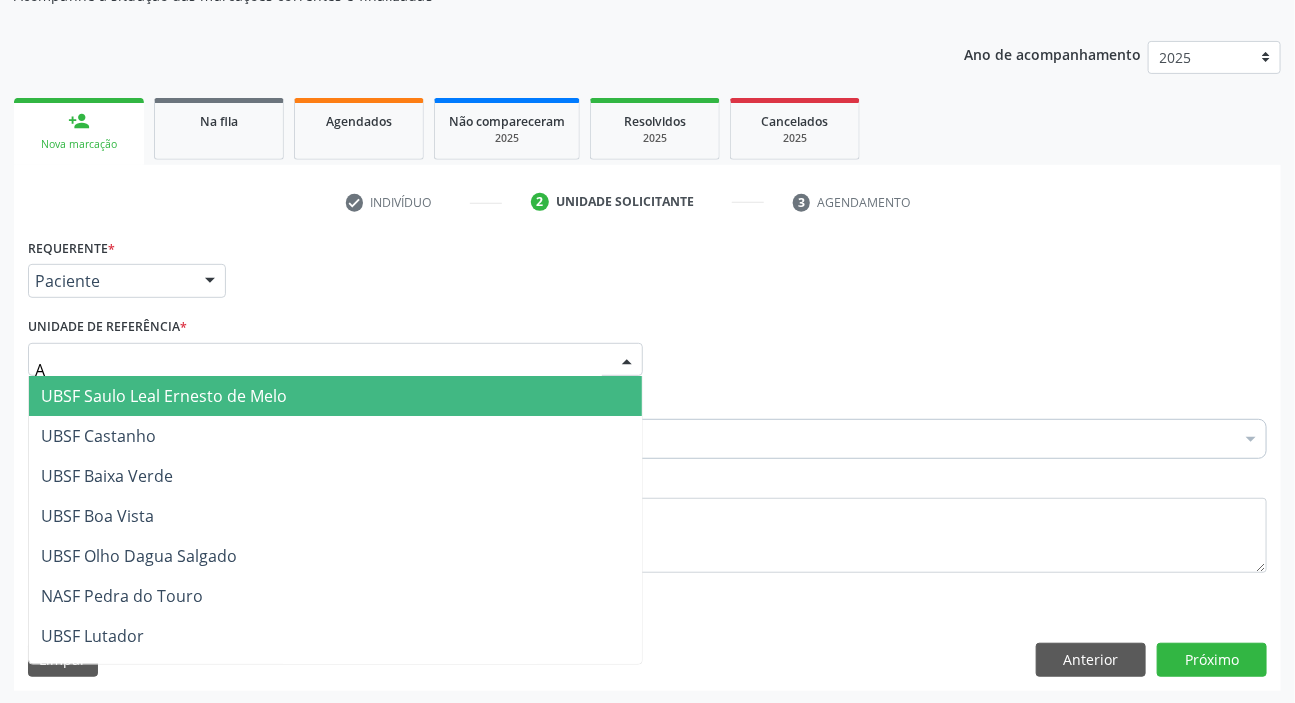 type on "AN" 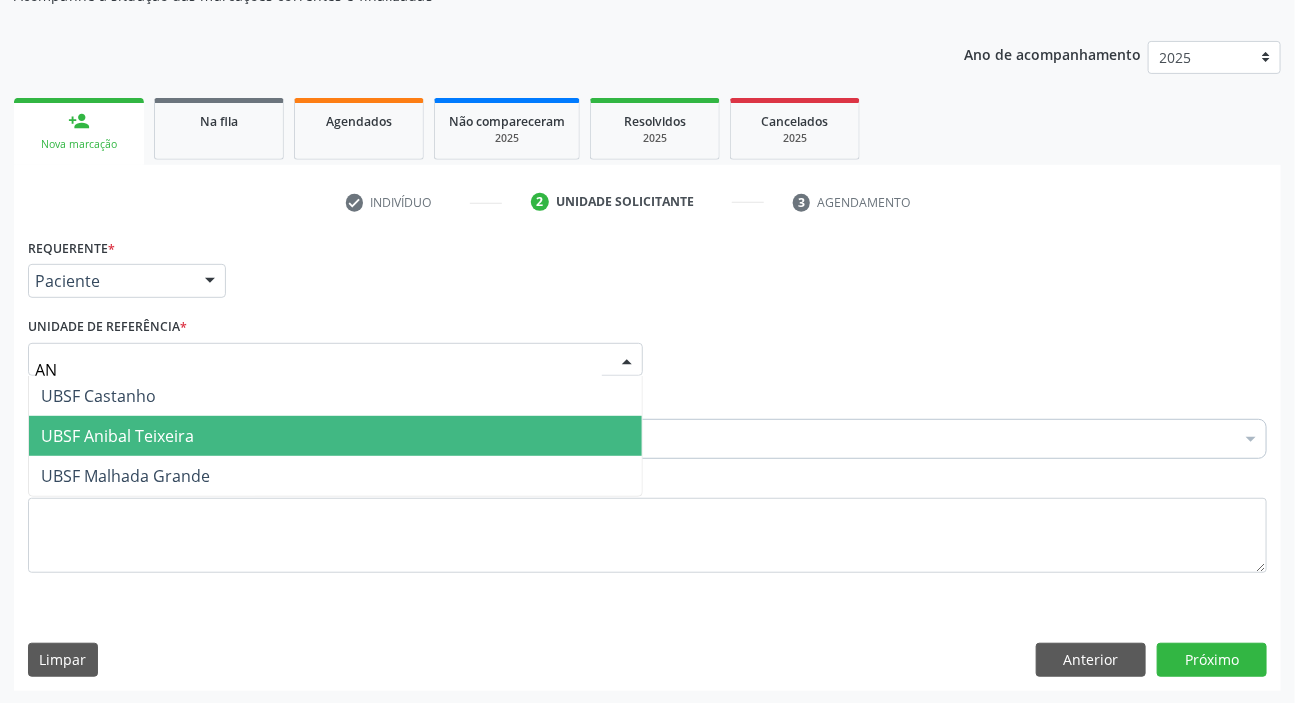 click on "UBSF Anibal Teixeira" at bounding box center [117, 436] 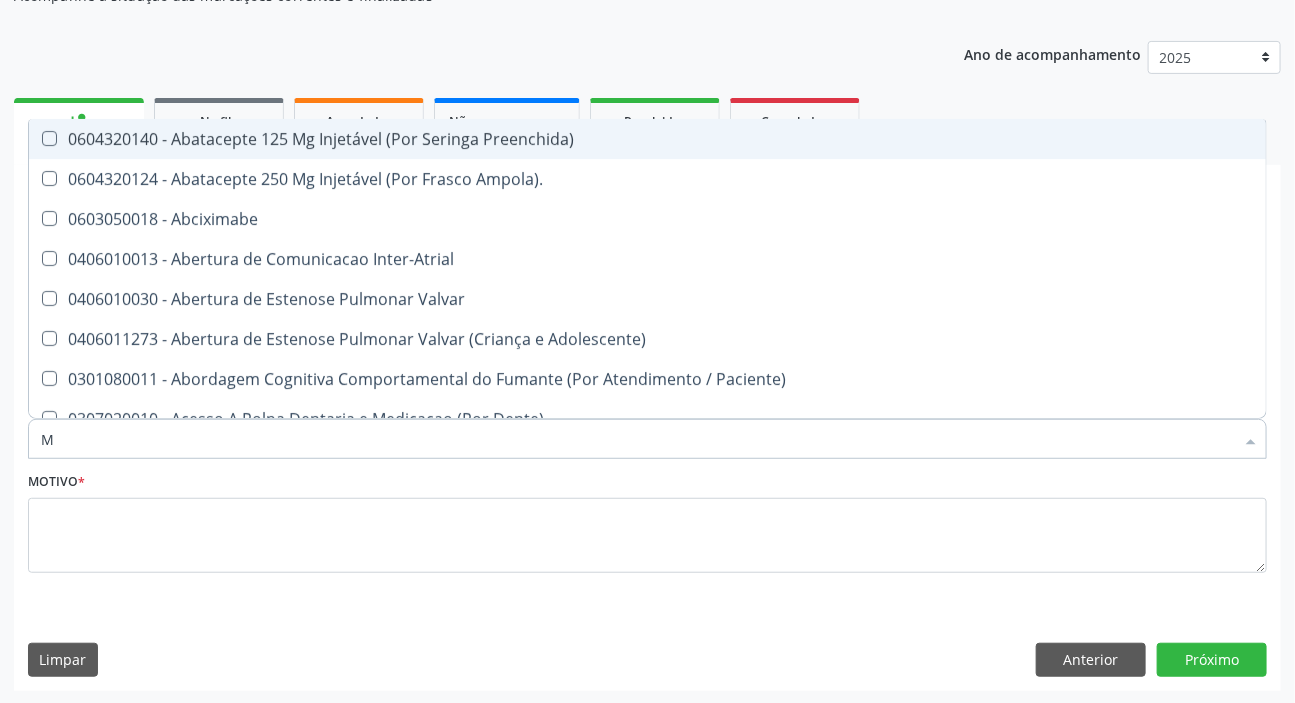 type on "MAMARIA BILATERAL" 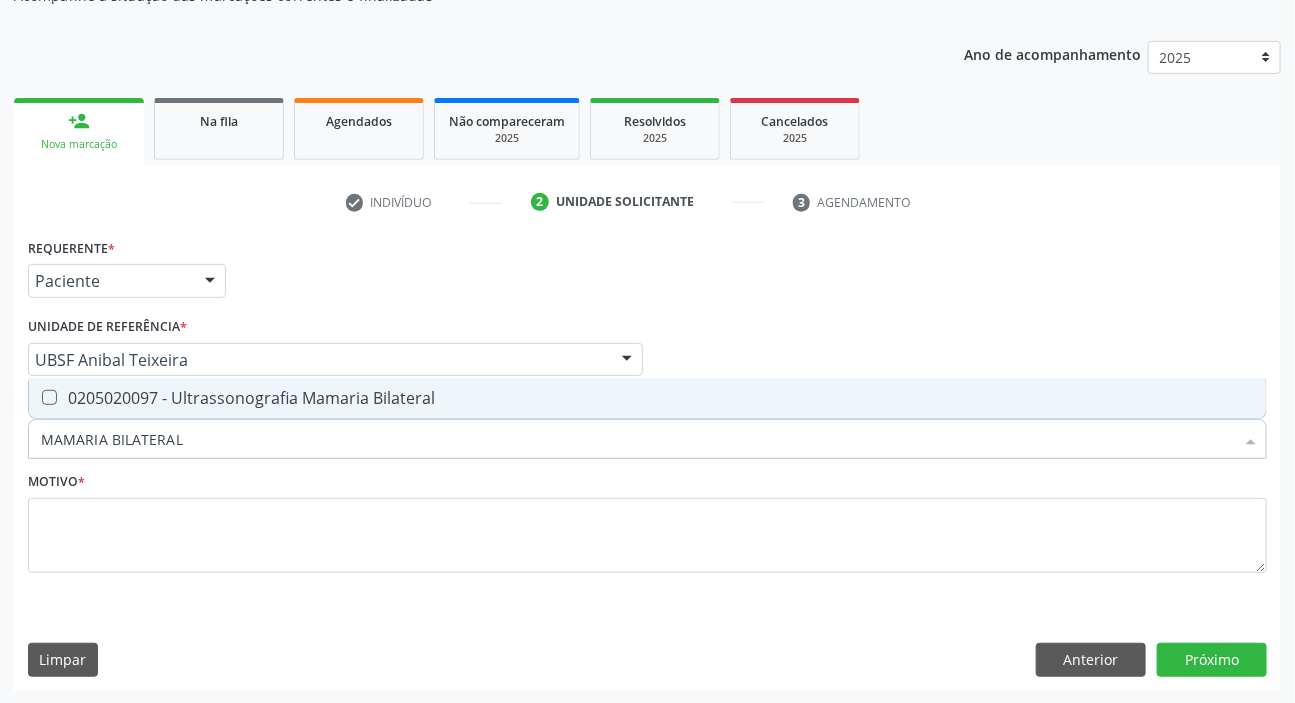click on "0205020097 - Ultrassonografia Mamaria Bilateral" at bounding box center [647, 398] 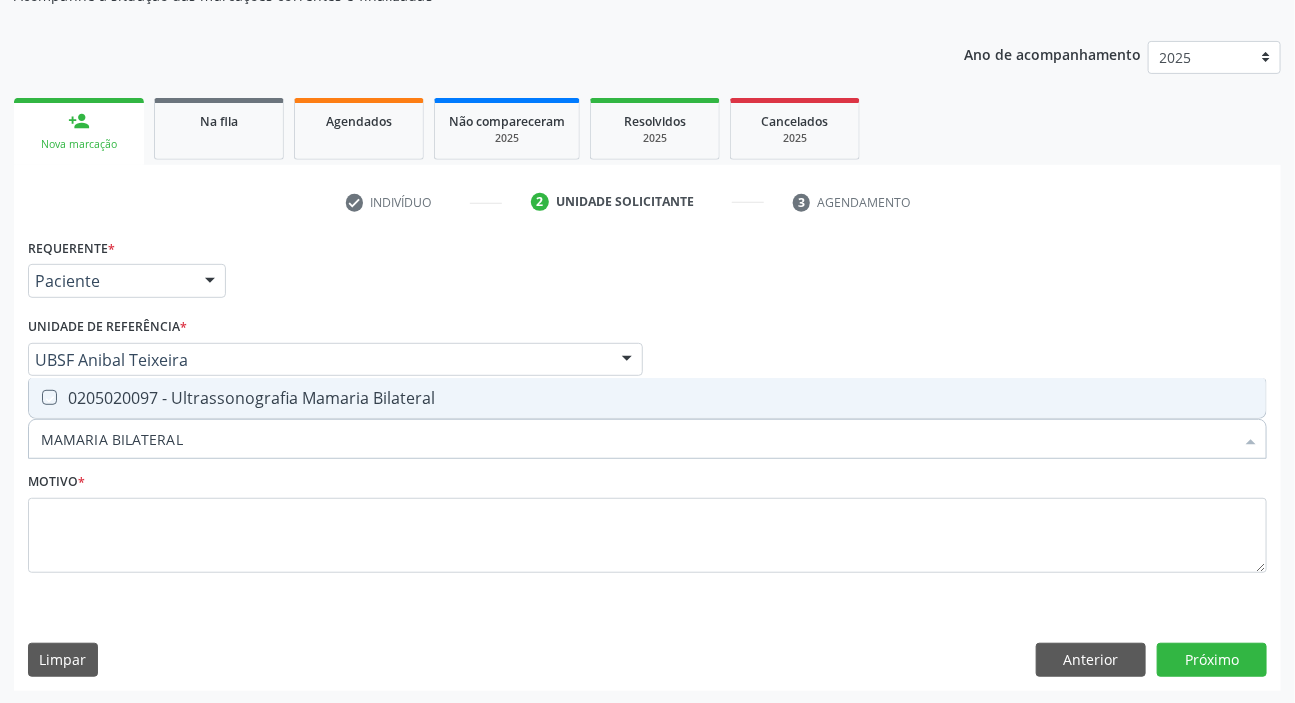 checkbox on "true" 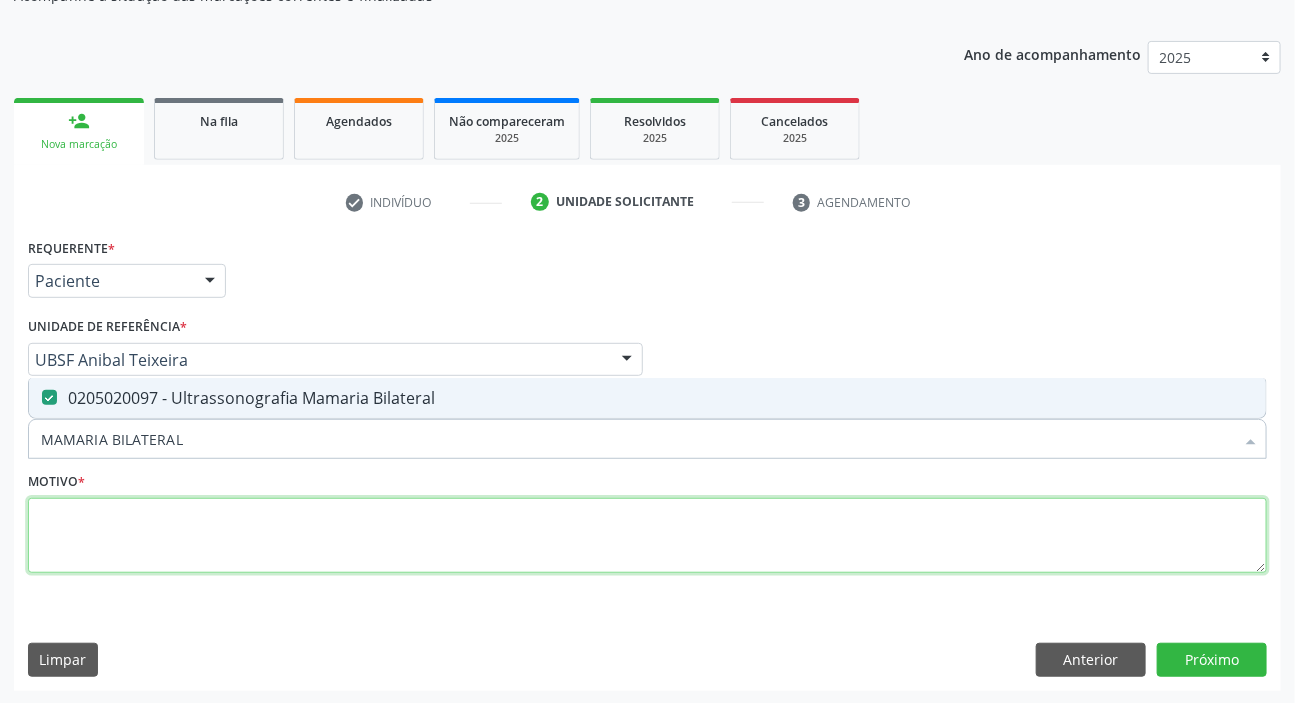 click at bounding box center [647, 536] 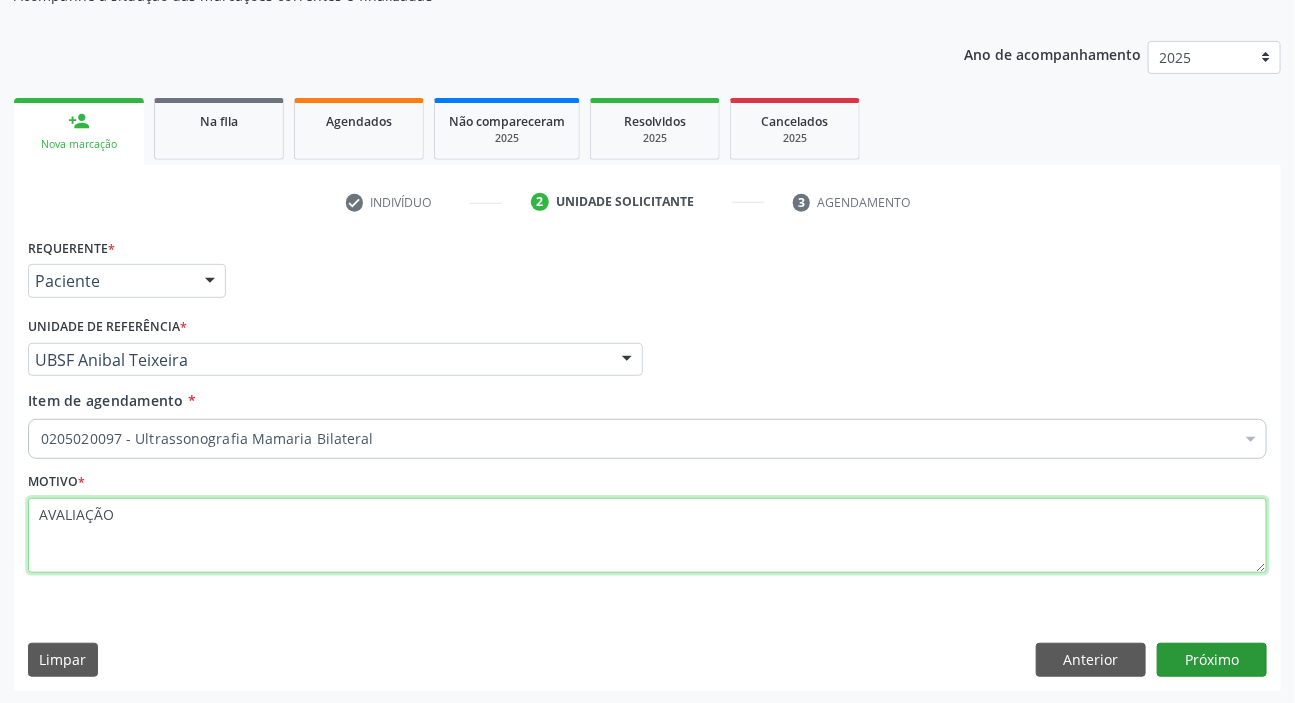 type on "AVALIAÇÃO" 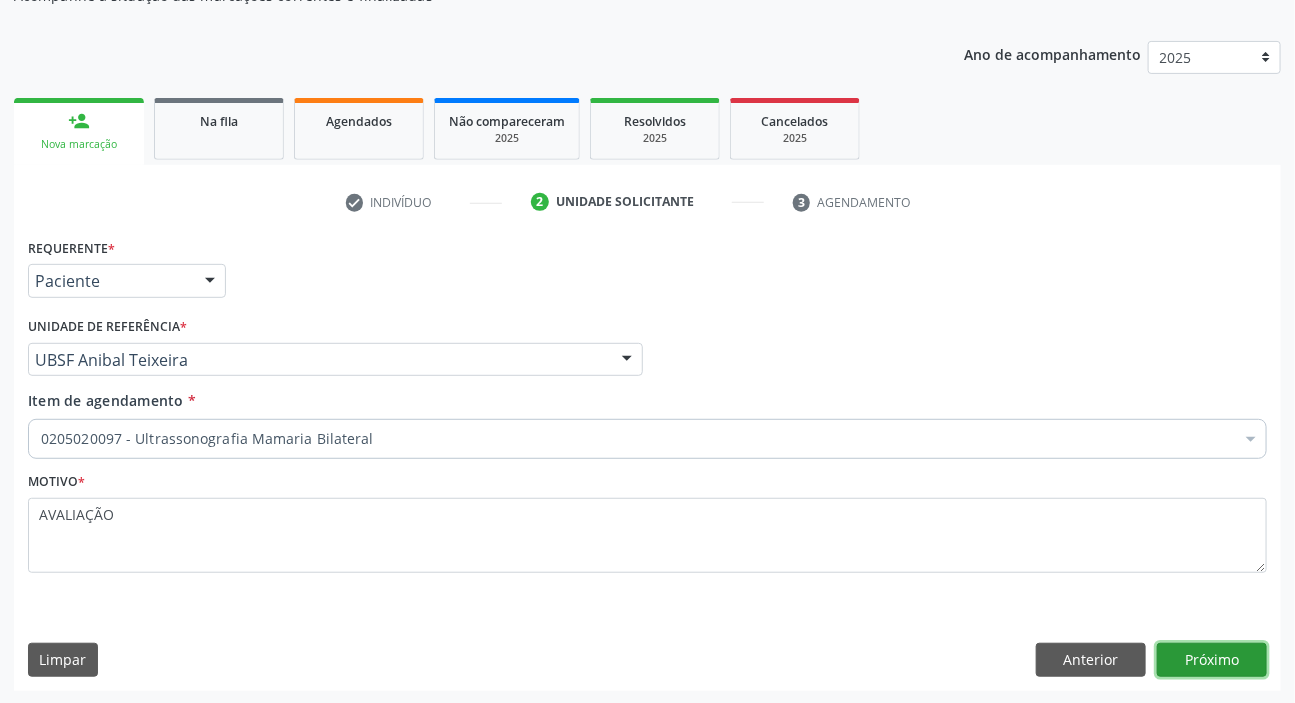 click on "Próximo" at bounding box center [1212, 660] 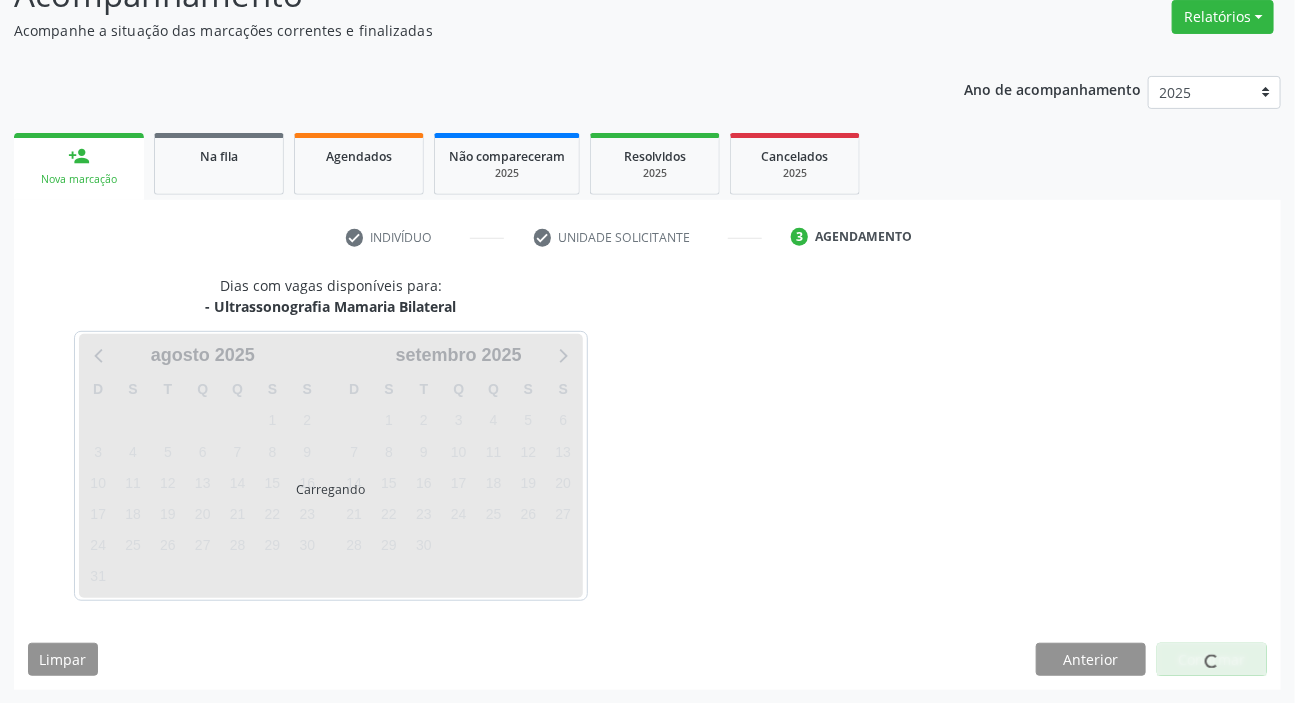 scroll, scrollTop: 166, scrollLeft: 0, axis: vertical 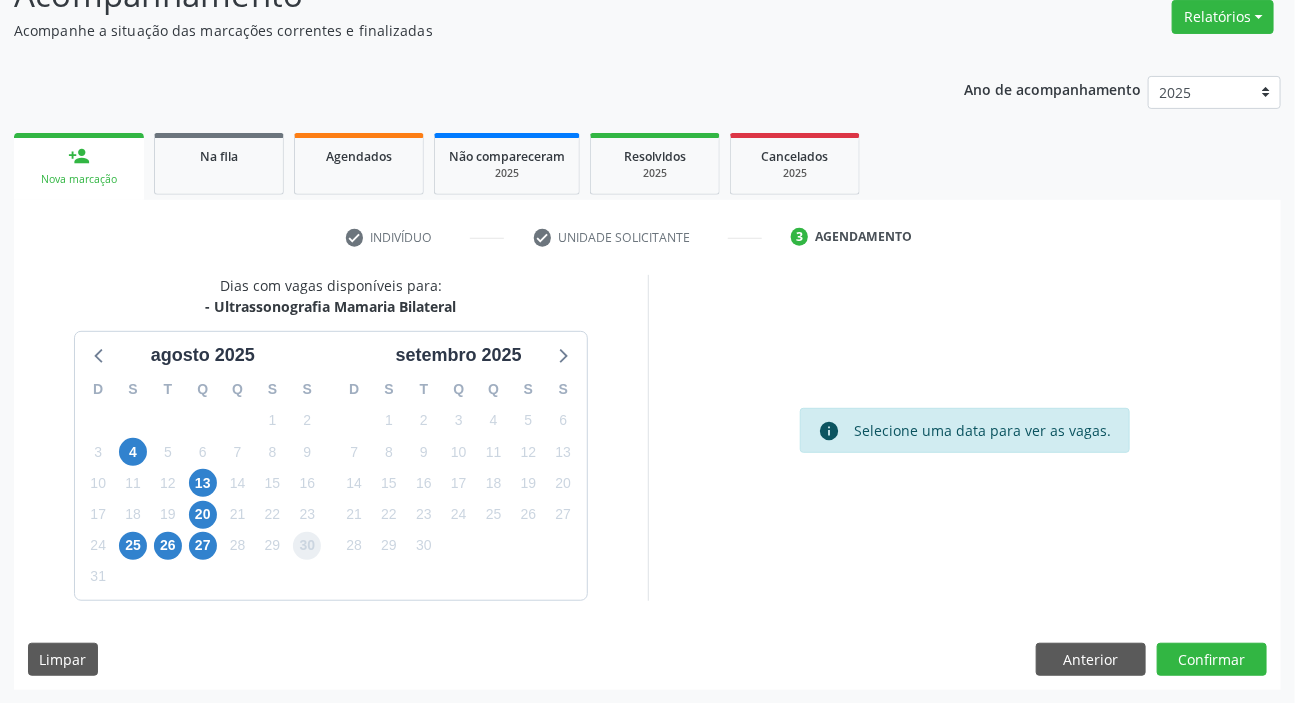 click on "30" at bounding box center (307, 546) 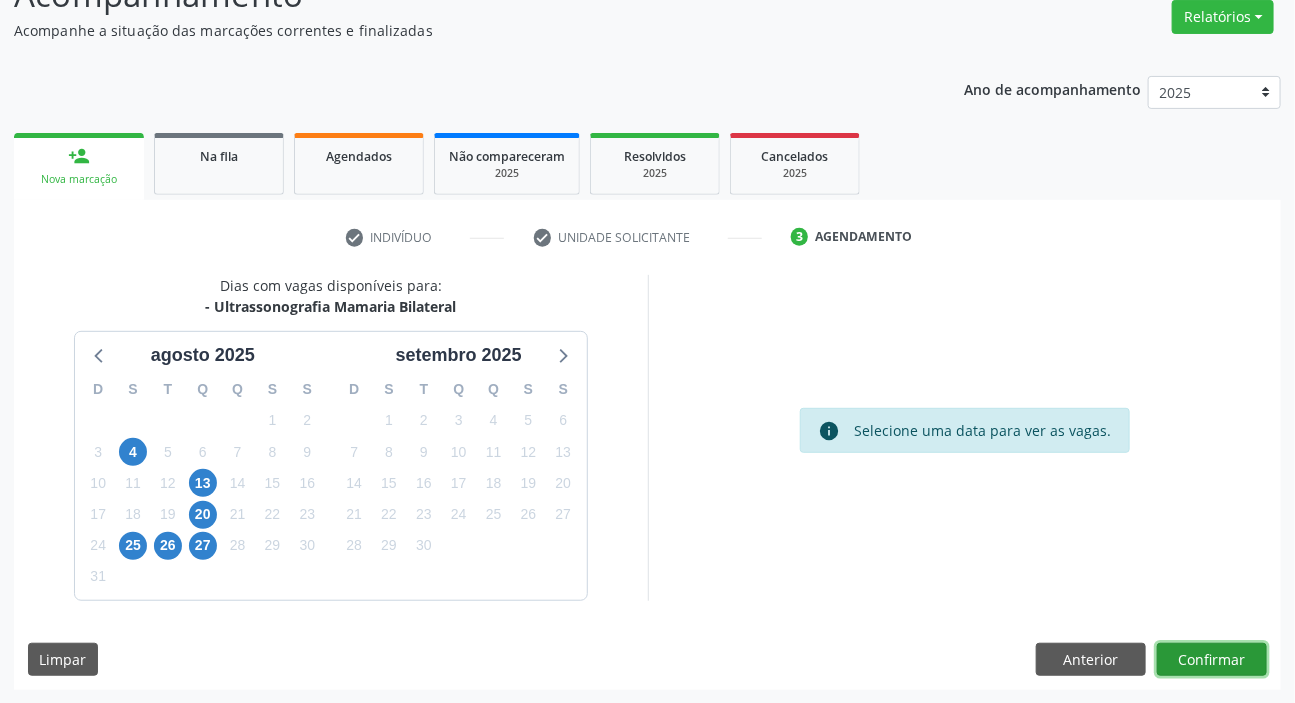 click on "Confirmar" at bounding box center (1212, 660) 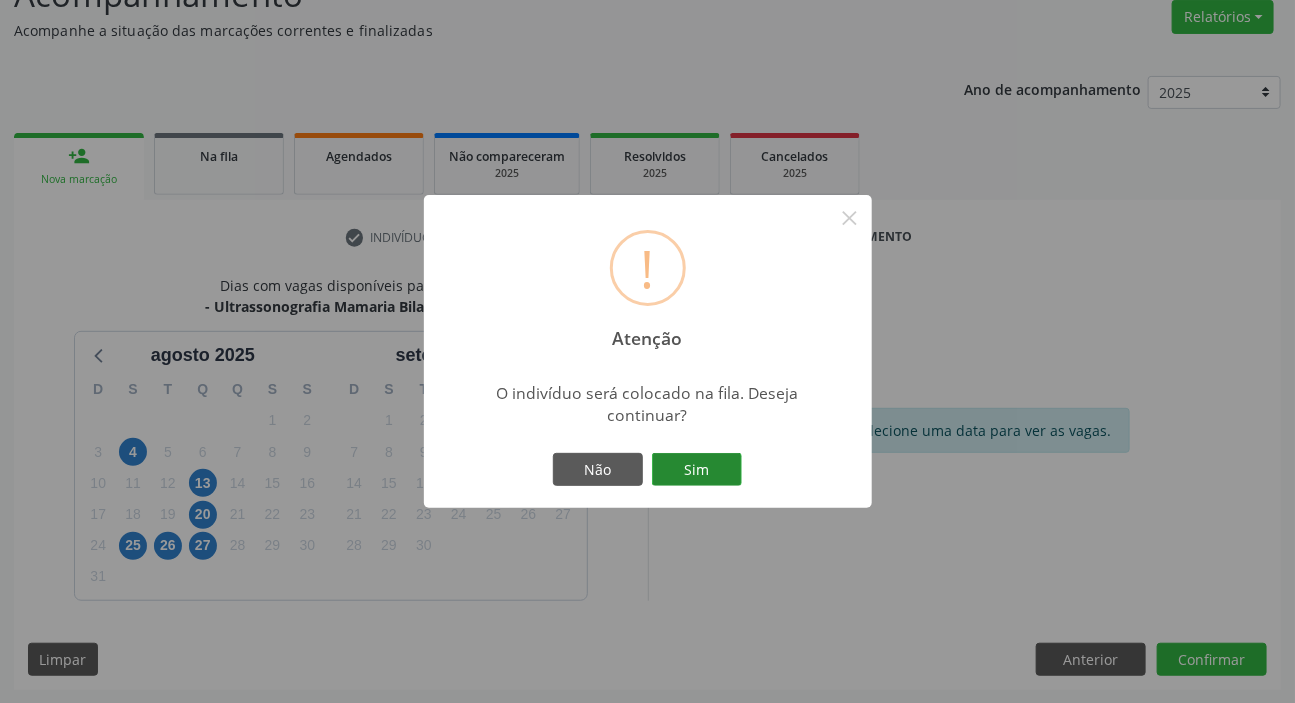click on "Sim" at bounding box center (697, 470) 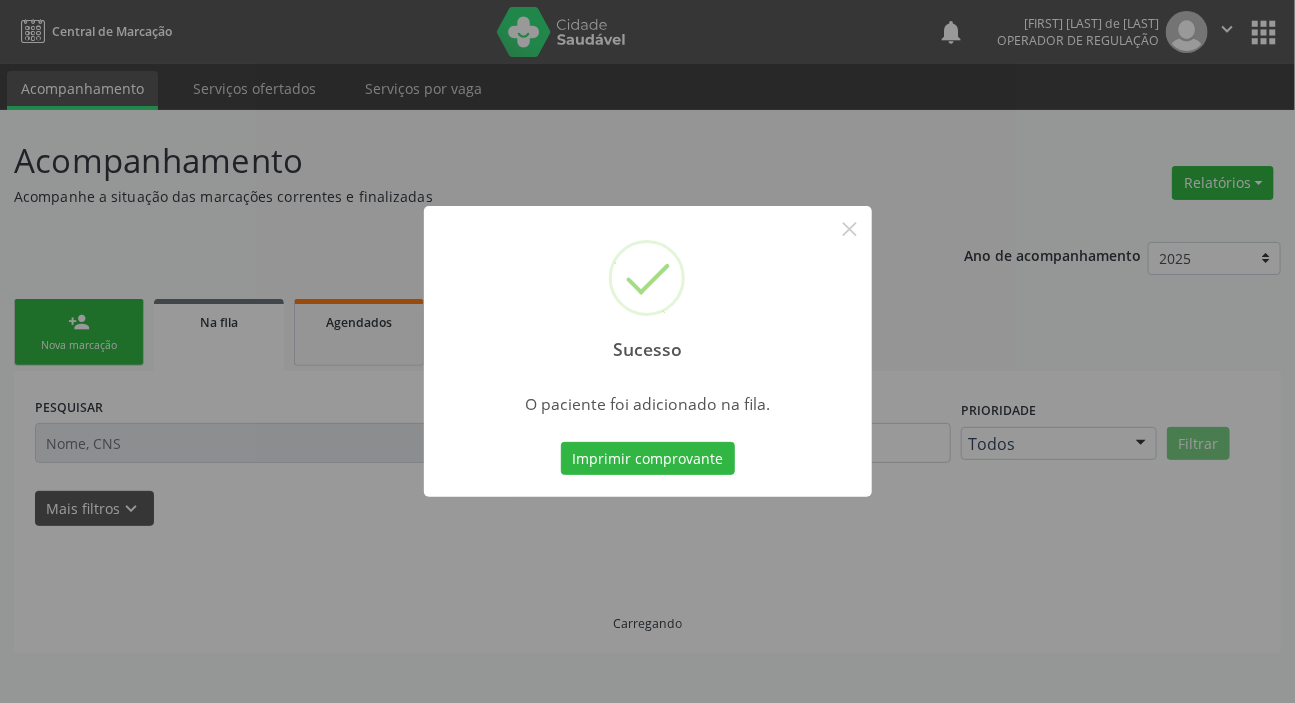 scroll, scrollTop: 0, scrollLeft: 0, axis: both 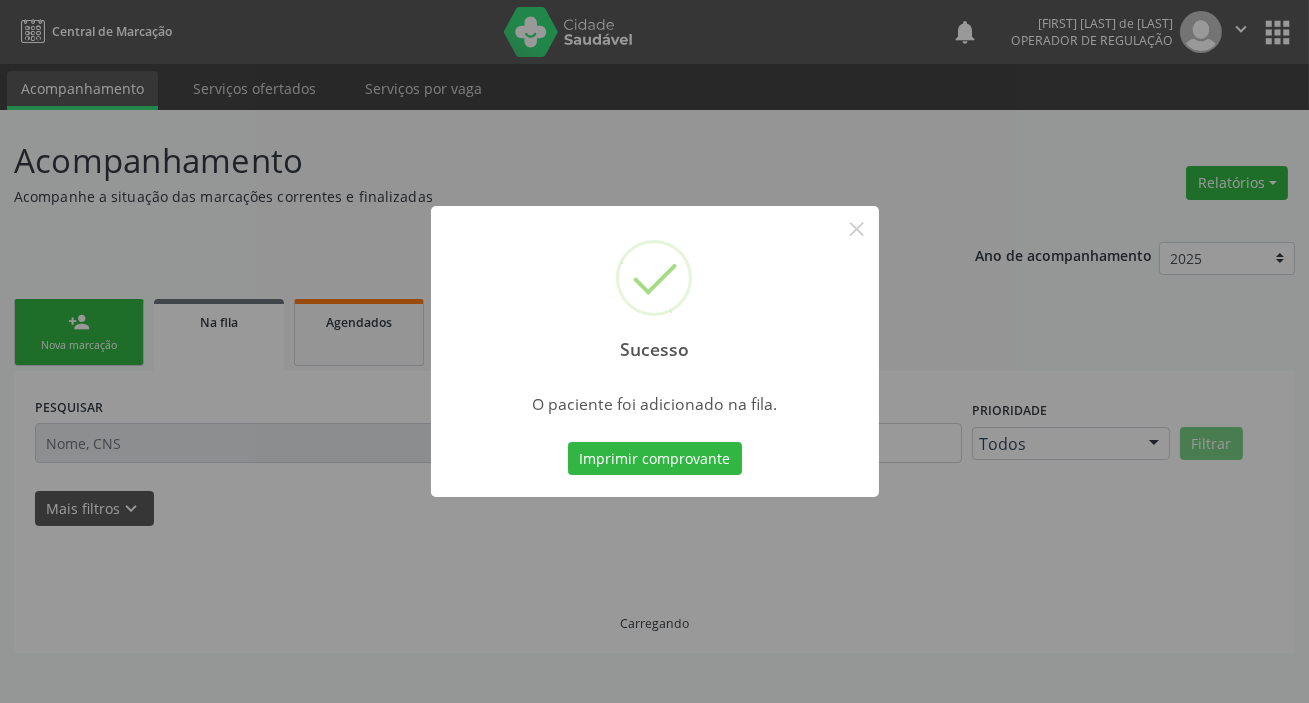 click on "Sucesso × O paciente foi adicionado na fila. Imprimir comprovante Cancel" at bounding box center [654, 351] 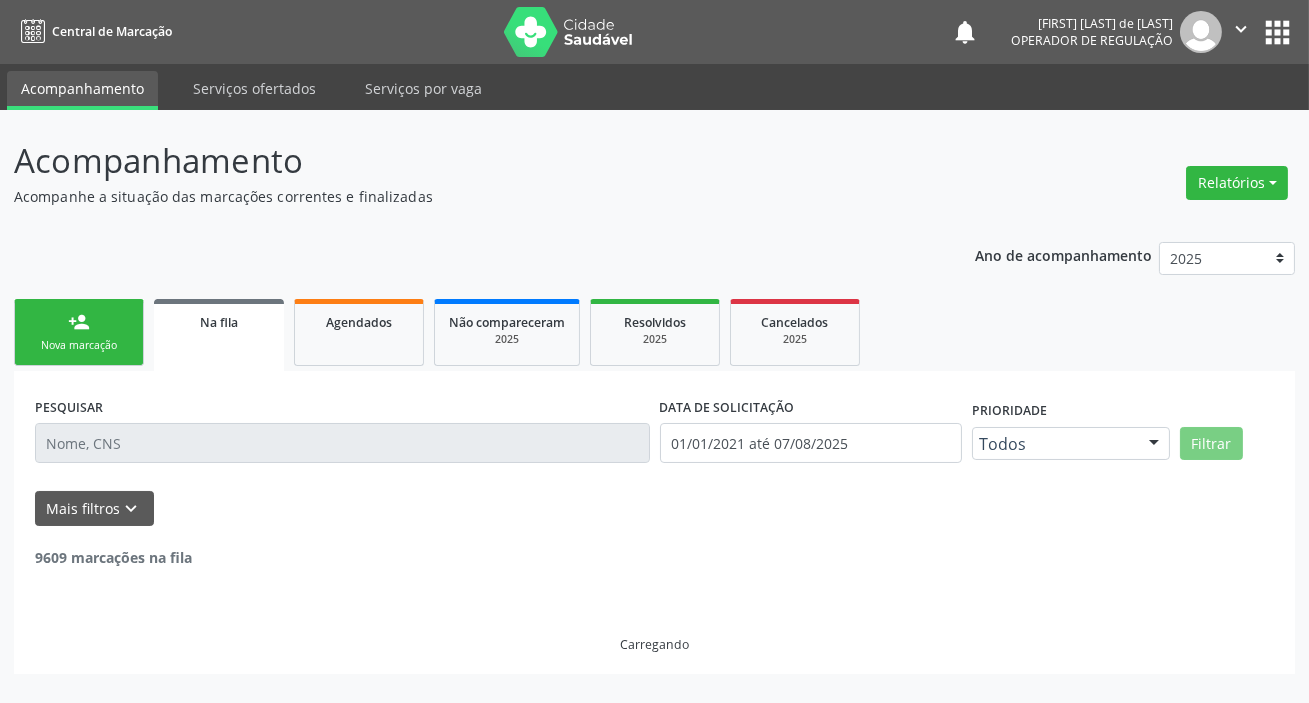 click on "person_add
Nova marcação" at bounding box center (79, 332) 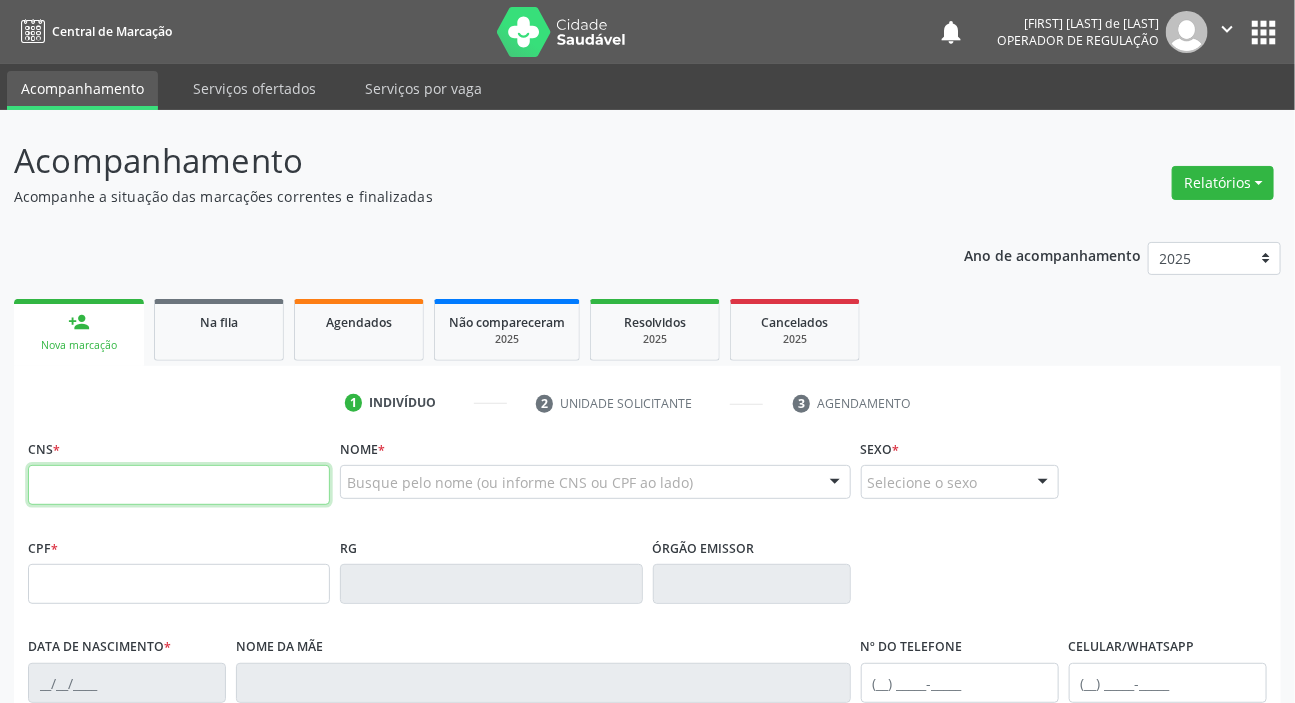 click at bounding box center (179, 485) 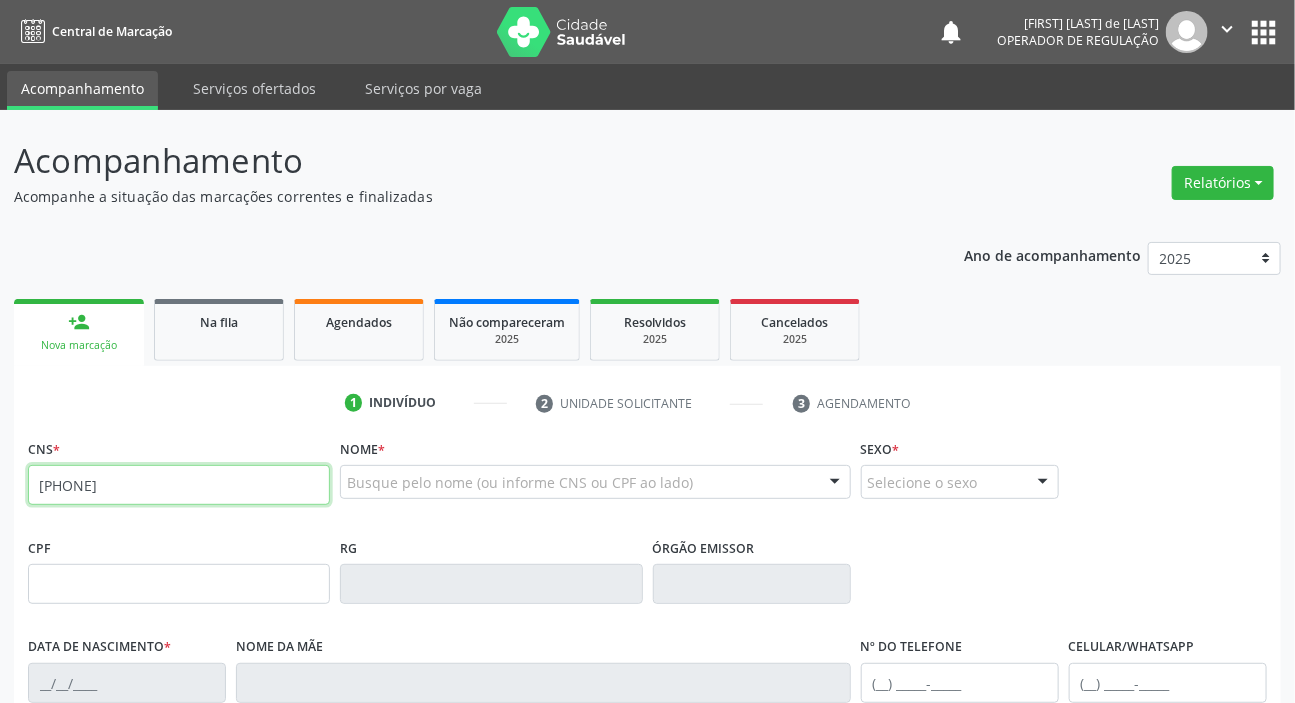 type on "702 8061 0527 3162" 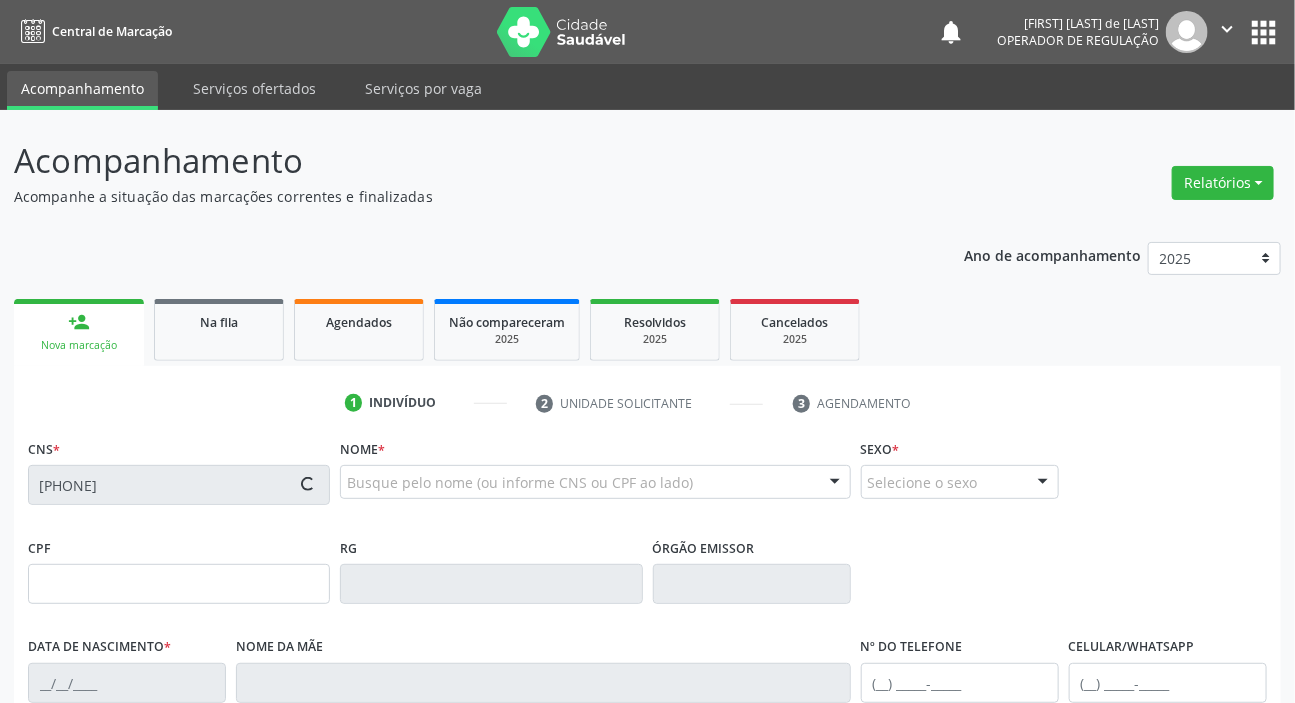type on "797.141.374-20" 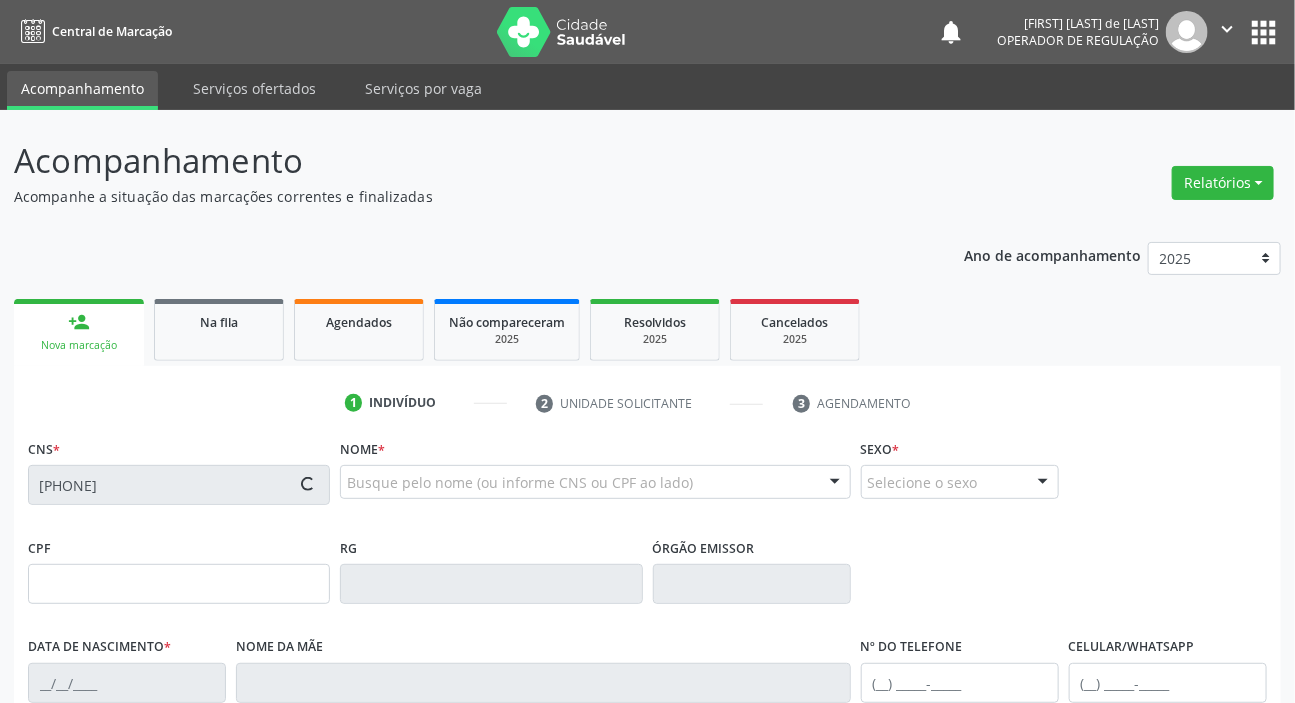 type on "11/09/1970" 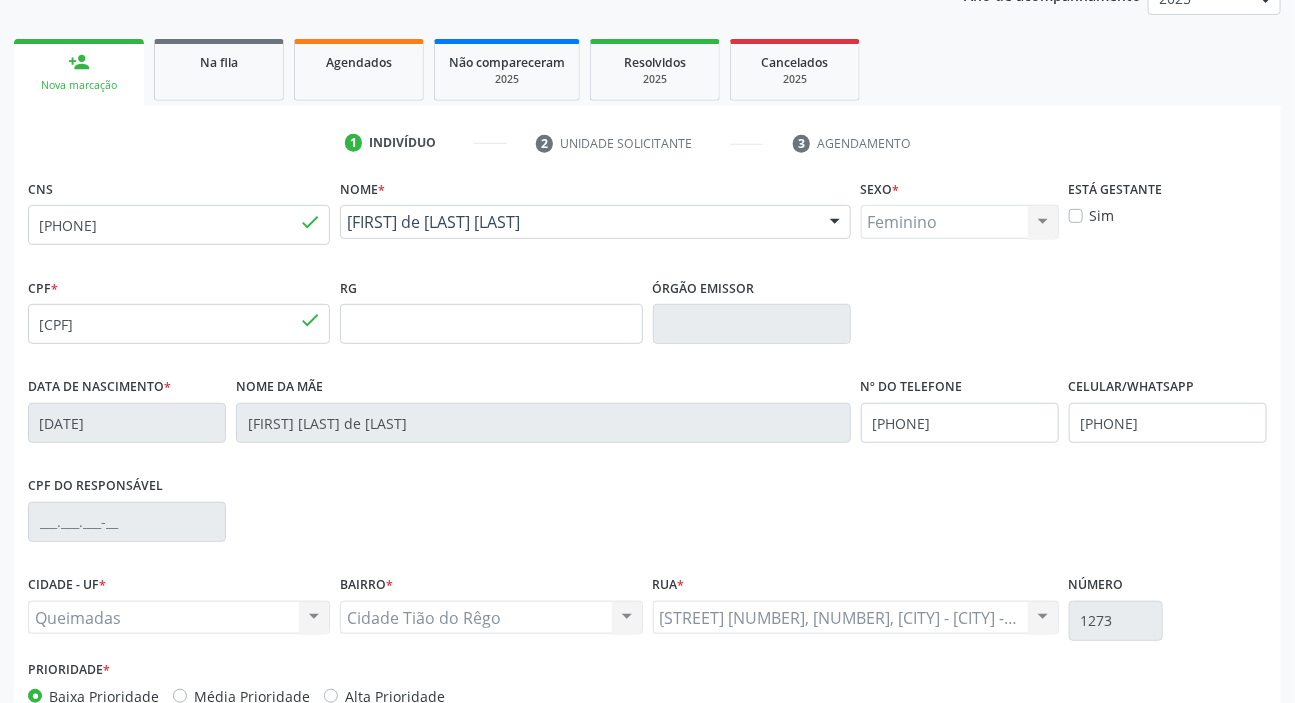 scroll, scrollTop: 380, scrollLeft: 0, axis: vertical 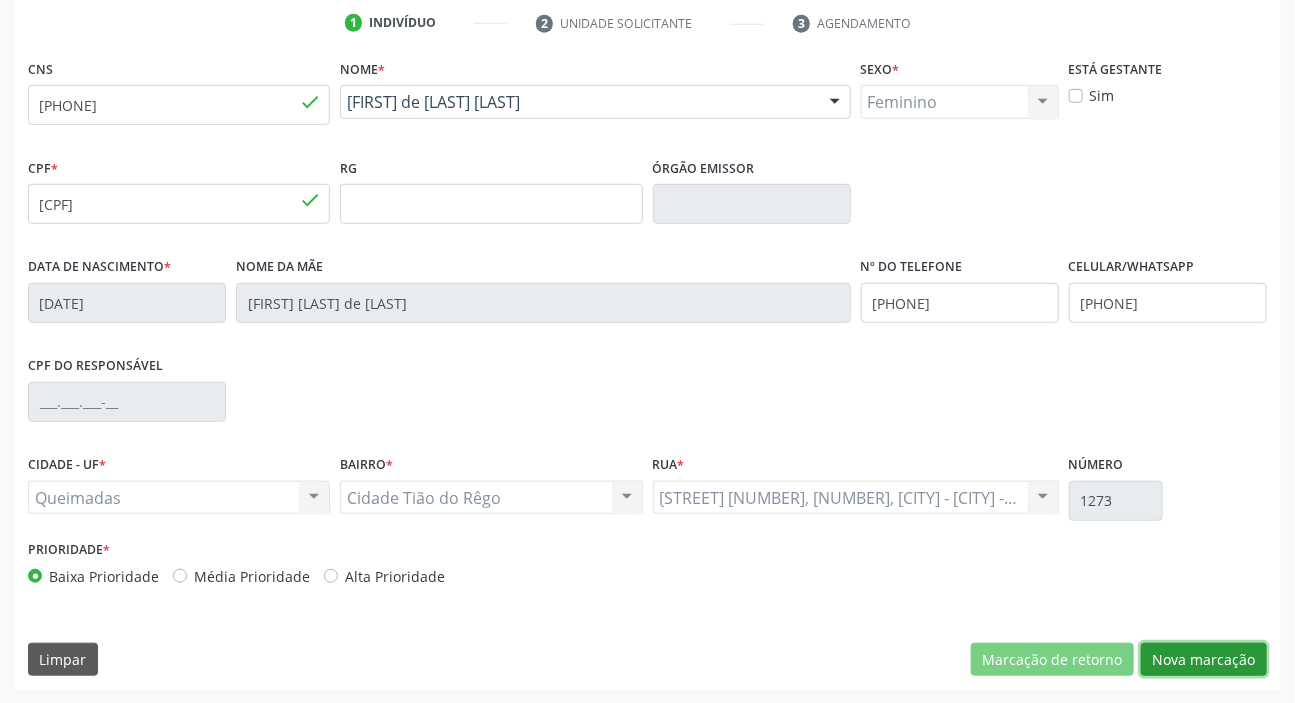 drag, startPoint x: 1192, startPoint y: 652, endPoint x: 1152, endPoint y: 647, distance: 40.311287 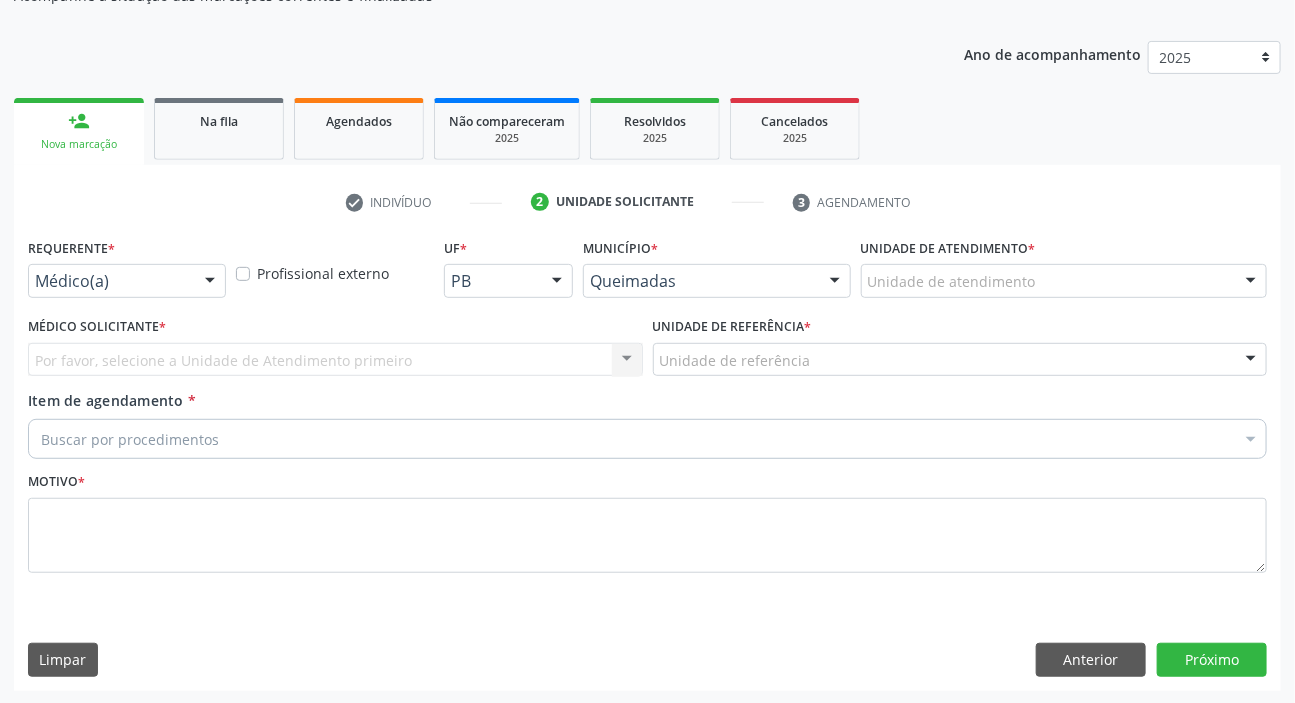 drag, startPoint x: 63, startPoint y: 276, endPoint x: 74, endPoint y: 357, distance: 81.7435 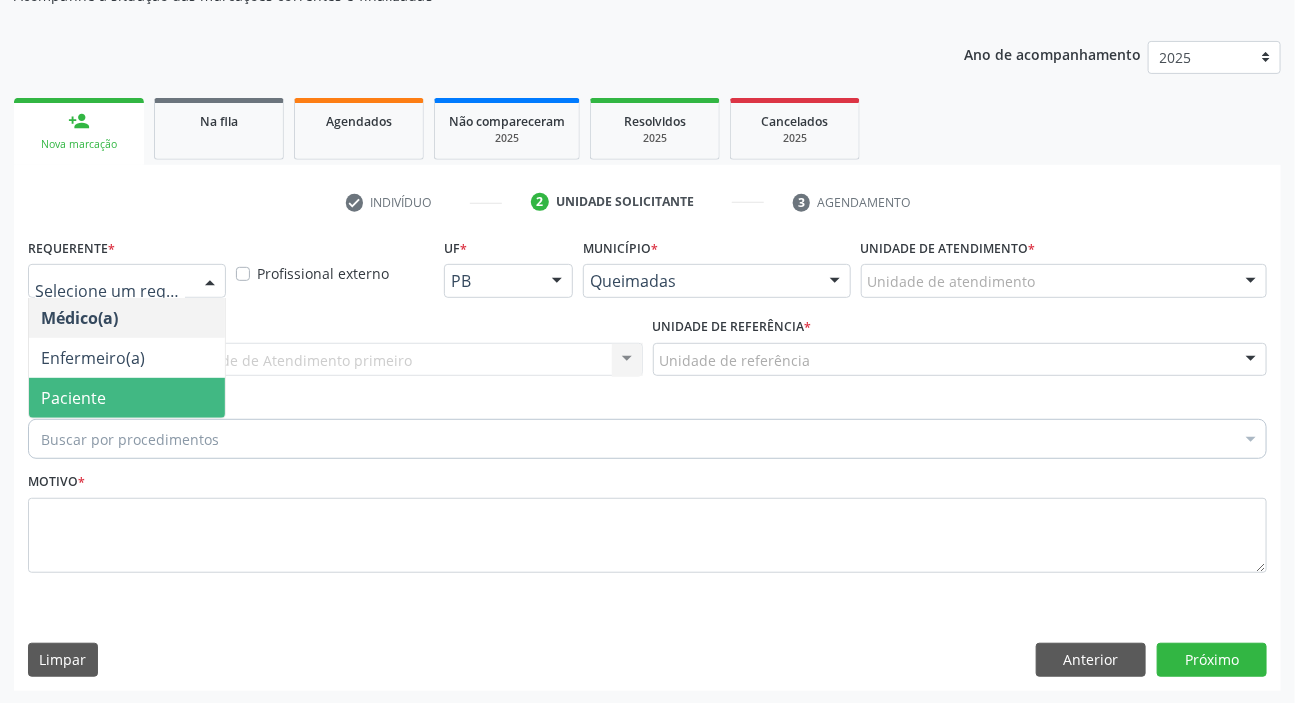 click on "Paciente" at bounding box center [73, 398] 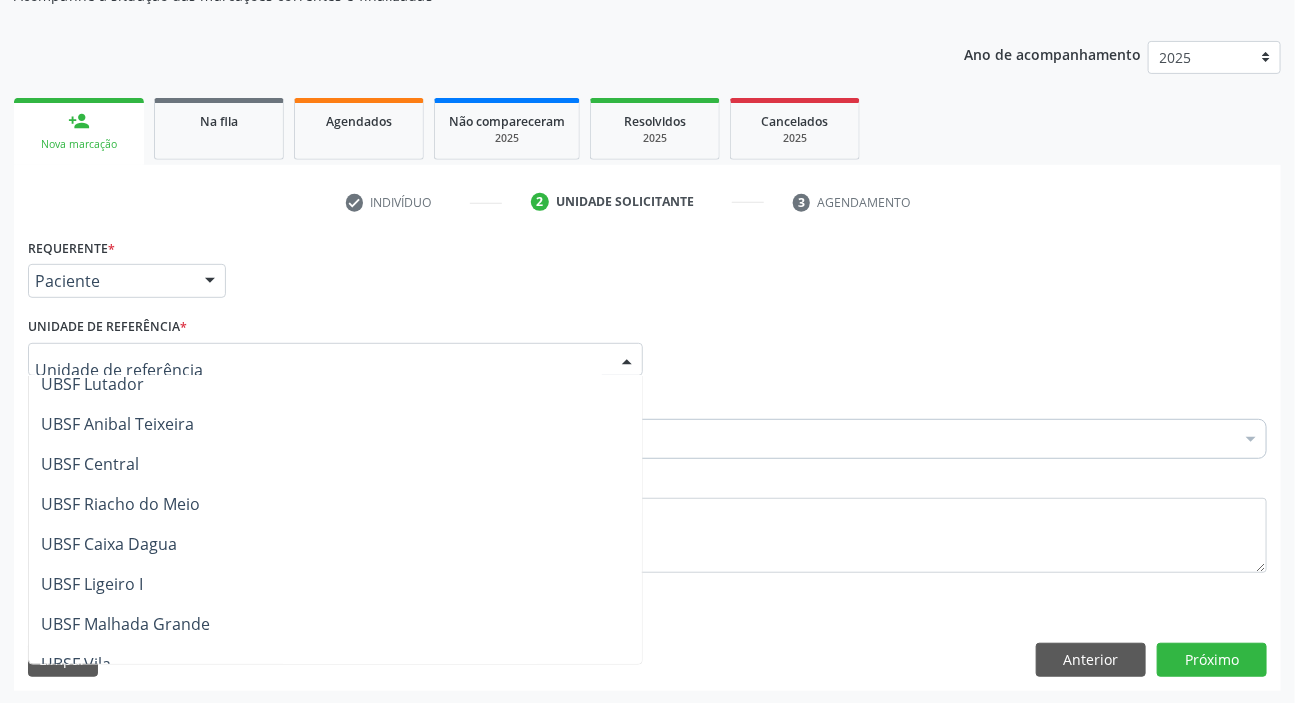 scroll, scrollTop: 512, scrollLeft: 0, axis: vertical 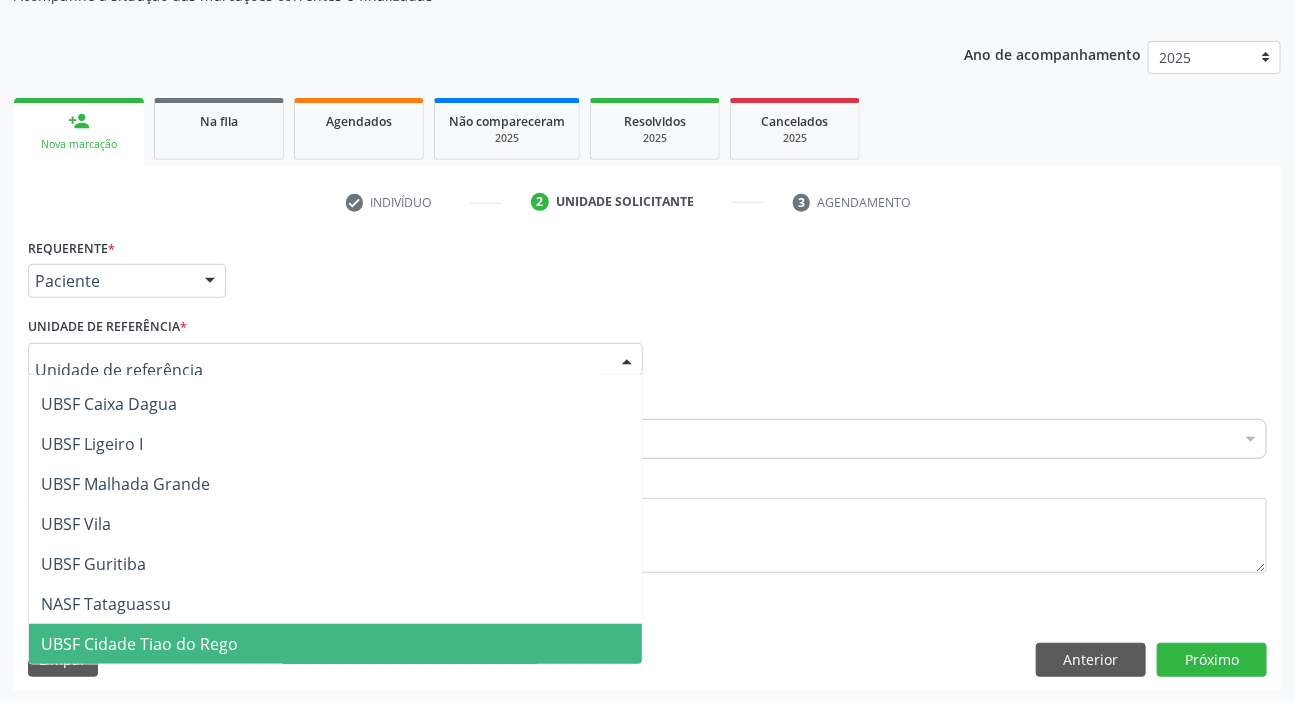 click on "UBSF Cidade Tiao do Rego" at bounding box center [335, 644] 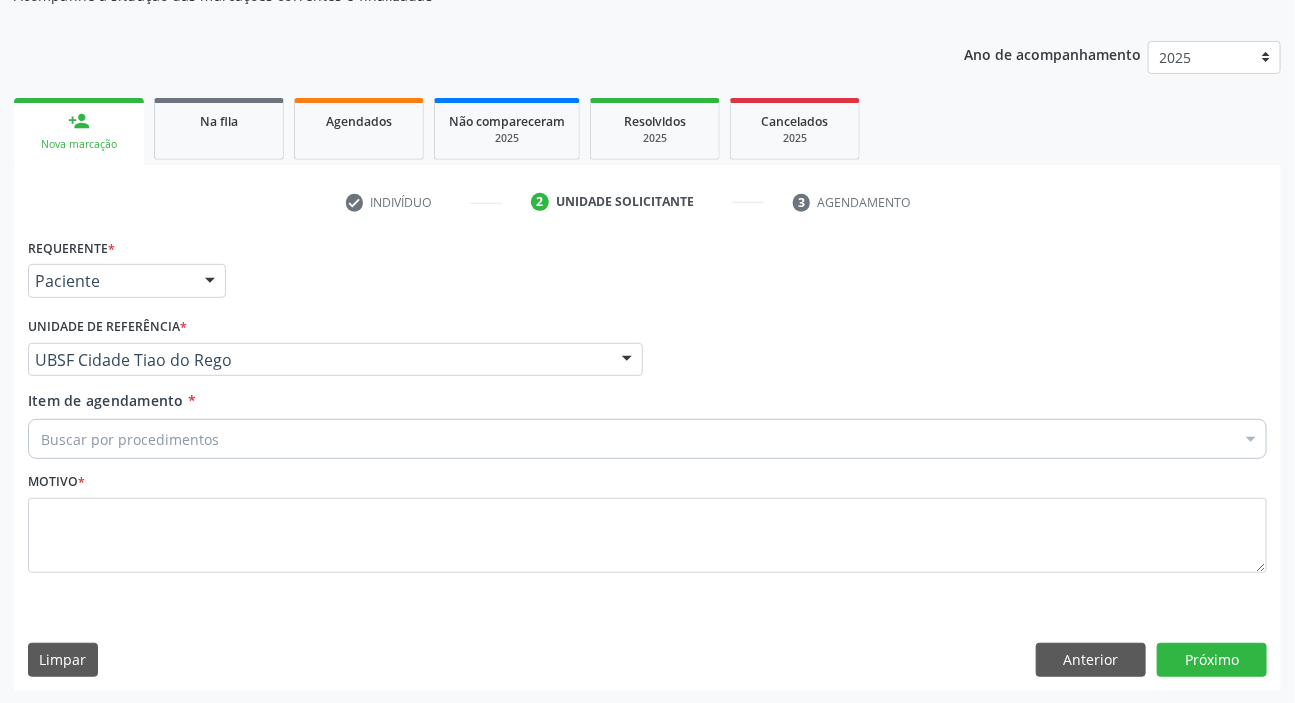 click on "Buscar por procedimentos" at bounding box center [647, 439] 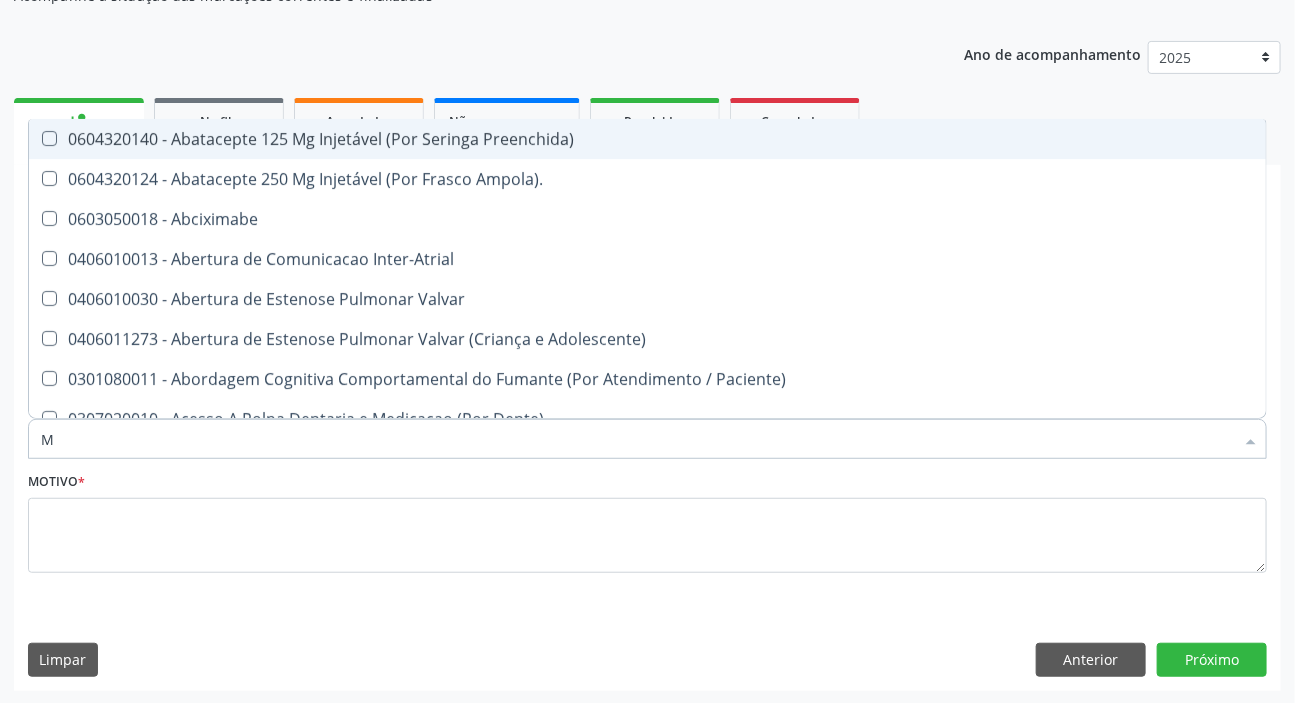 type on "MAMARIA BILATERAL" 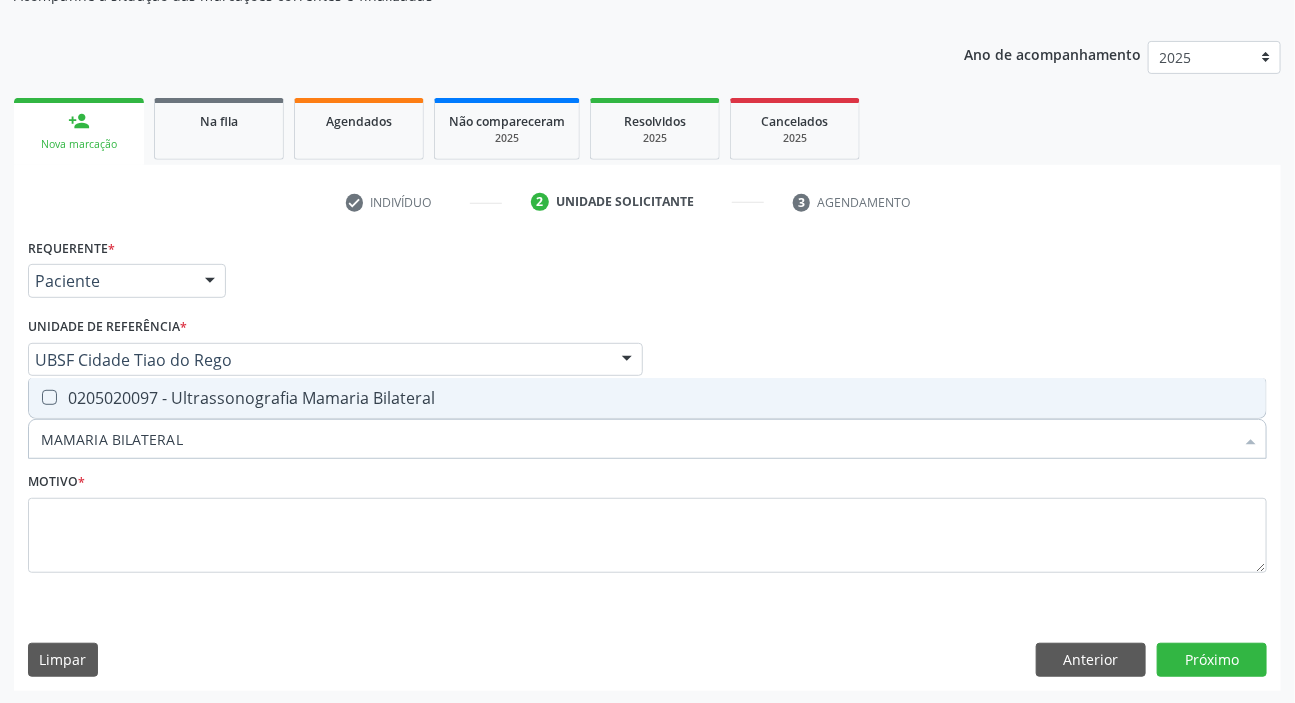 click on "0205020097 - Ultrassonografia Mamaria Bilateral" at bounding box center [647, 398] 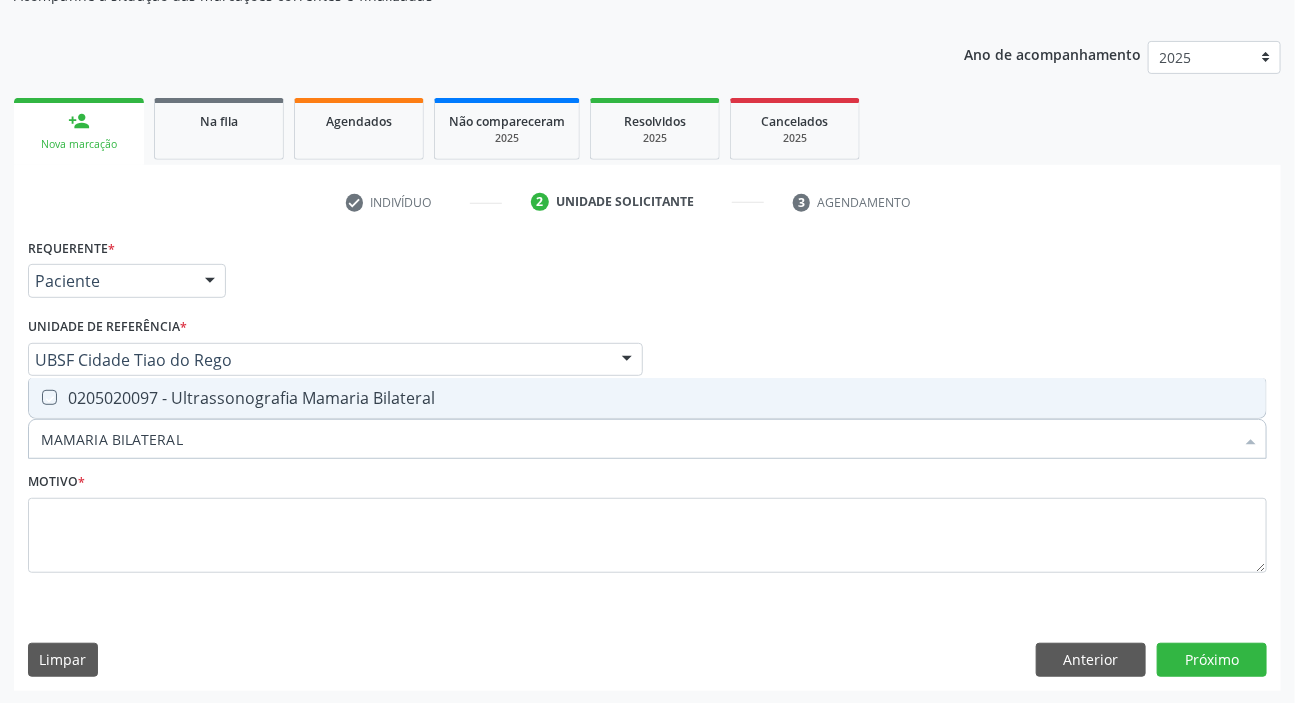 checkbox on "true" 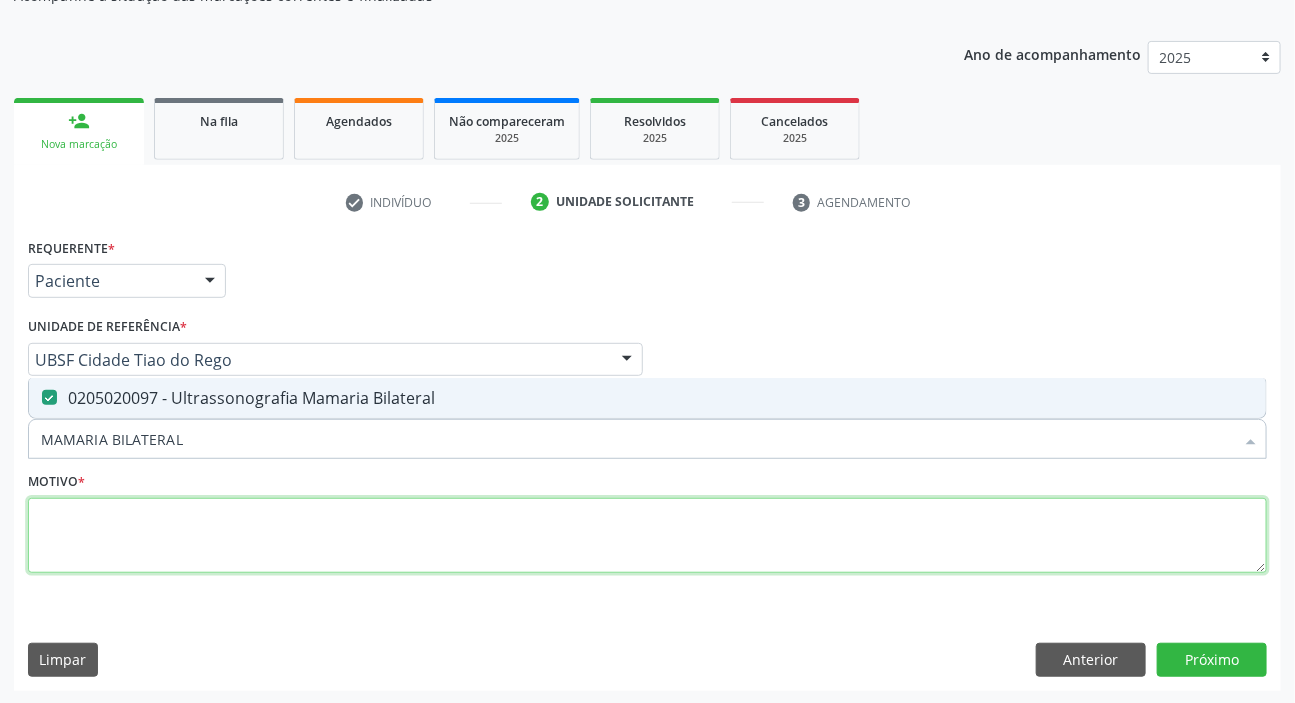 click at bounding box center [647, 536] 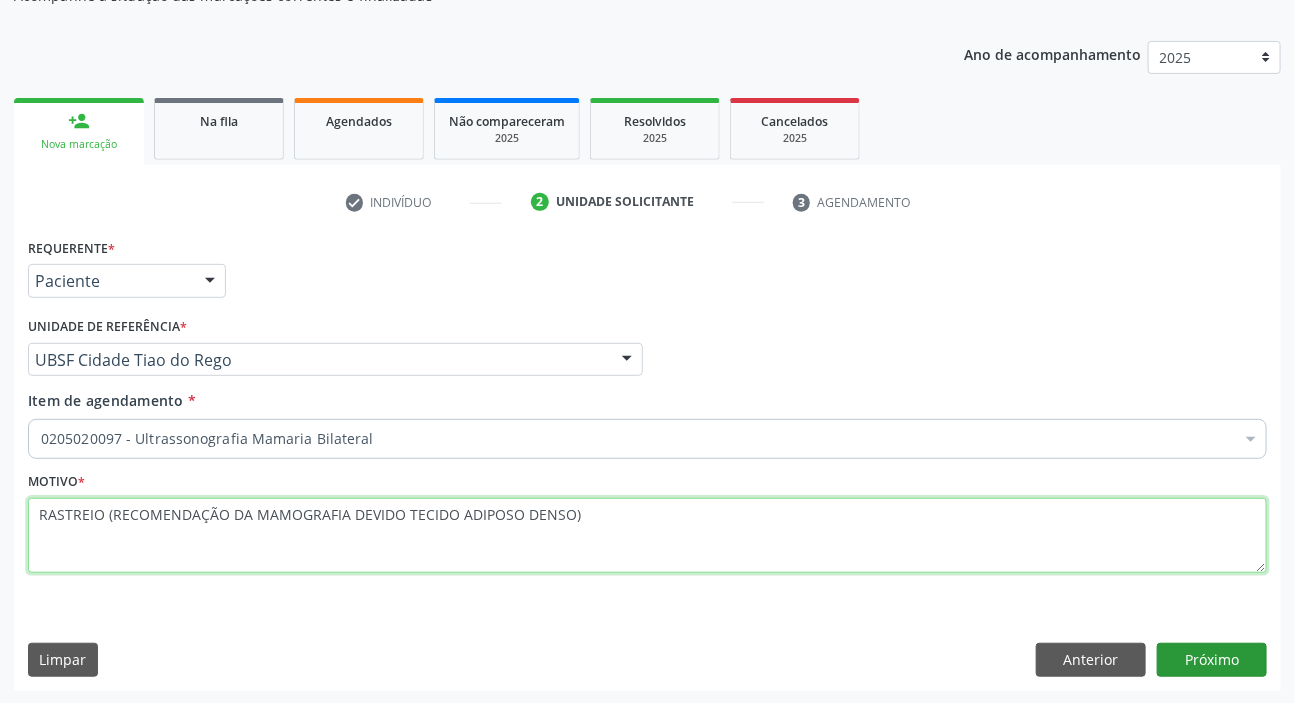 type on "RASTREIO (RECOMENDAÇÃO DA MAMOGRAFIA DEVIDO TECIDO ADIPOSO DENSO)" 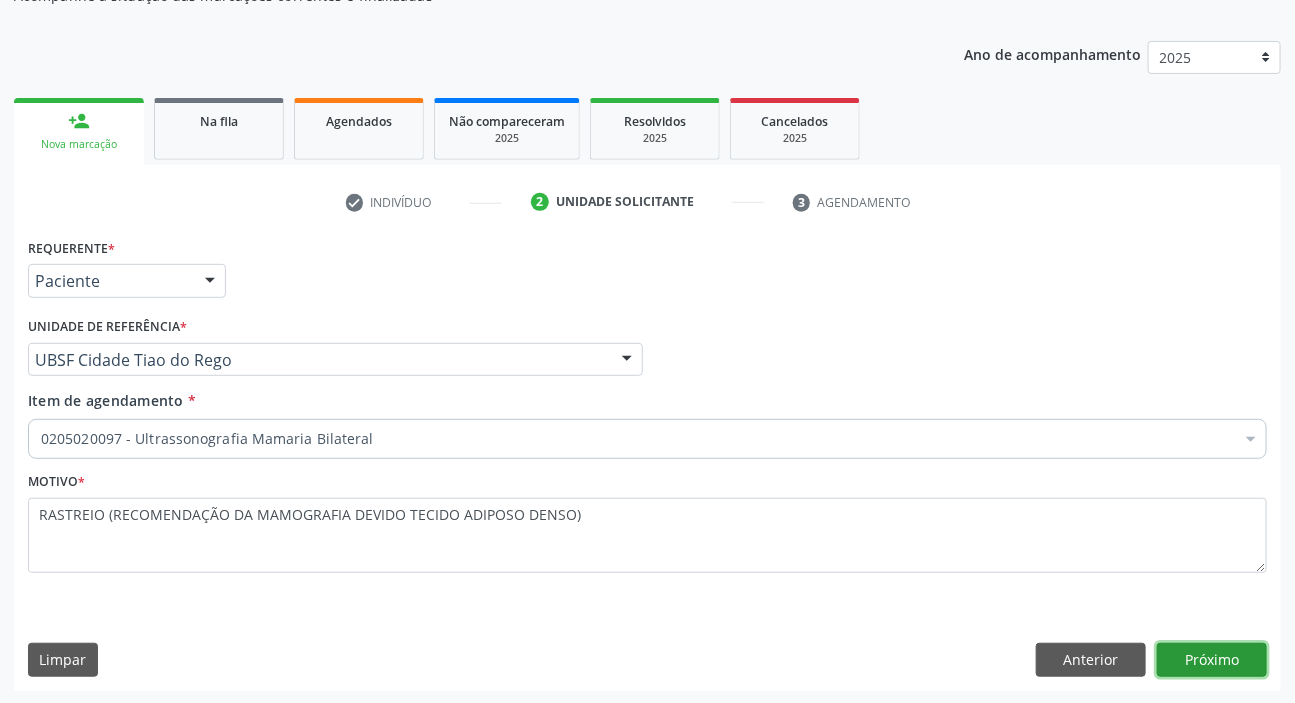 click on "Próximo" at bounding box center [1212, 660] 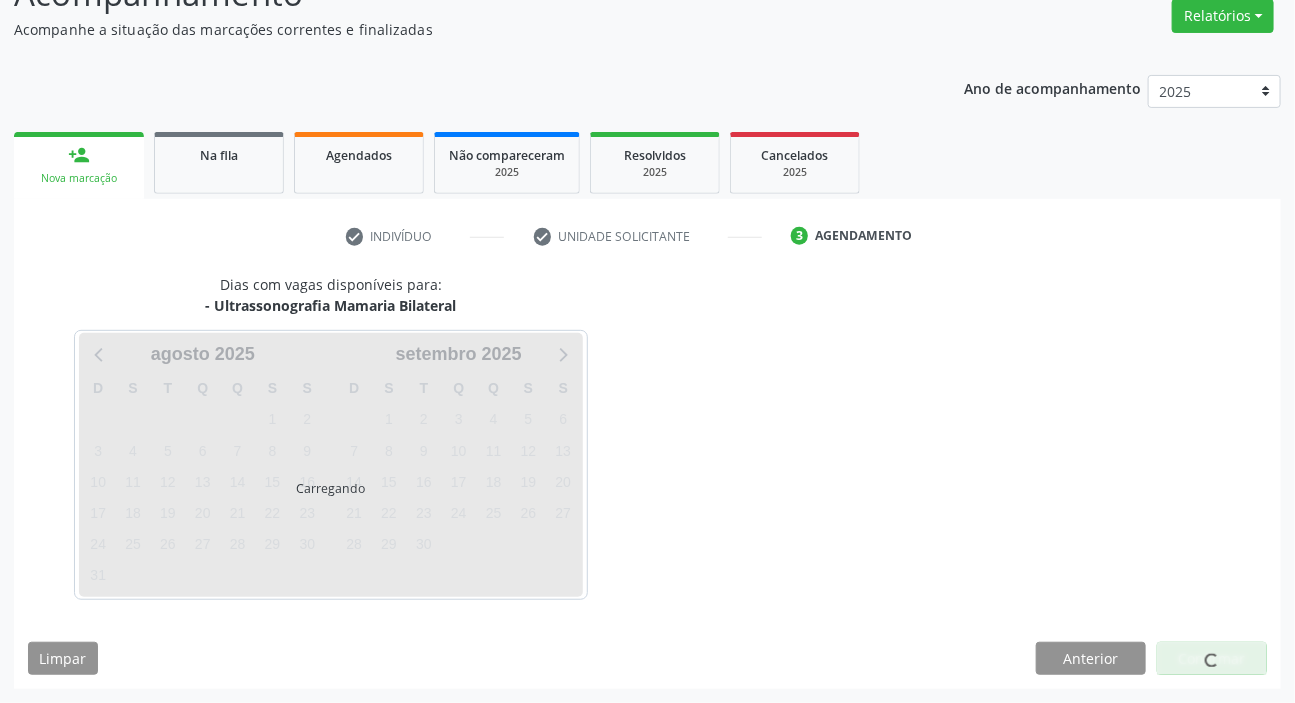 scroll, scrollTop: 166, scrollLeft: 0, axis: vertical 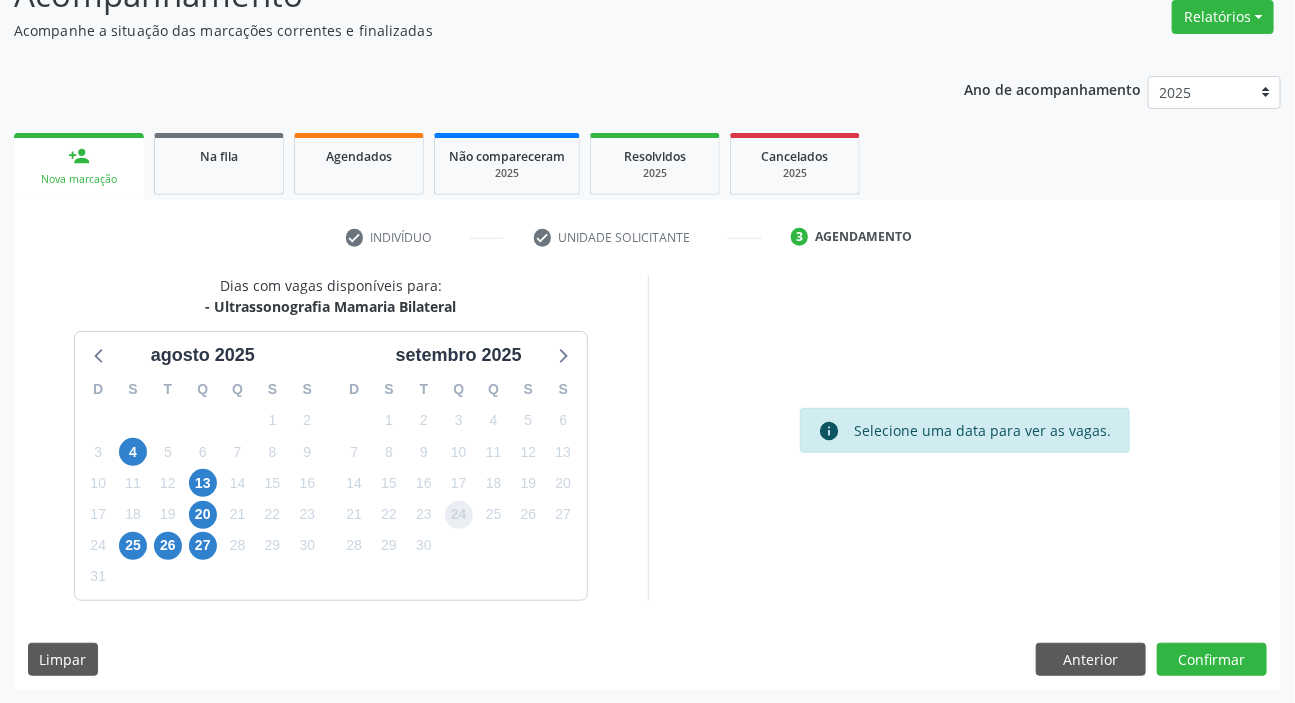 click on "24" at bounding box center [459, 515] 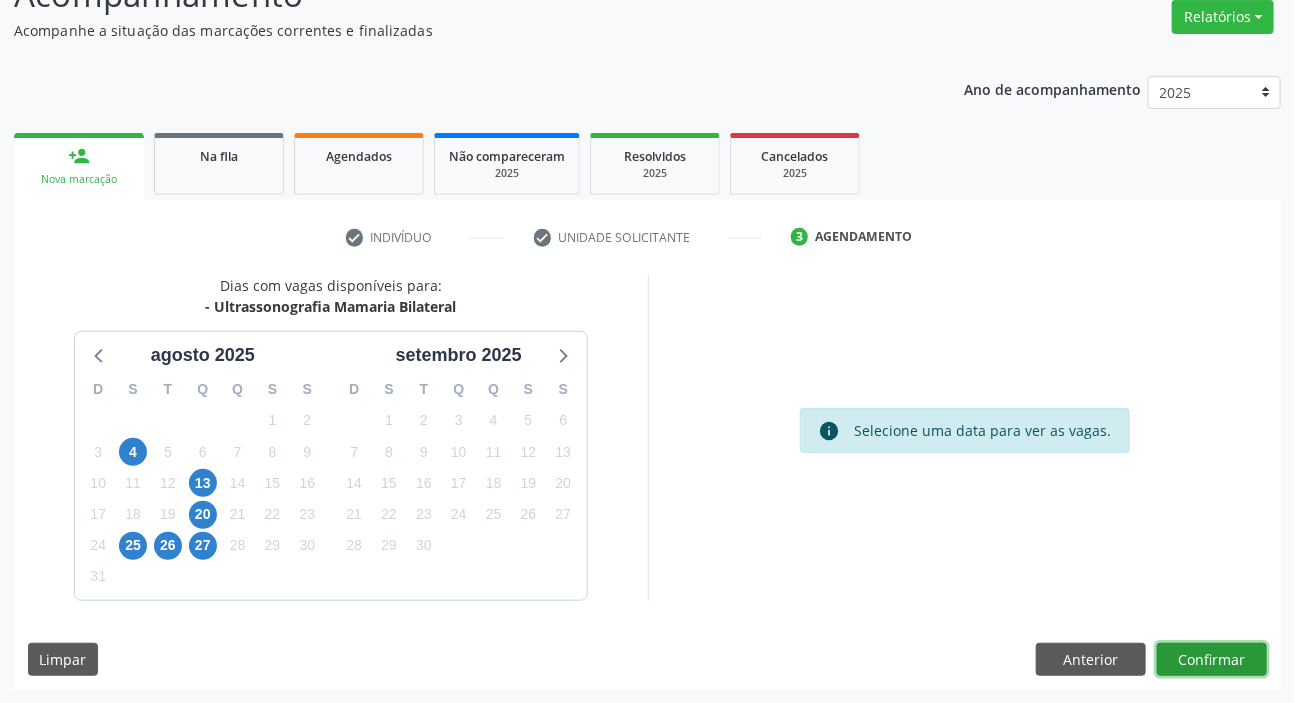 click on "Confirmar" at bounding box center (1212, 660) 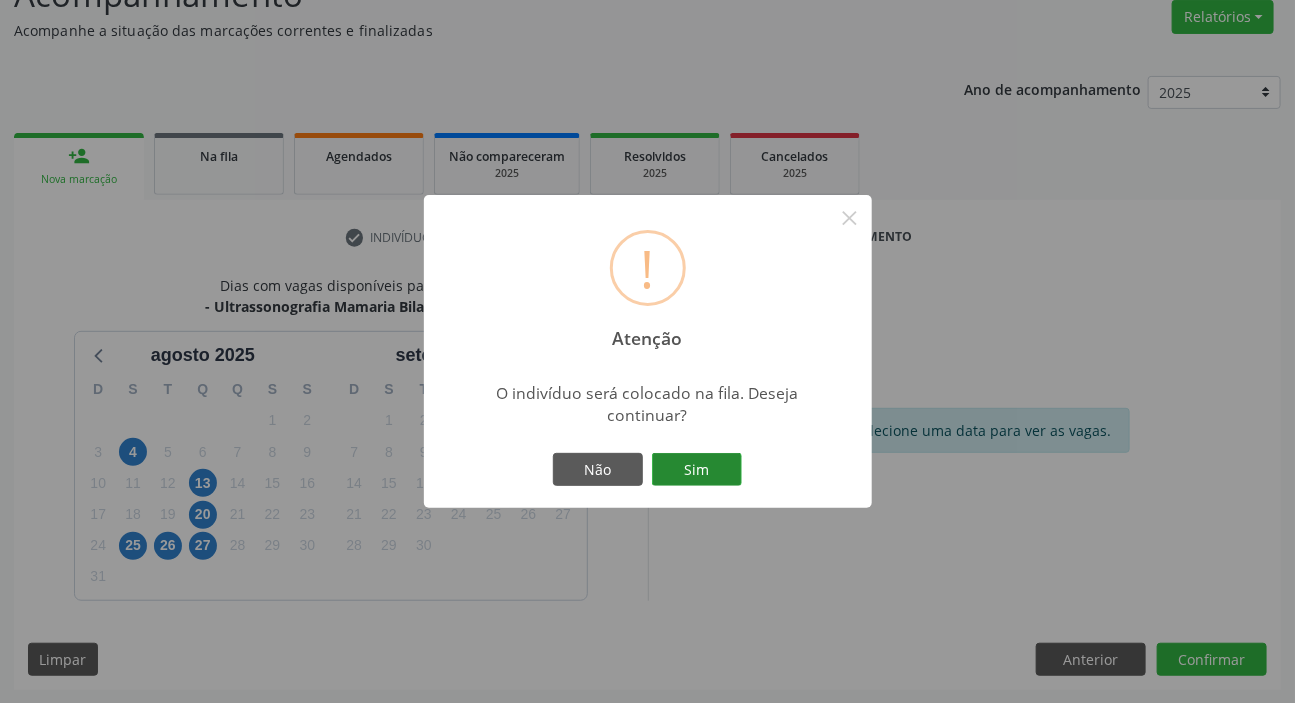 click on "Sim" at bounding box center [697, 470] 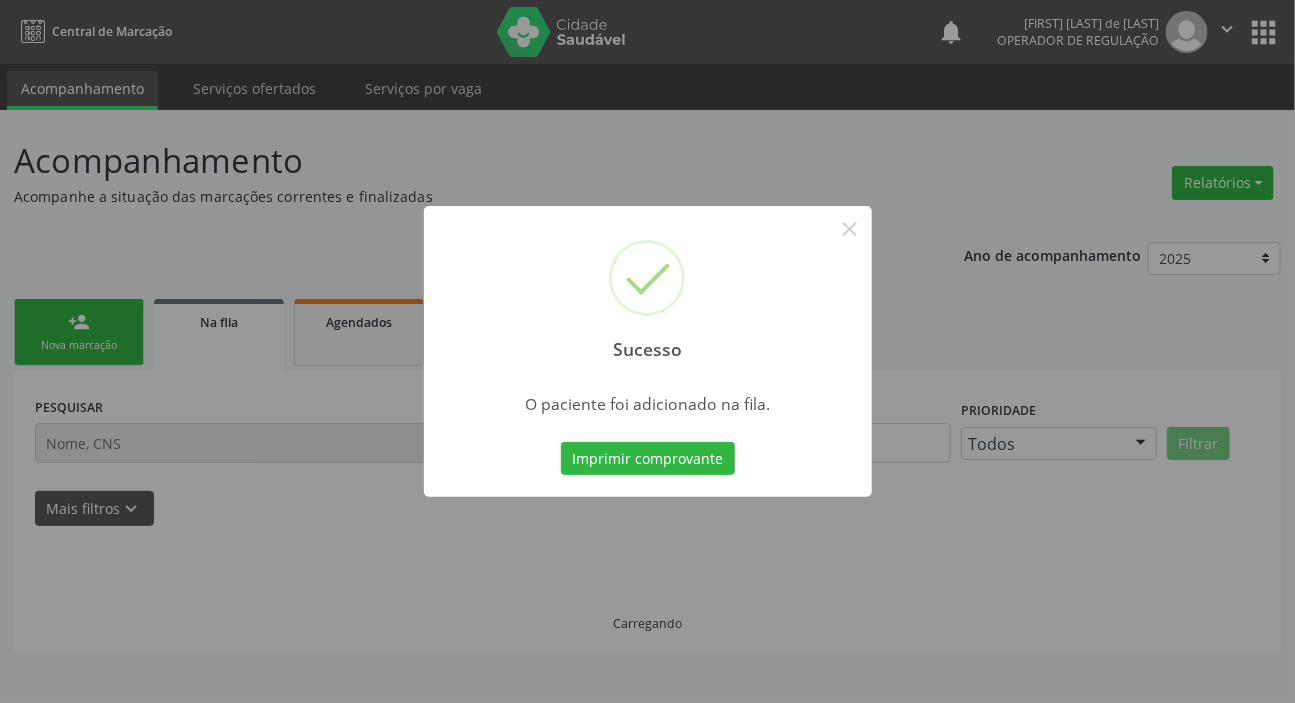 scroll, scrollTop: 0, scrollLeft: 0, axis: both 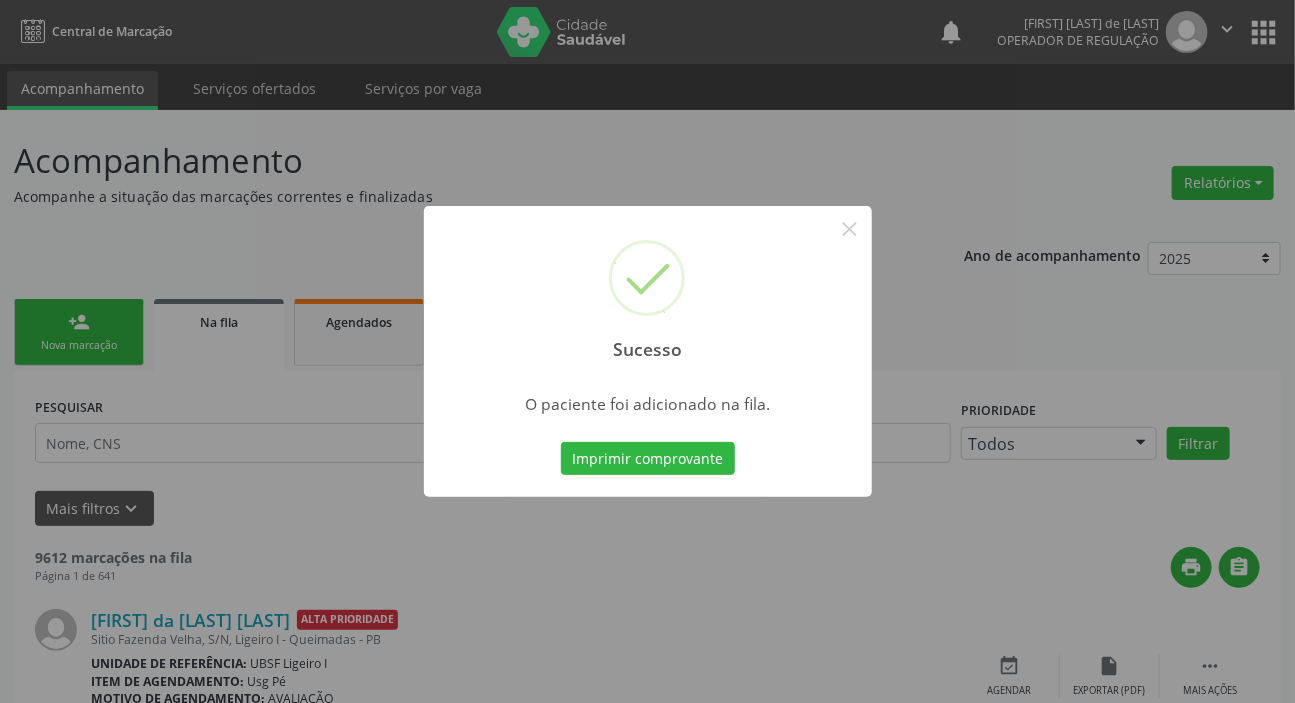 click on "Sucesso × O paciente foi adicionado na fila. Imprimir comprovante Cancel" at bounding box center (647, 351) 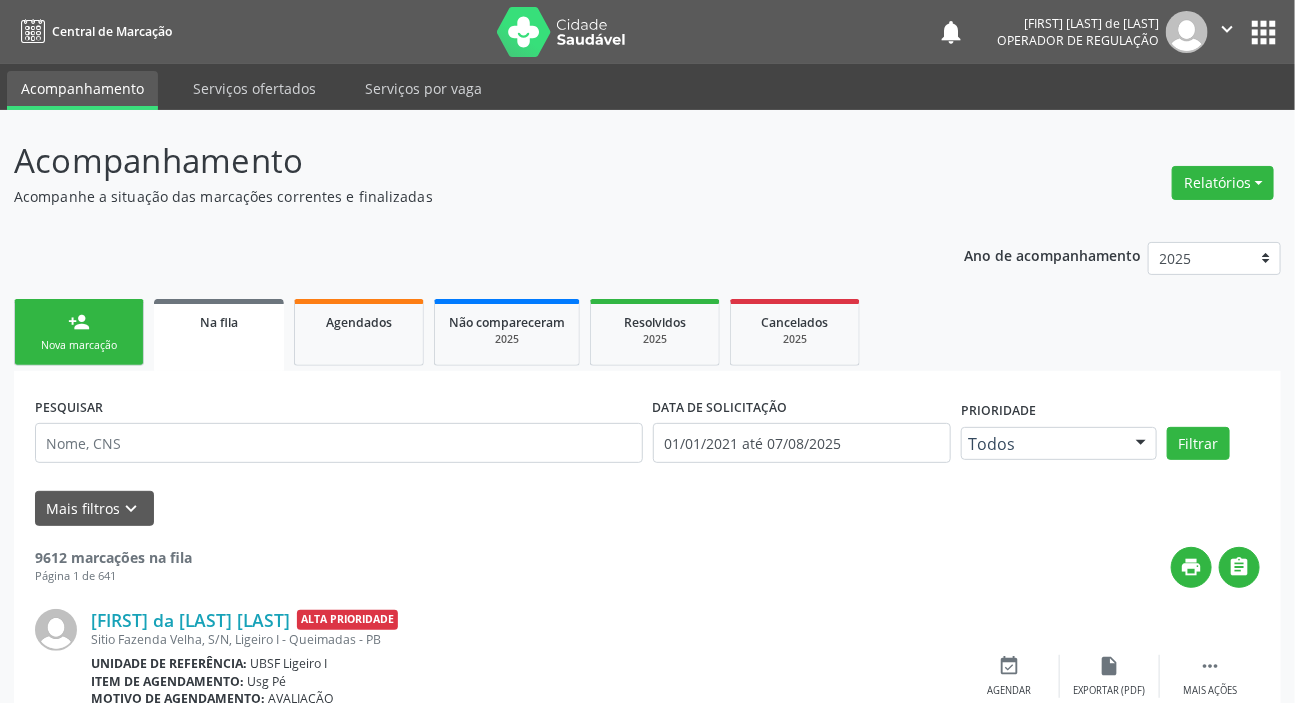 click on "apps" at bounding box center [1263, 32] 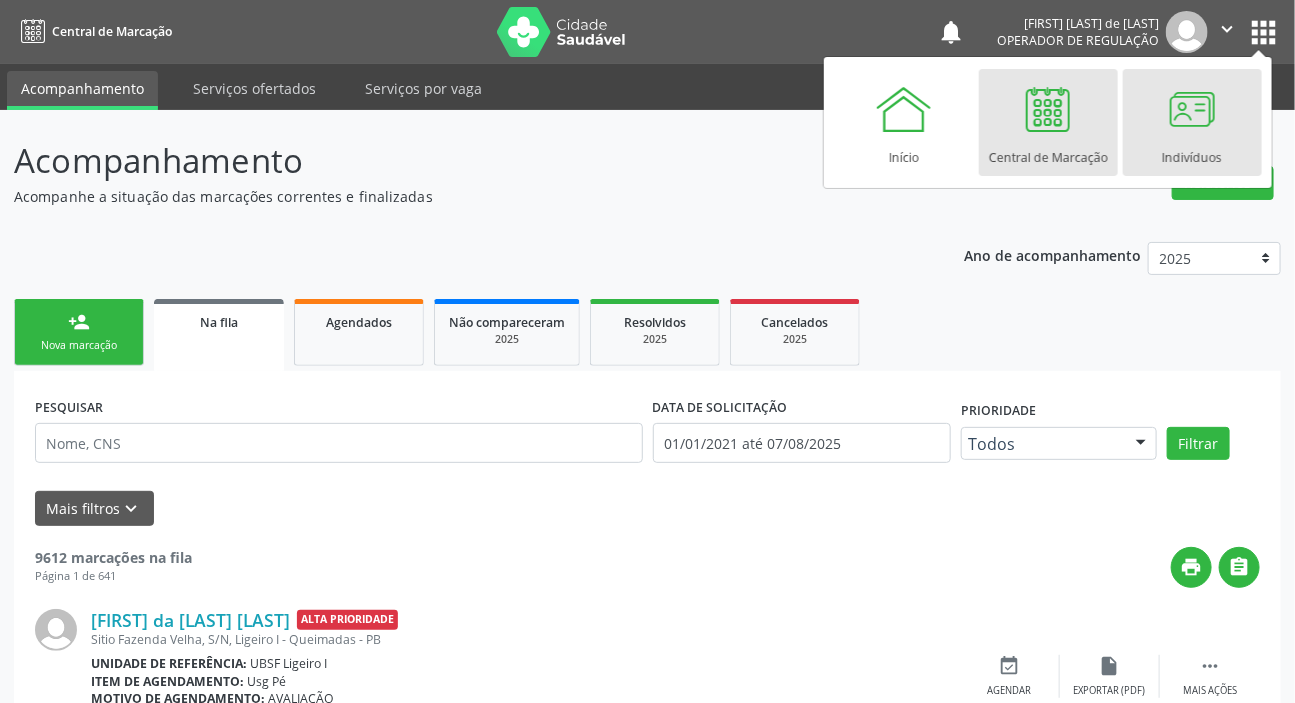 click at bounding box center (1192, 109) 